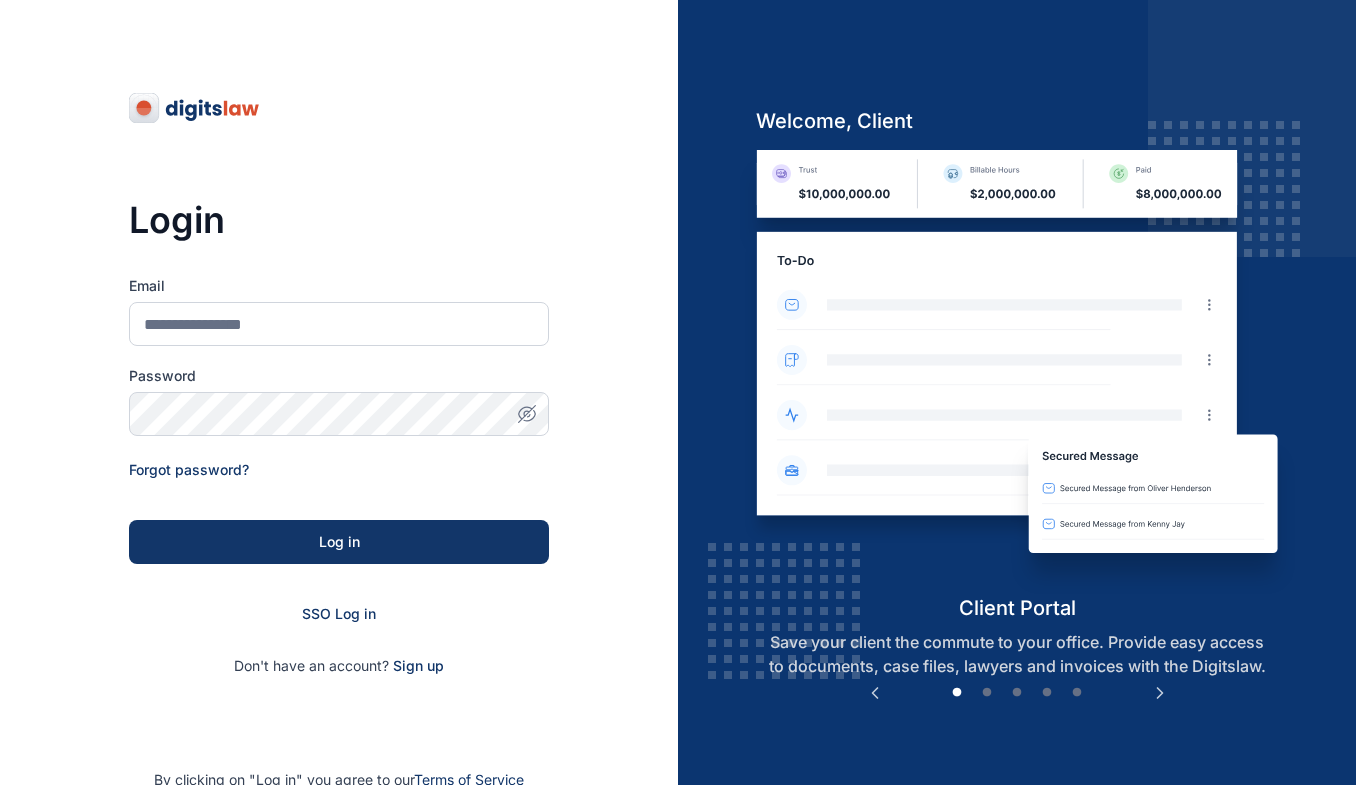 scroll, scrollTop: 0, scrollLeft: 0, axis: both 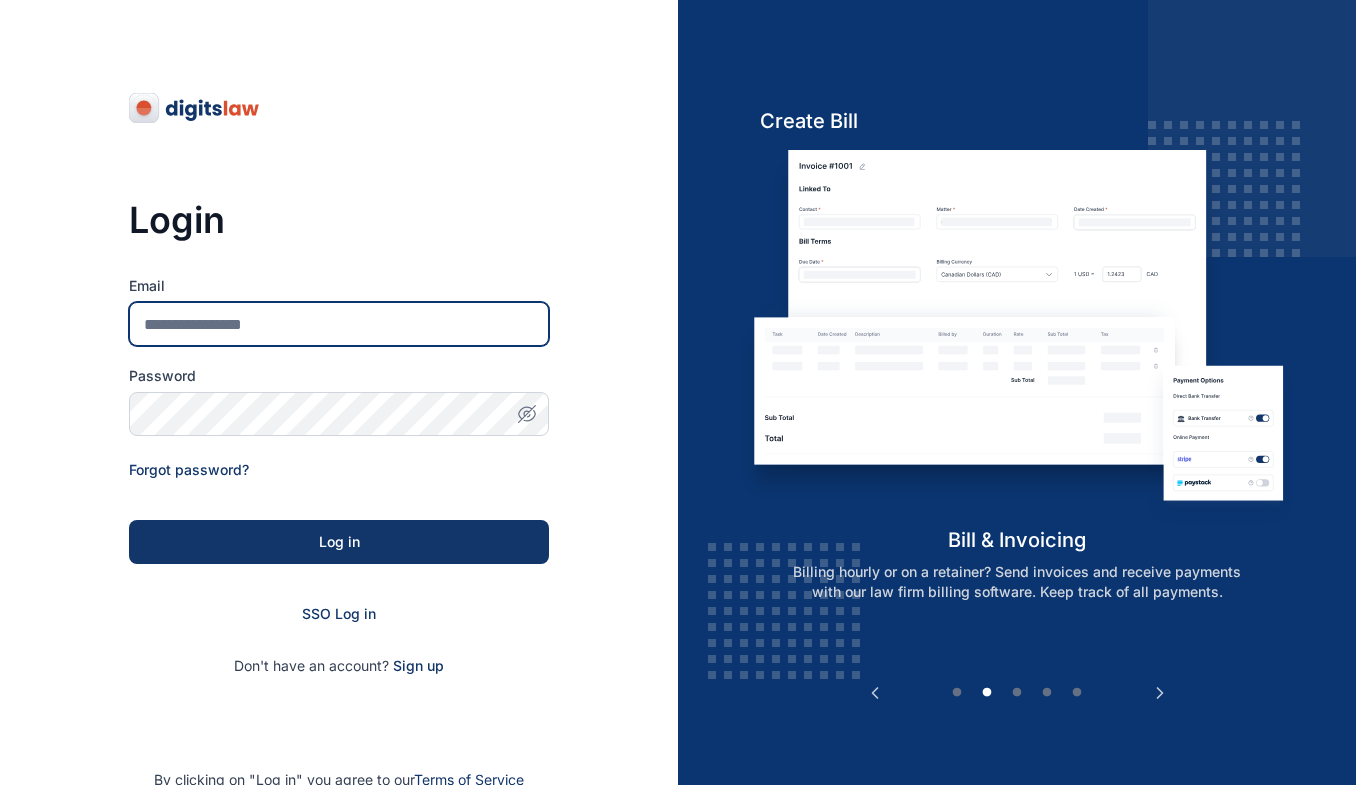 click on "Email" at bounding box center [339, 324] 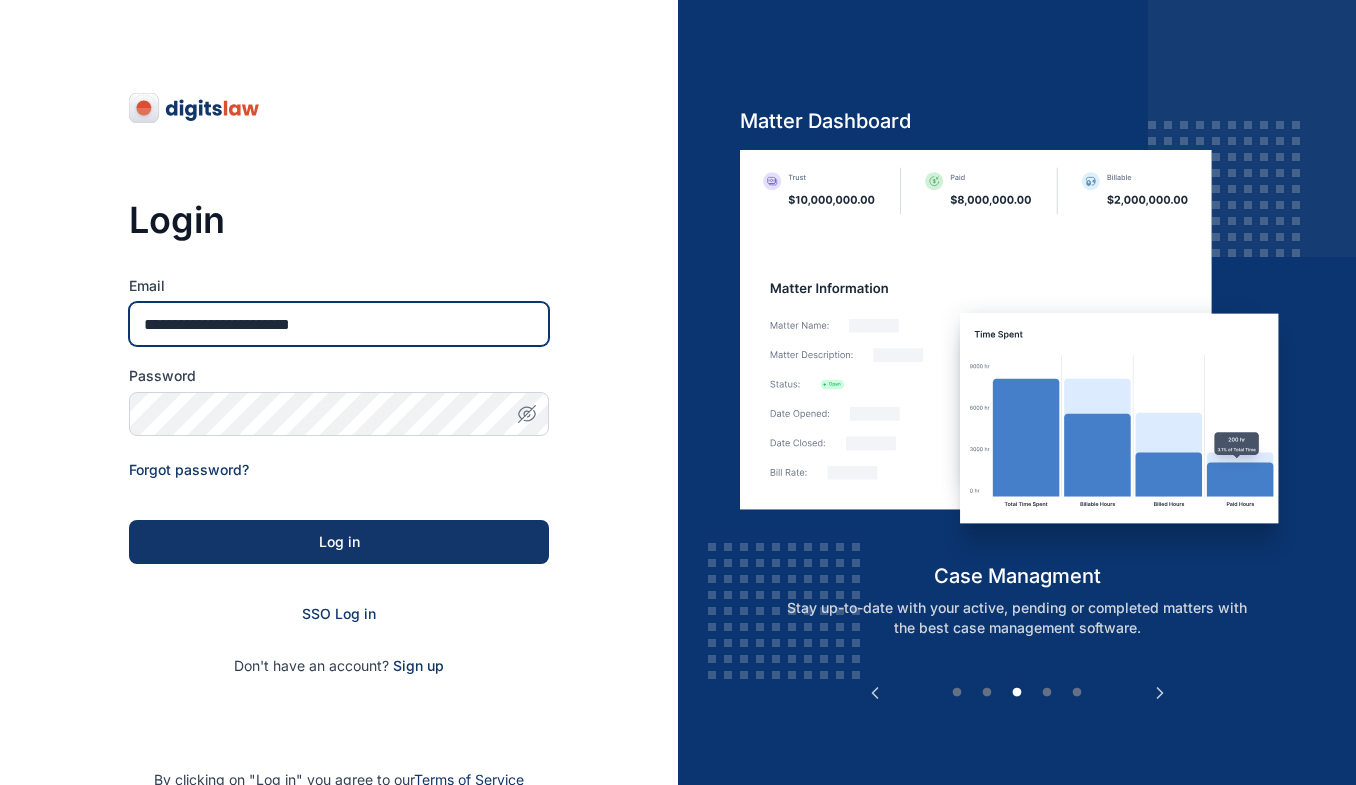type on "**********" 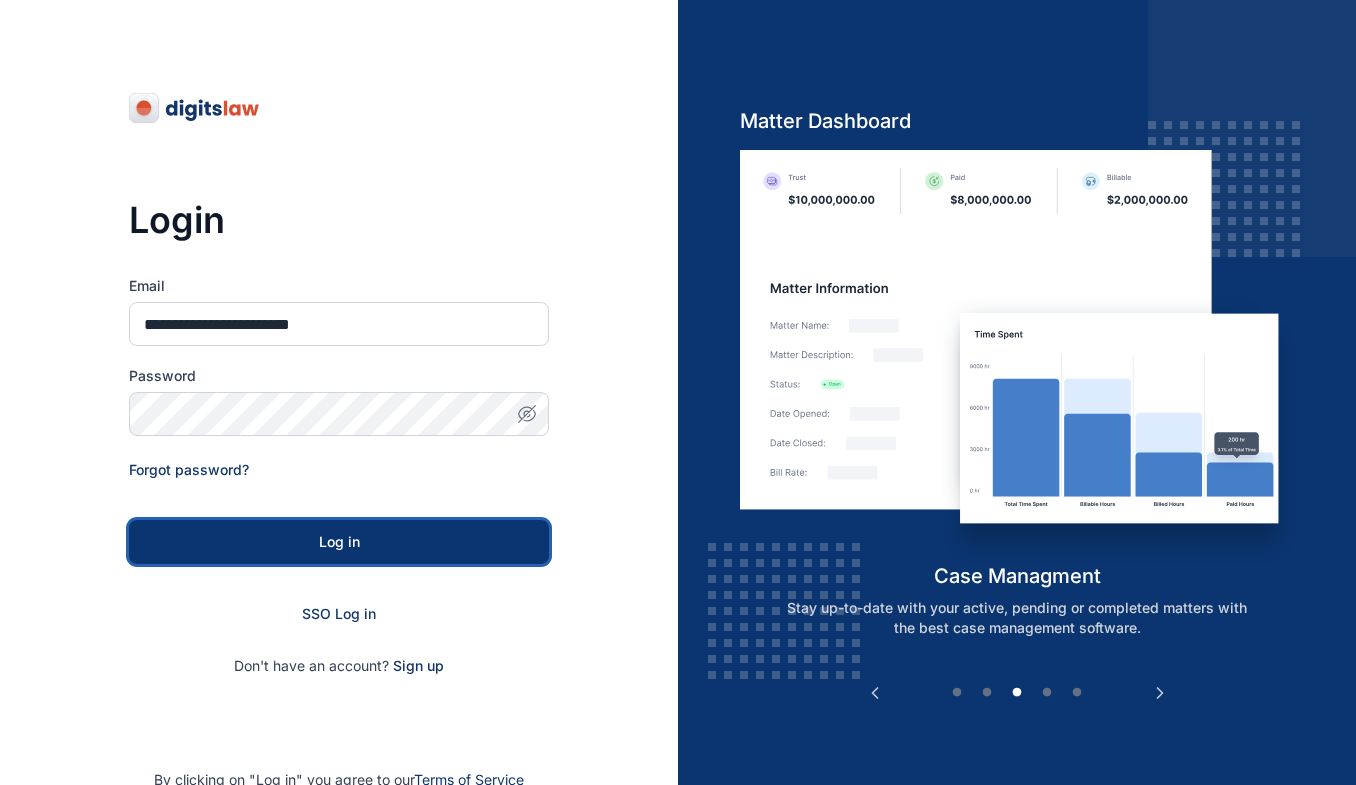 click on "Log in" at bounding box center (339, 542) 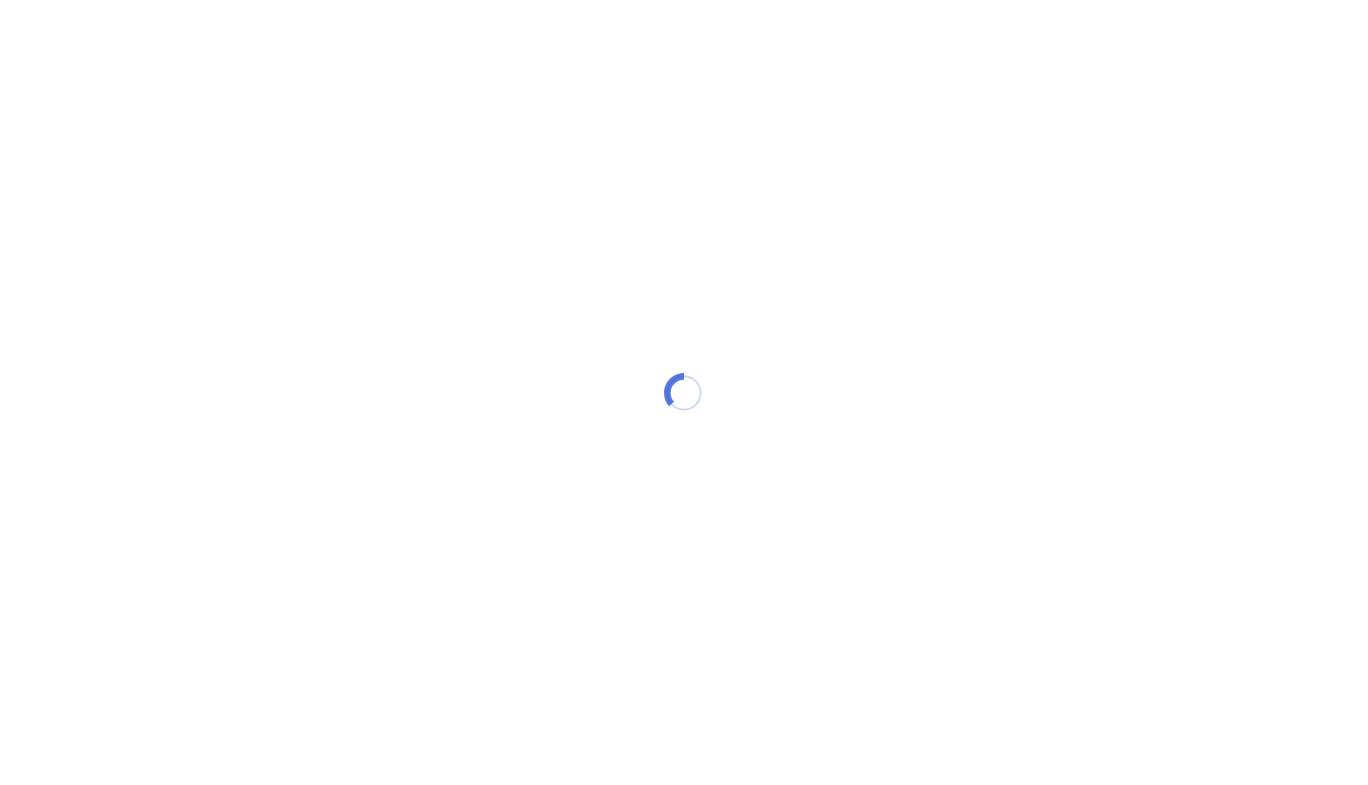 scroll, scrollTop: 0, scrollLeft: 0, axis: both 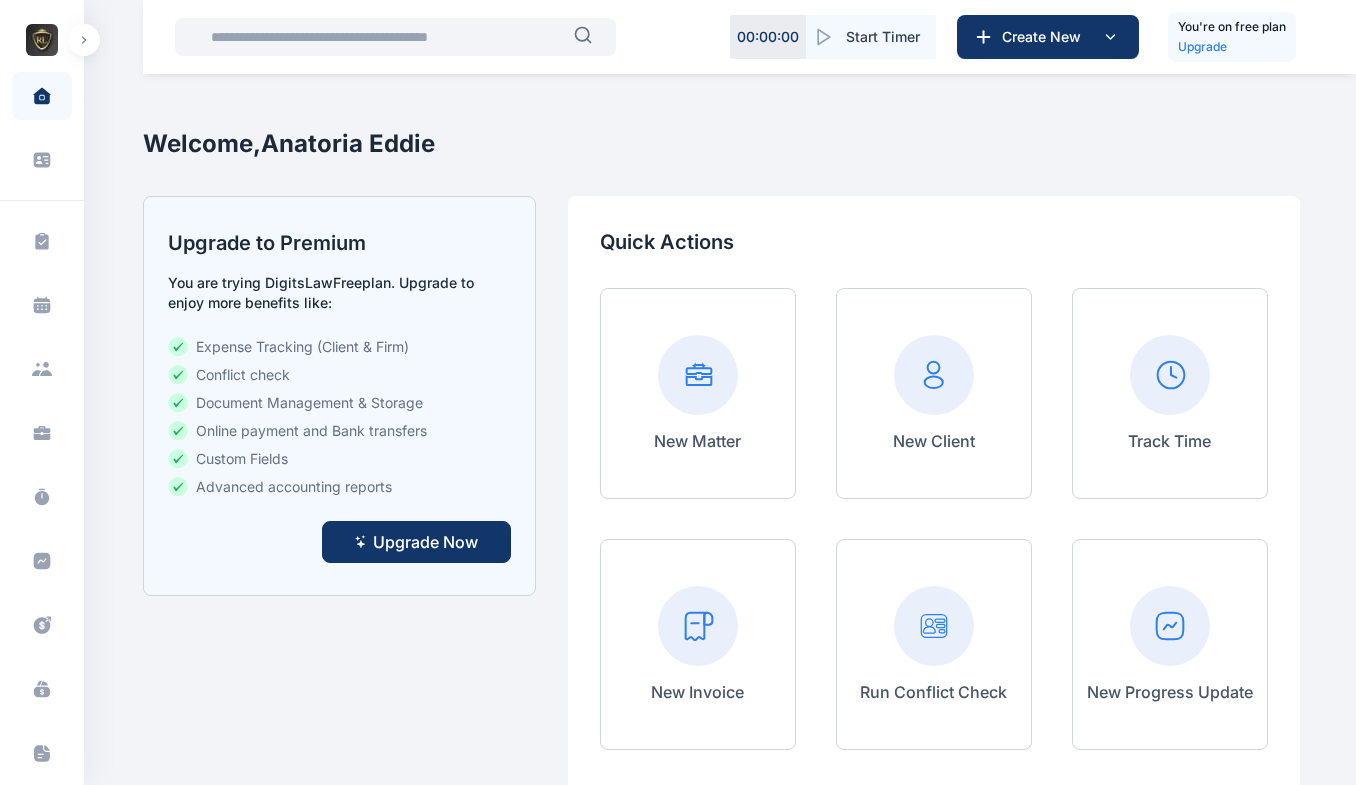 click on "ROYALE CONSULTANTS Dashboard dashboard Conflict-Check conflict-check Task Management task management Calendar calendar Client clients Matter matter Time Entries time entries Progress Update progress update Expense & Request expense & request Billing billing Documents documents Accounting accounting Metrics more Help help Settings settings A E roselineaguda2@gmail.com Anatoria Eddie ROYALE CONSULTANTS Dashboard dashboard Conflict-Check conflict check Task Management task management Calendar calendar Client clients Matter matter Time Entries time entries Progress Update progress update Expense & Request expense & request Billing billing Documents documents Accounting accounting Metrics more Help help Settings settings Welcome,  Anatoria Eddie Upgrade to Premium You are trying DigitsLaw  Free  plan. Upgrade to enjoy more benefits like: Expense Tracking (Client & Firm) Conflict check Document Management & Storage Online payment and Bank transfers Custom Fields Advanced accounting reports Upgrade Now Quick Actions" at bounding box center (678, 1320) 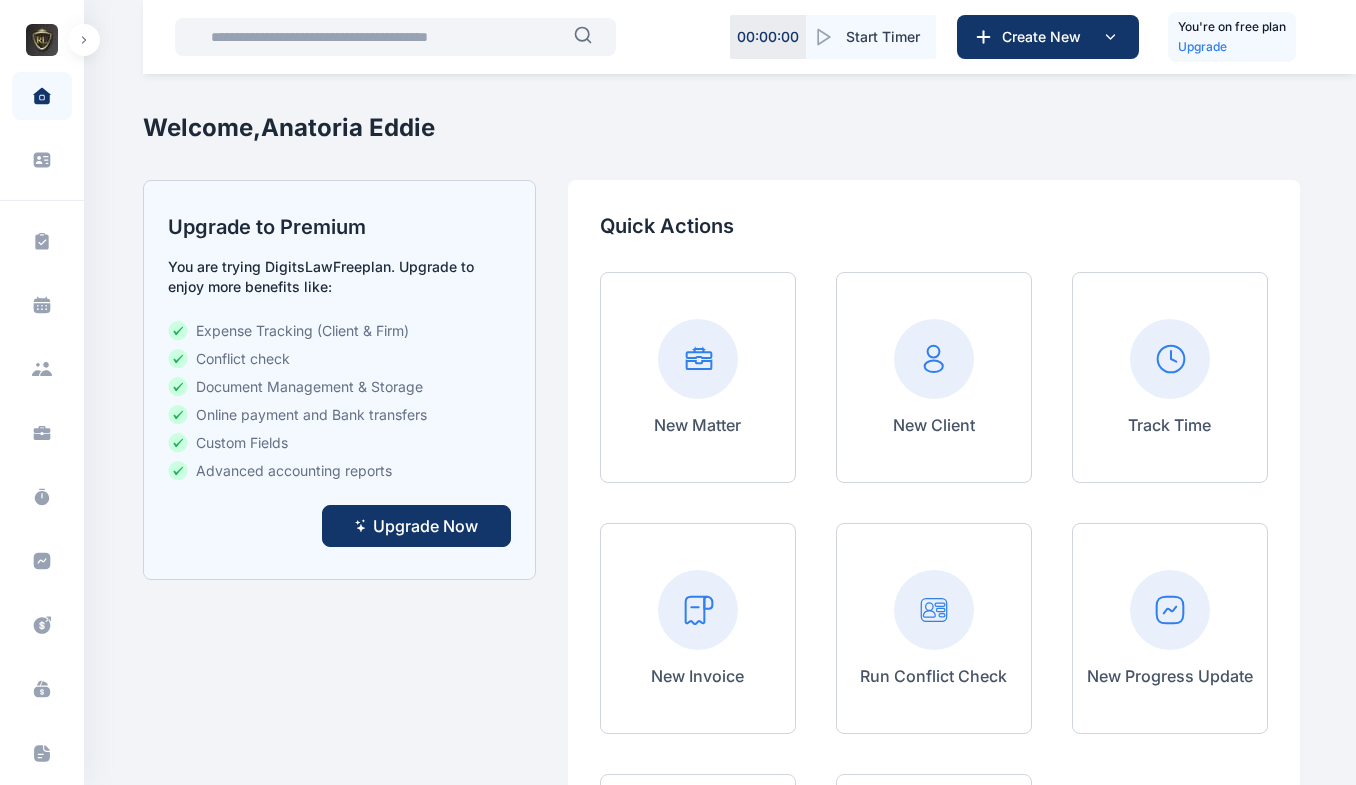scroll, scrollTop: 0, scrollLeft: 0, axis: both 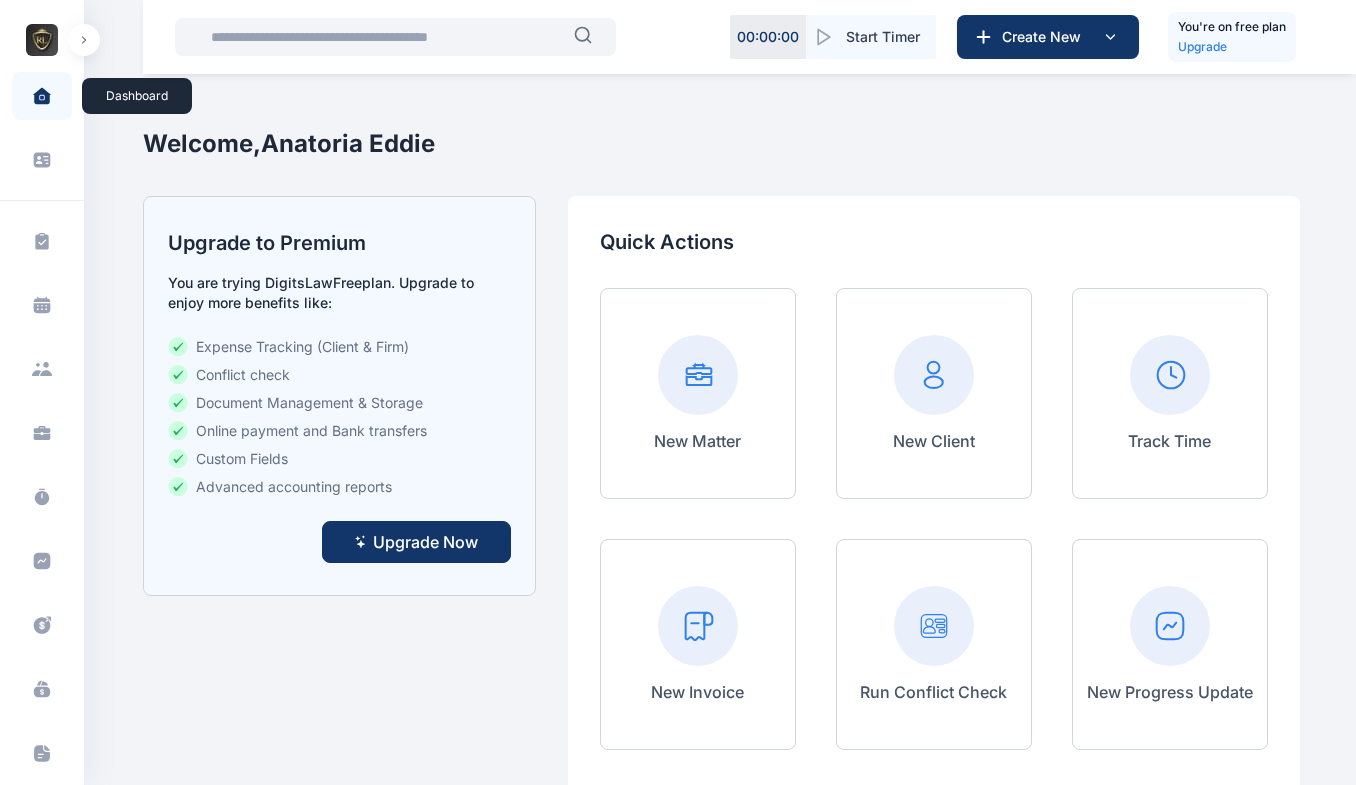click 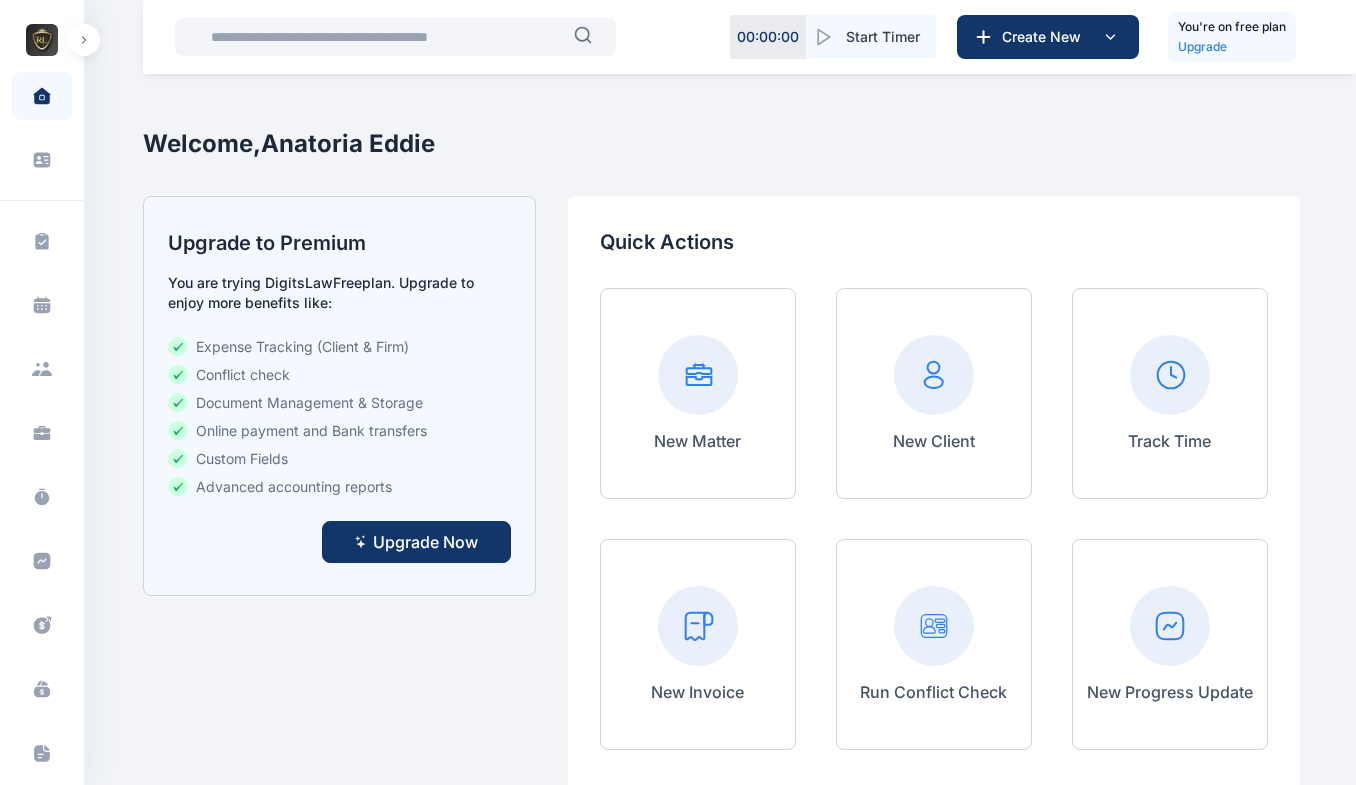 click at bounding box center (84, 40) 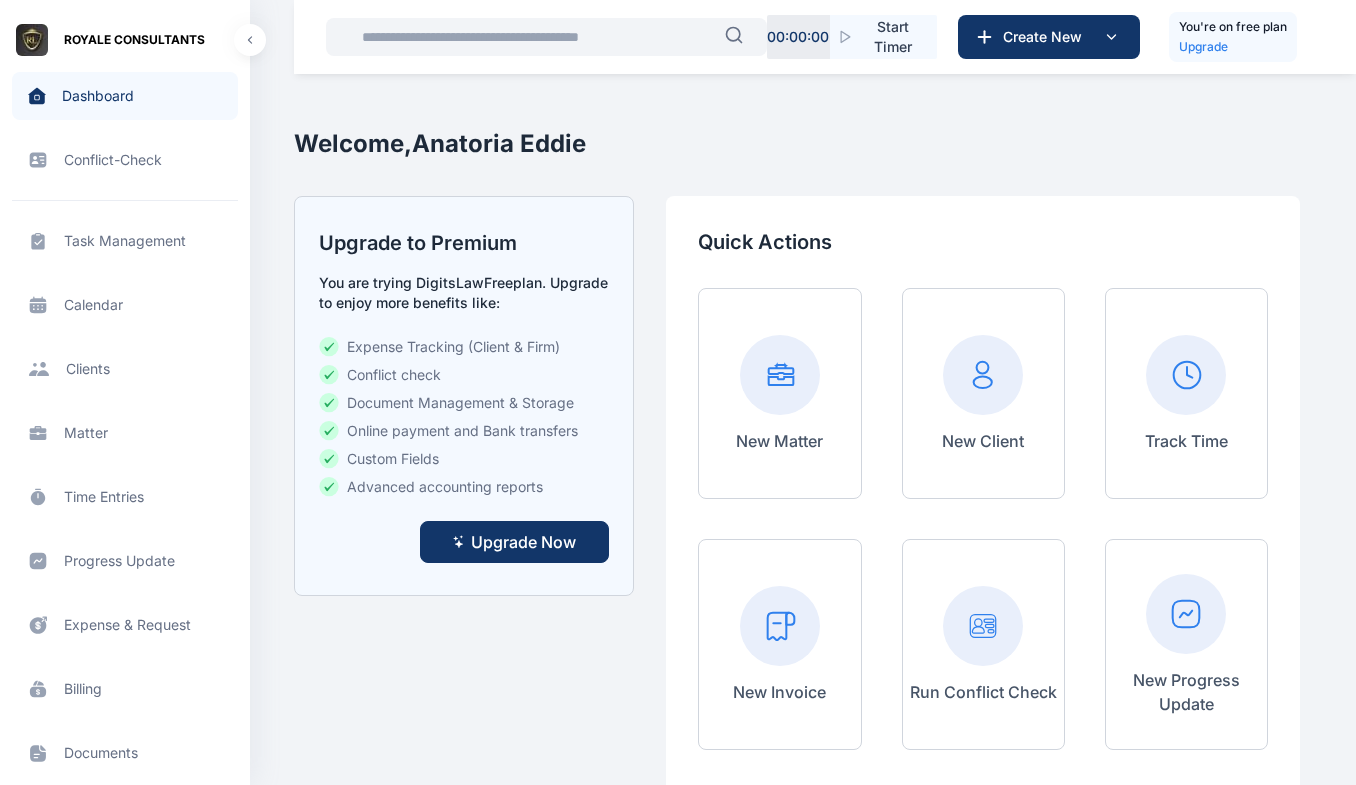 click on "Task Management task management task management" at bounding box center (125, 241) 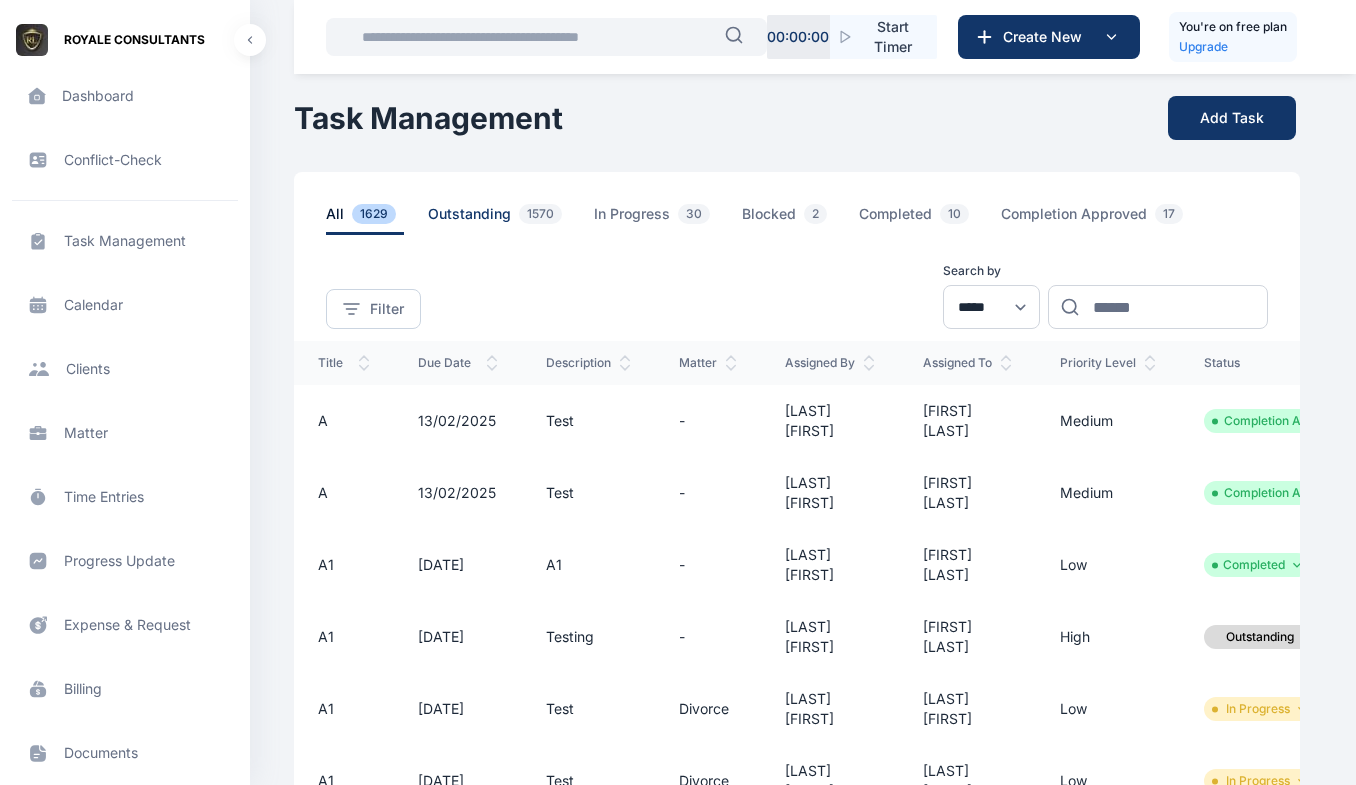 click on "Outstanding 1570" at bounding box center [499, 219] 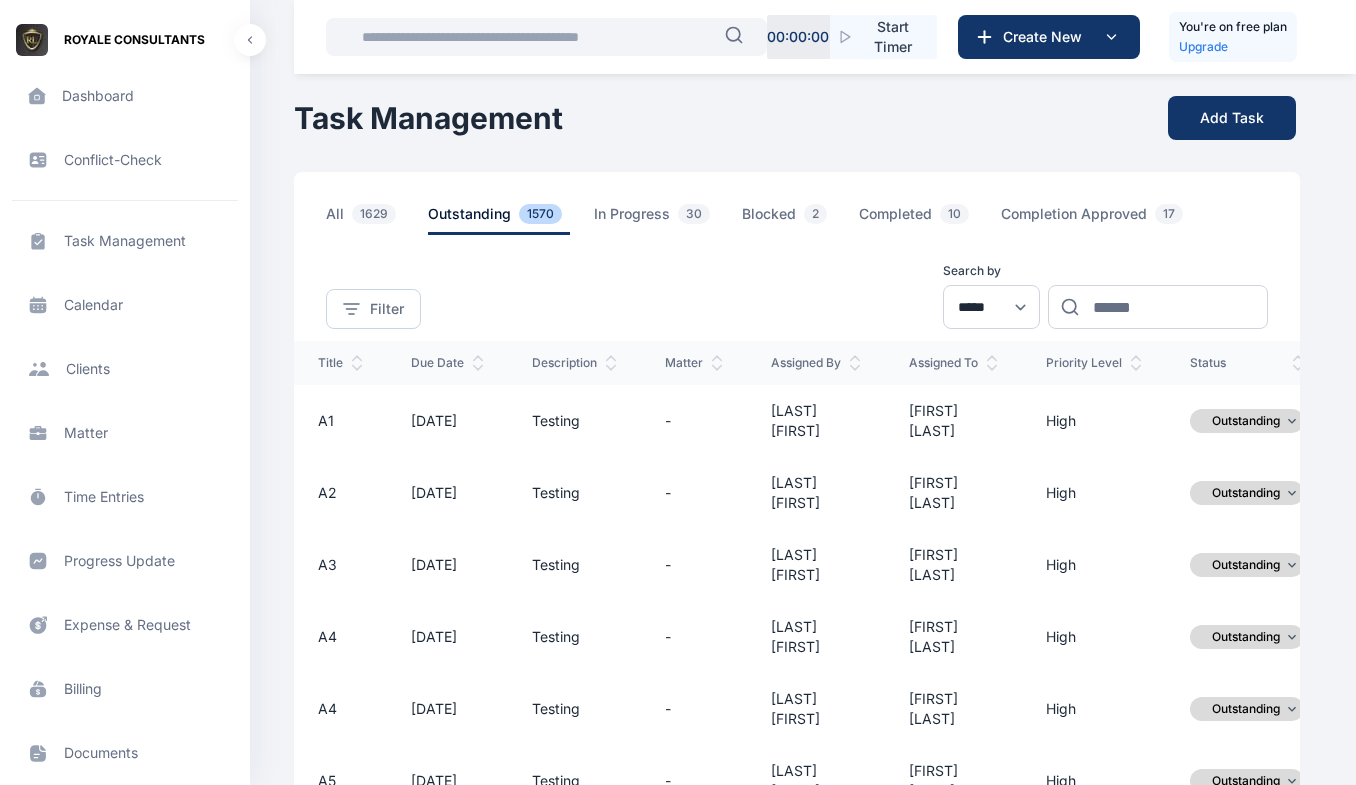 click on "Outstanding" at bounding box center (1247, 421) 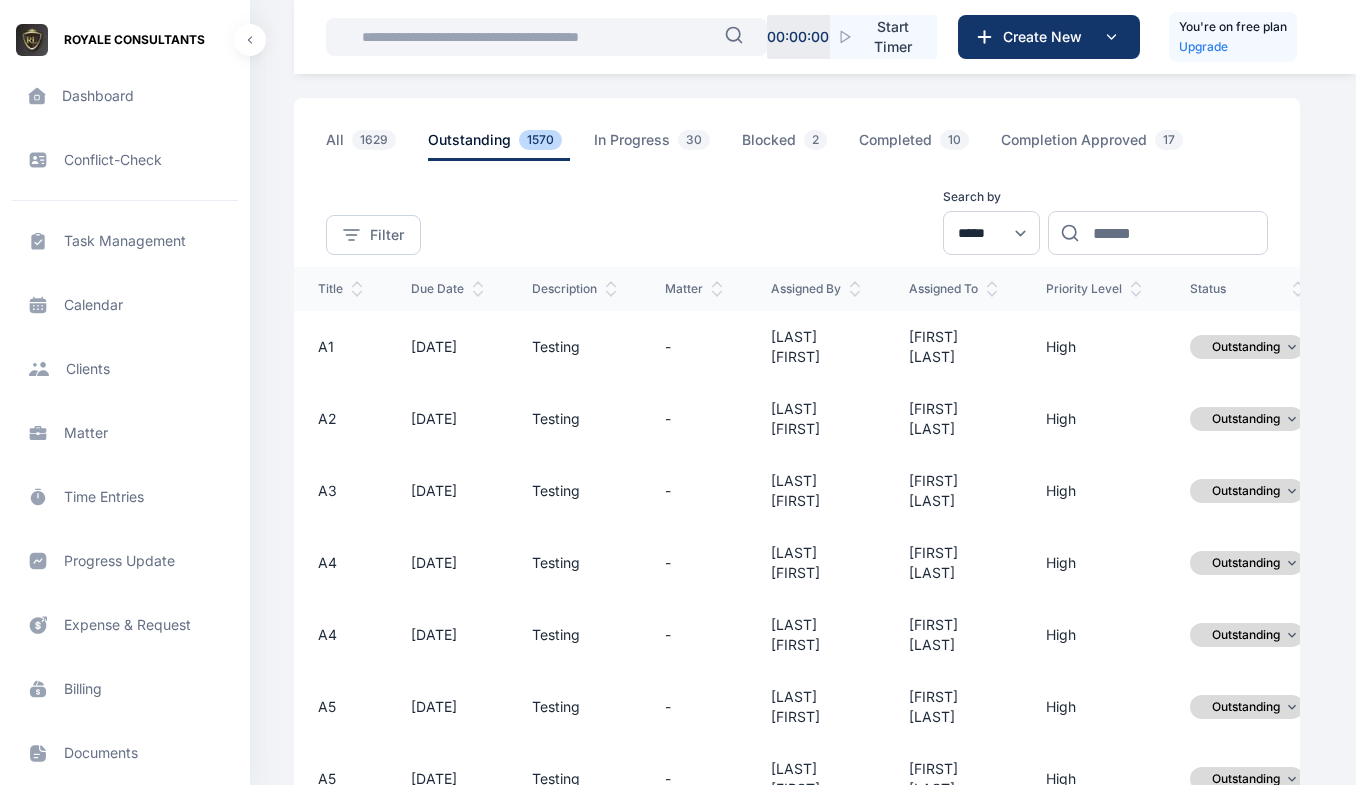 scroll, scrollTop: 64, scrollLeft: 0, axis: vertical 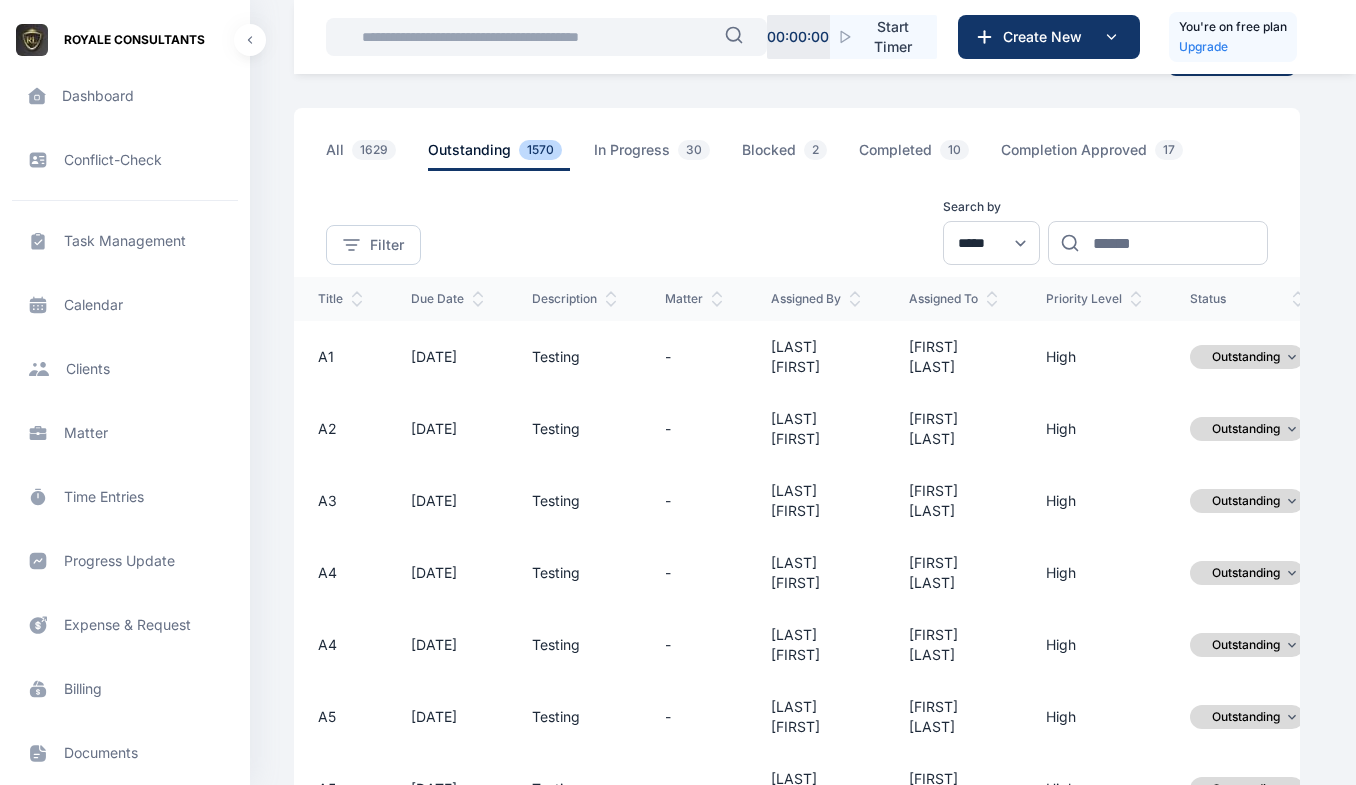 click on "A1" at bounding box center (340, 357) 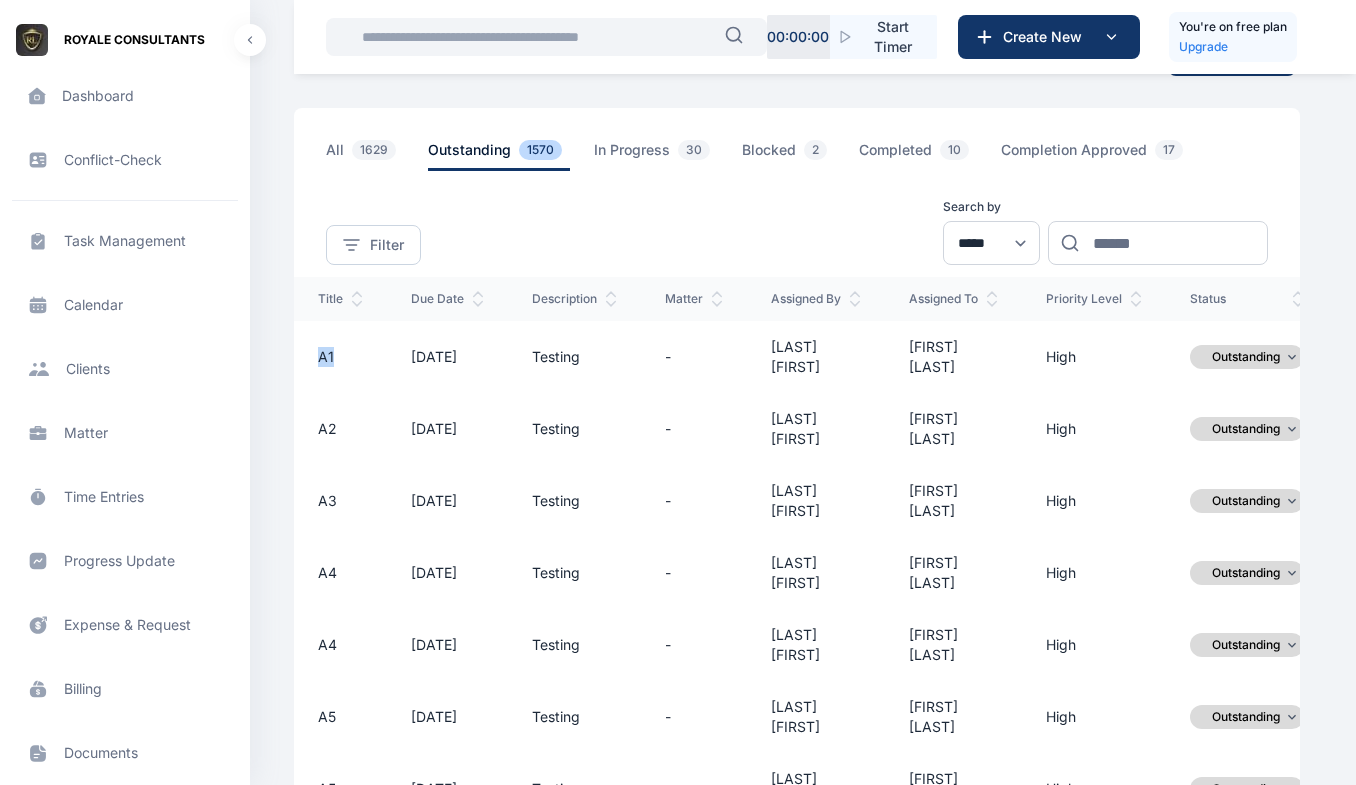 click on "A1" at bounding box center [340, 357] 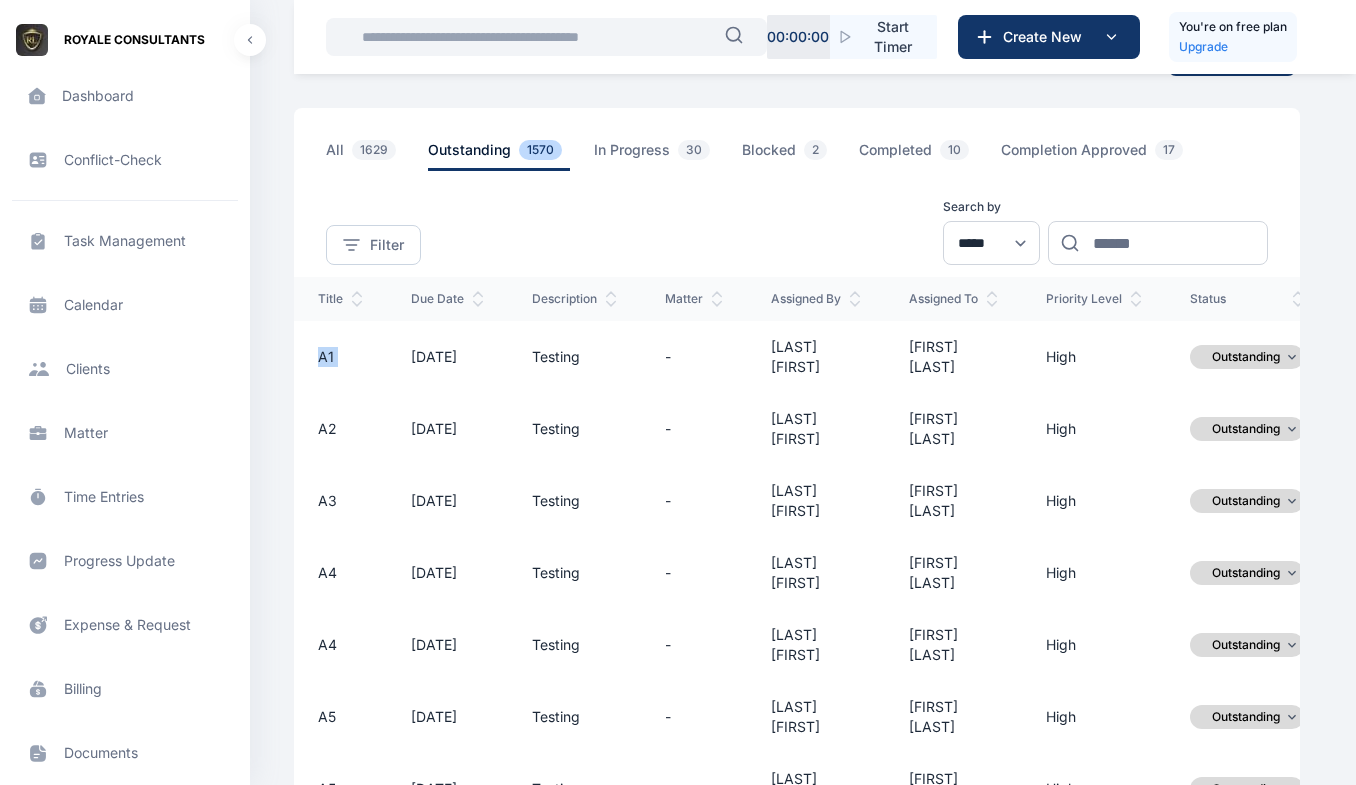 click on "A1" at bounding box center (340, 357) 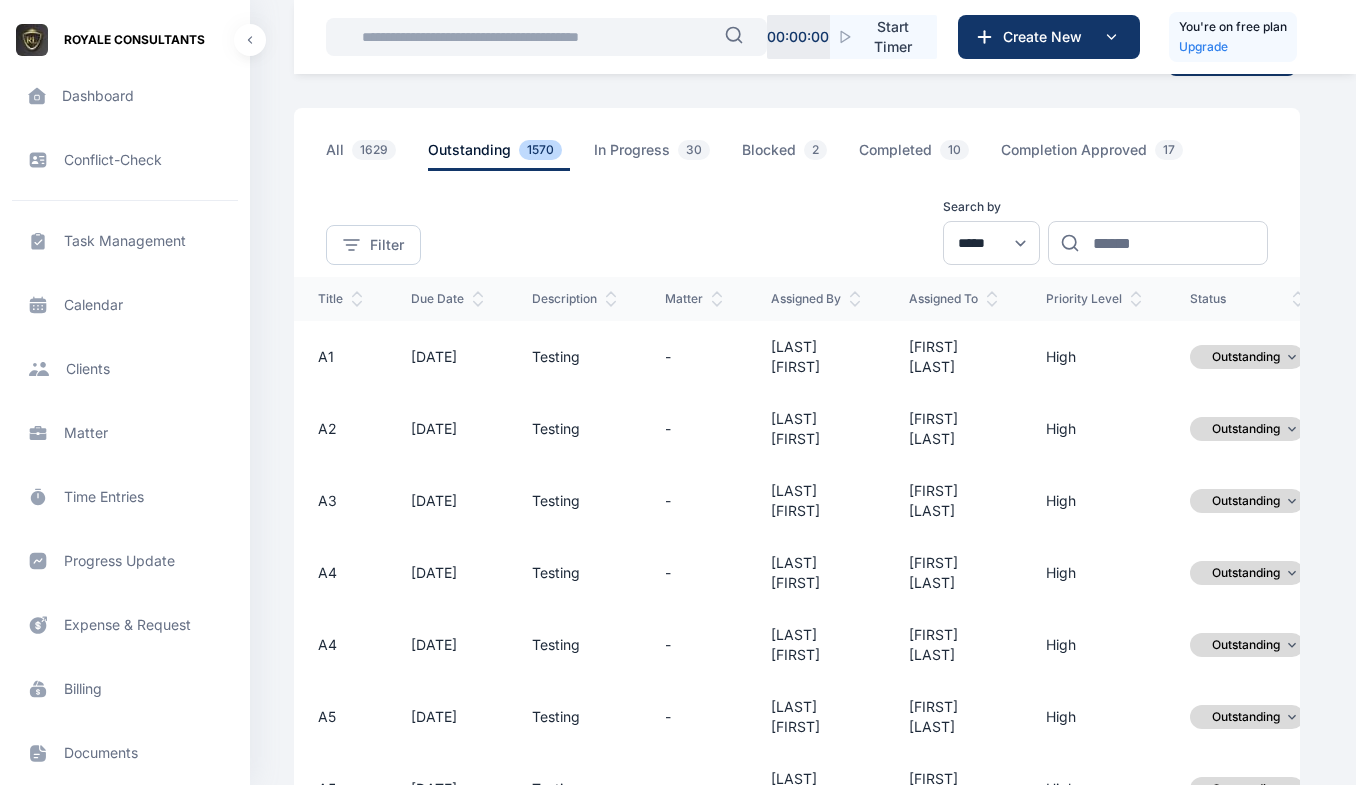 click on "12/06/2025" at bounding box center (447, 357) 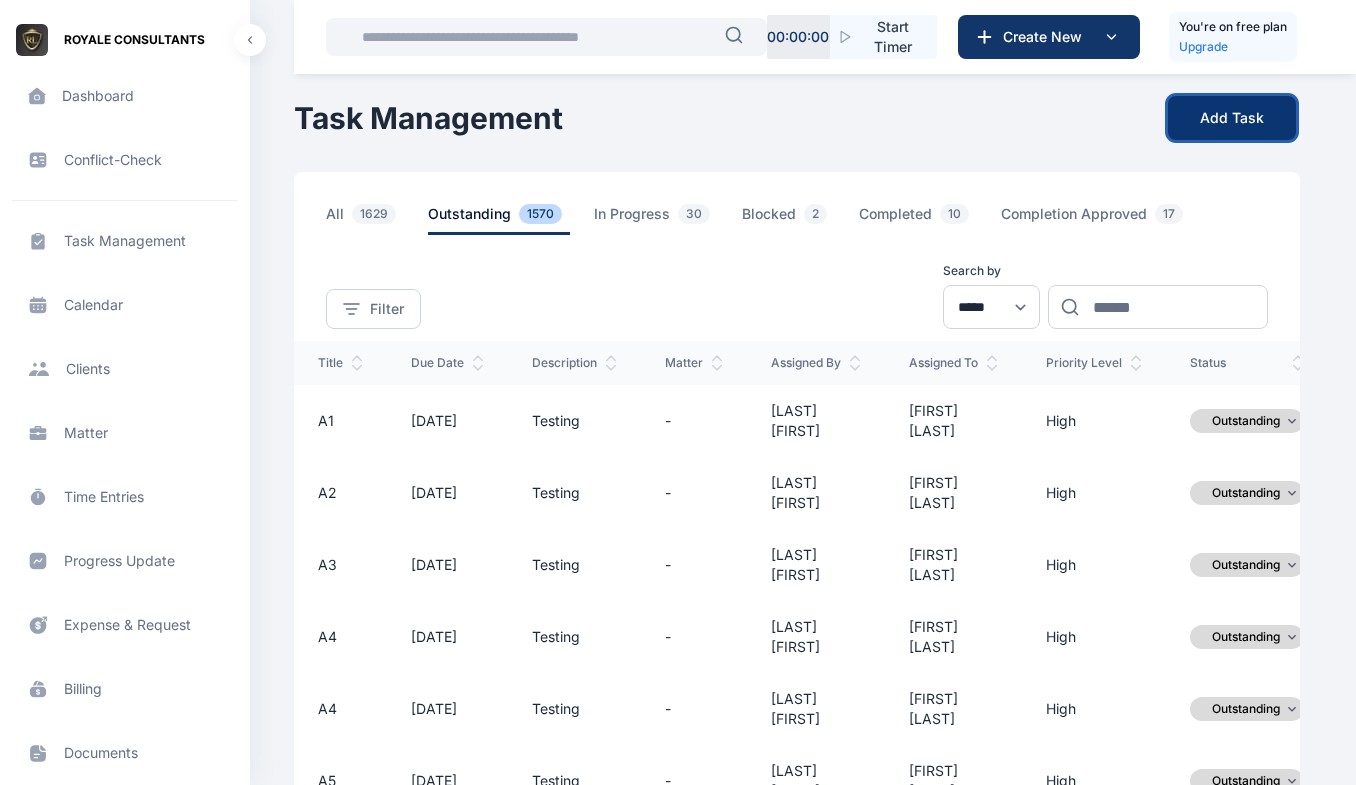 click on "Add Task" at bounding box center (1232, 118) 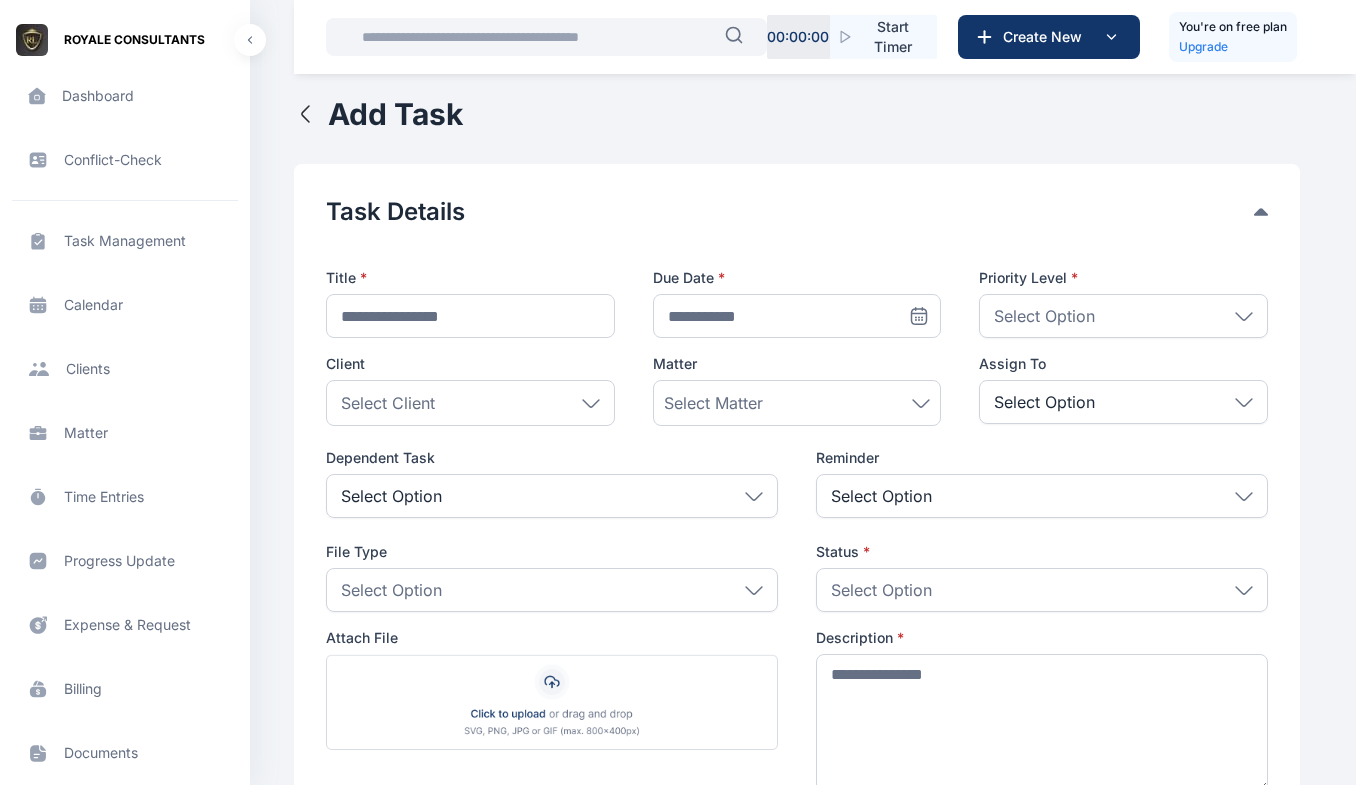 click 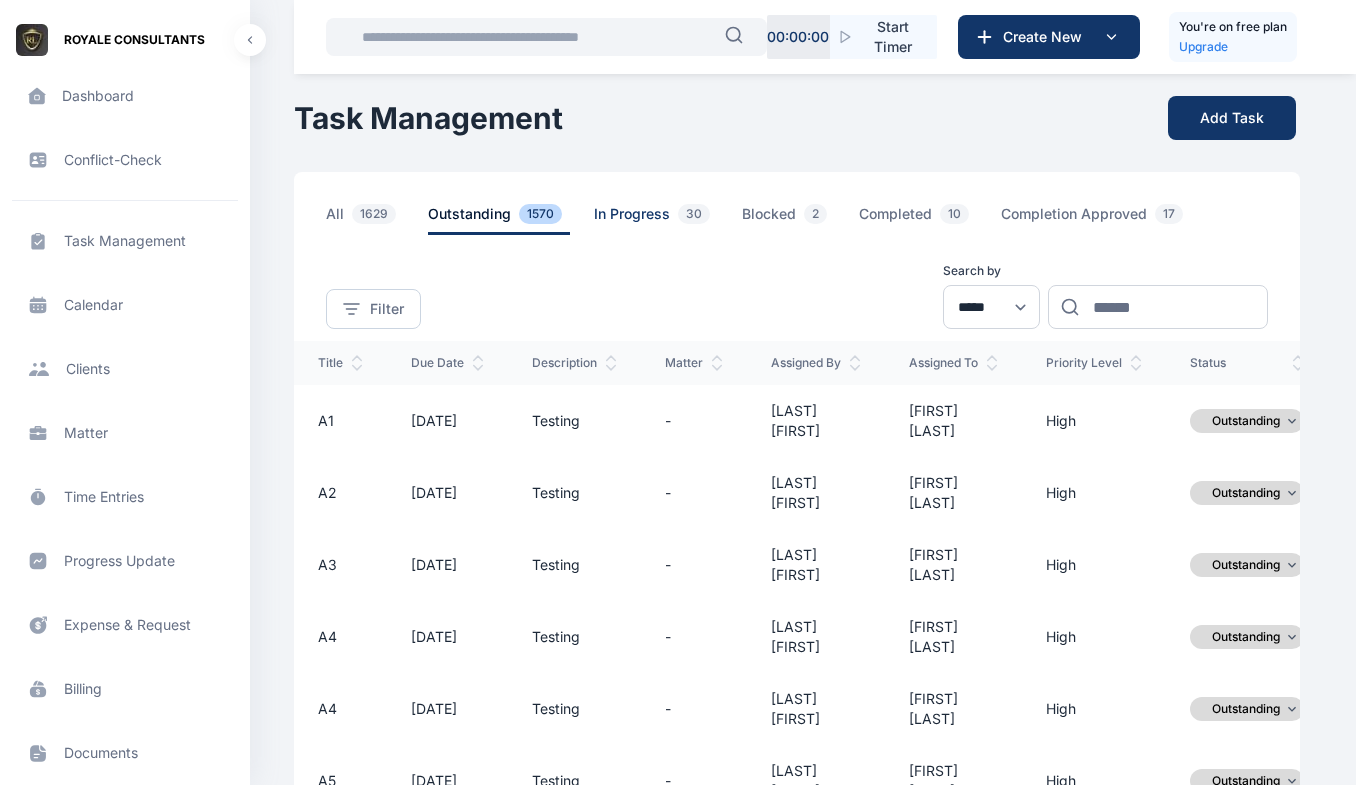 click on "In Progress 30" at bounding box center (656, 219) 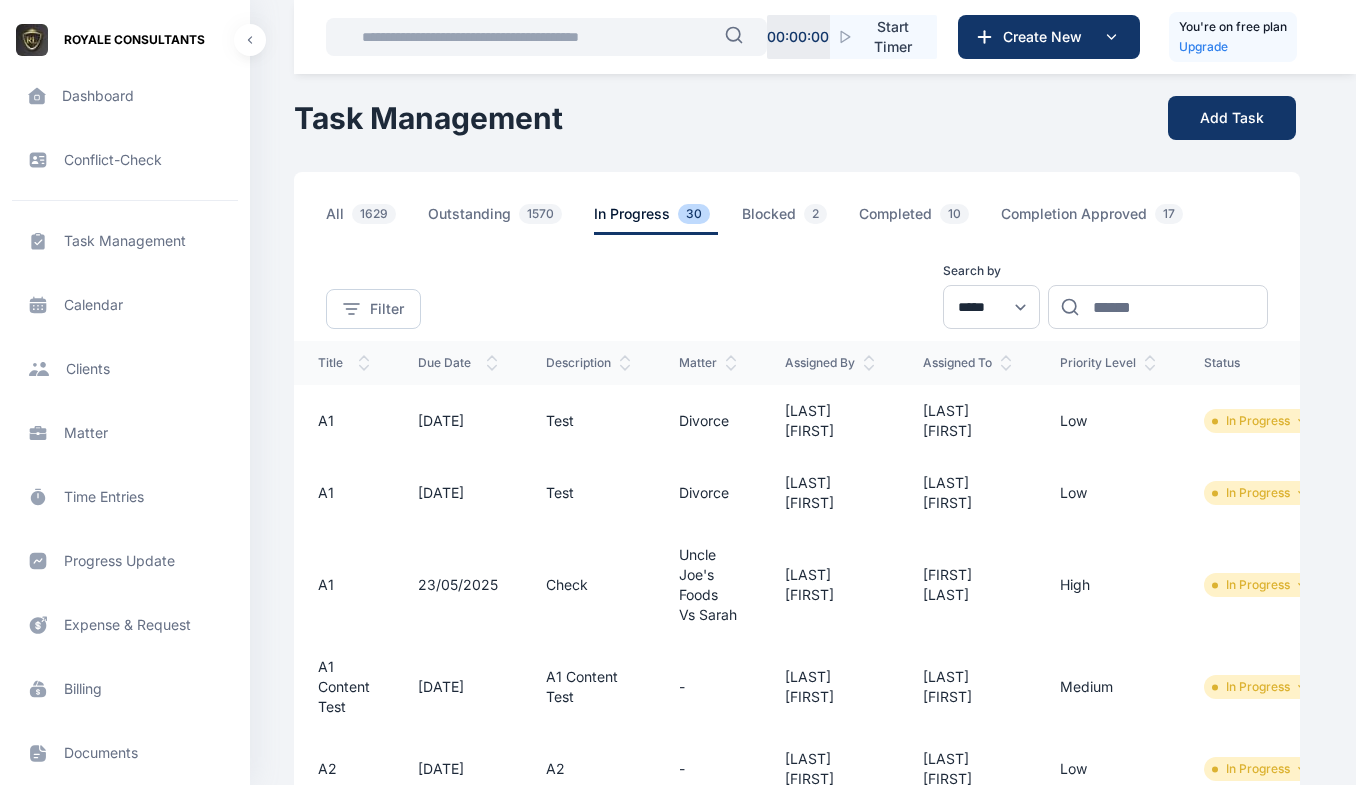 click on "In Progress" at bounding box center [1259, 421] 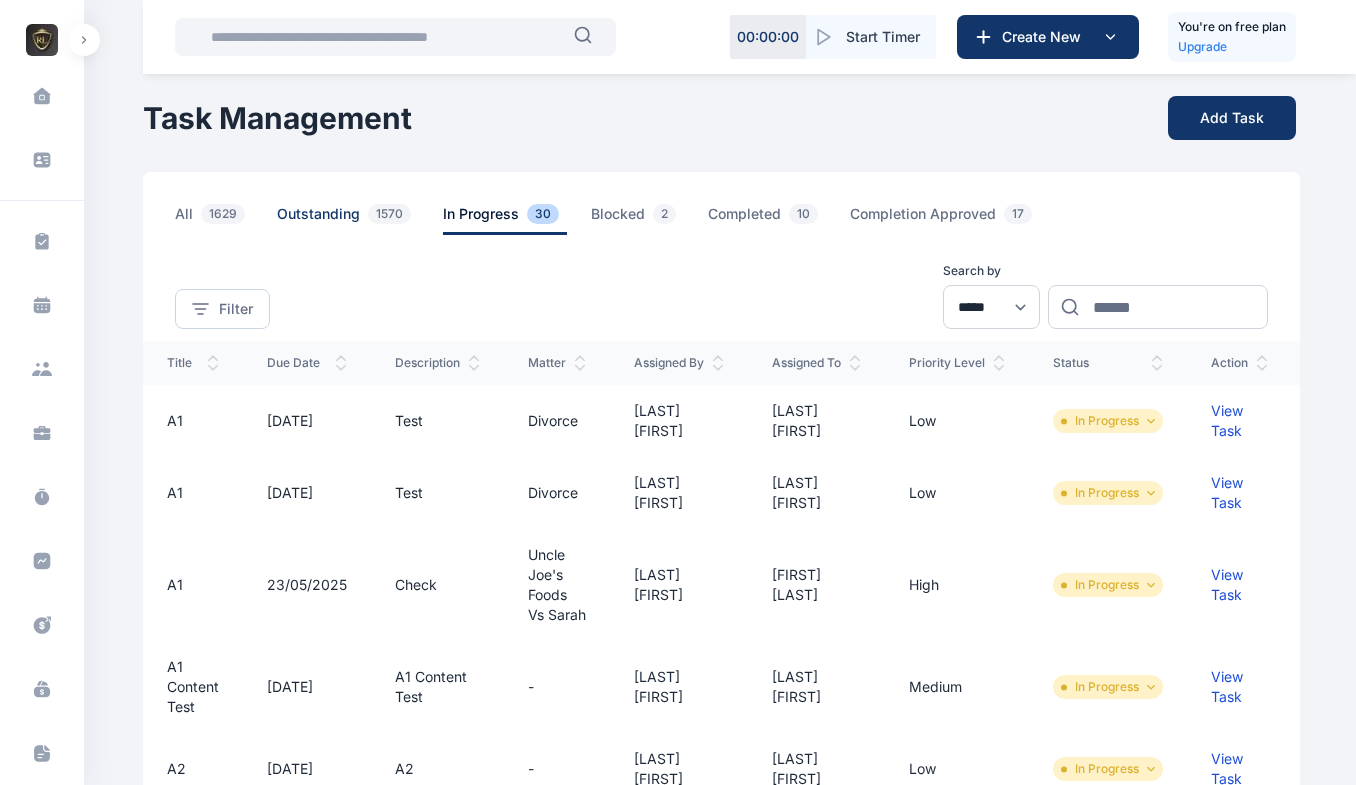 click on "Outstanding 1570" at bounding box center (348, 219) 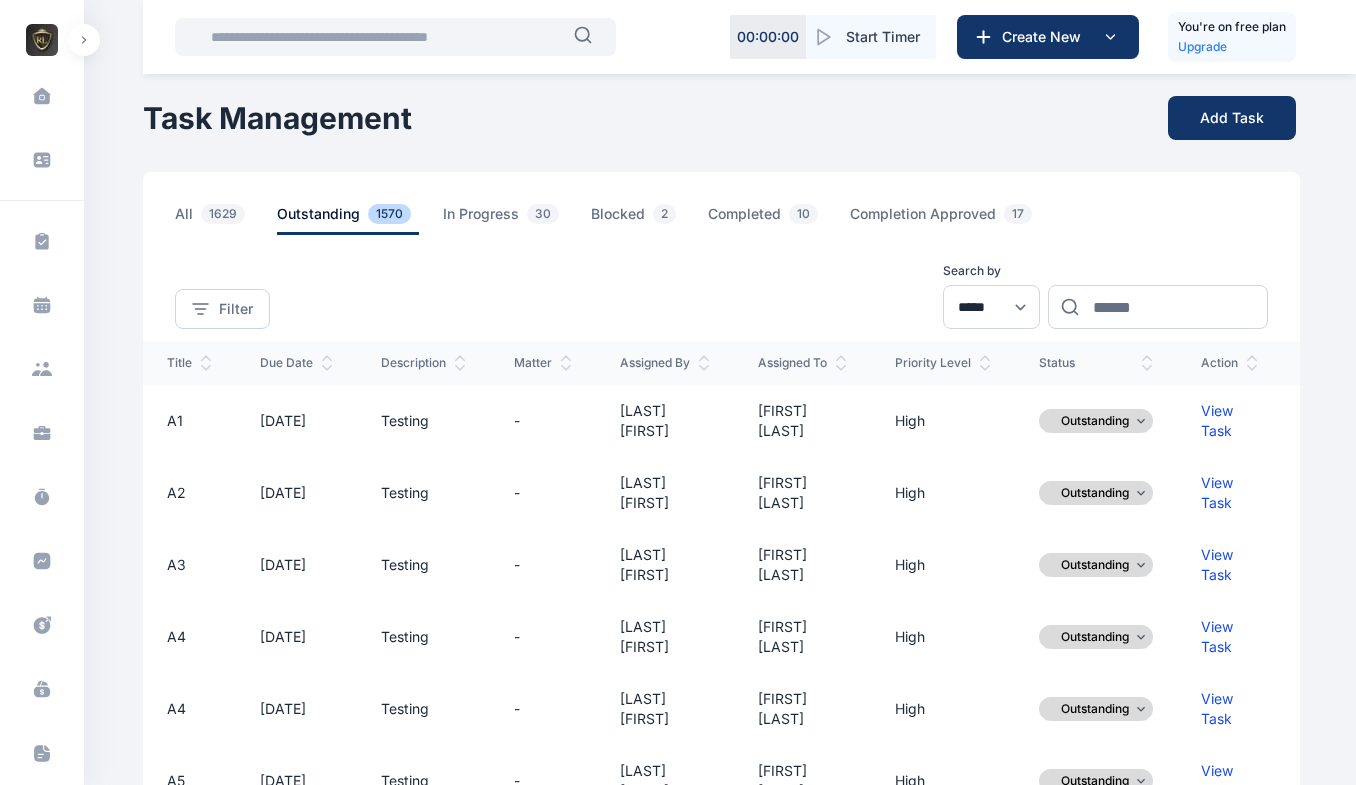 click on "View Task" at bounding box center [1229, 421] 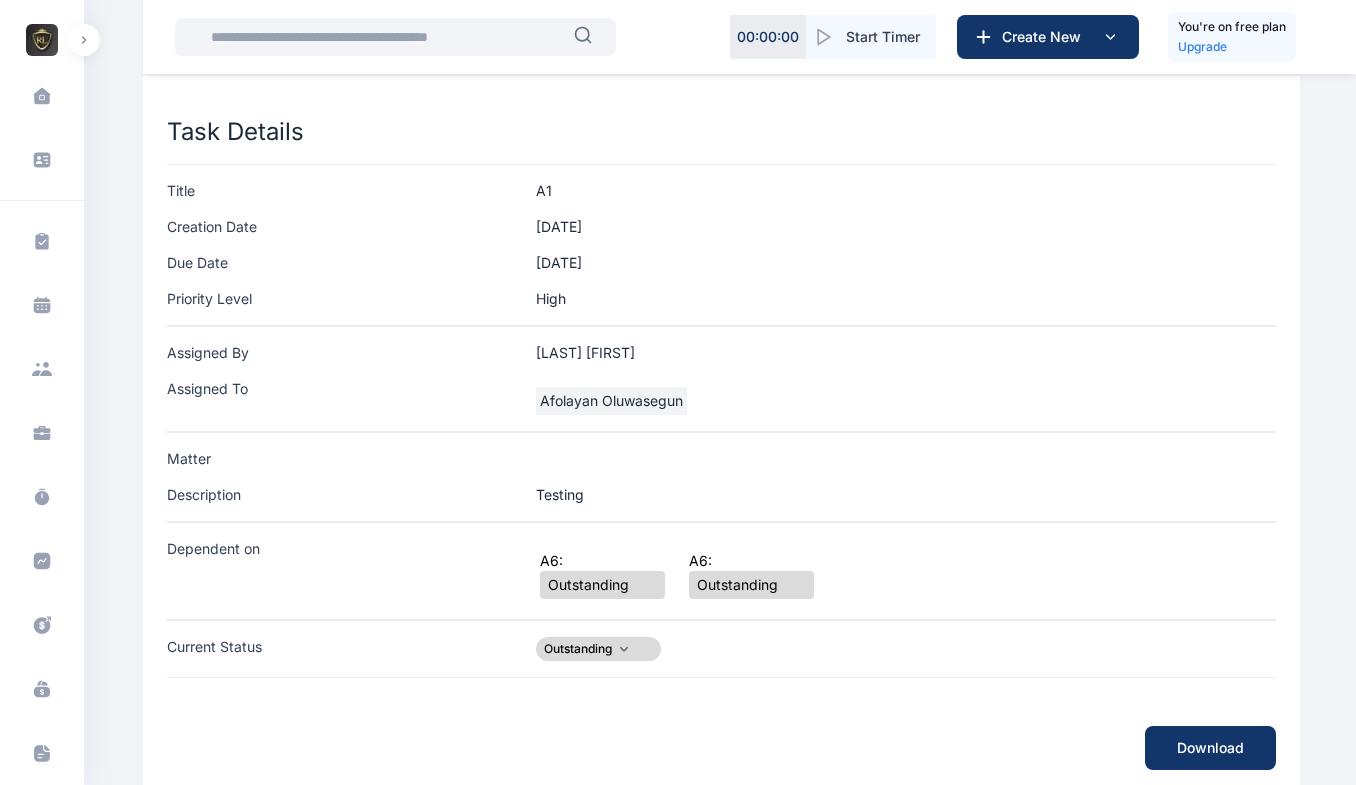 scroll, scrollTop: 0, scrollLeft: 0, axis: both 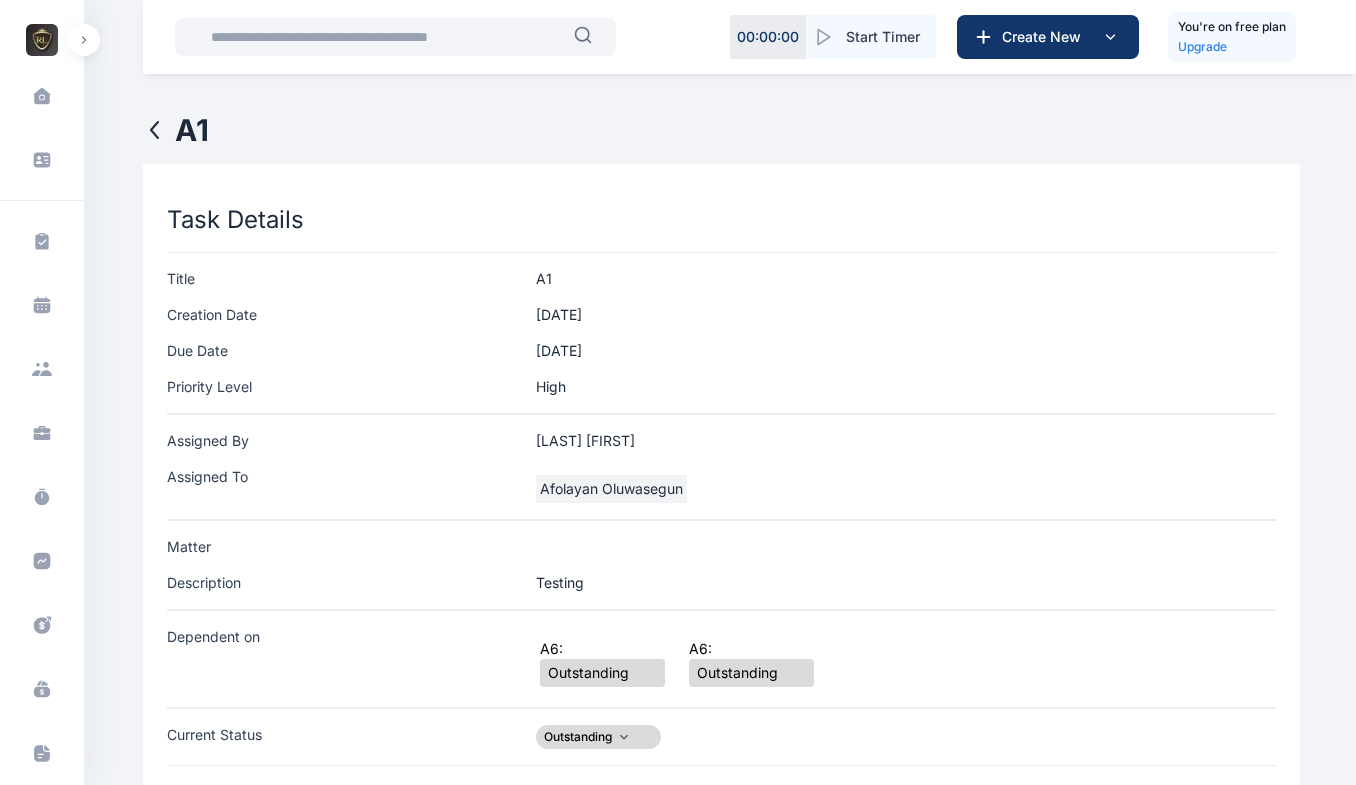 click 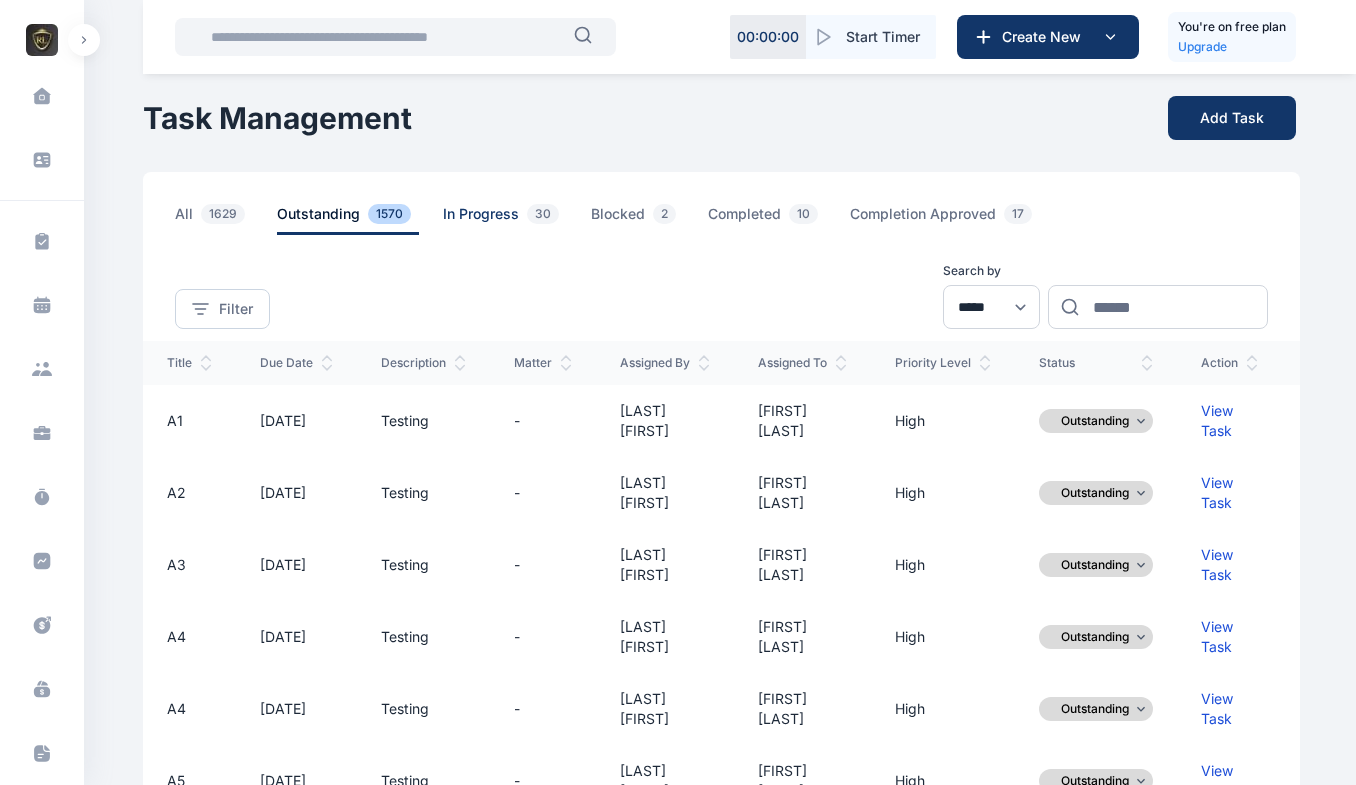 click on "In Progress 30" at bounding box center (505, 219) 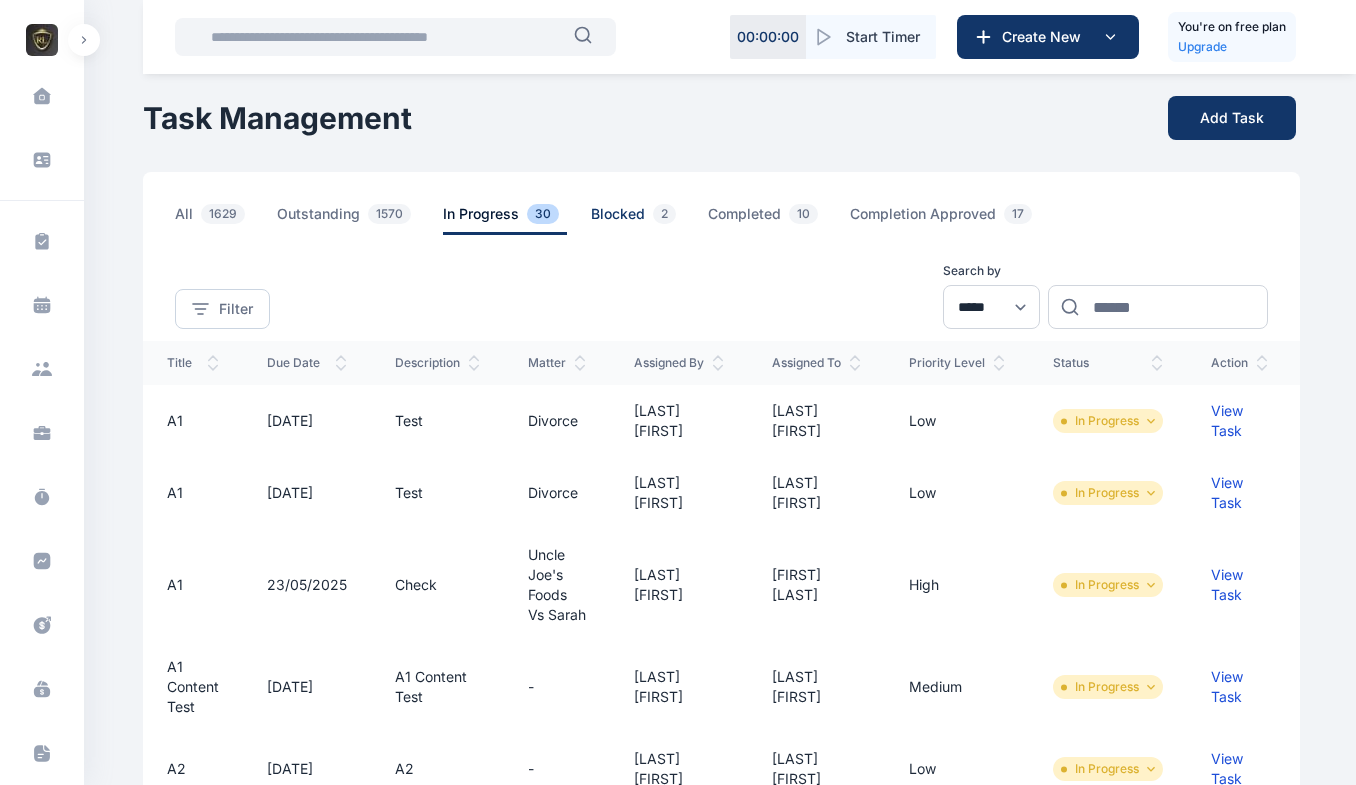 click on "Blocked 2" at bounding box center [637, 219] 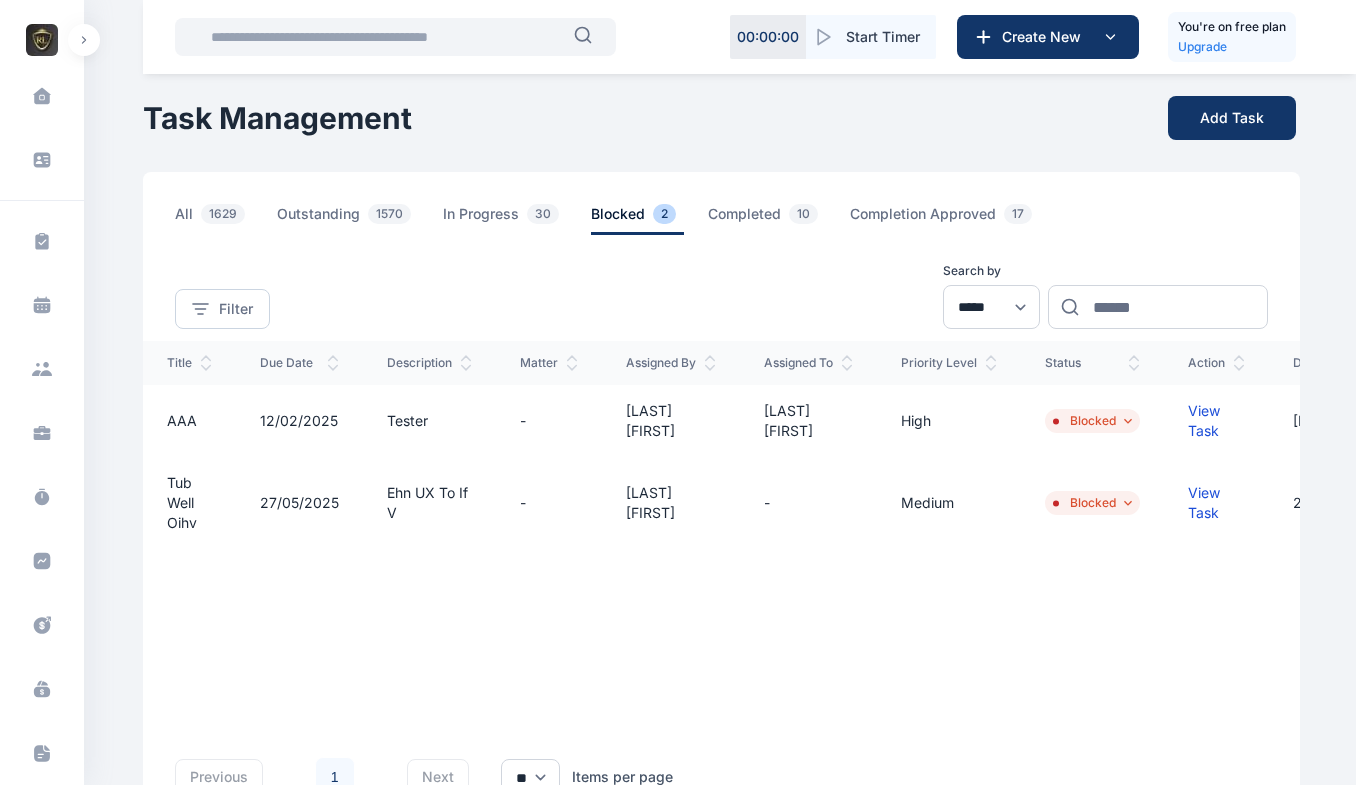 click on "Blocked" at bounding box center [1092, 421] 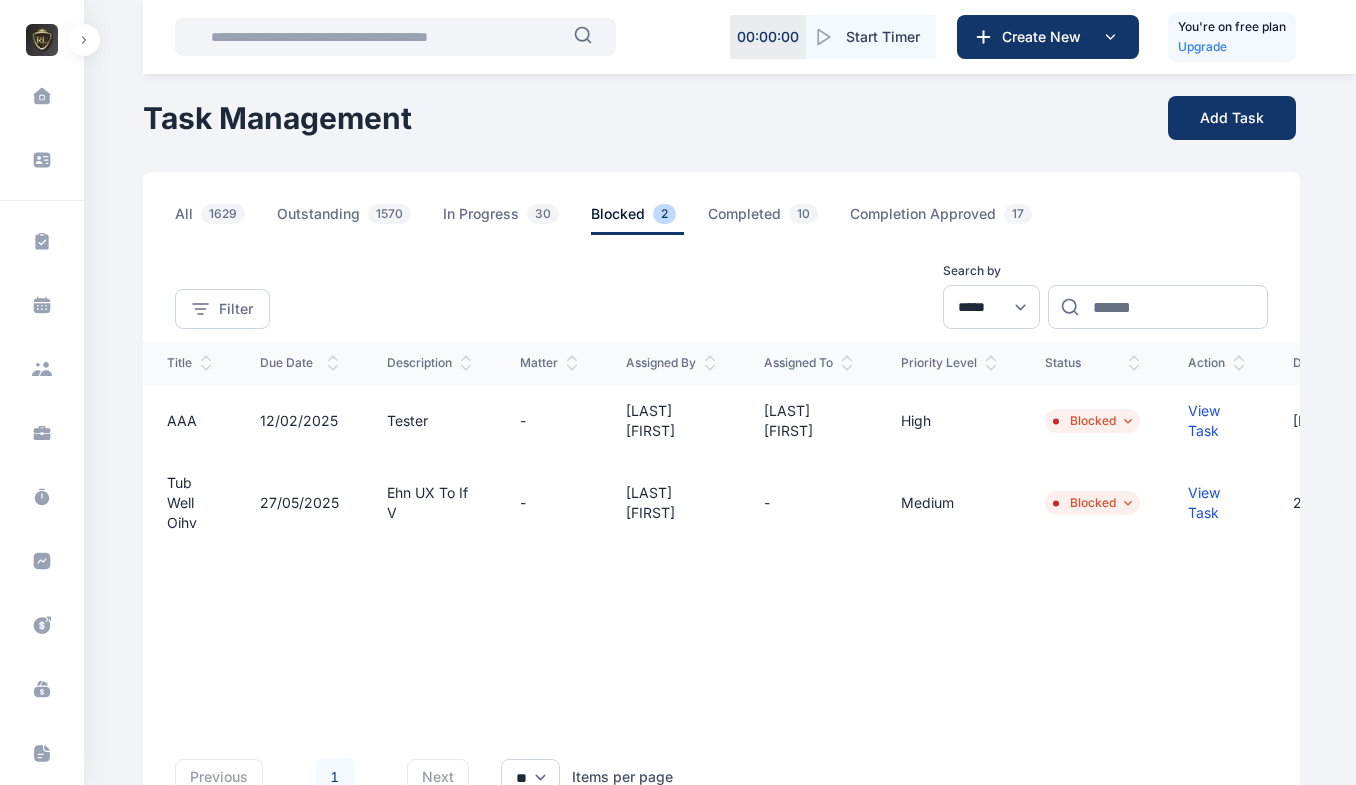 click on "High" at bounding box center (949, 421) 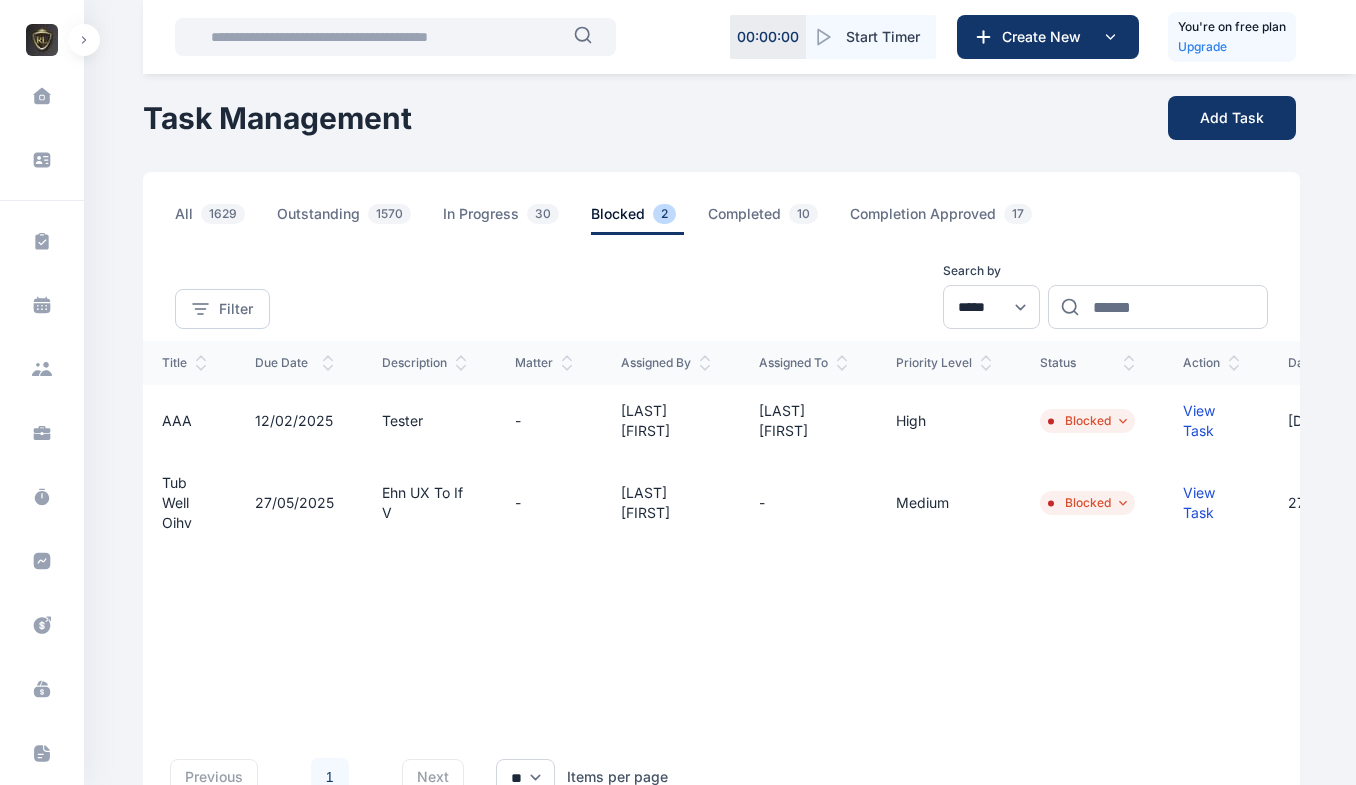 scroll, scrollTop: 0, scrollLeft: 0, axis: both 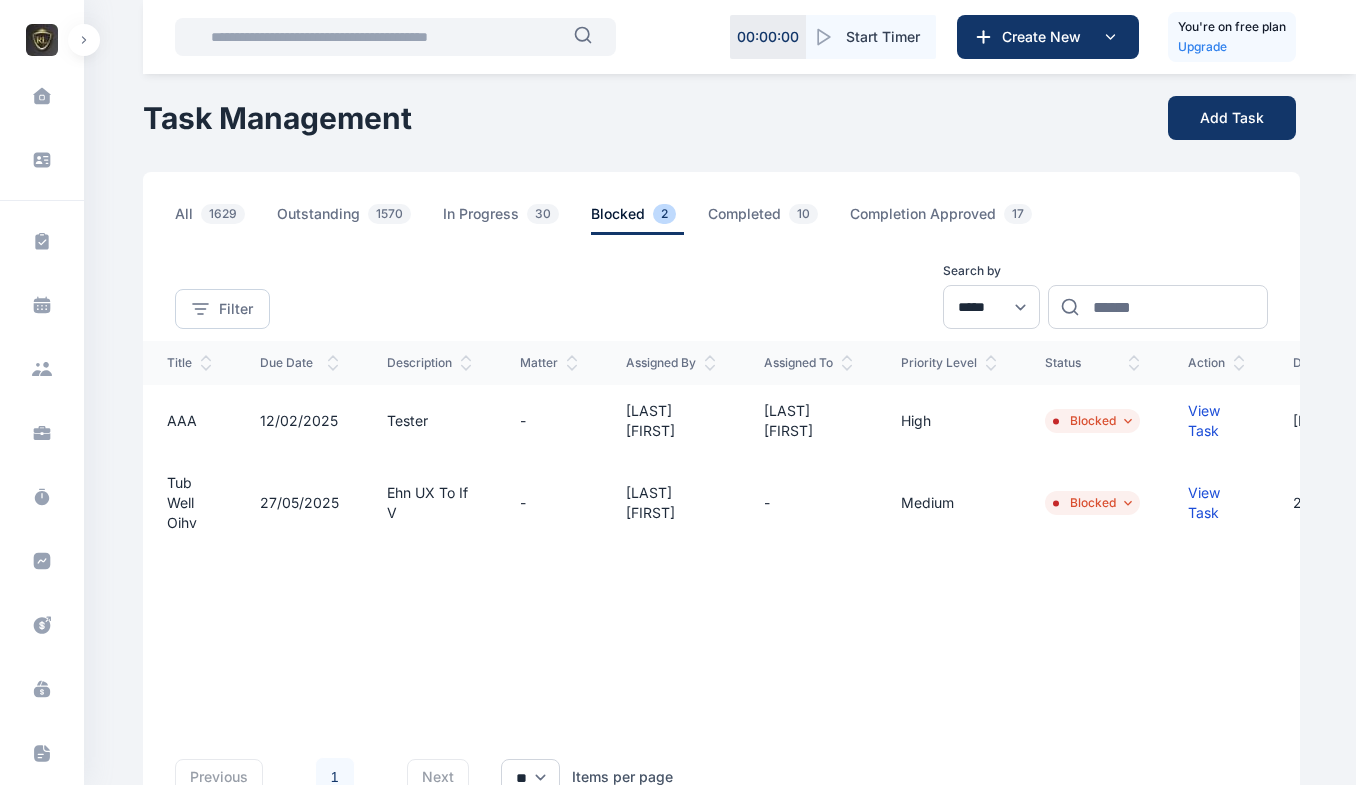 click on "View Task" at bounding box center [1216, 421] 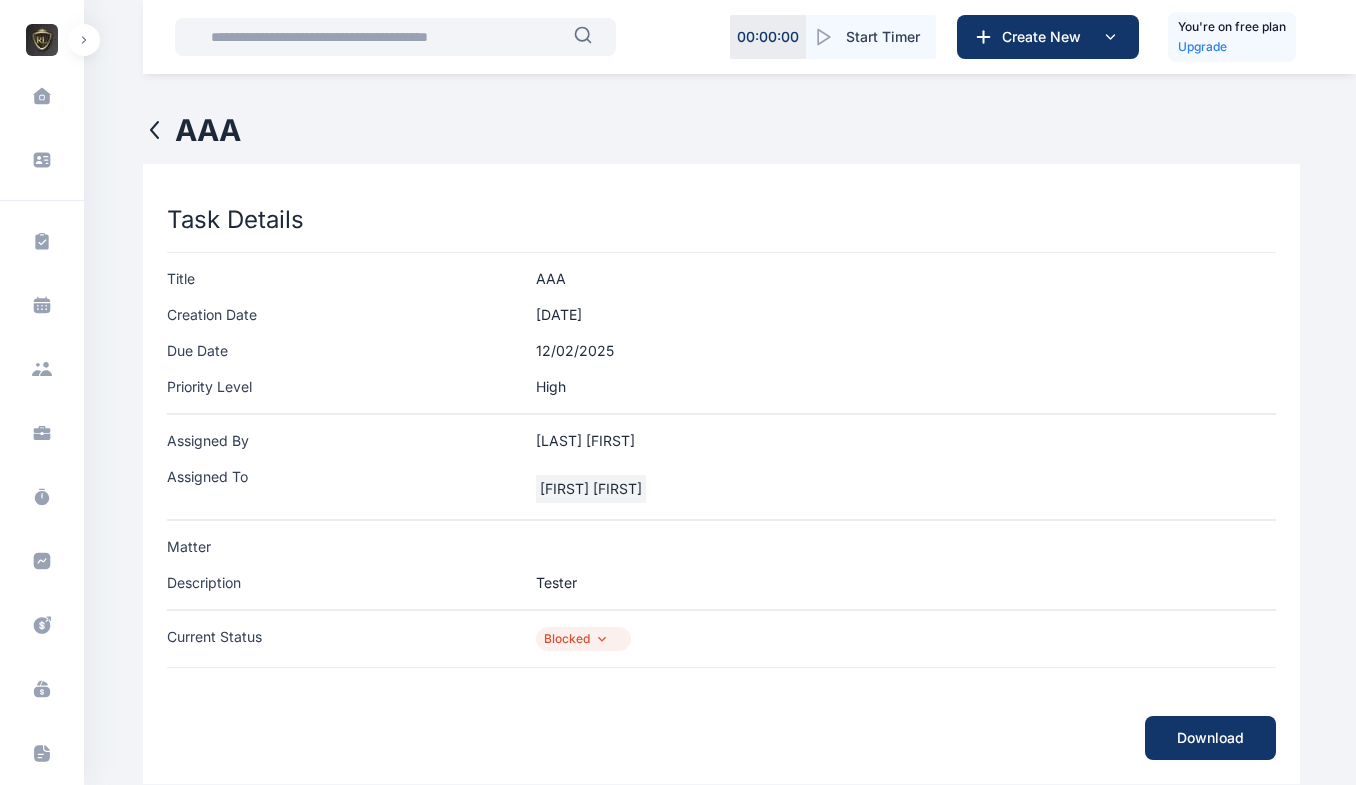 click 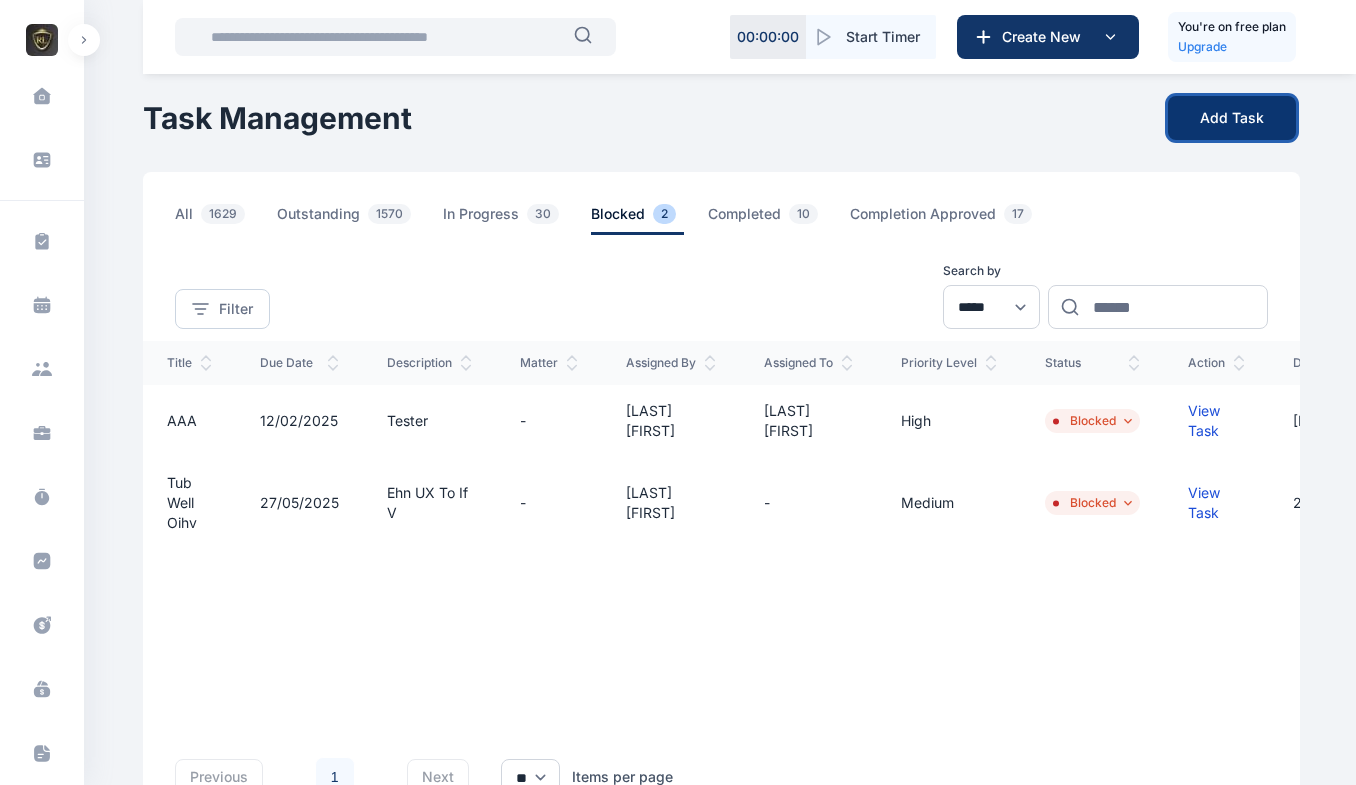 click on "Add Task" at bounding box center [1232, 118] 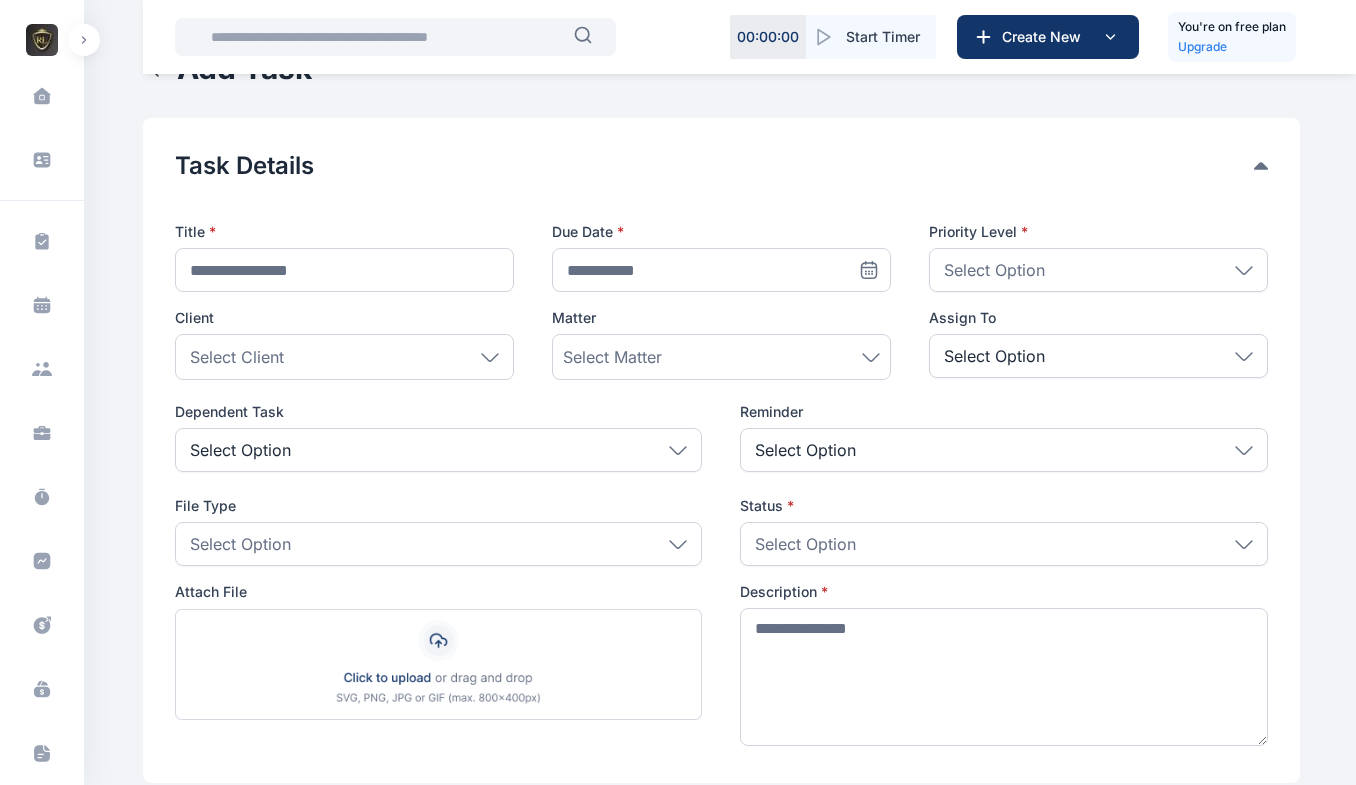 scroll, scrollTop: 0, scrollLeft: 0, axis: both 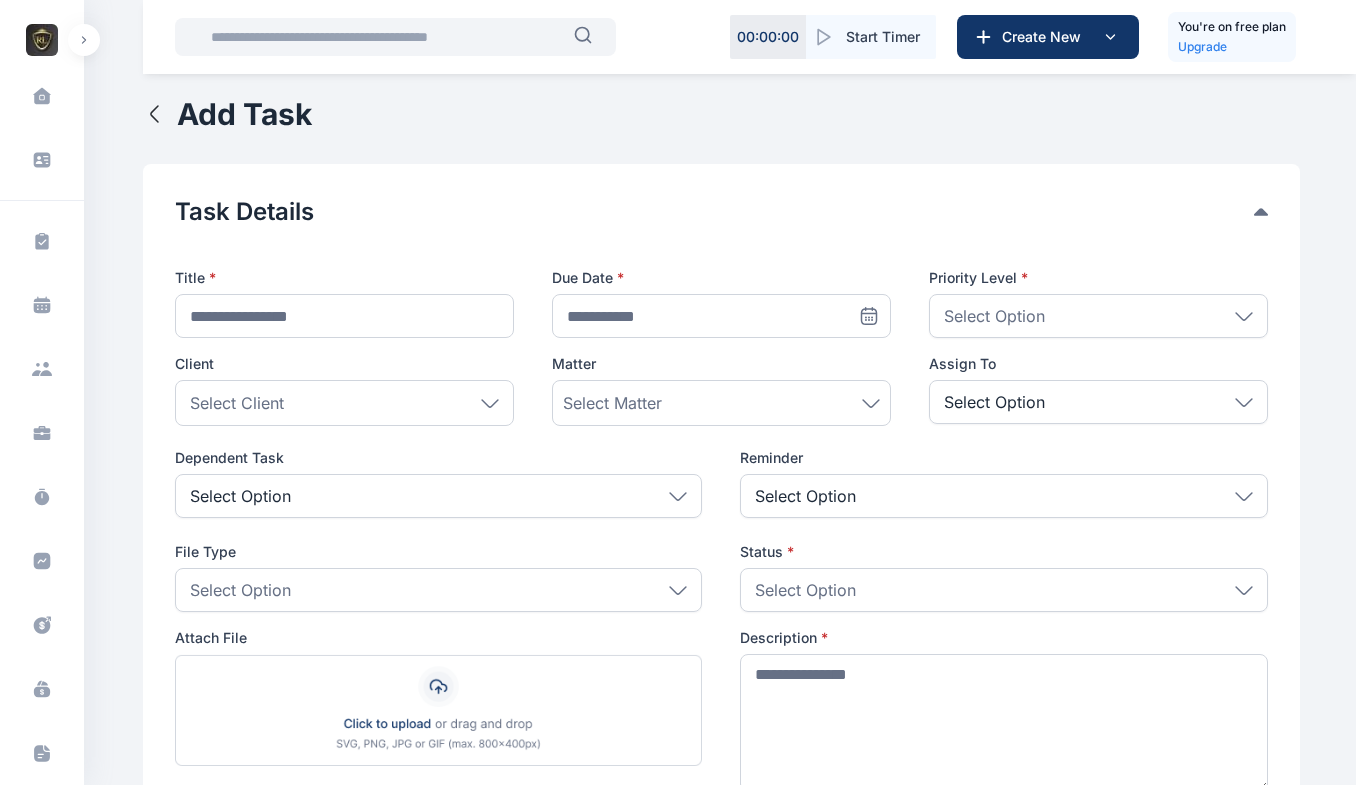 click on "Select Option" at bounding box center [439, 496] 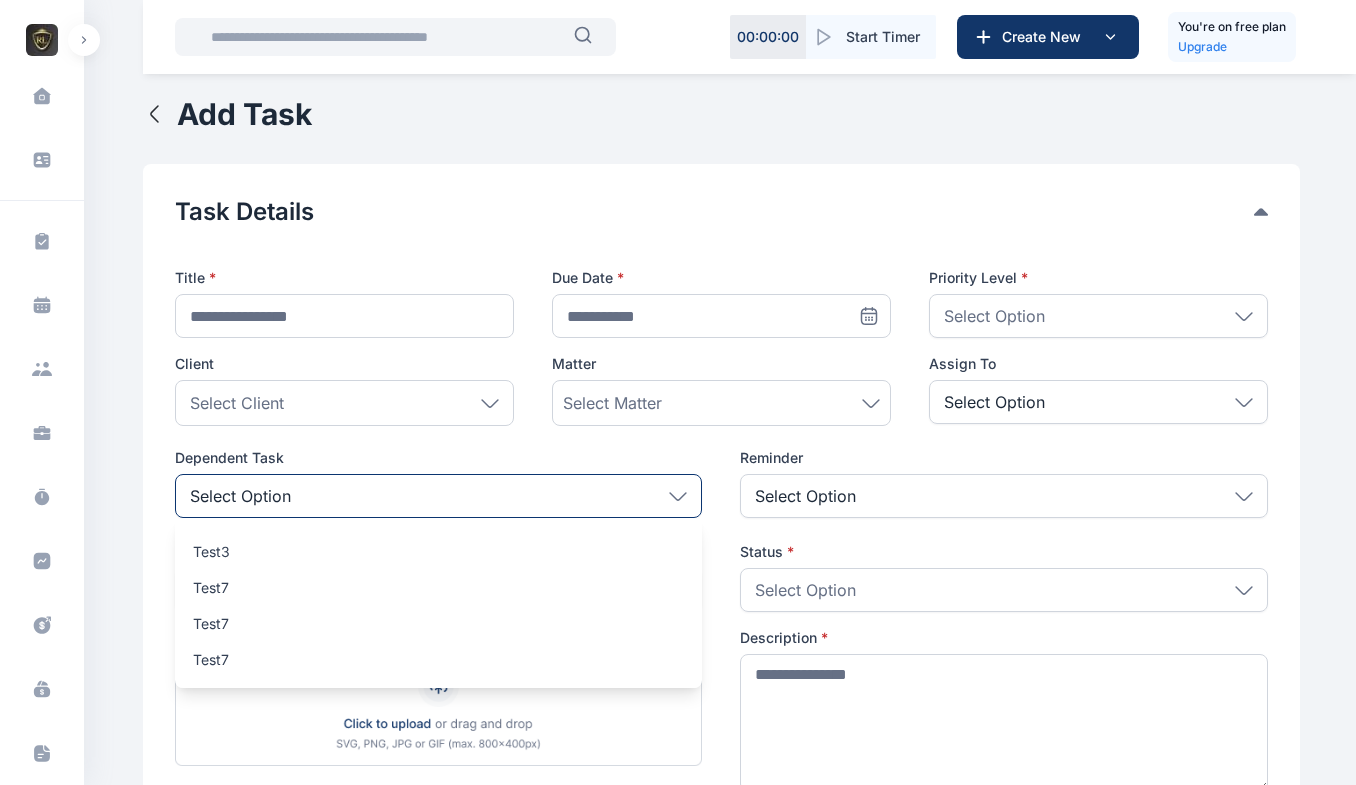 click on "Dependent Task" at bounding box center (439, 458) 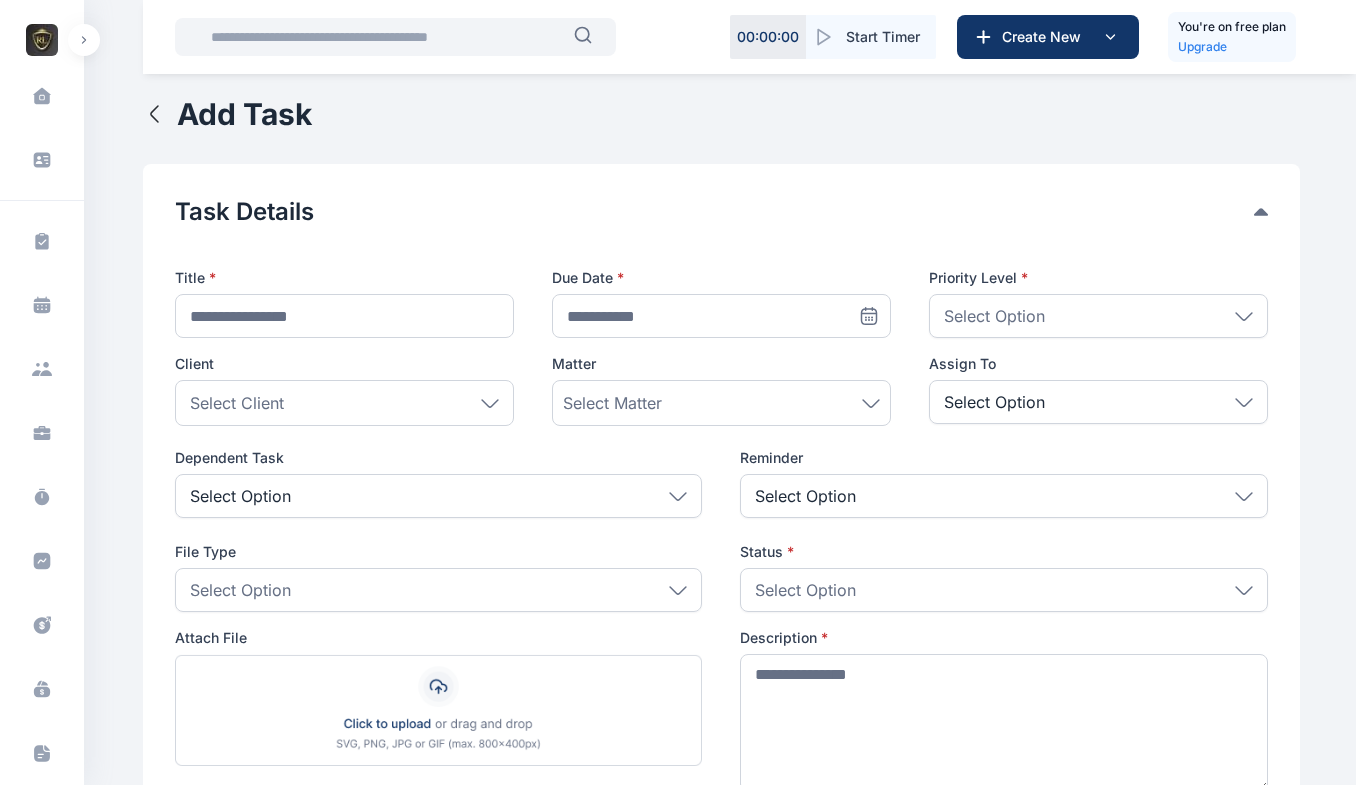 click on "Select Option" at bounding box center (805, 496) 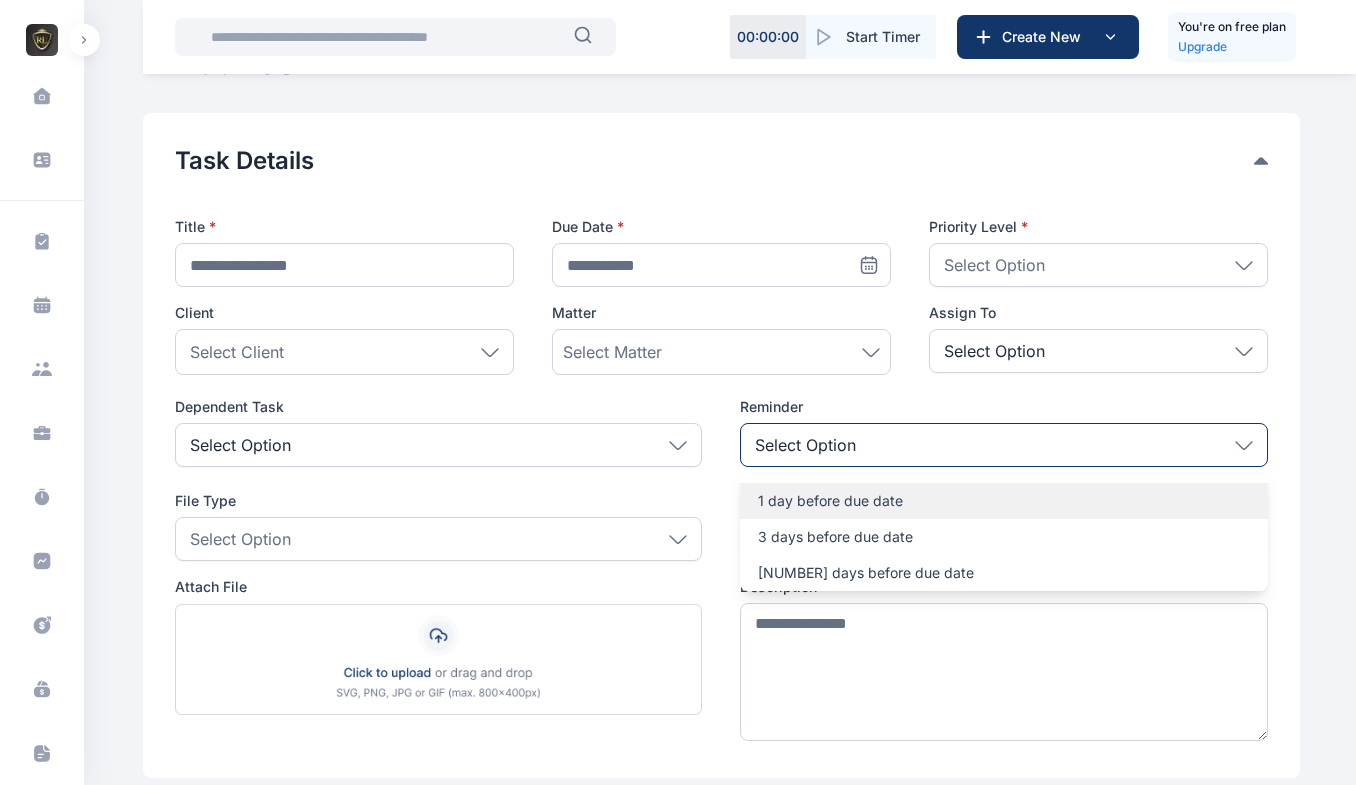 scroll, scrollTop: 54, scrollLeft: 0, axis: vertical 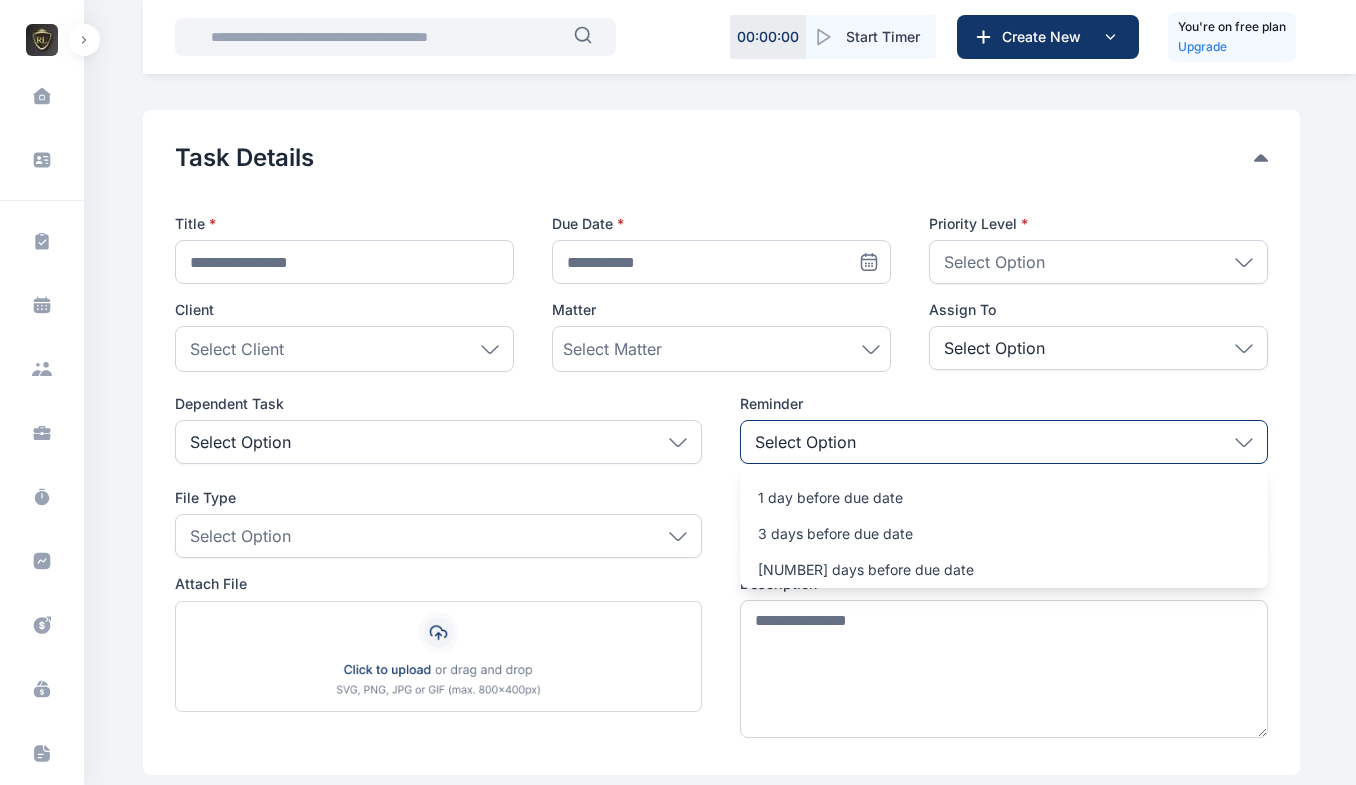 click on "**********" at bounding box center [721, 458] 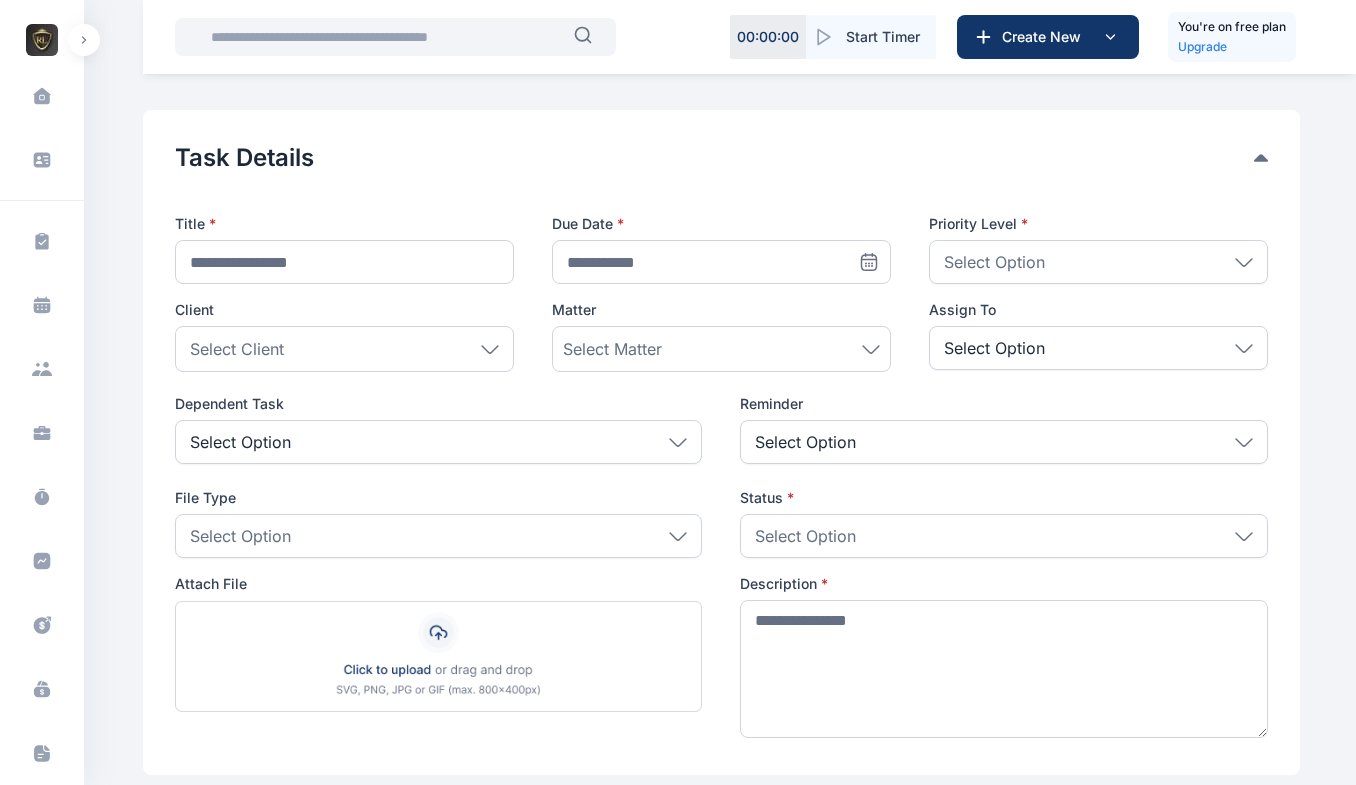click on "Select Option" at bounding box center [439, 536] 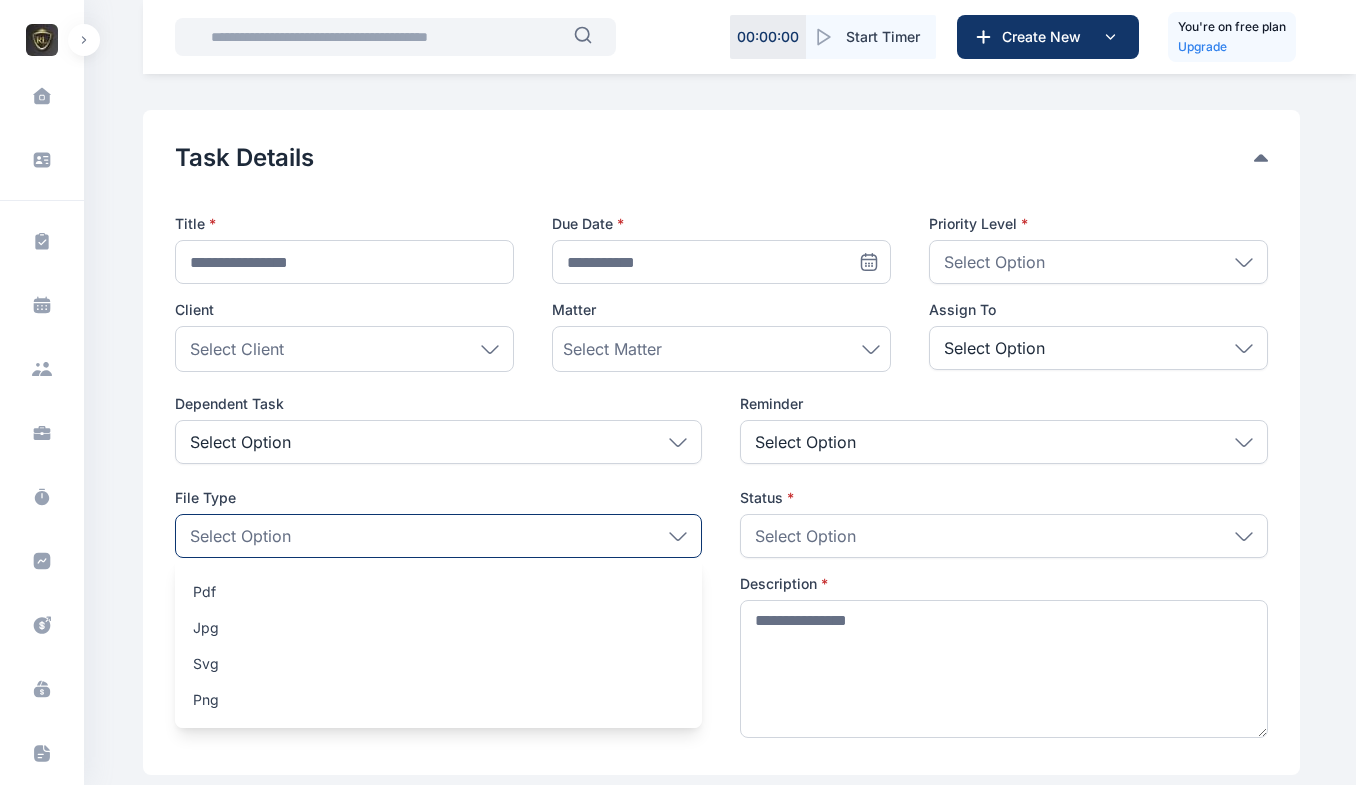 click on "File Type" at bounding box center (439, 498) 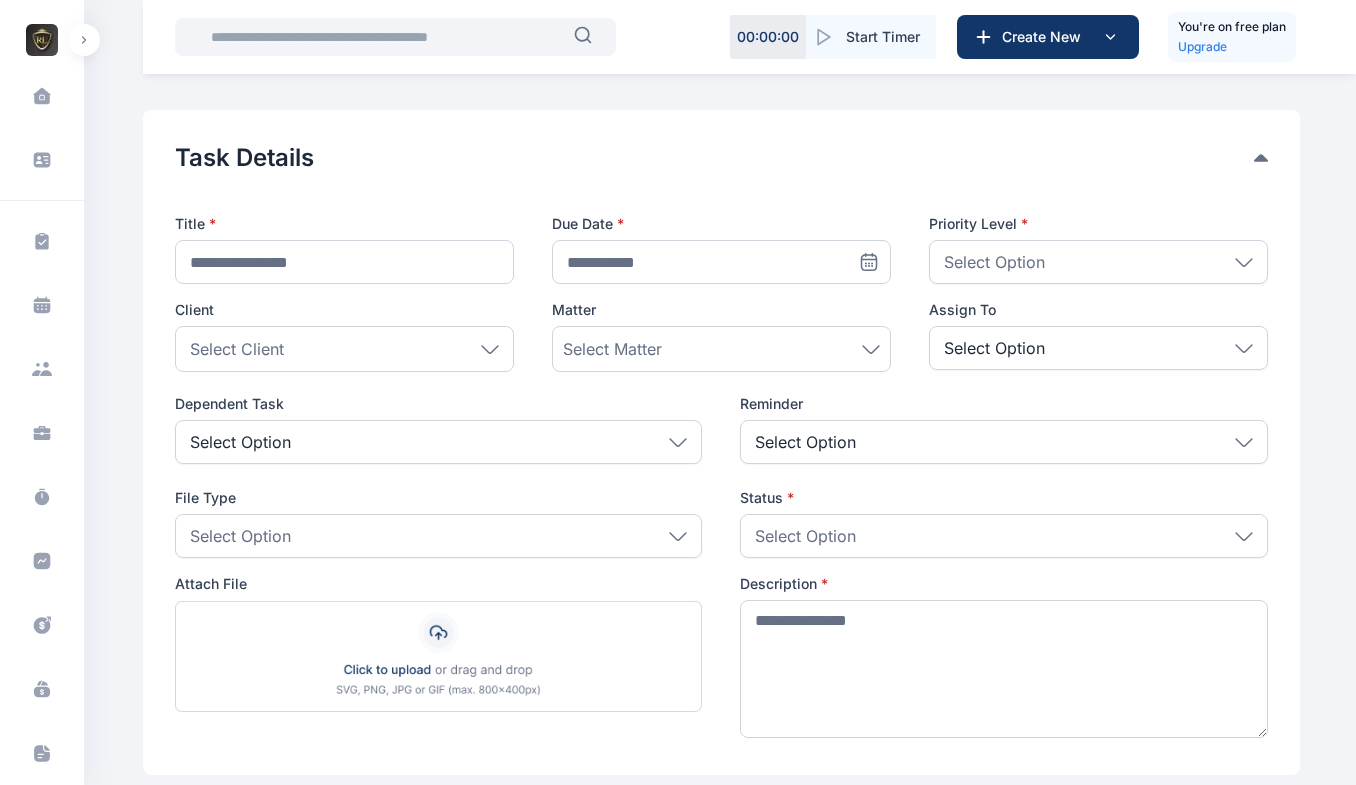 click on "Select Client" at bounding box center (344, 349) 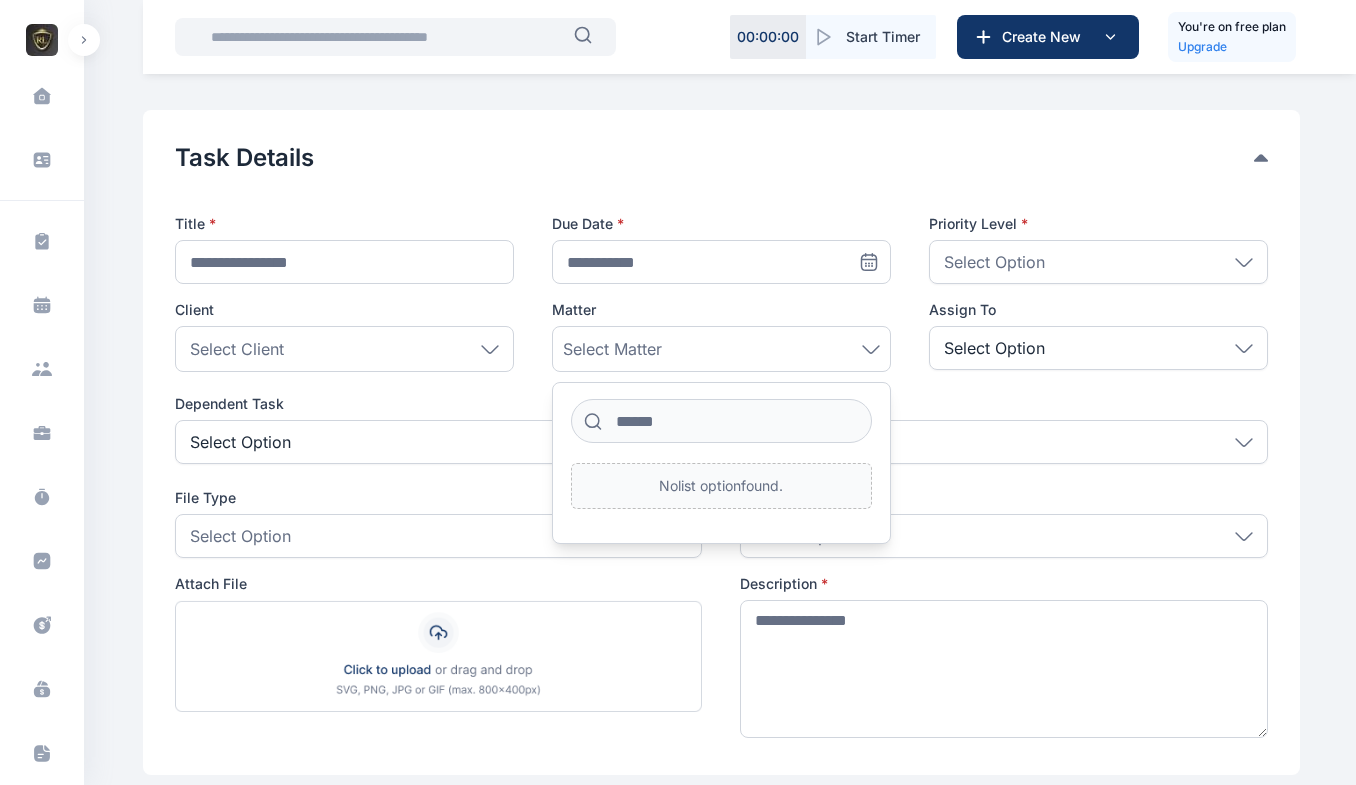 click 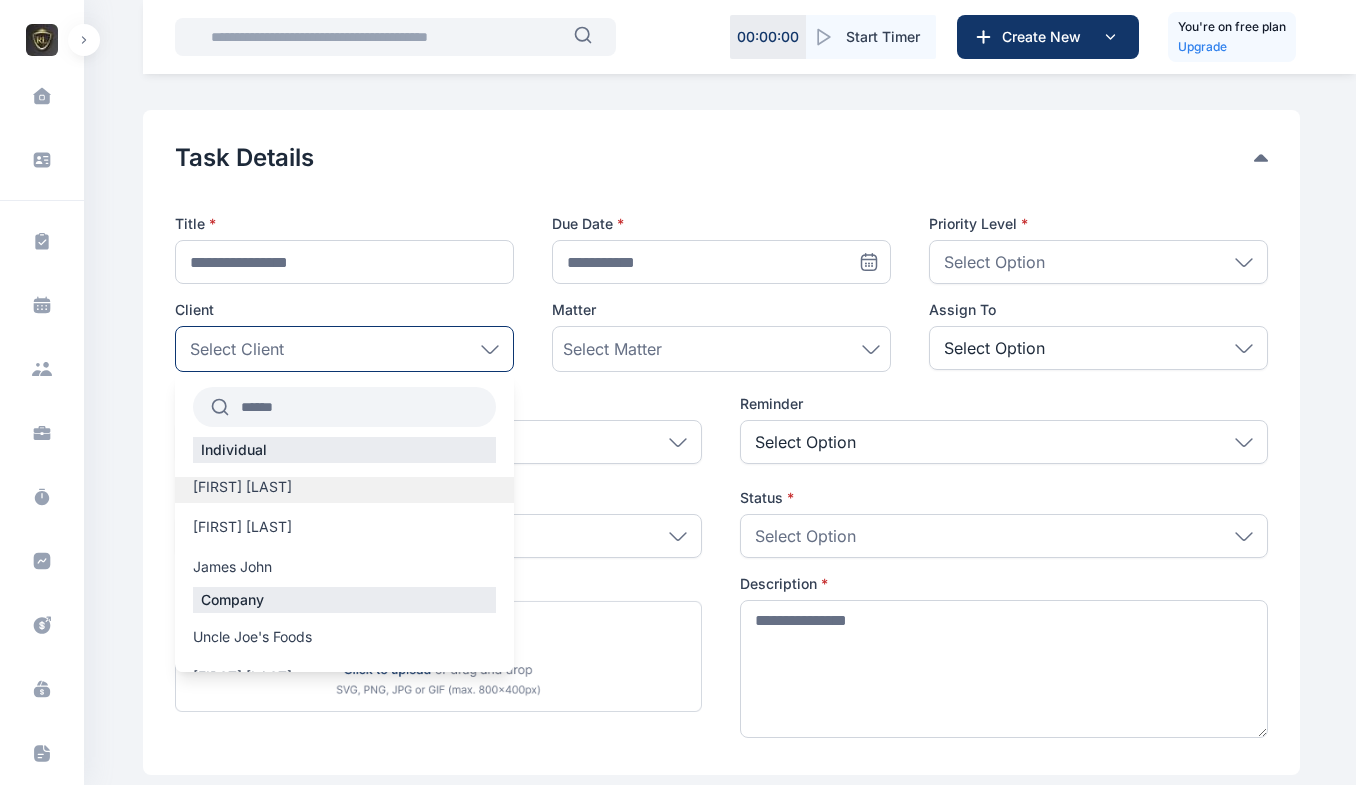 click on "Hitler Abdul" at bounding box center (344, 487) 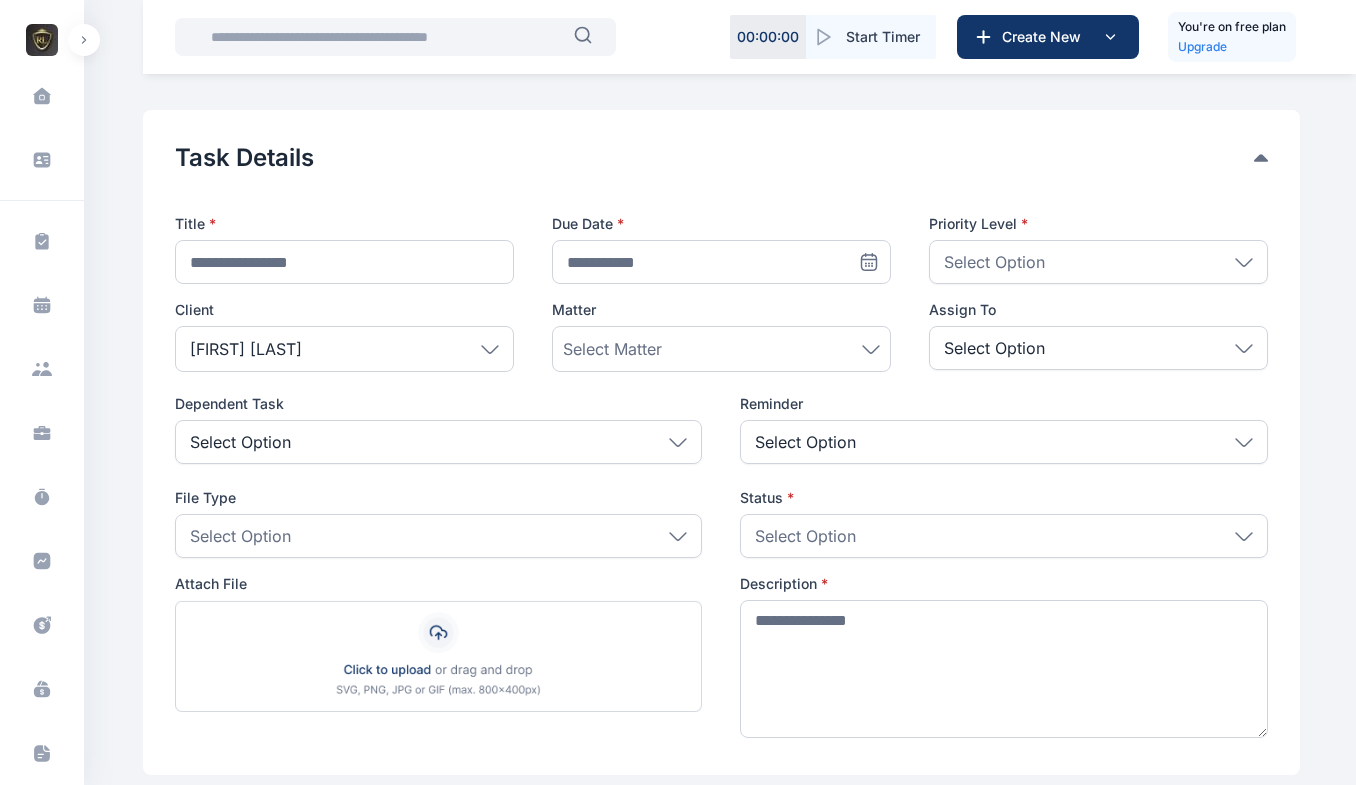 click on "Select Matter" at bounding box center [721, 349] 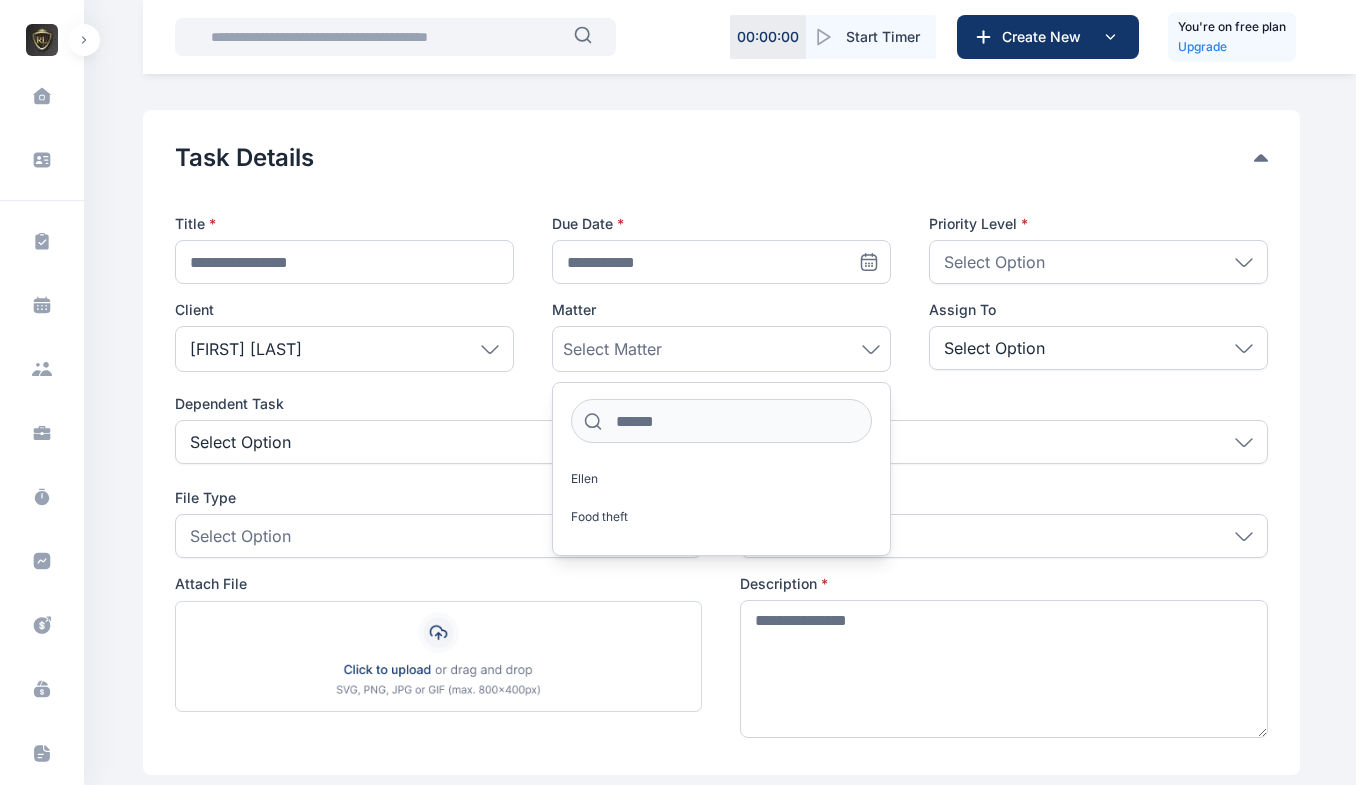 click on "Client     Hitler Abdul Individual Hitler Abdul Tochukwu John James John Company Uncle Joe's Foods Hope Conner Paula Test Matter   Select Matter Ellen Food theft Assign To    Select Option Elsa John Tester Elijah Afolayan Oluwasegun Eddie Anatoria Aguda Roseline" at bounding box center [721, 339] 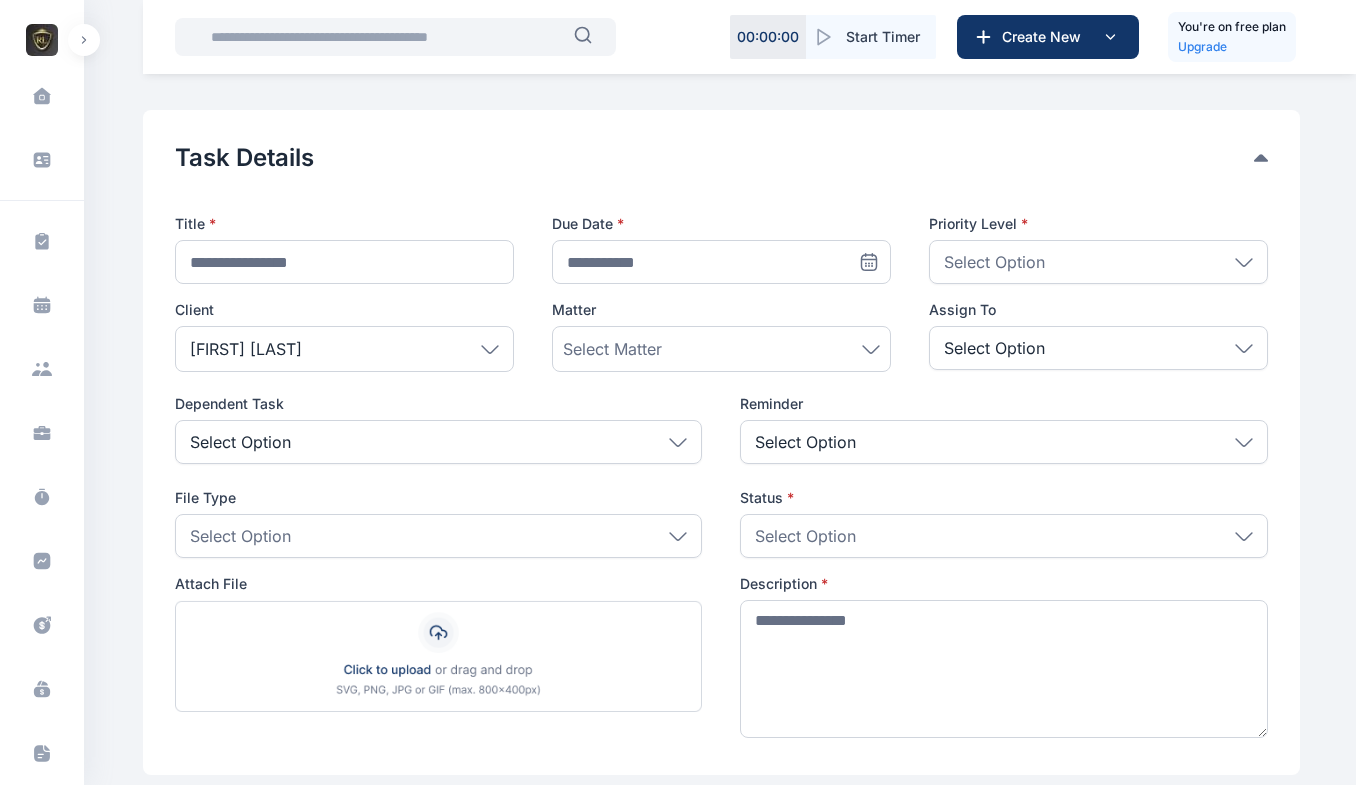 click on "Select Option" at bounding box center (1098, 348) 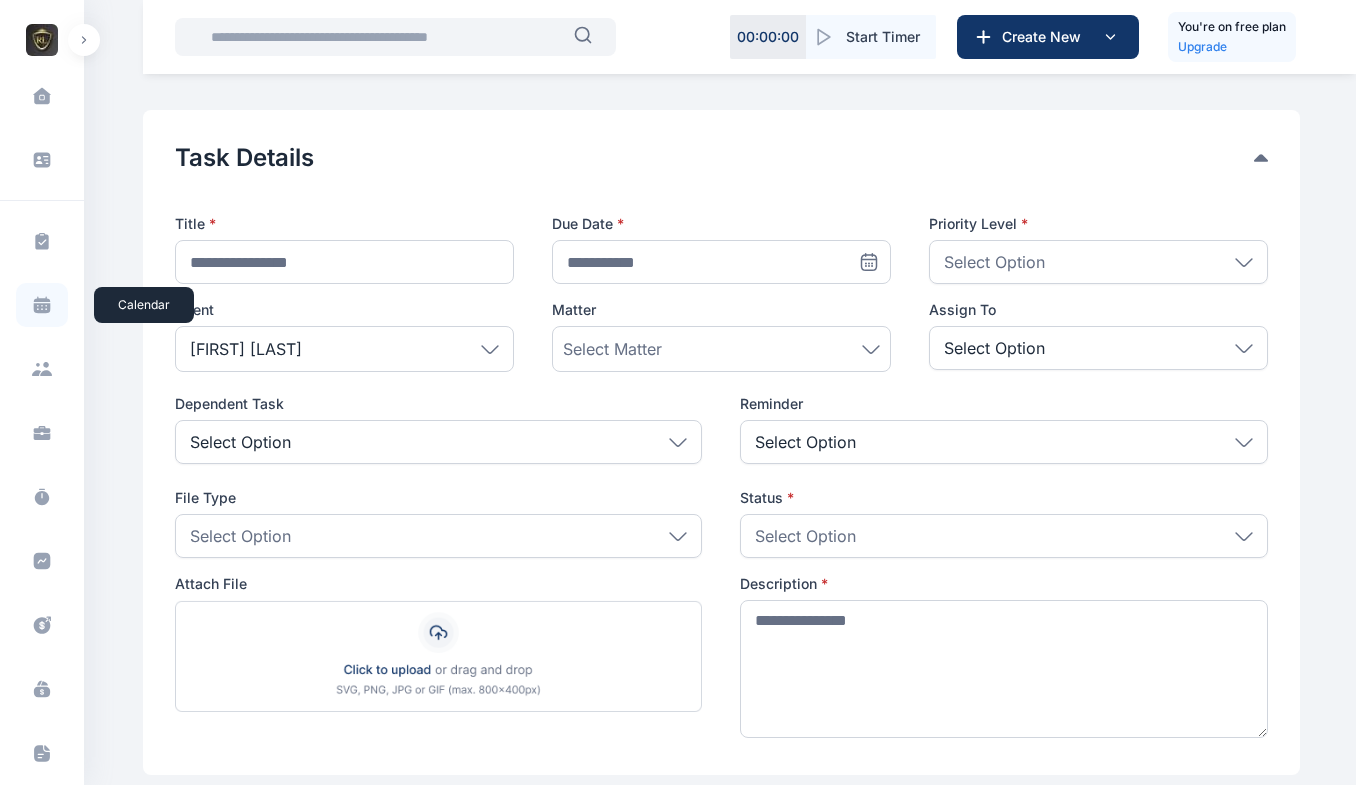 click 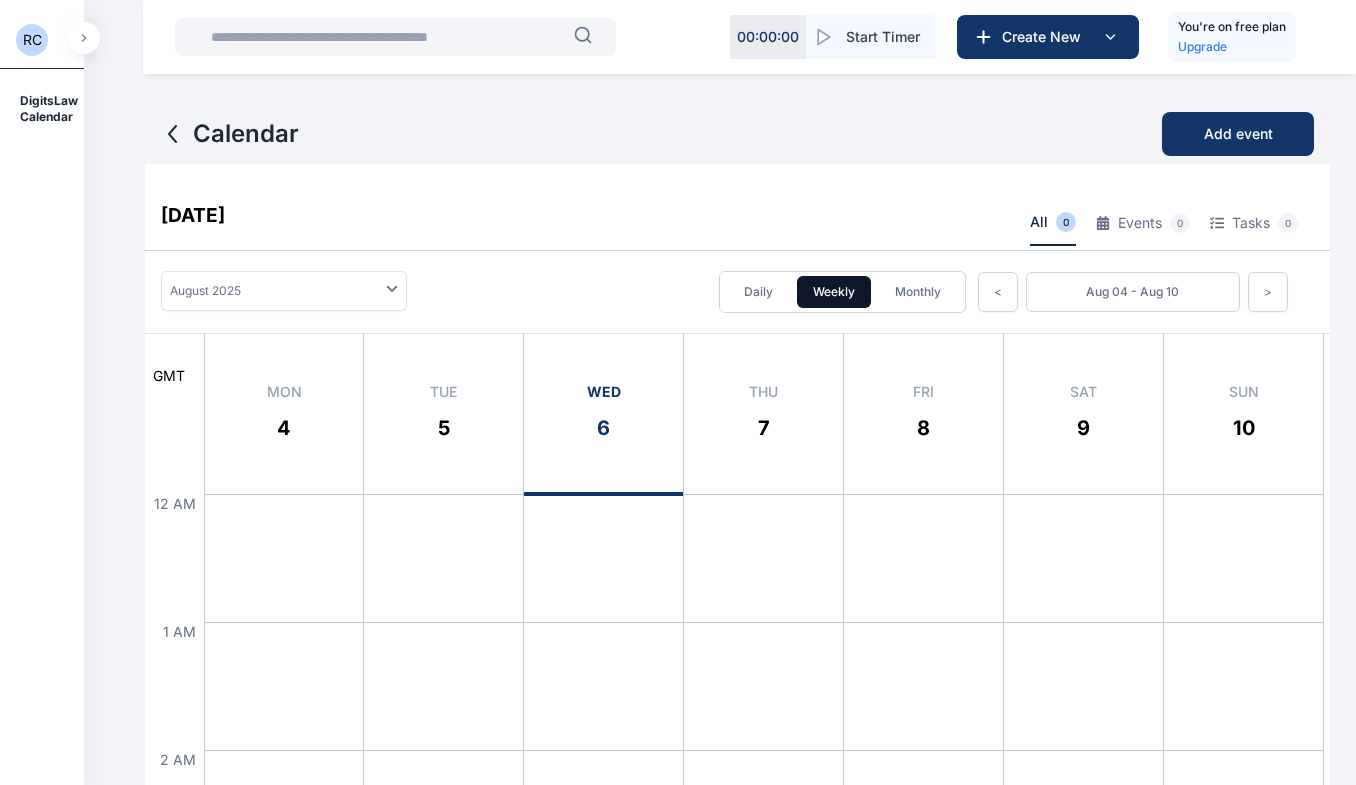 scroll, scrollTop: 0, scrollLeft: 0, axis: both 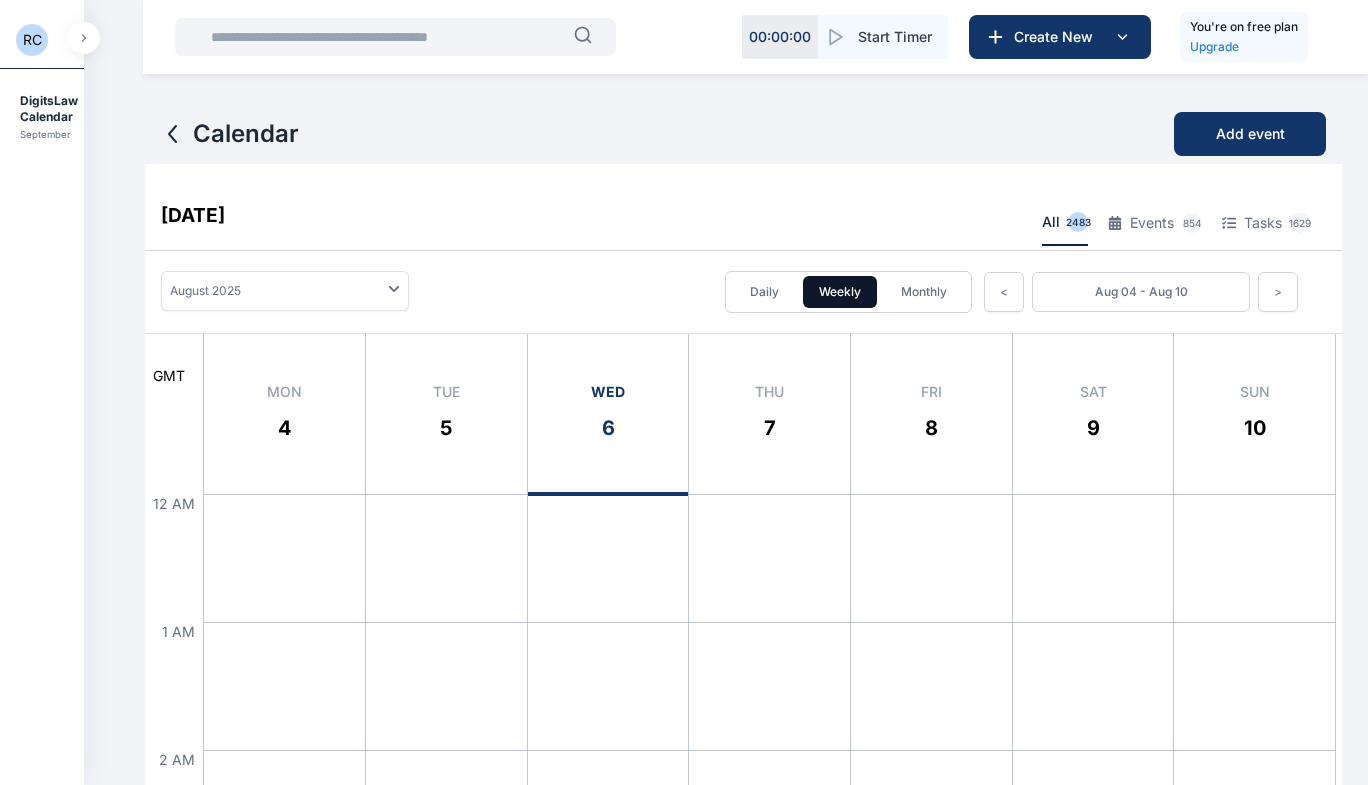 click on "Daily" at bounding box center (764, 292) 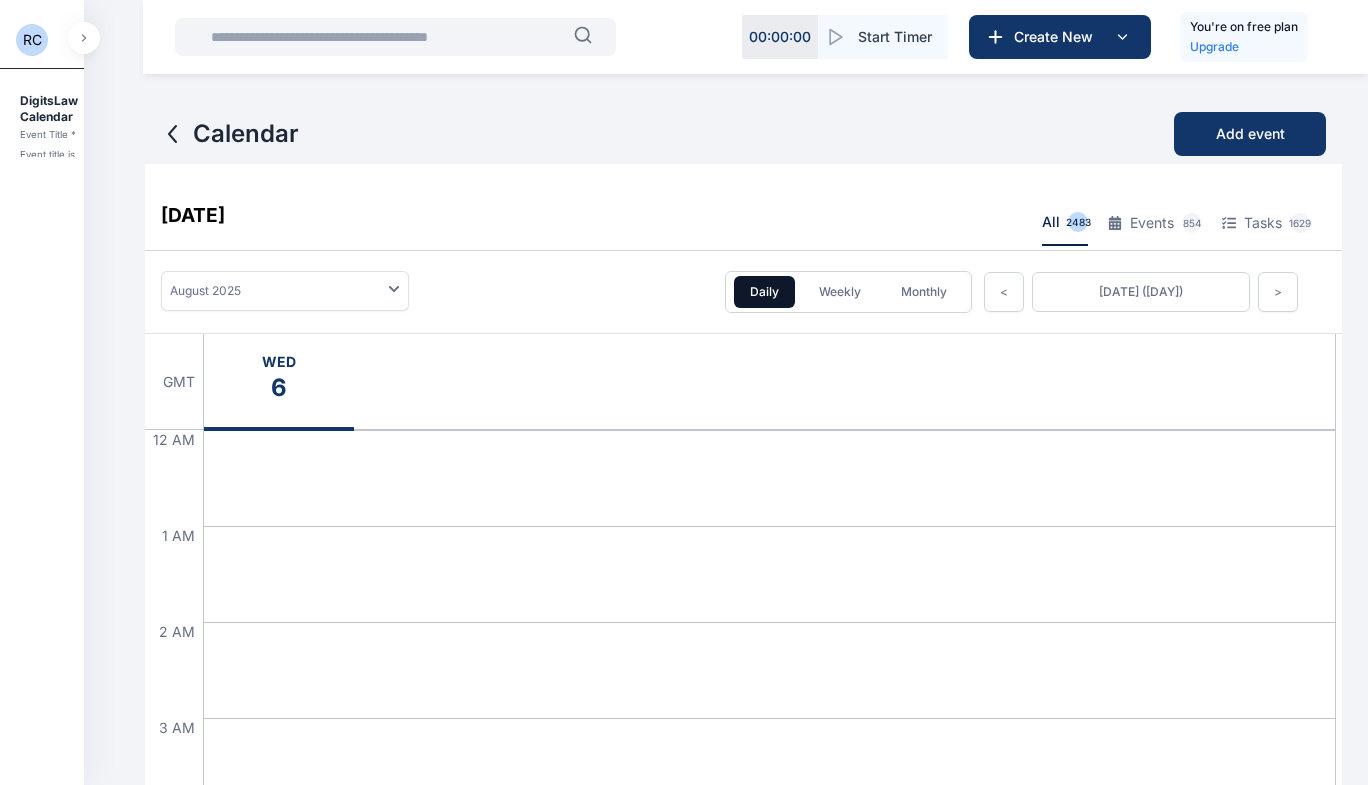 click on "August 2025" at bounding box center (285, 291) 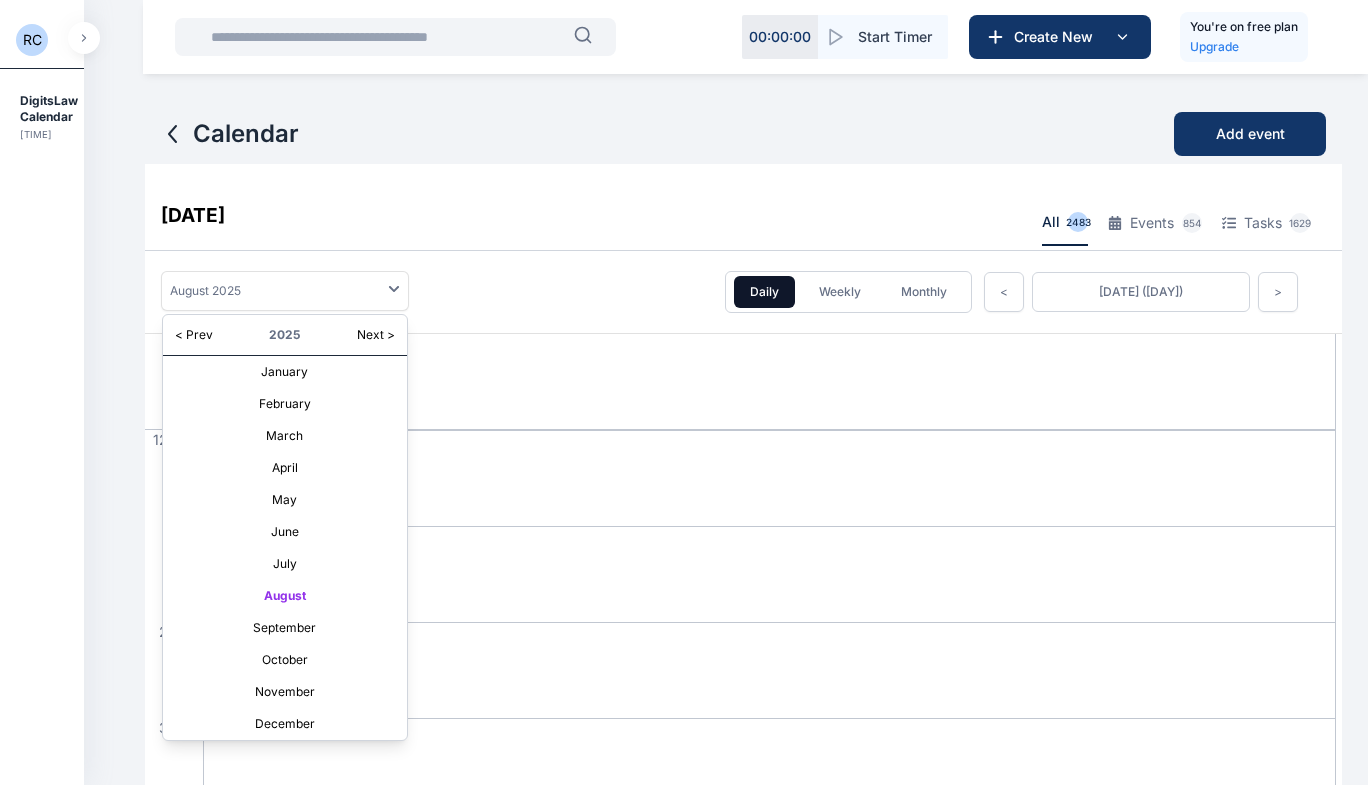 click on "August 06, 2025 All 2483  Events 854  Tasks 1629" at bounding box center [743, 217] 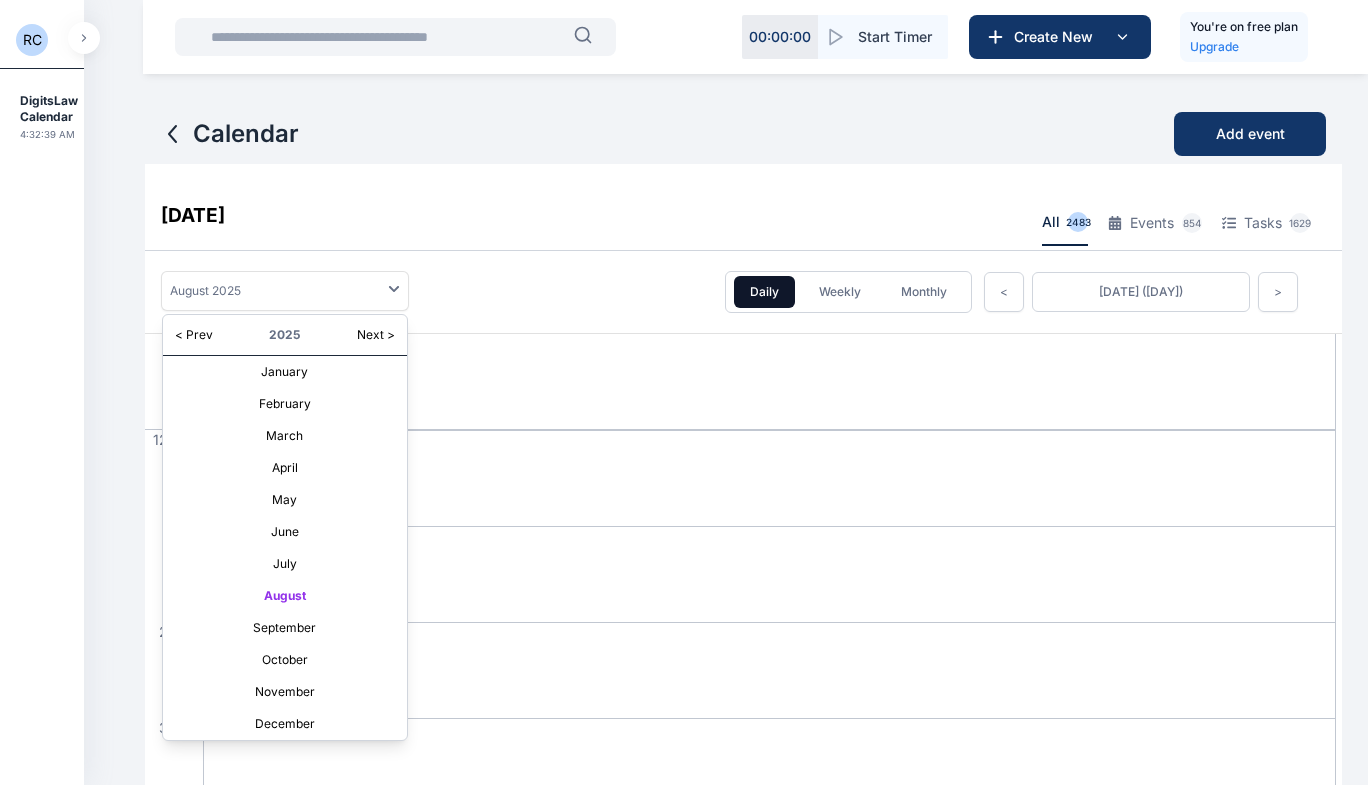 click on "Events 854" at bounding box center (1155, 229) 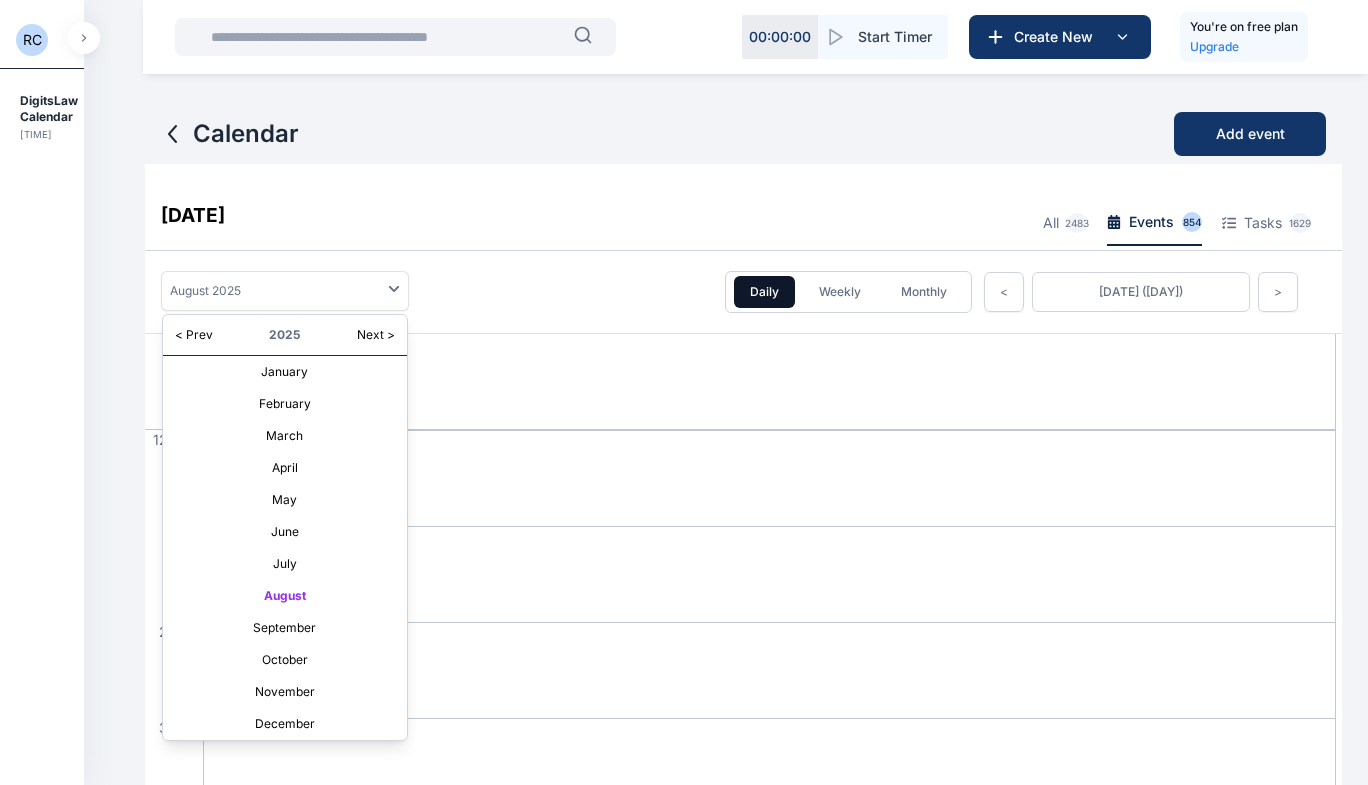 click on "Events 854" at bounding box center (1154, 229) 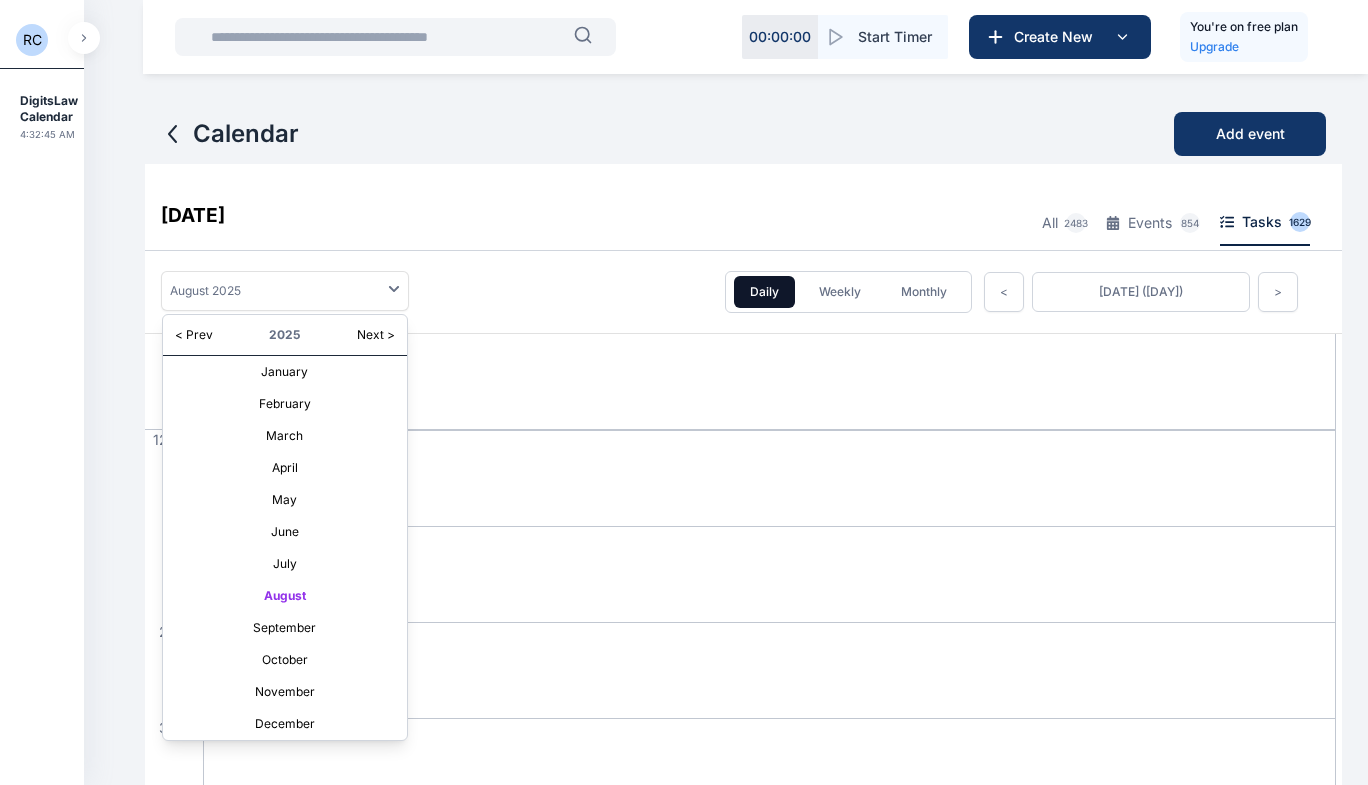 click on "August 2025" at bounding box center [285, 291] 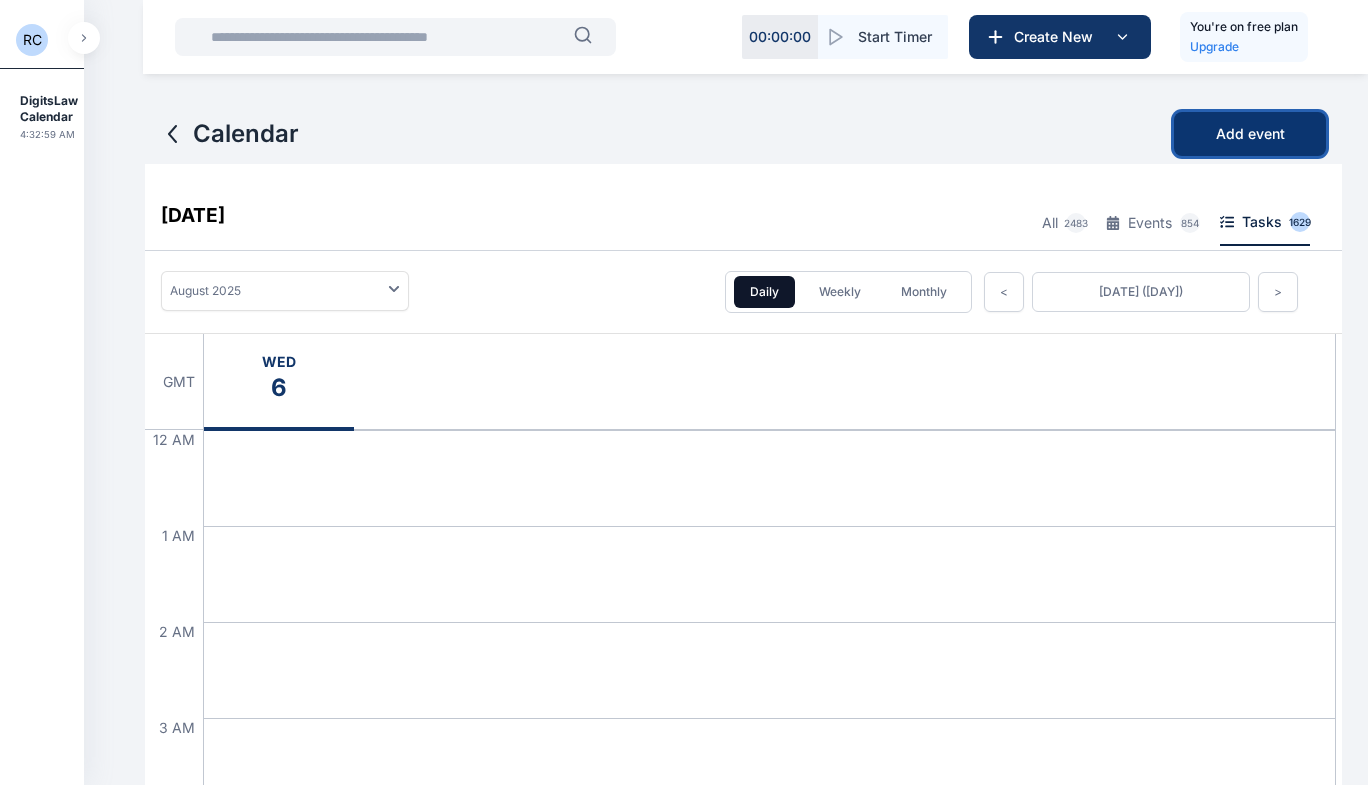 click on "Add event" at bounding box center (1250, 134) 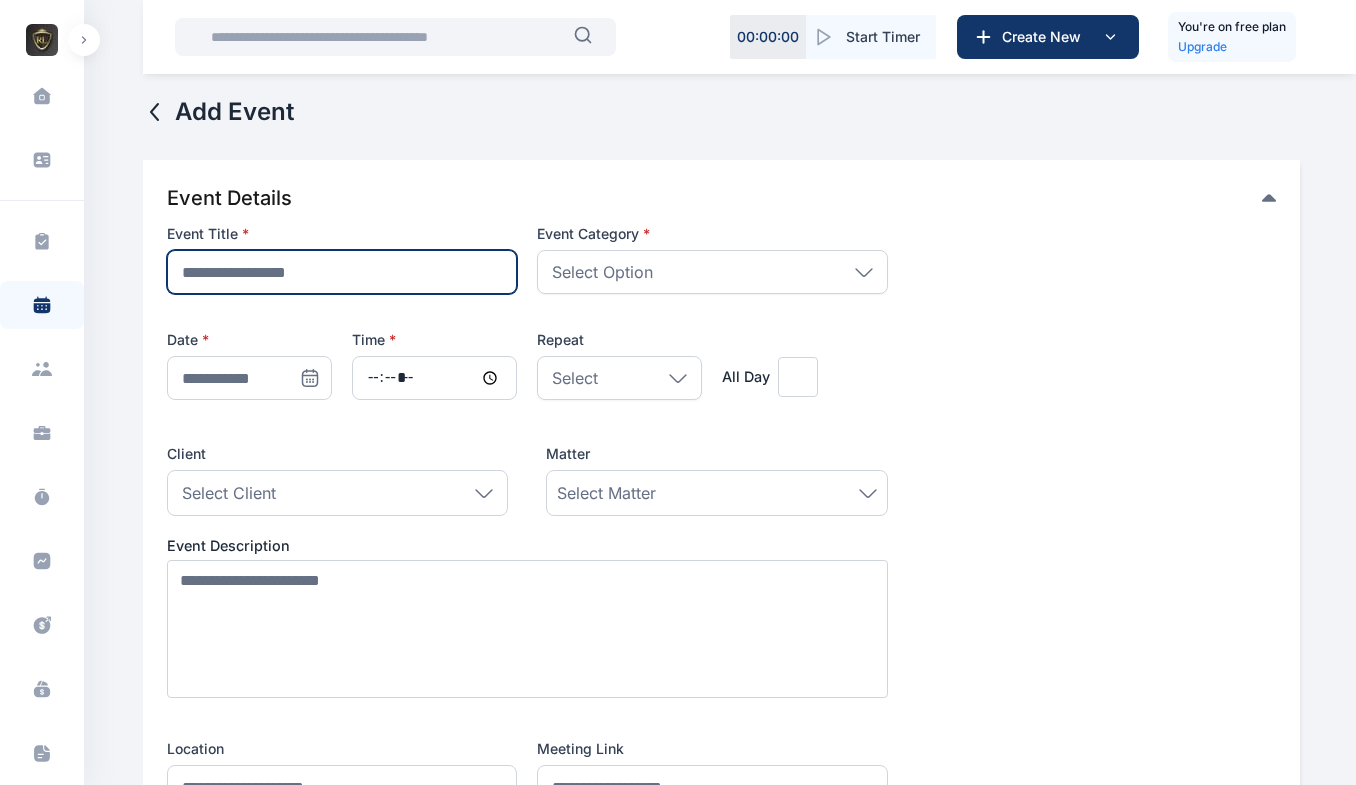 click at bounding box center (342, 272) 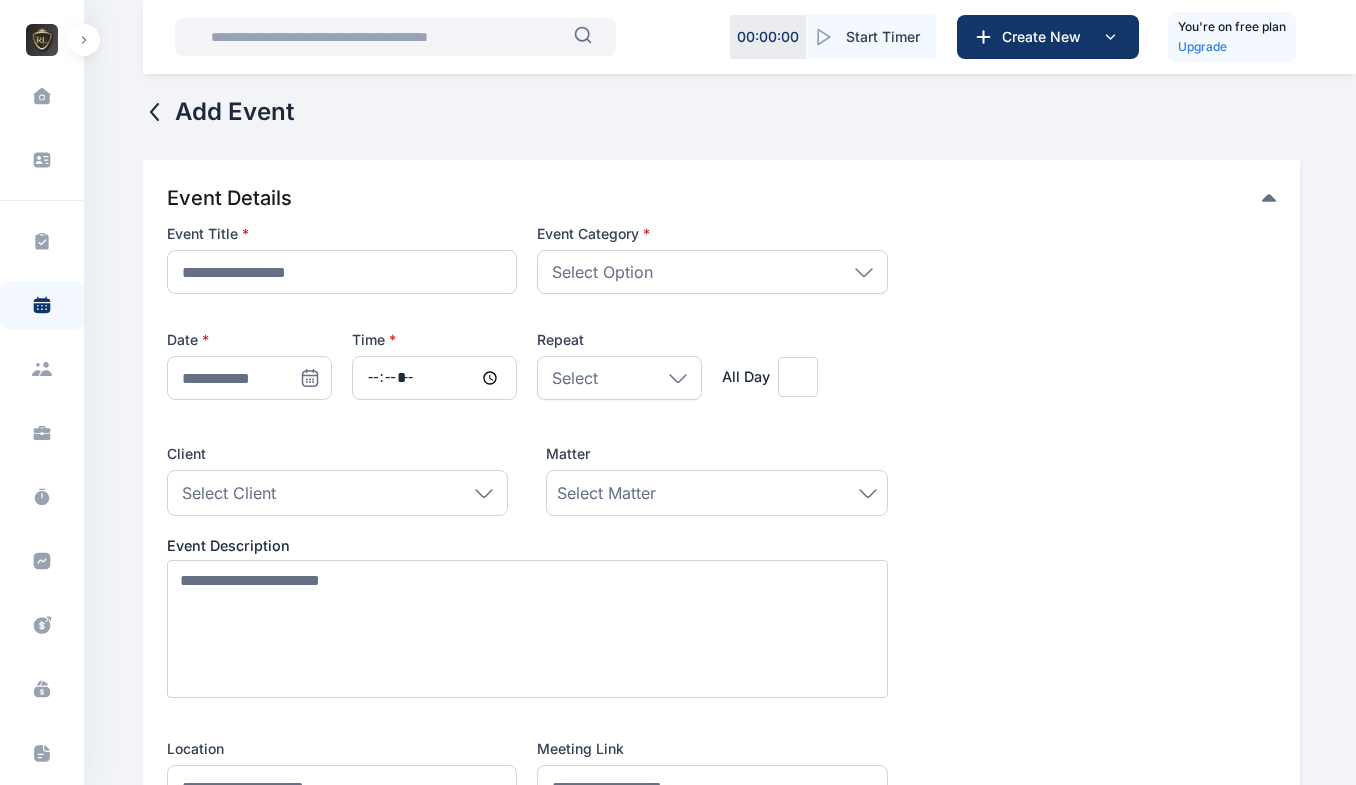 click on "Select Option" at bounding box center (712, 272) 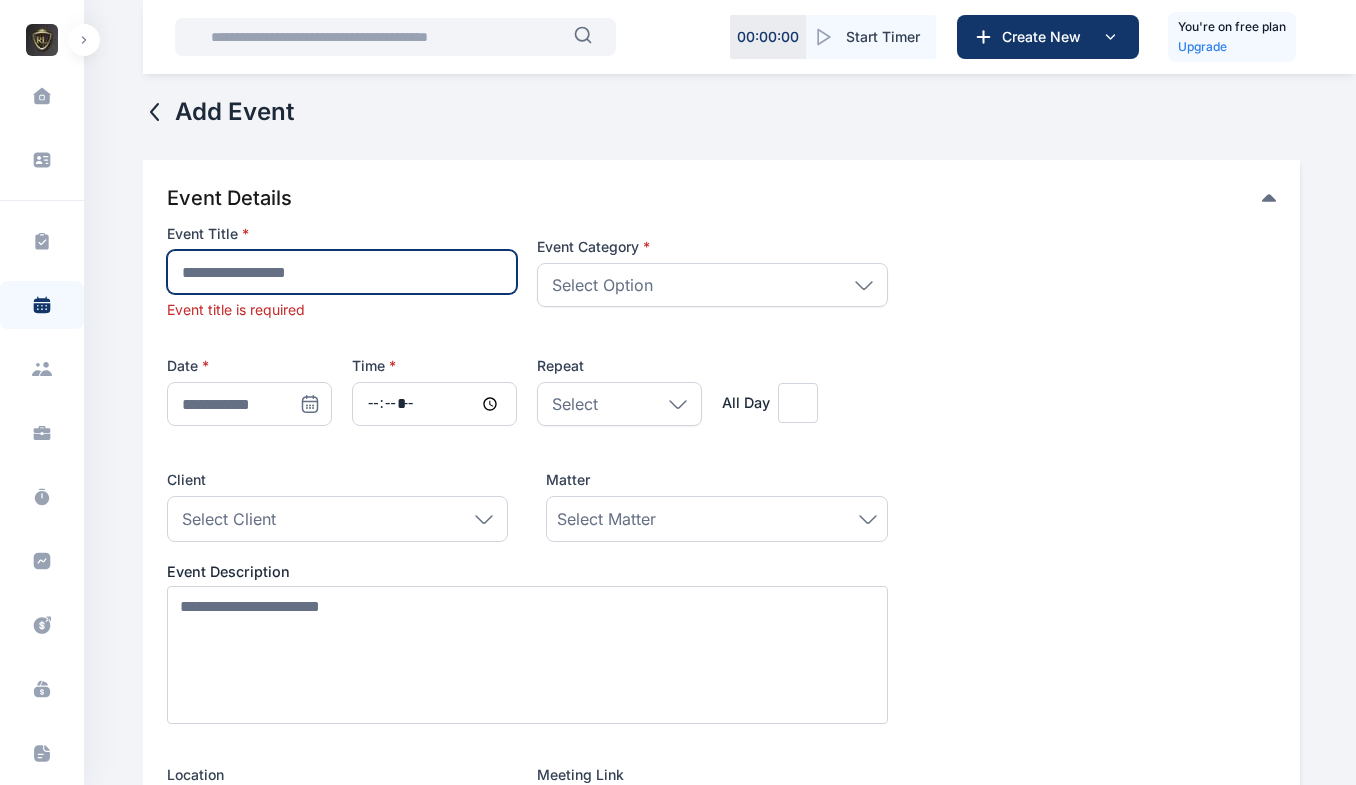 click at bounding box center [342, 272] 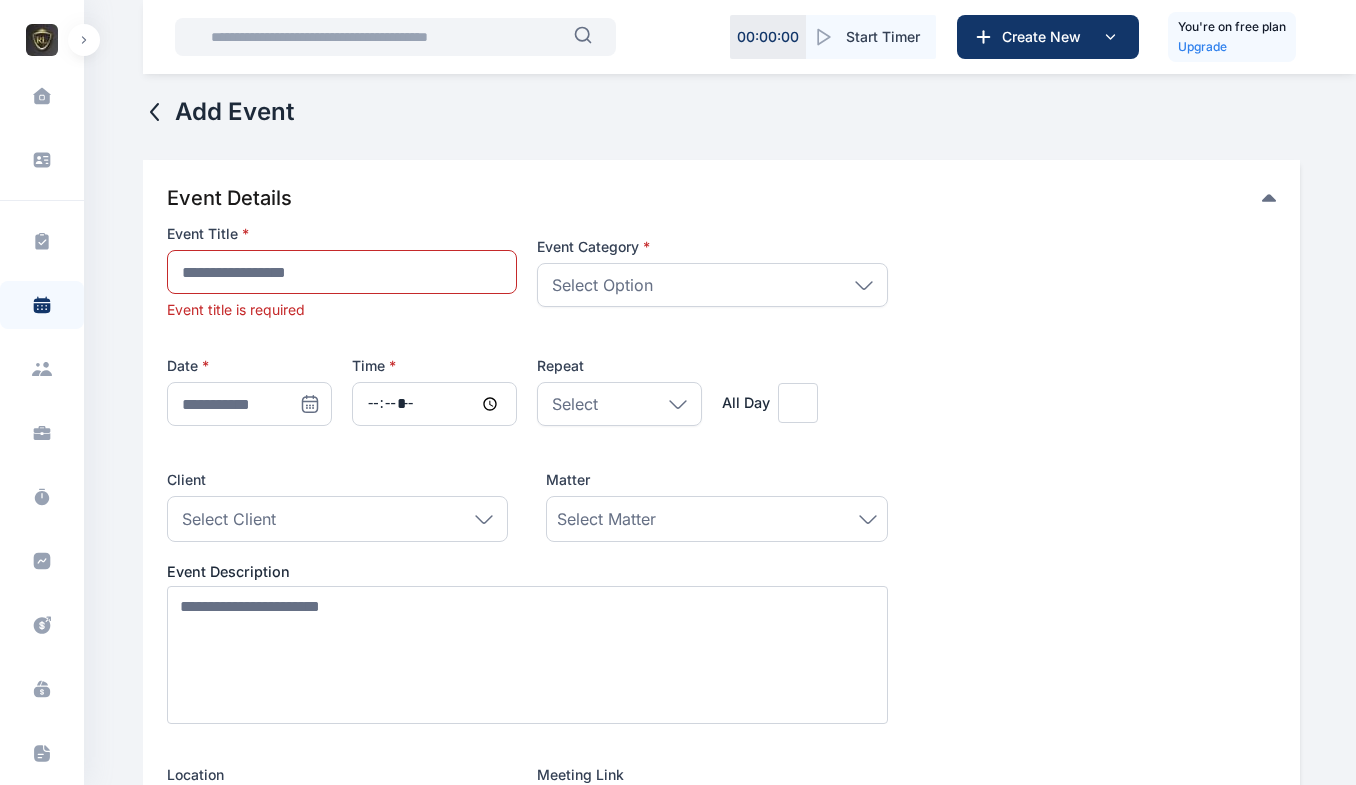 click on "Select Option" at bounding box center (712, 285) 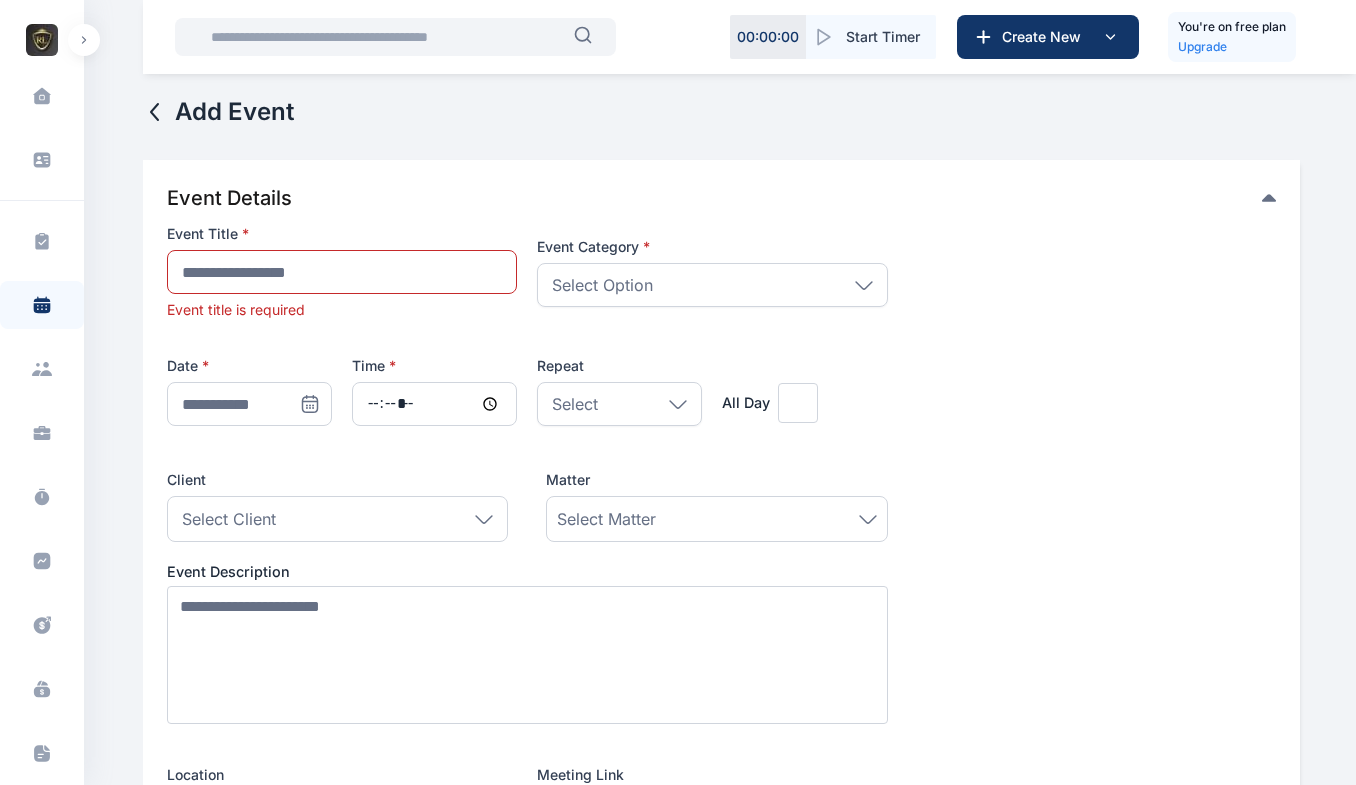 click on "**********" at bounding box center [527, 529] 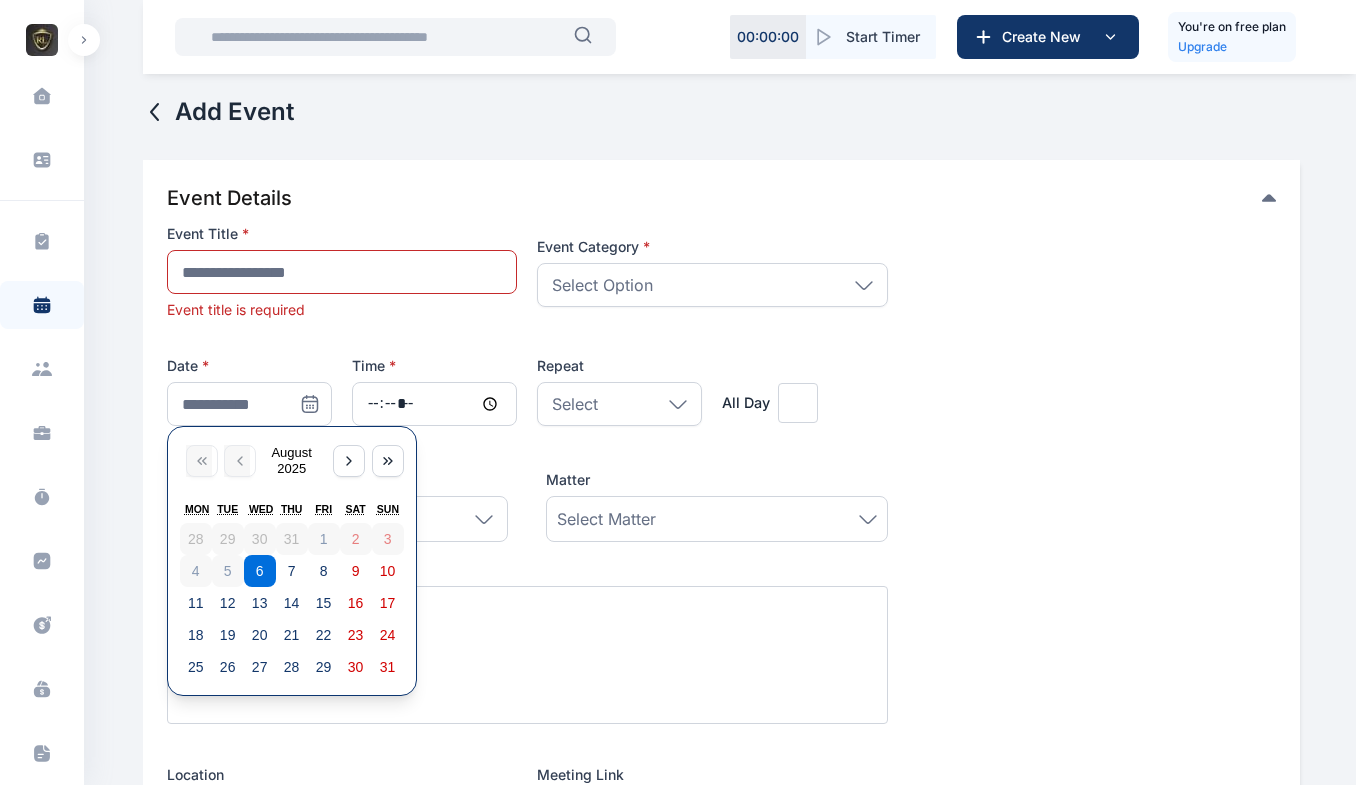click on "**********" at bounding box center [527, 529] 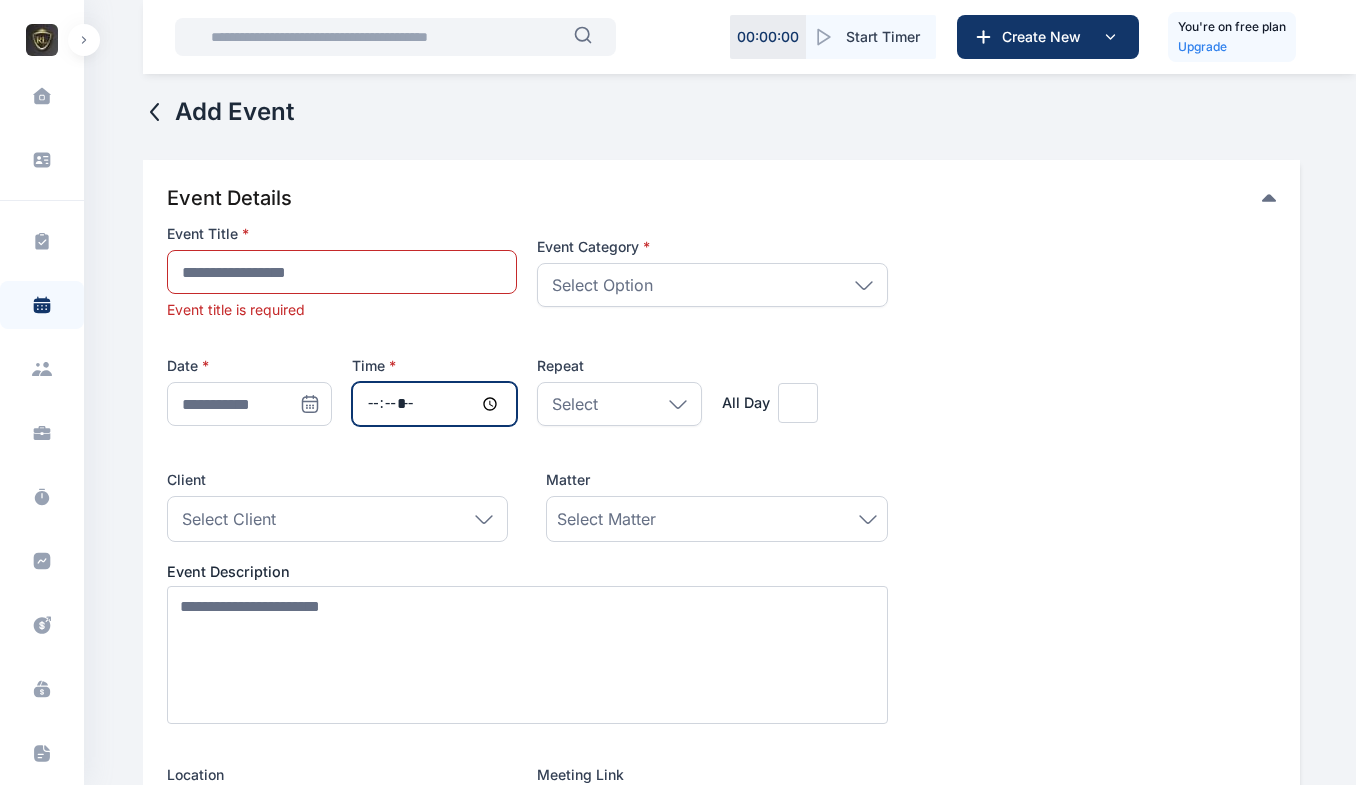 click at bounding box center (434, 404) 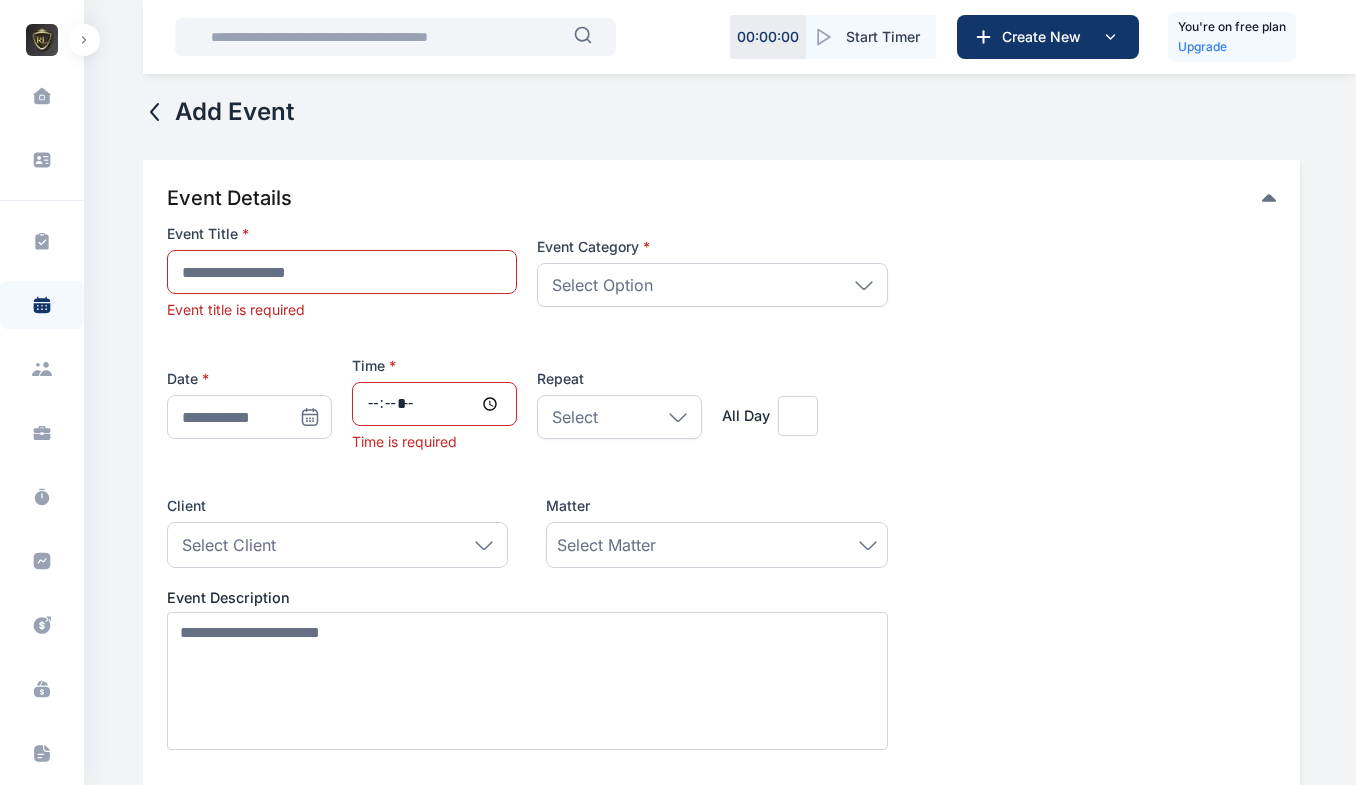 click on "Time   *" at bounding box center (434, 366) 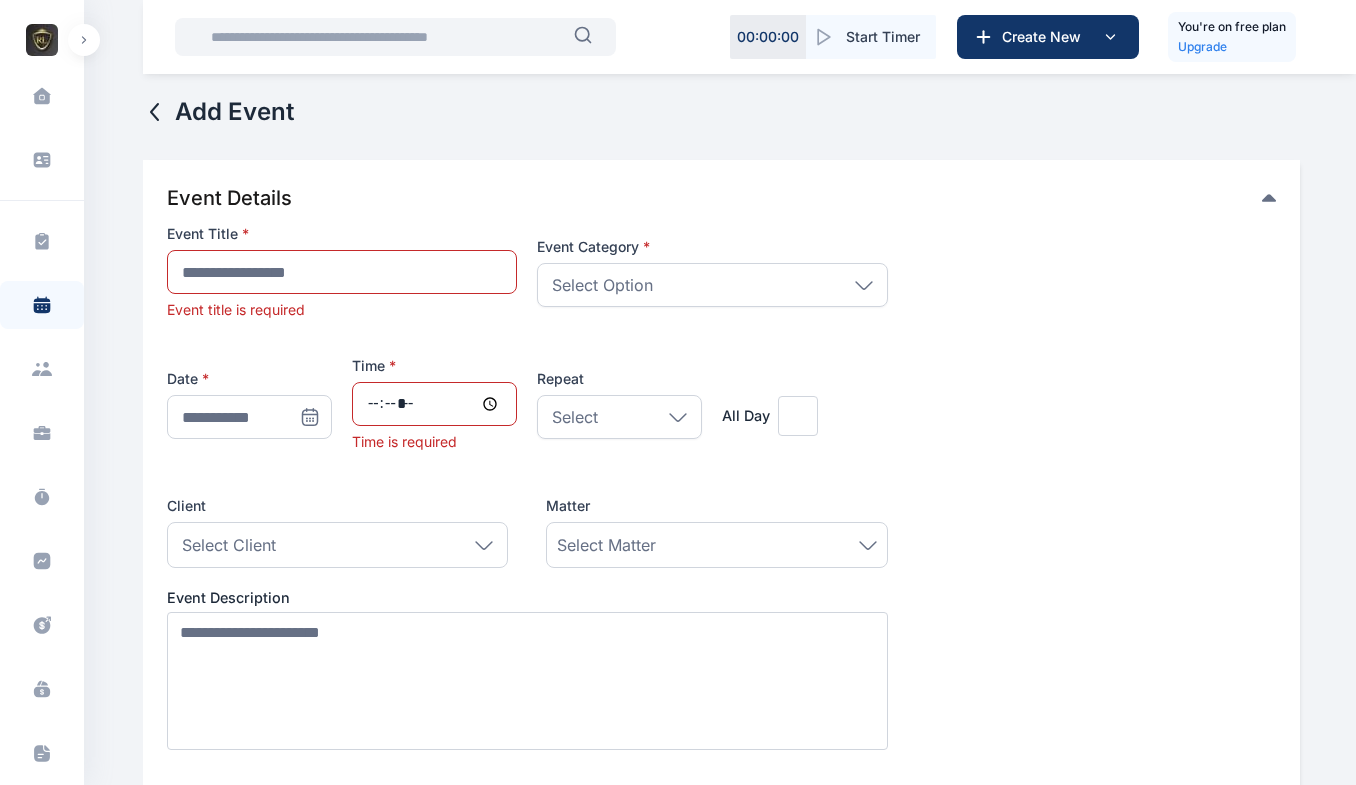 click on "Select" at bounding box center [619, 417] 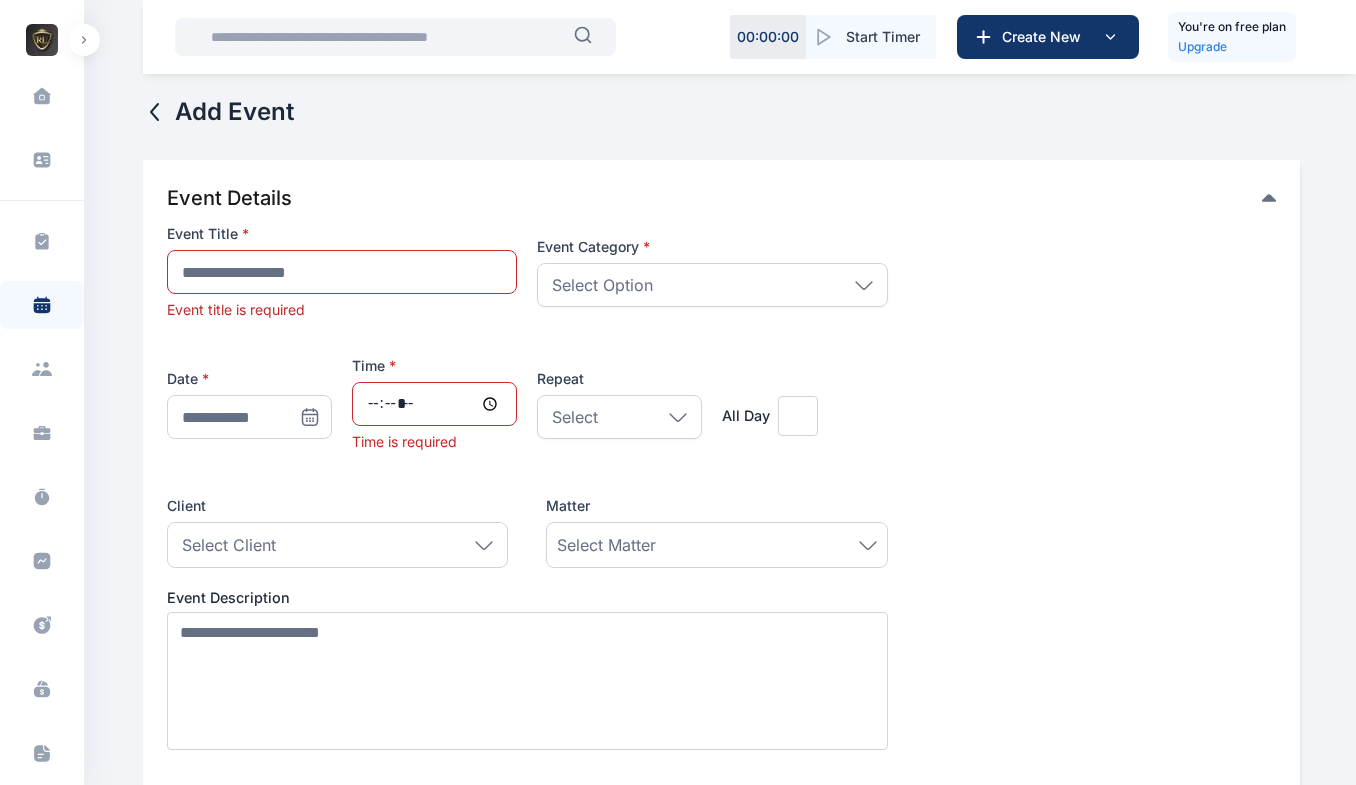 click on "**********" at bounding box center [721, 542] 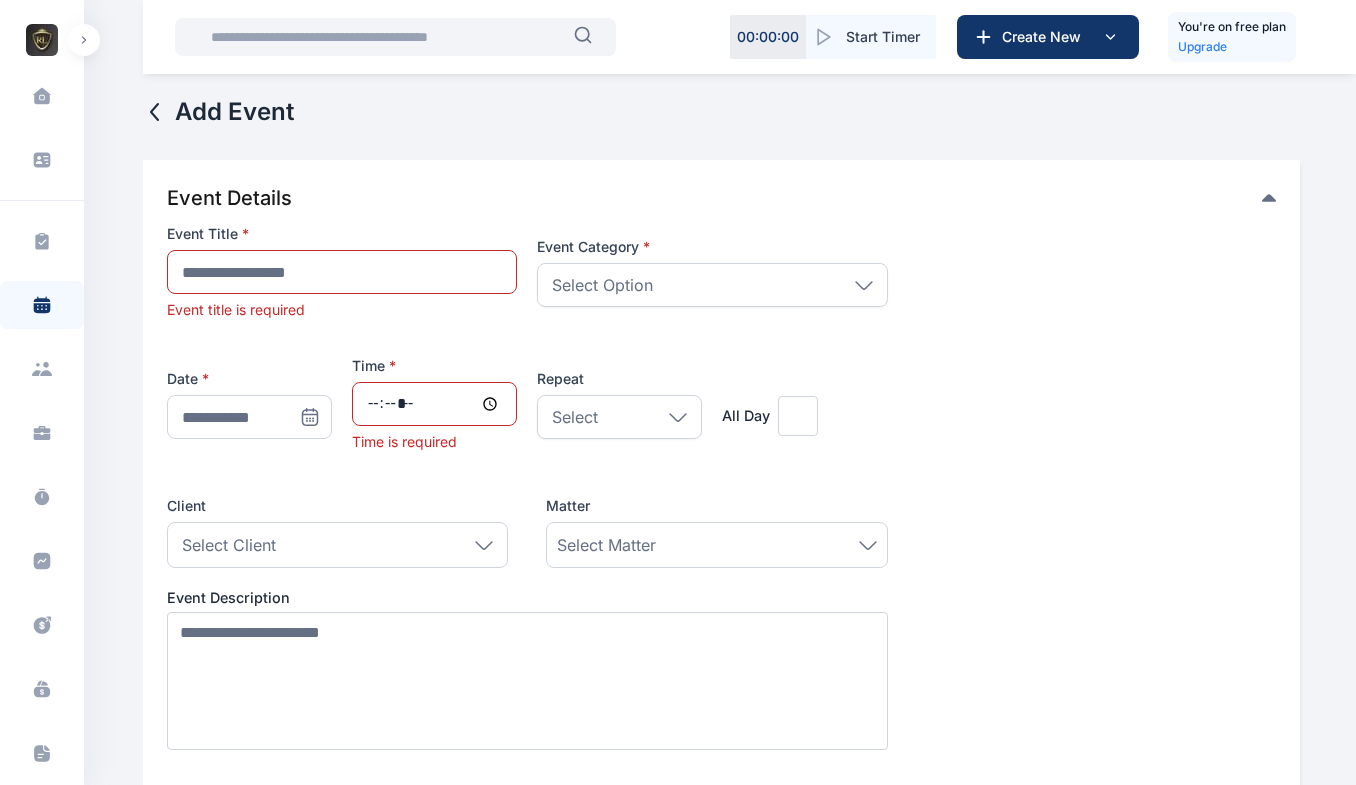 type on "*****" 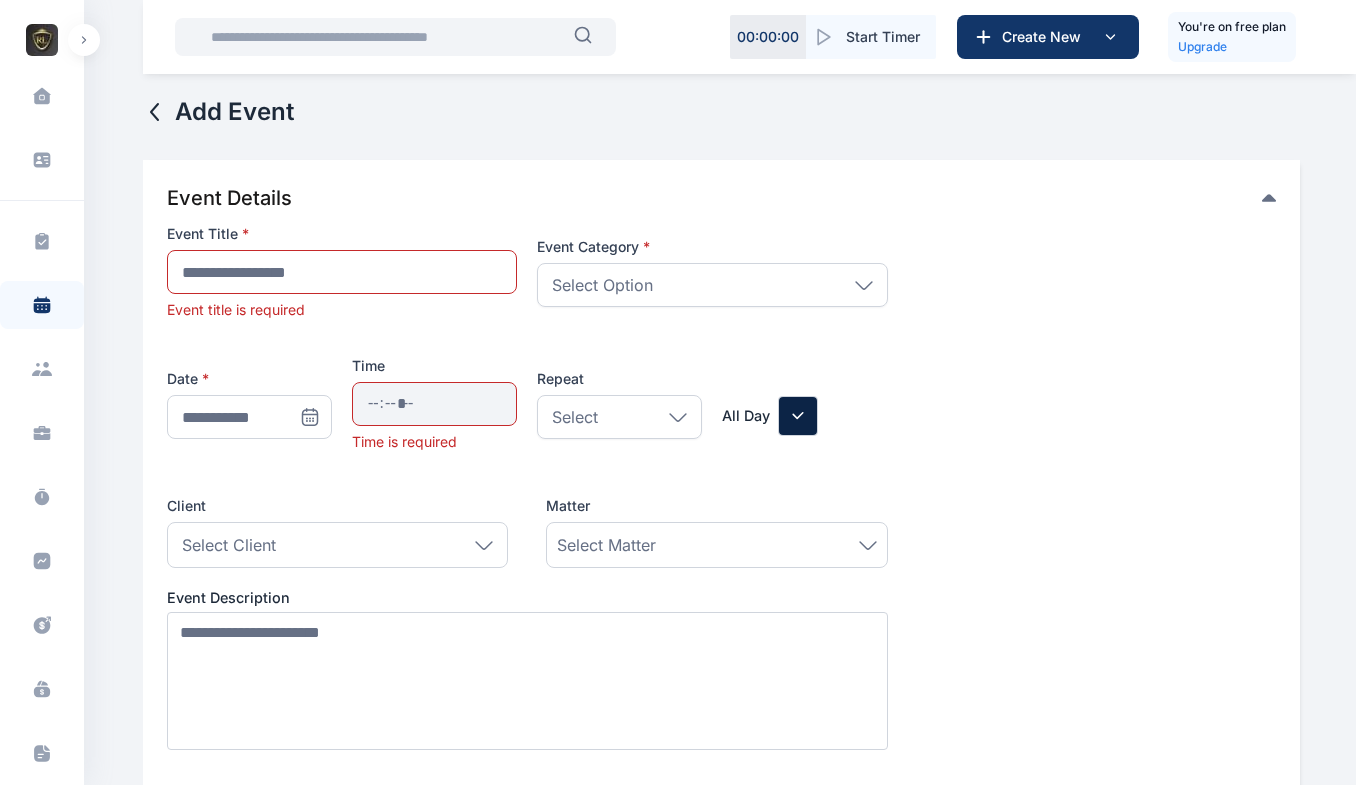 click at bounding box center (798, 416) 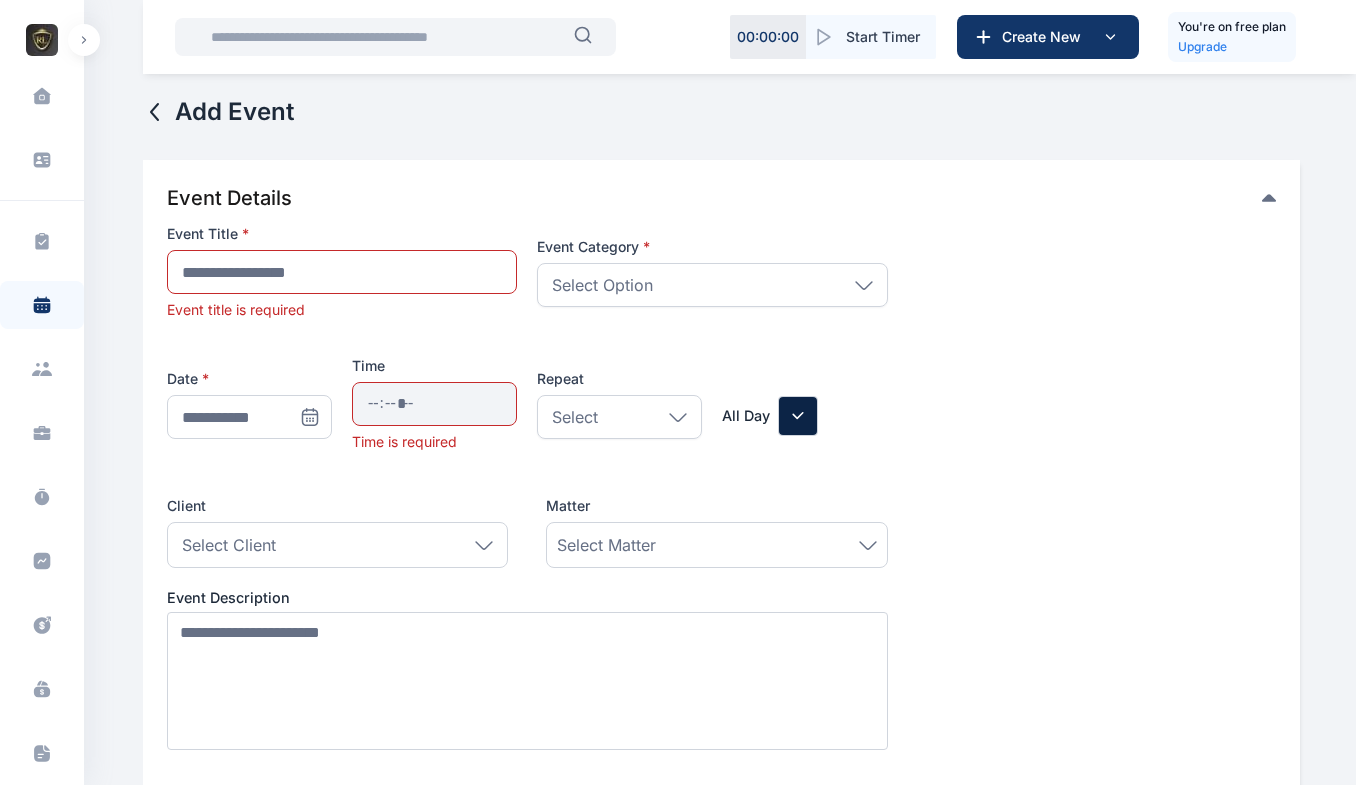 type 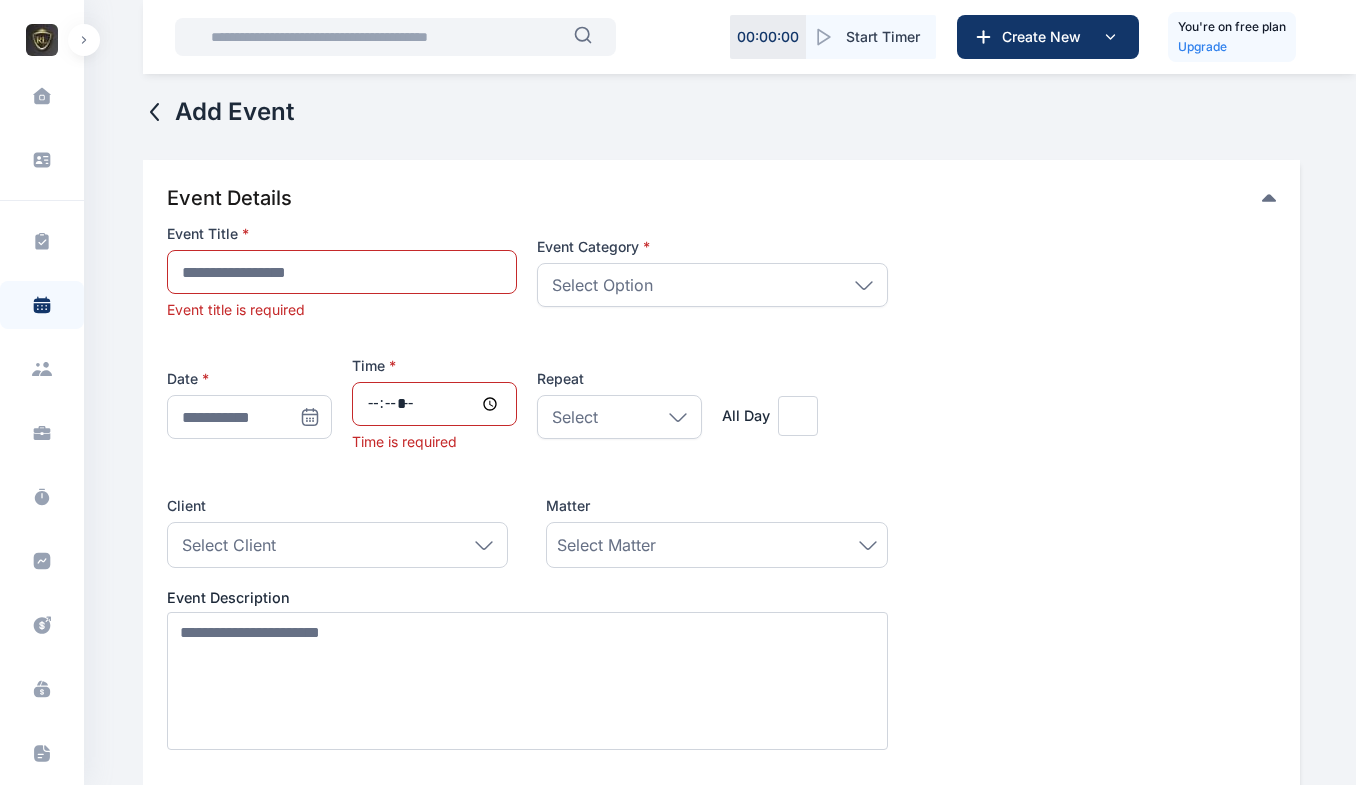 click on "Select Client" at bounding box center [338, 545] 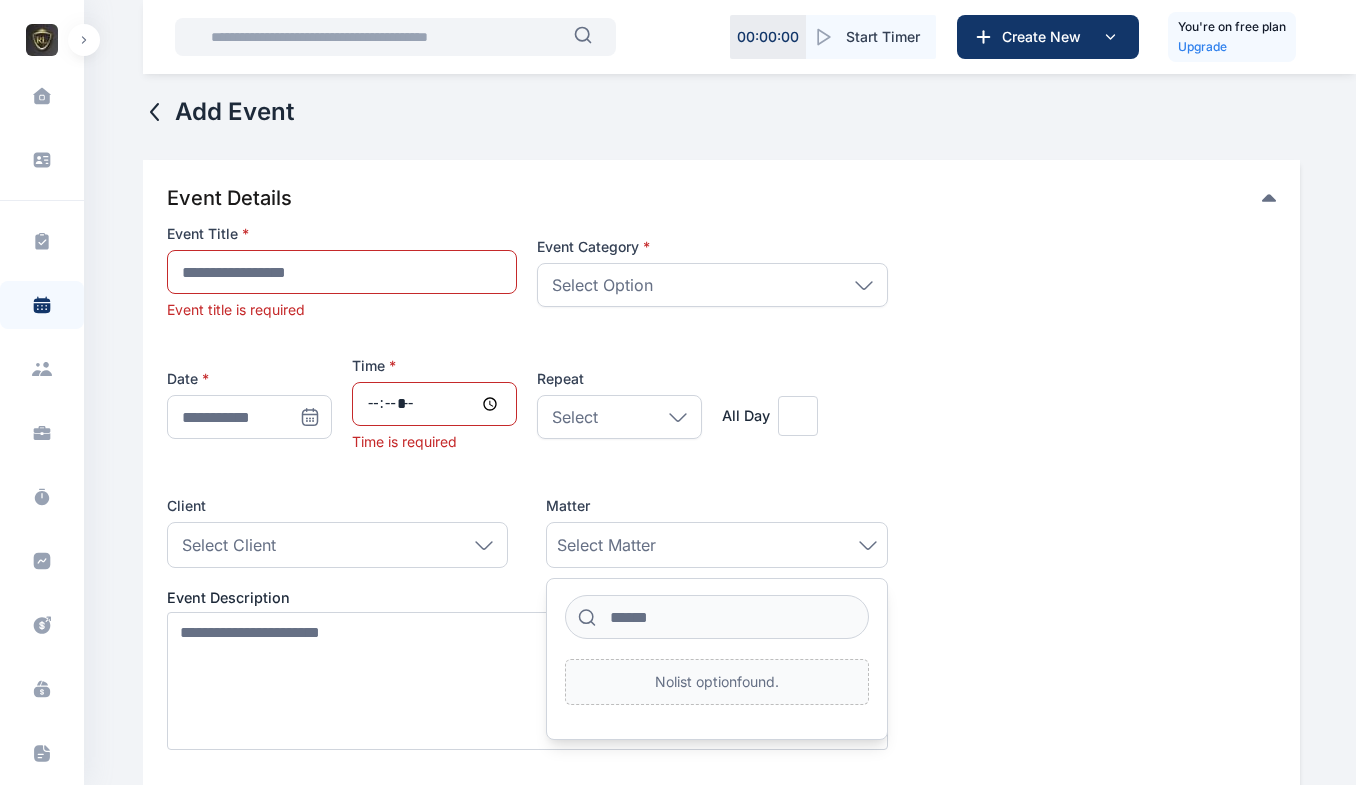 click on "**********" at bounding box center (527, 542) 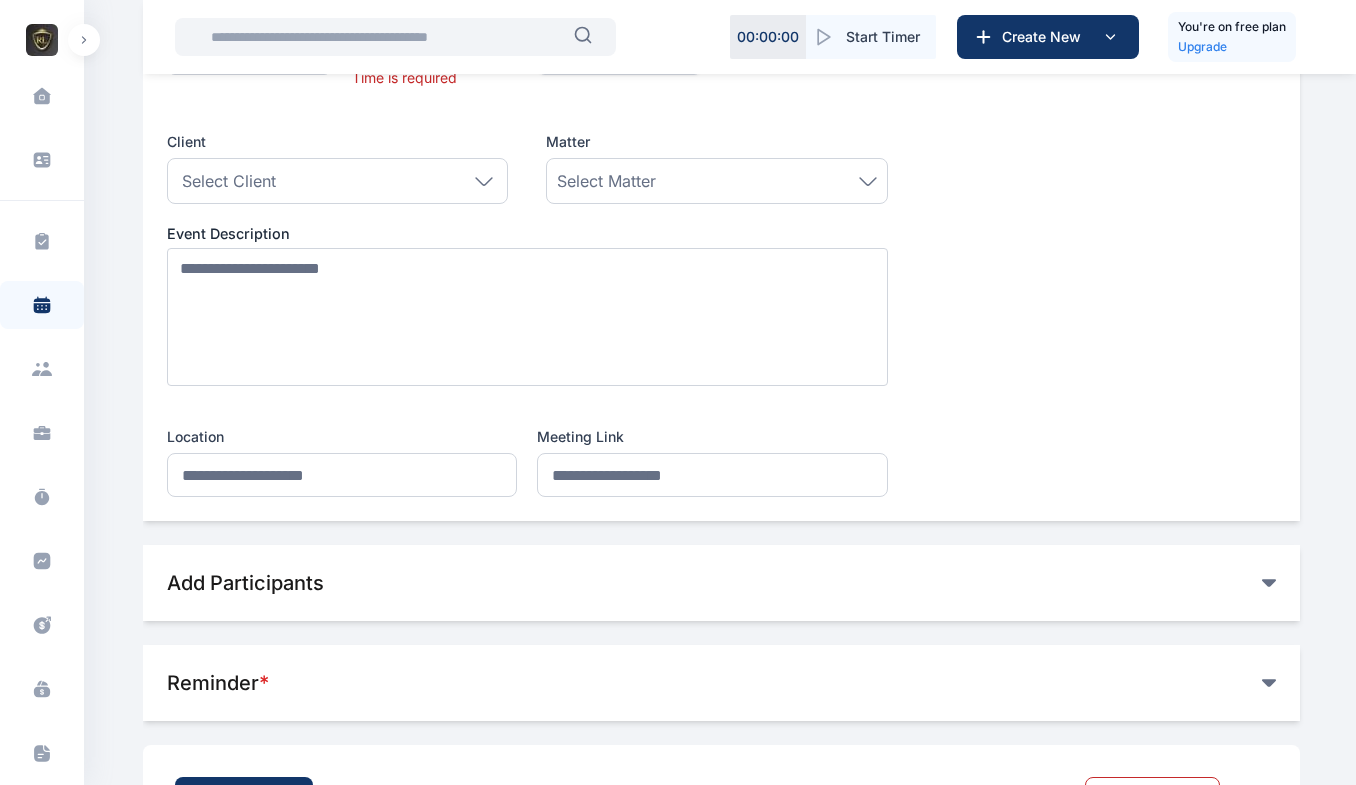 scroll, scrollTop: 464, scrollLeft: 0, axis: vertical 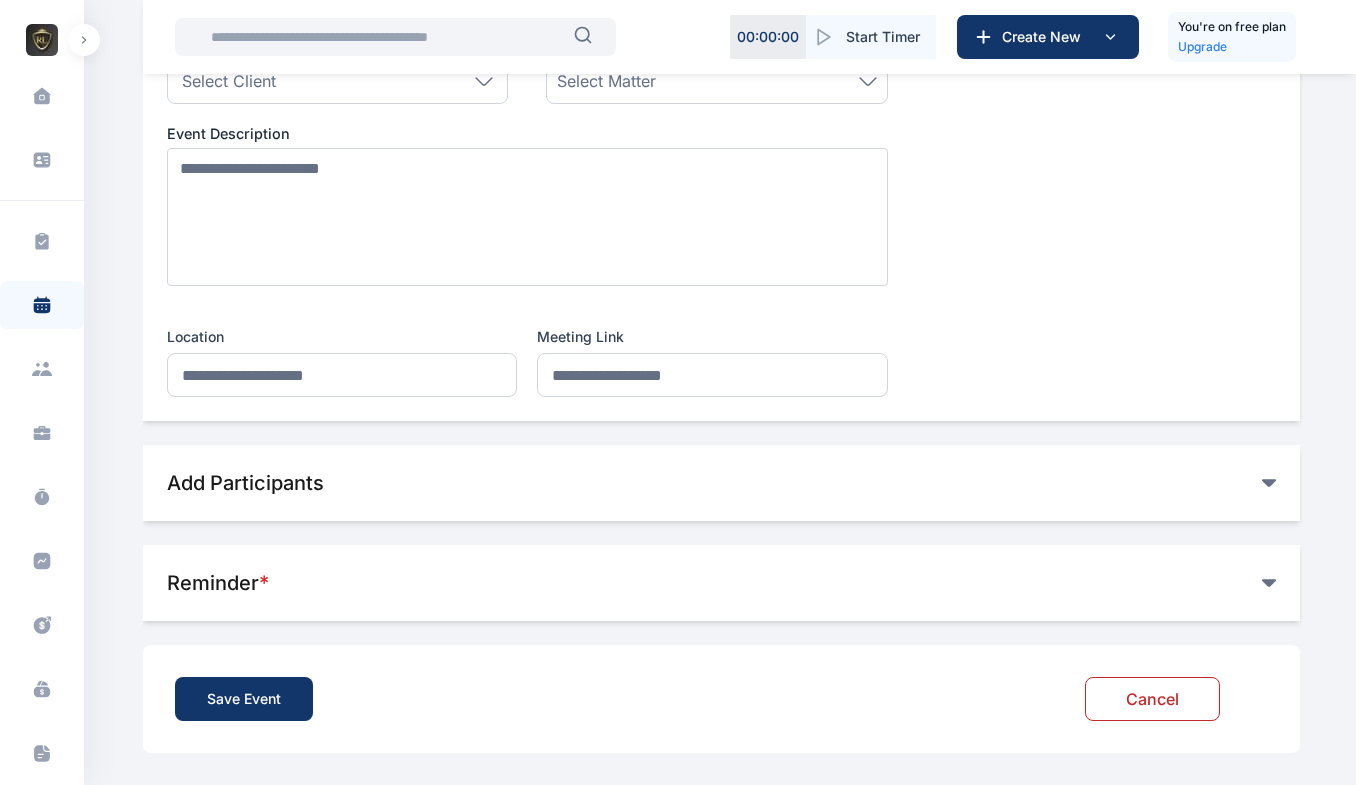 click 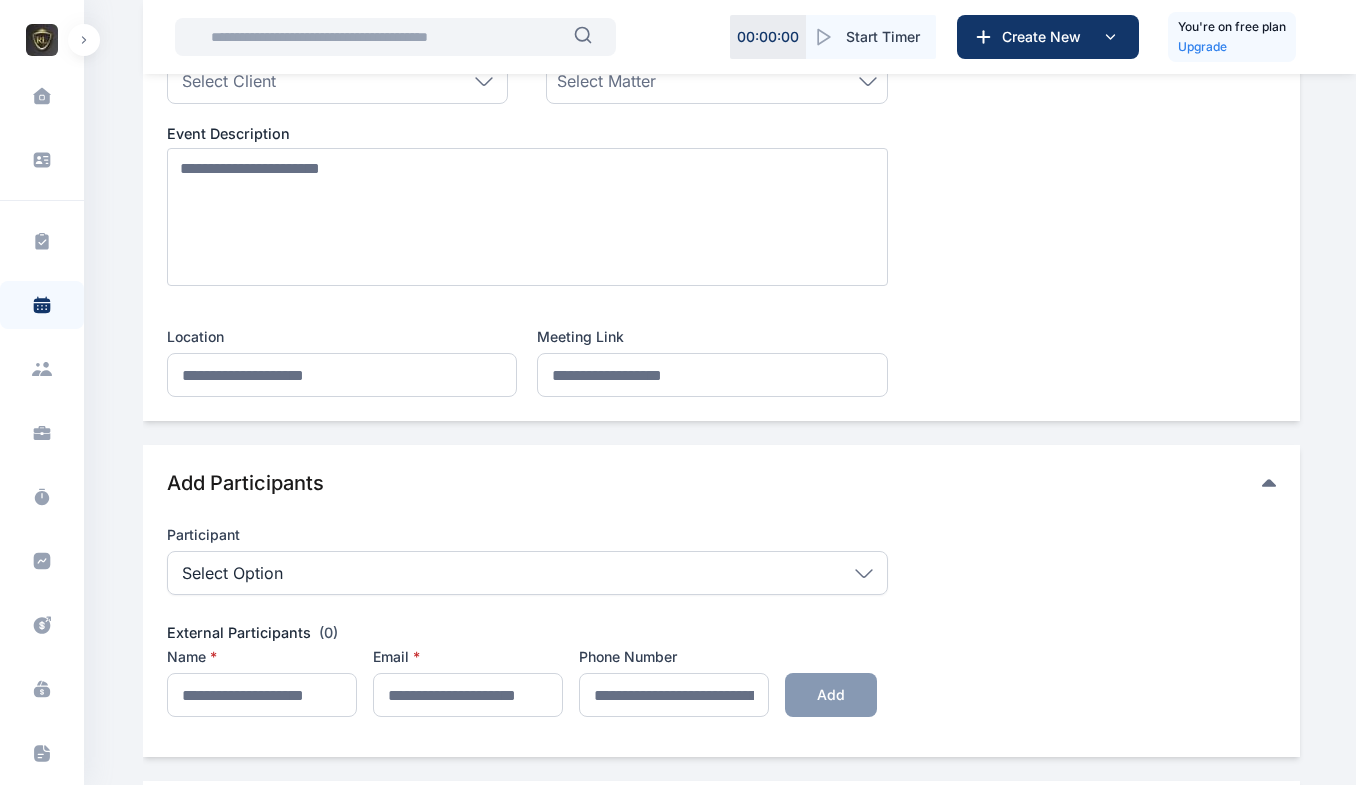 click 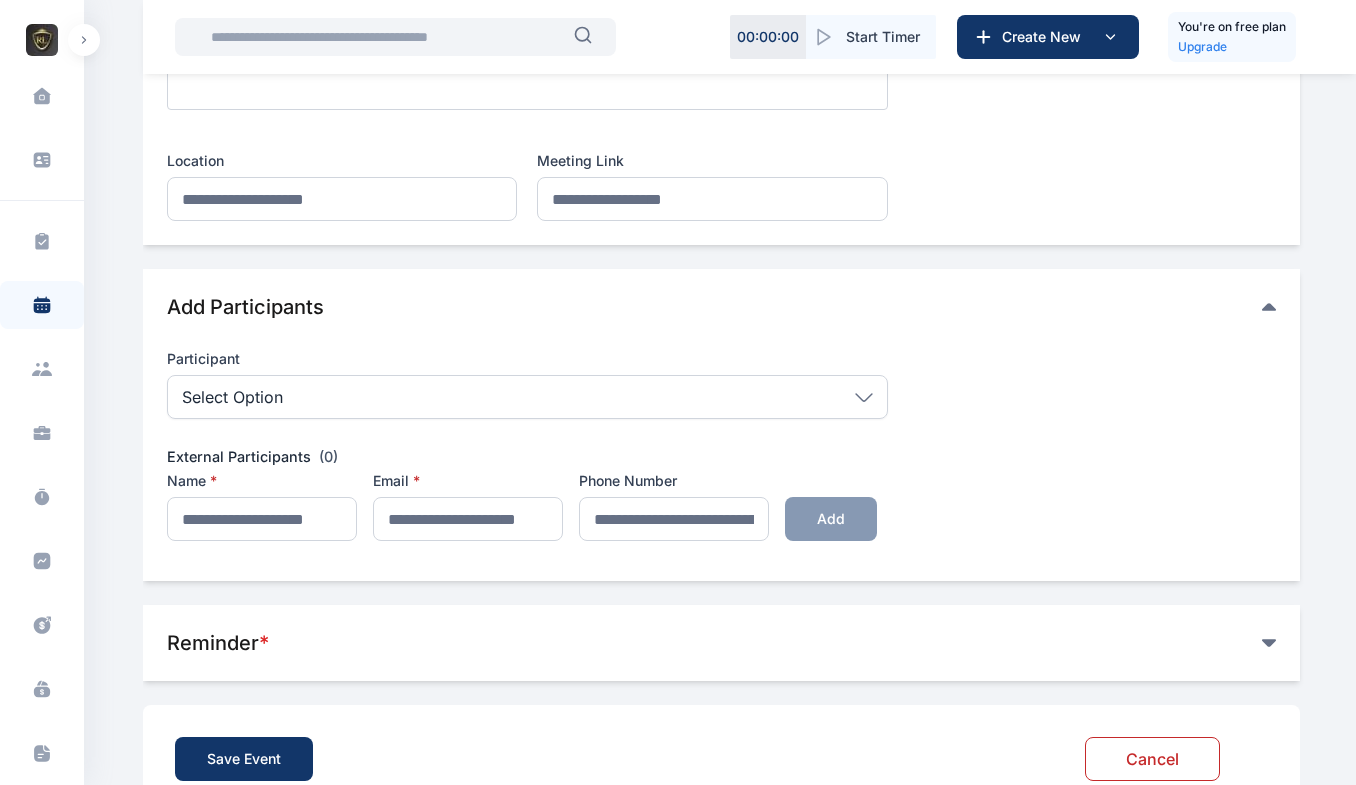 scroll, scrollTop: 640, scrollLeft: 0, axis: vertical 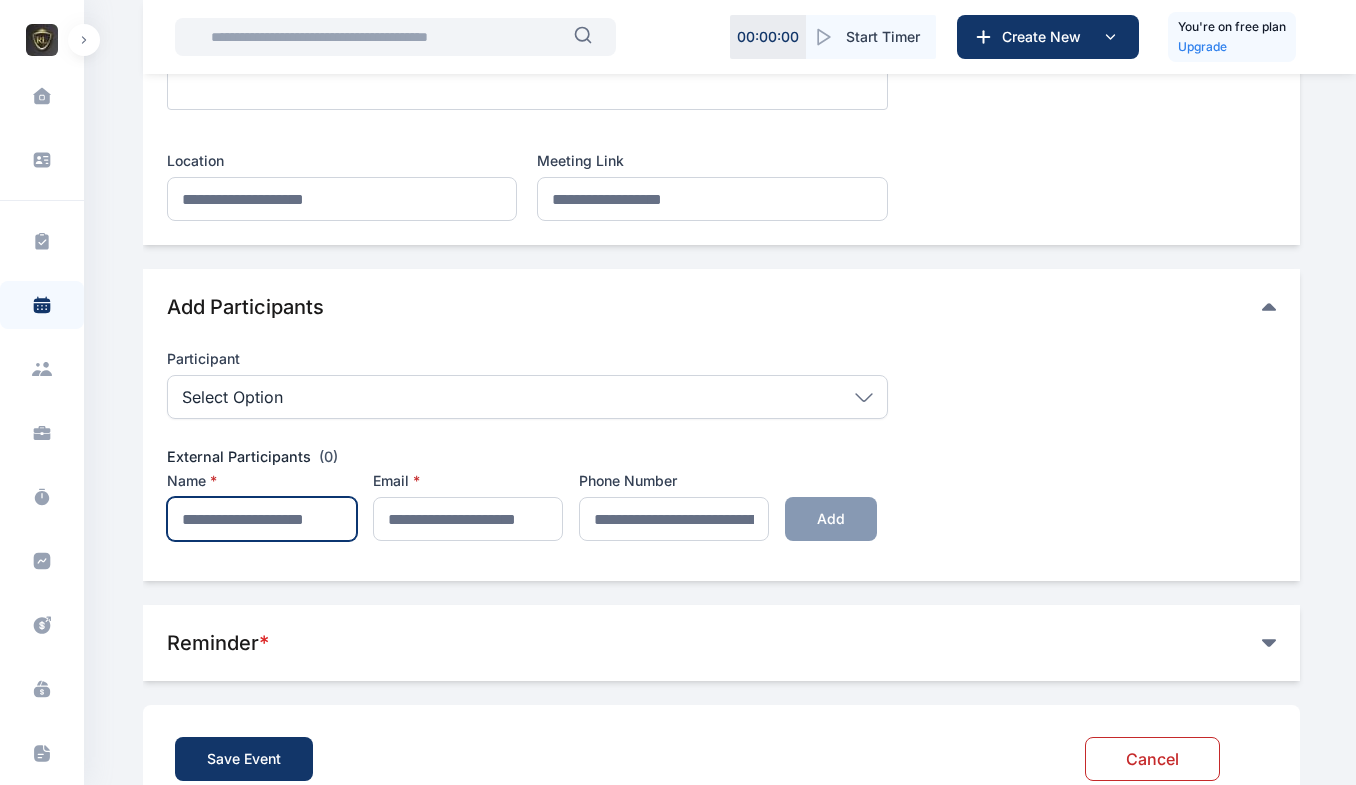 click at bounding box center [262, 519] 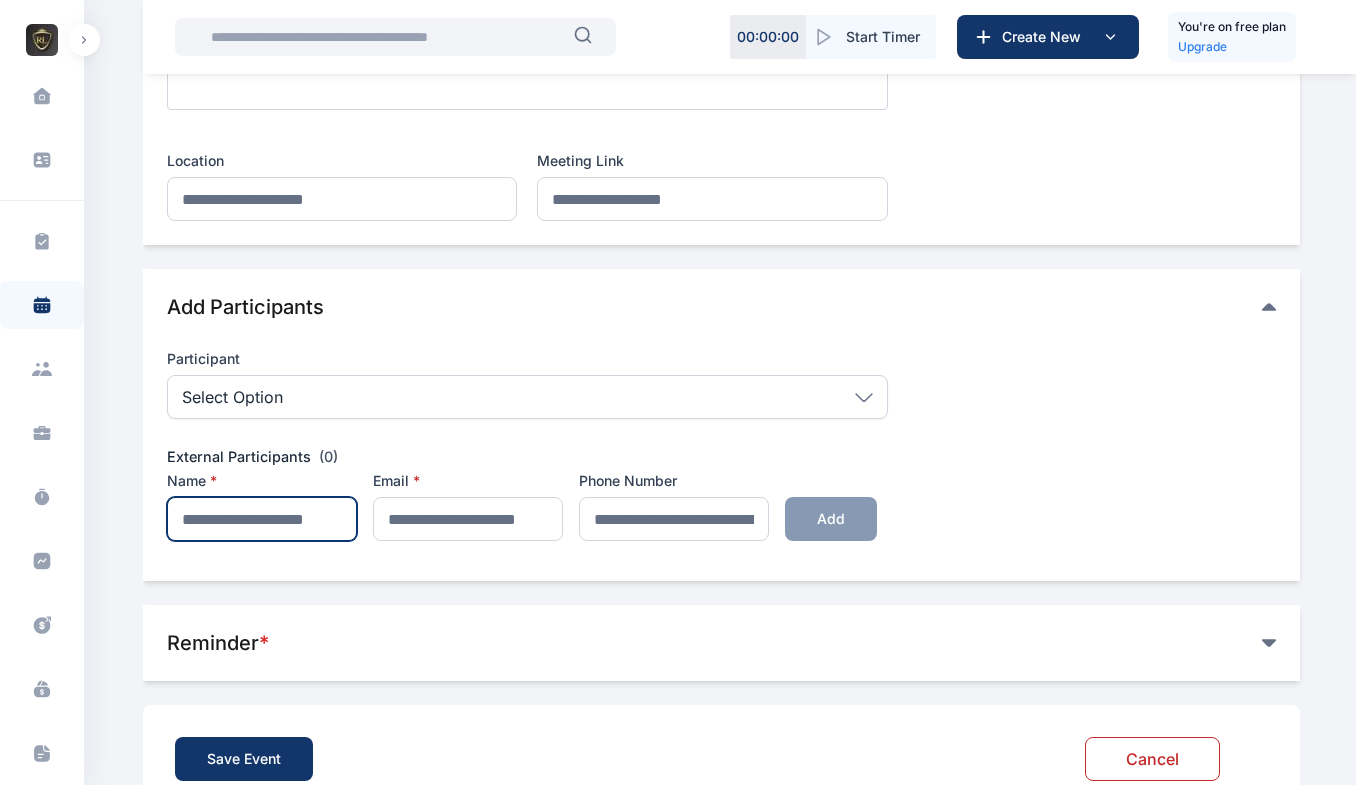 type on "**********" 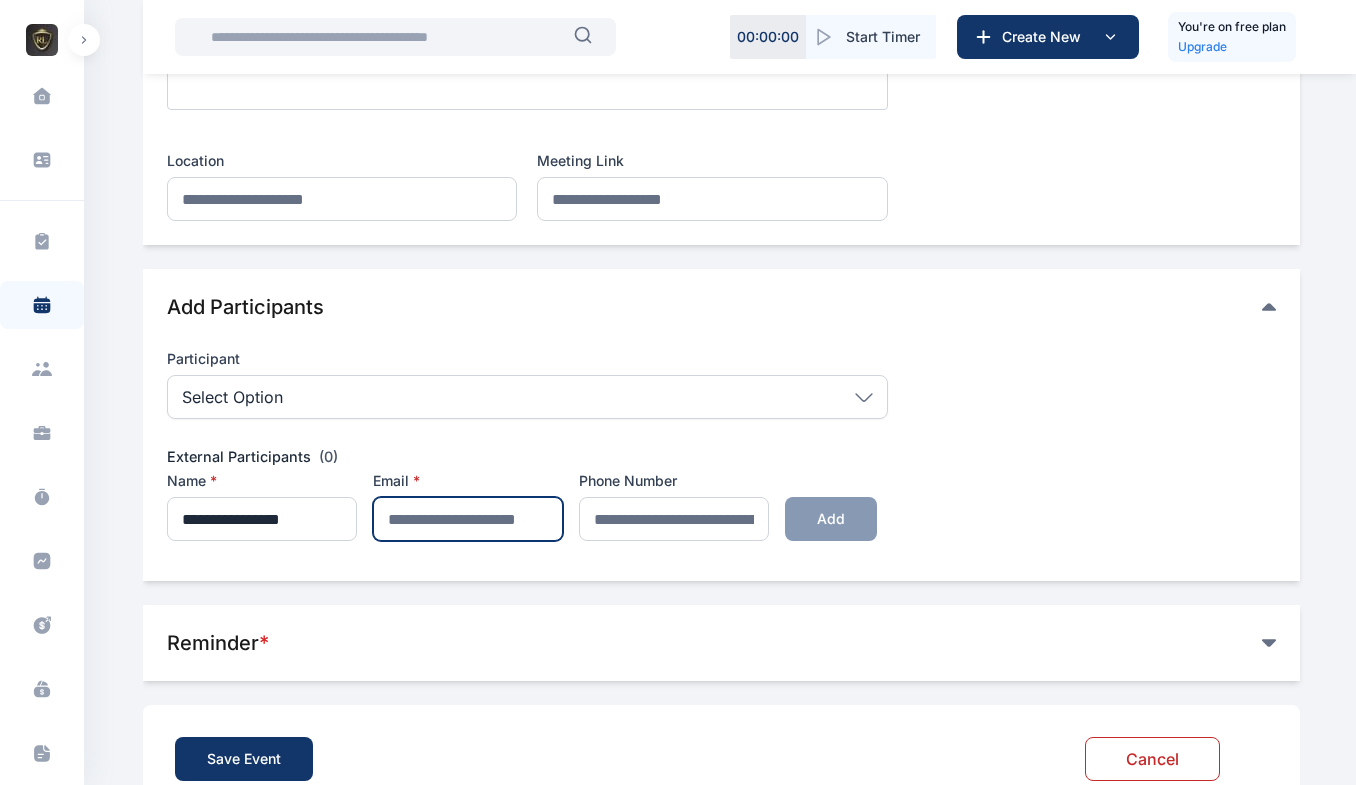 click at bounding box center [468, 519] 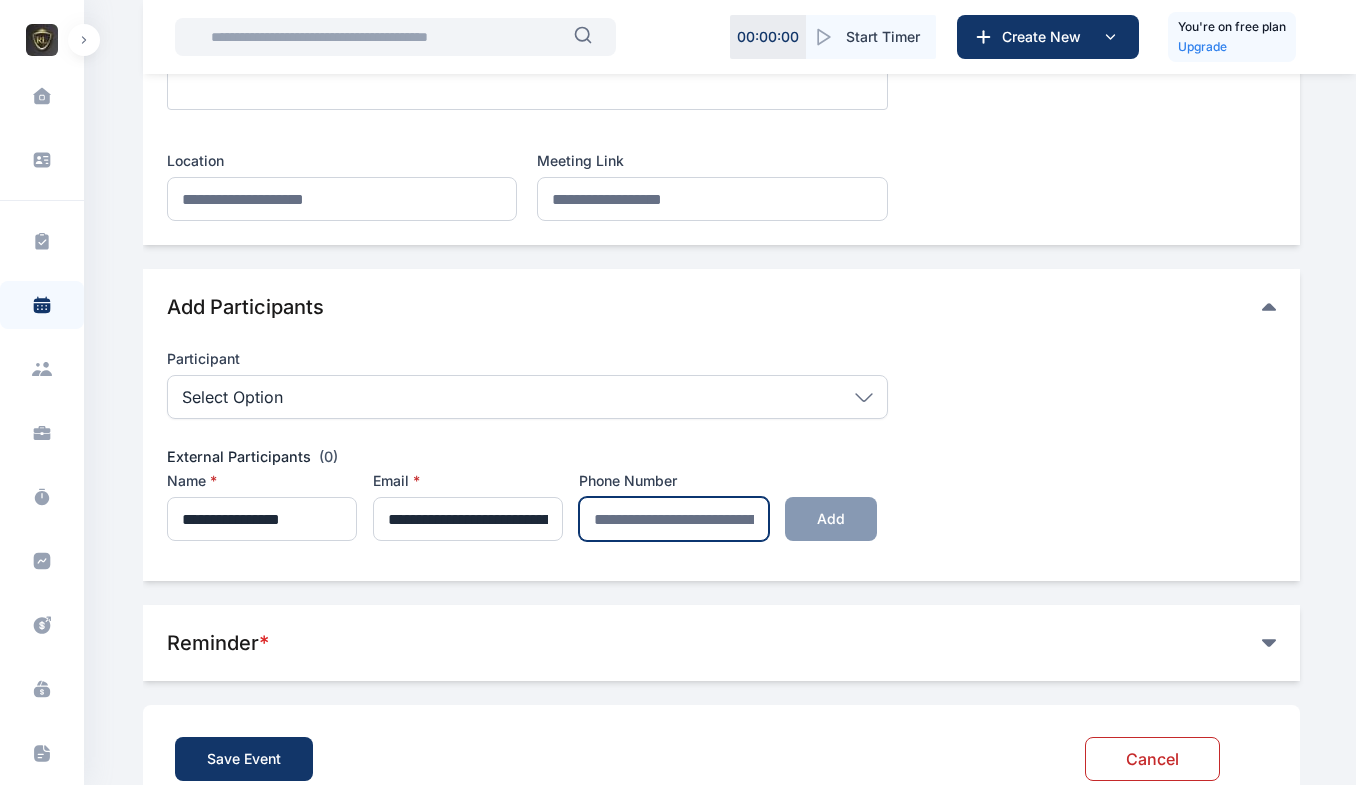 type on "**********" 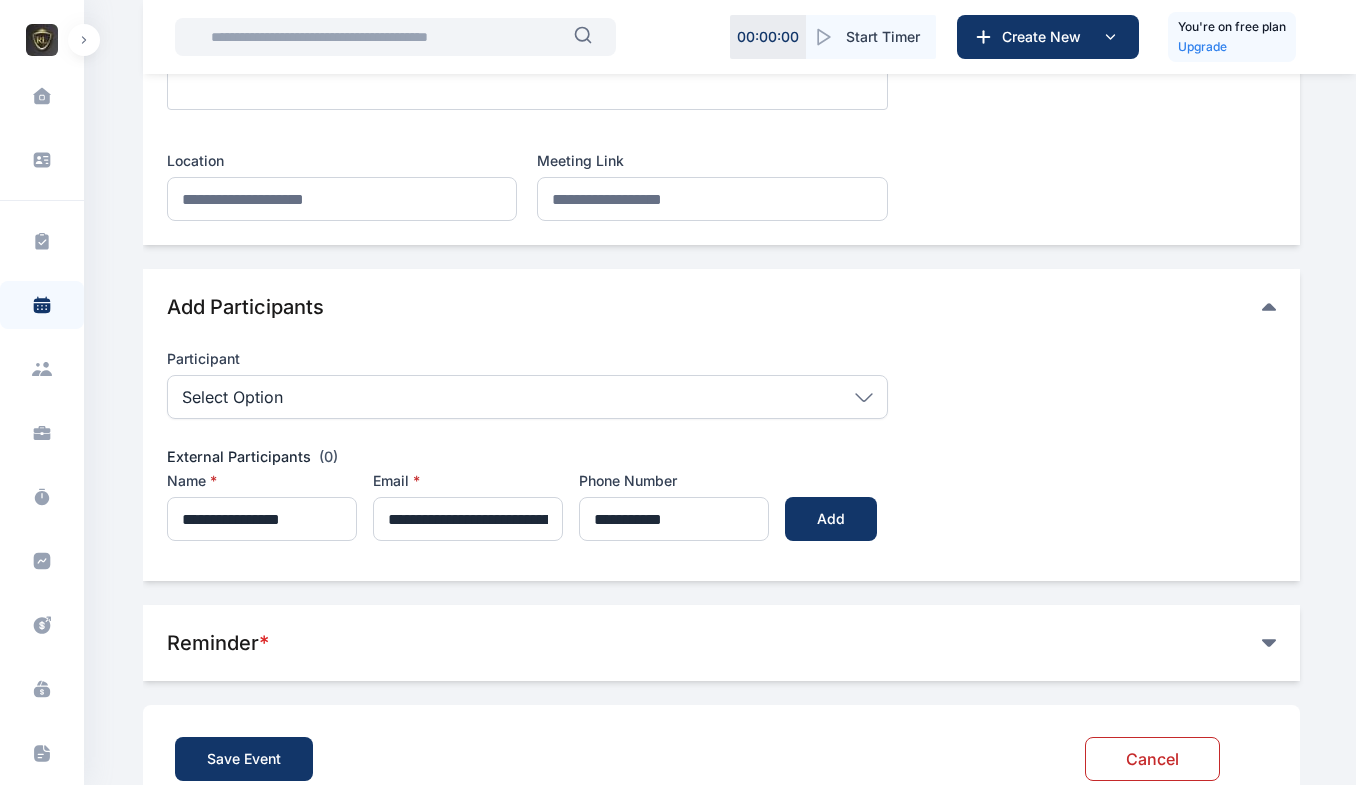 click on "Reminder  *" at bounding box center (714, 643) 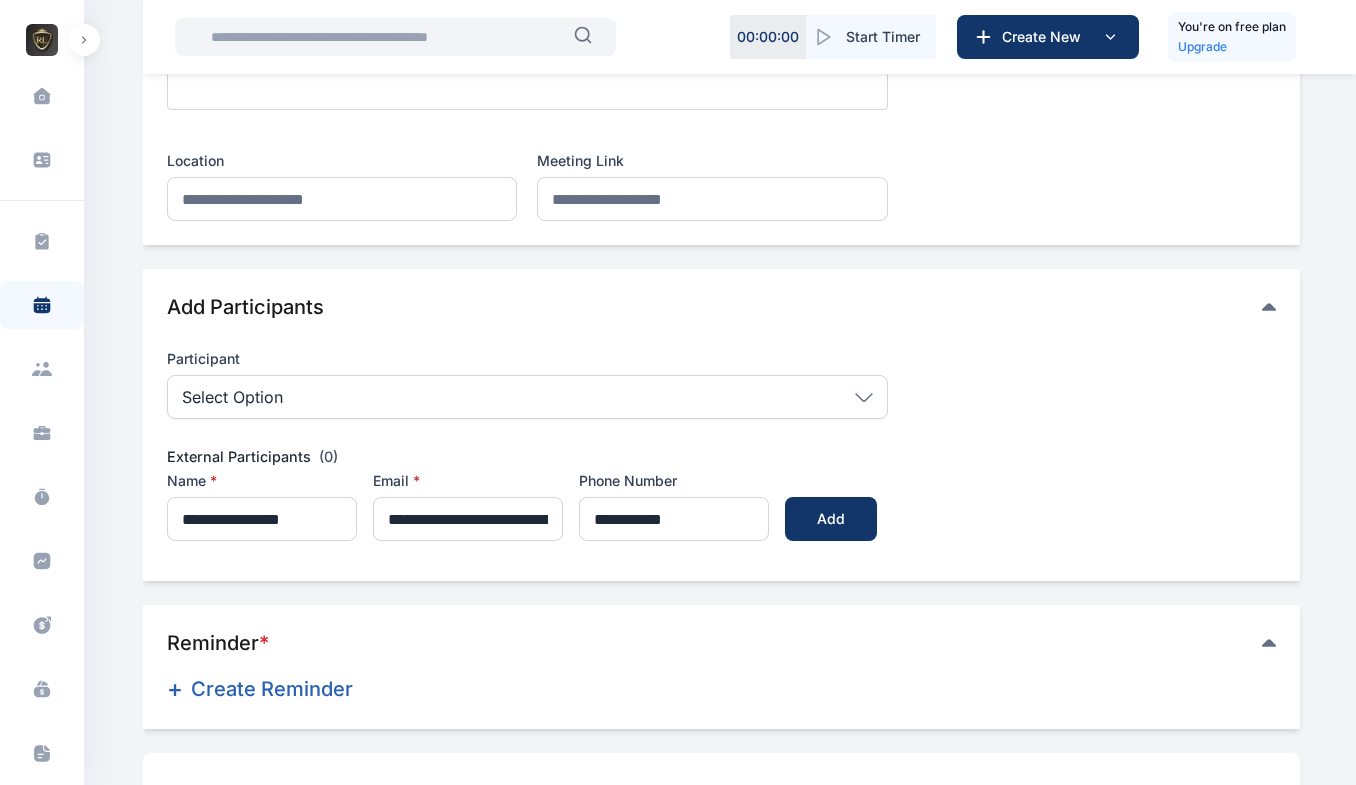 click on "+" at bounding box center [175, 689] 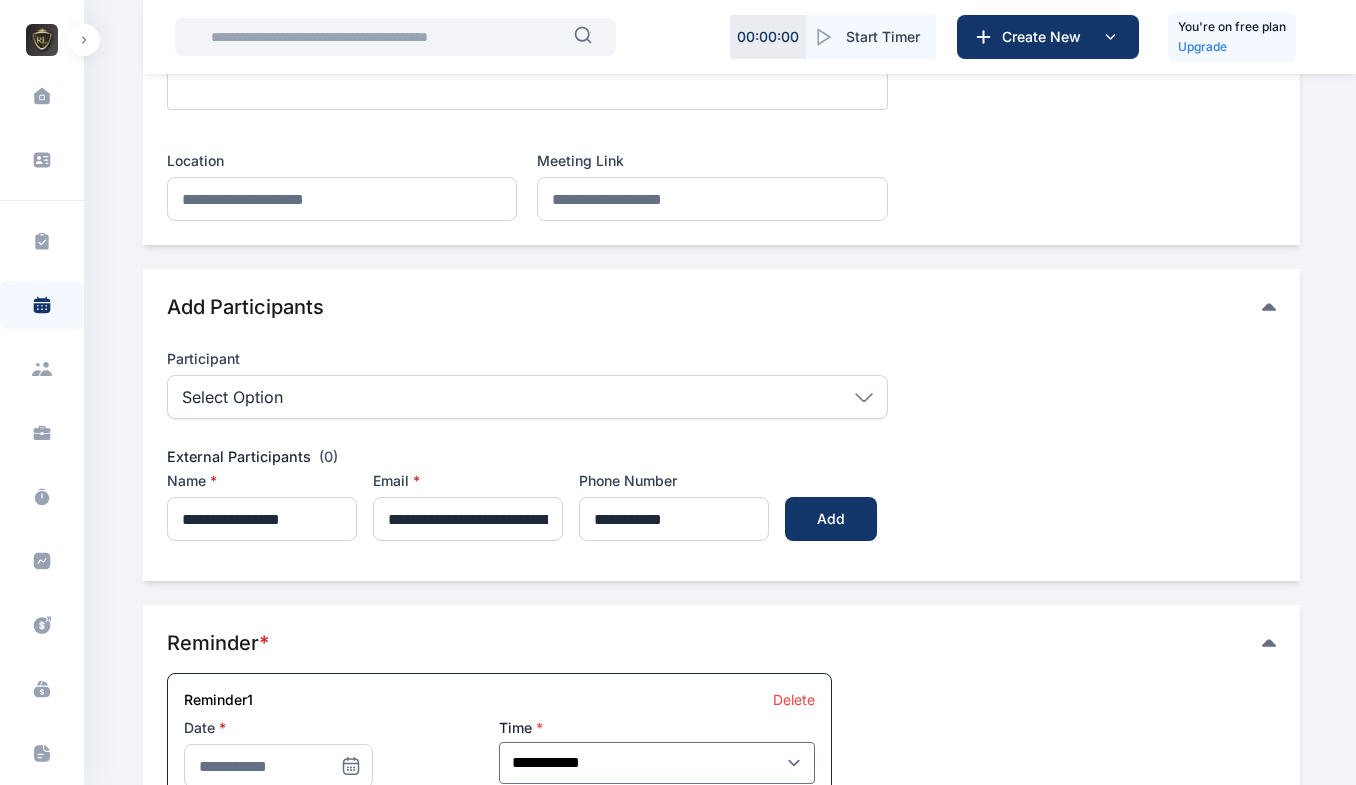 click on "**********" at bounding box center [721, -98] 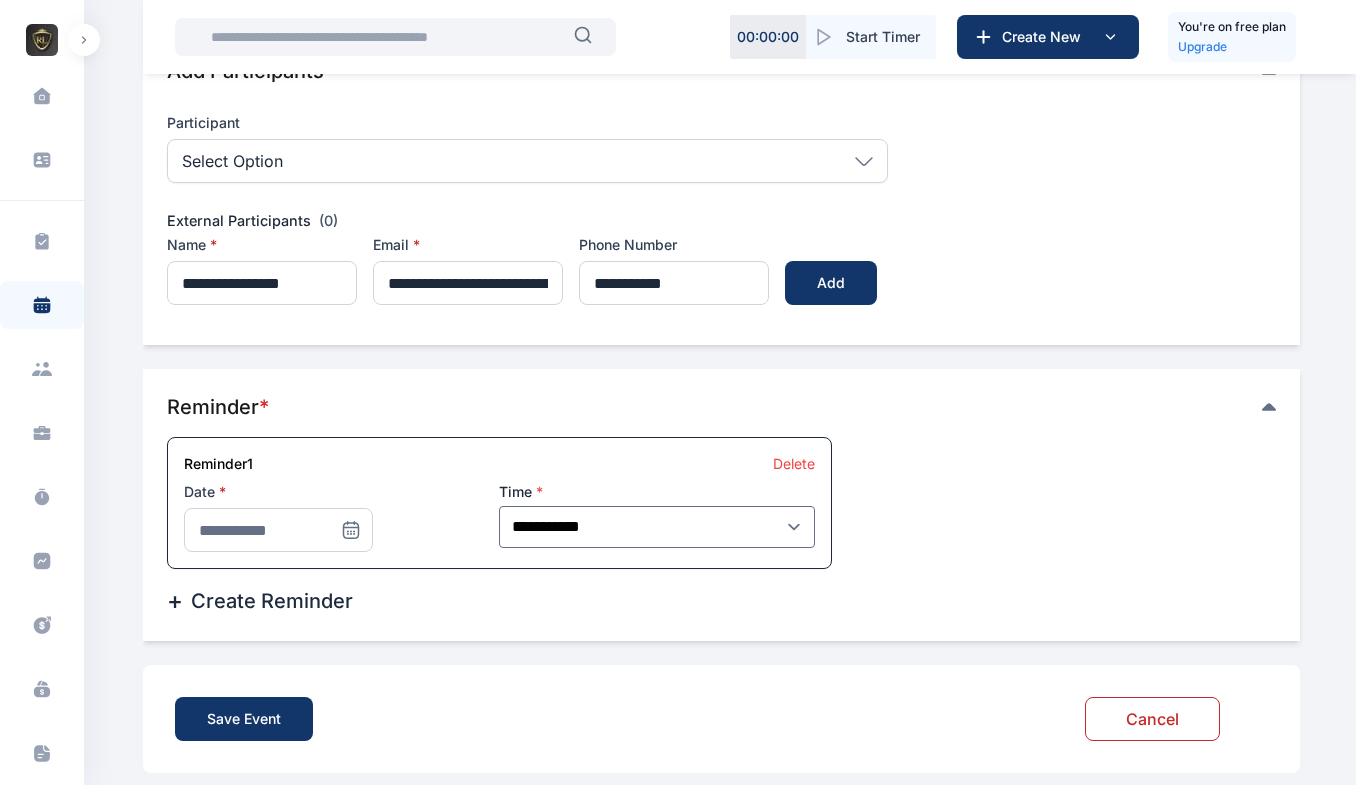 scroll, scrollTop: 896, scrollLeft: 0, axis: vertical 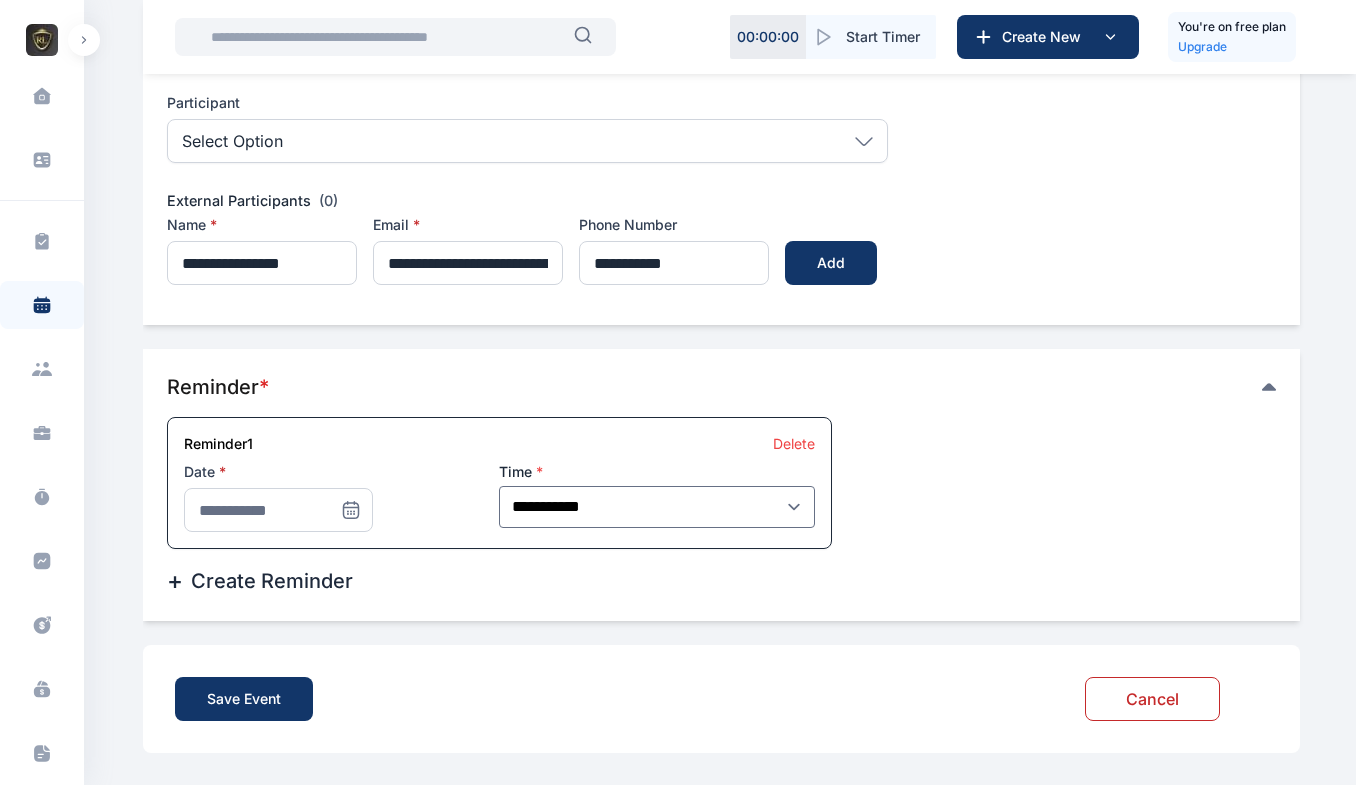 click at bounding box center [351, 510] 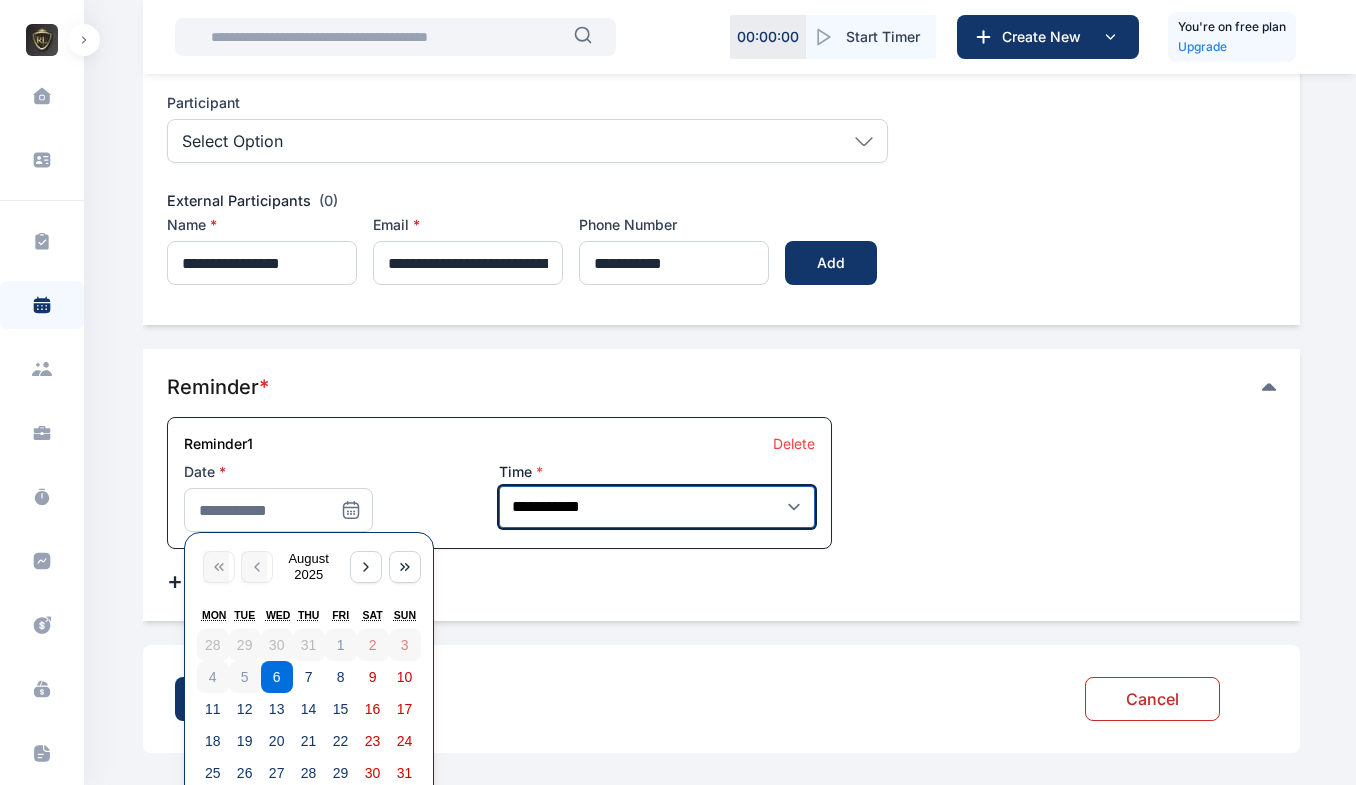 click on "**********" at bounding box center (657, 507) 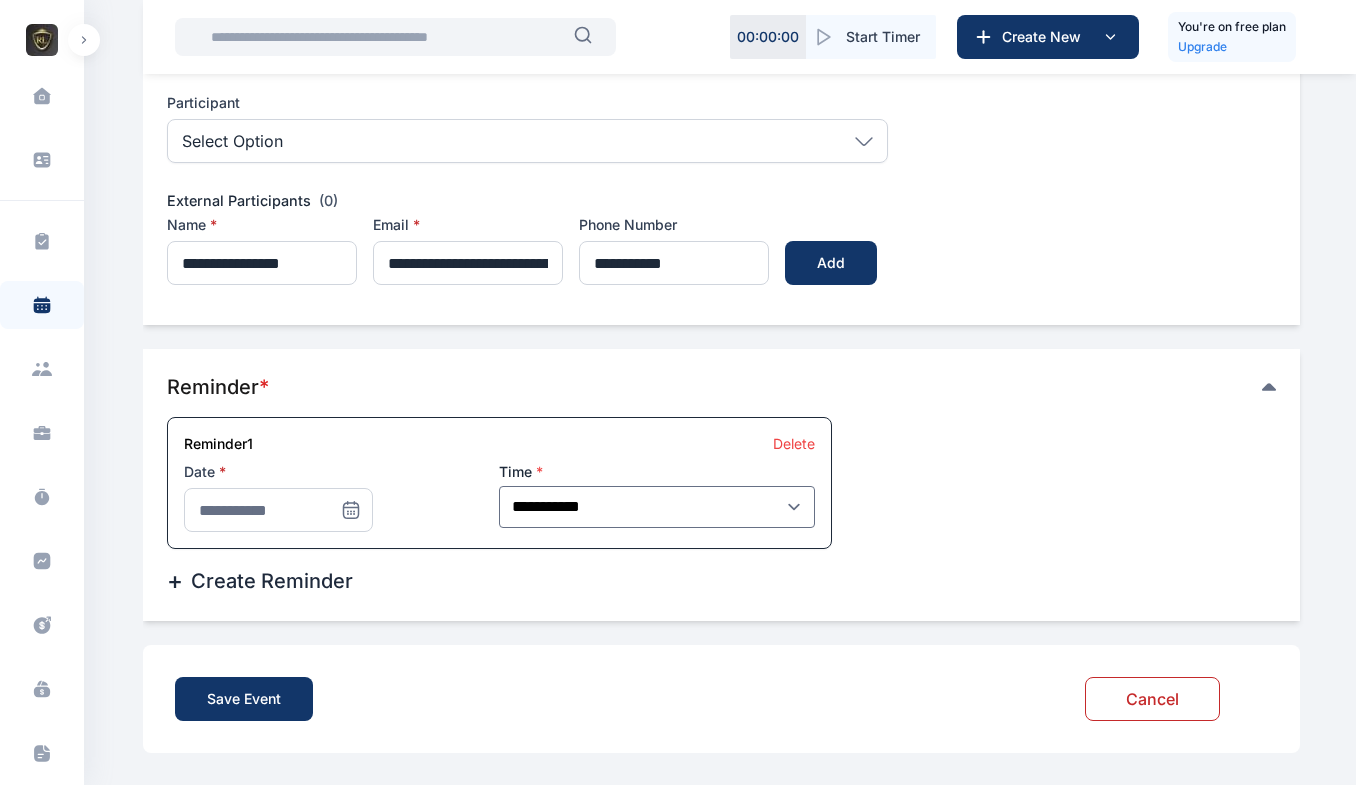 click on "Reminder  *" at bounding box center (714, 387) 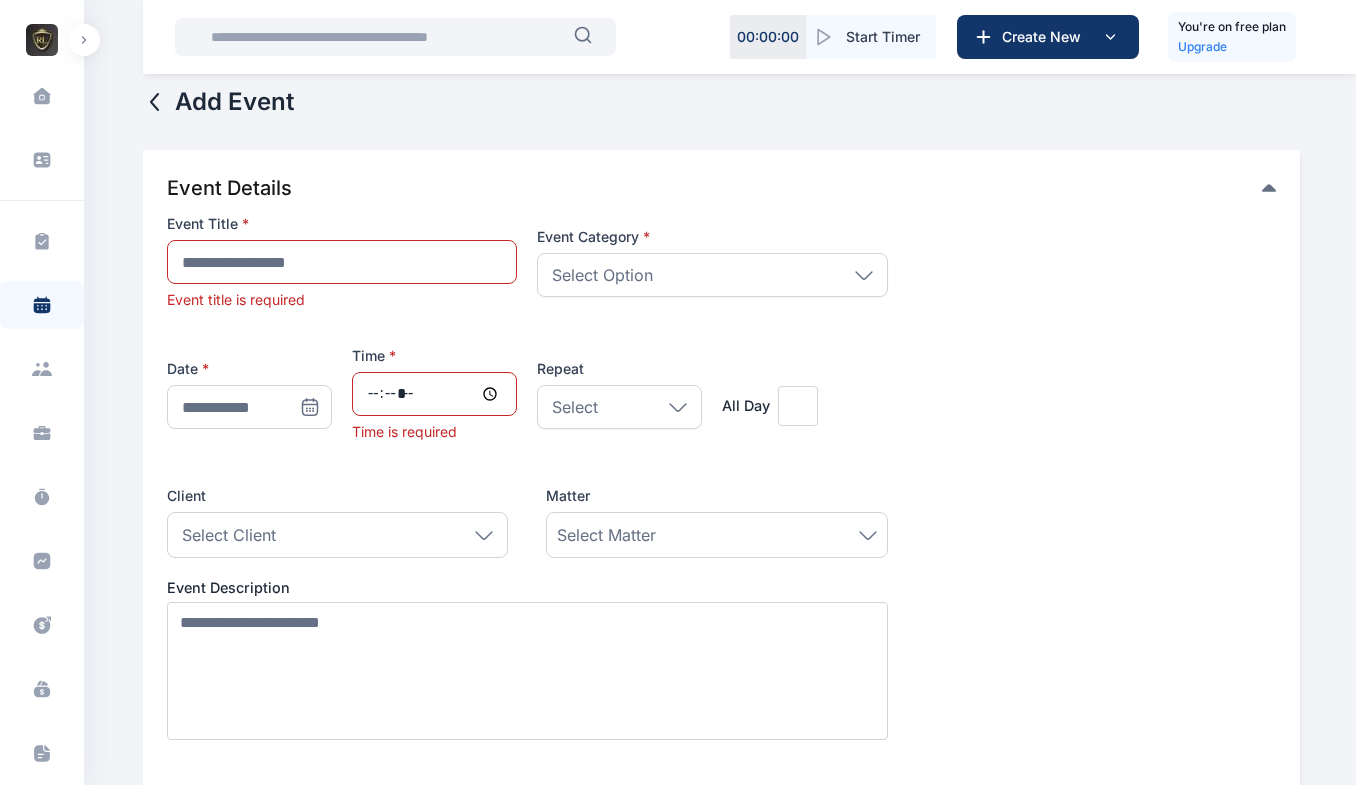 scroll, scrollTop: 0, scrollLeft: 0, axis: both 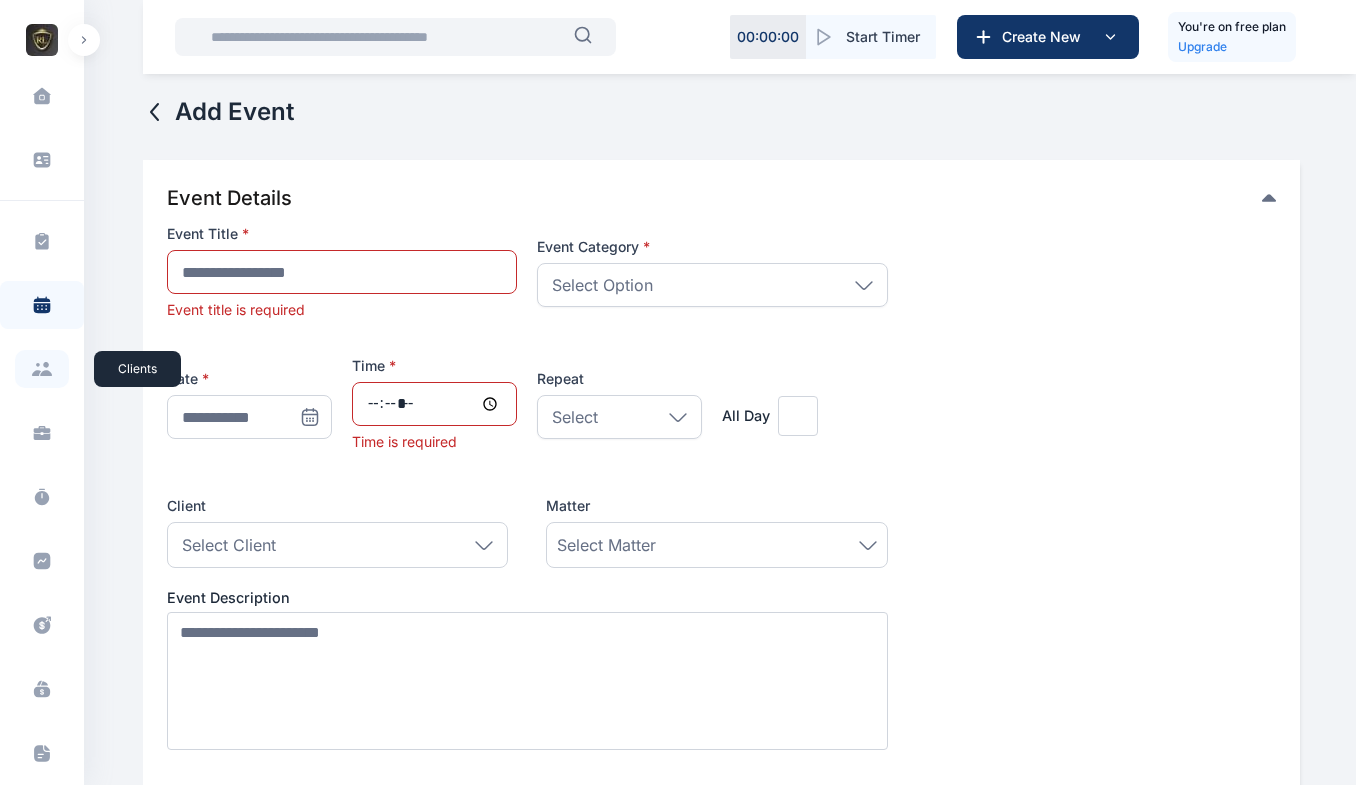click at bounding box center [42, 369] 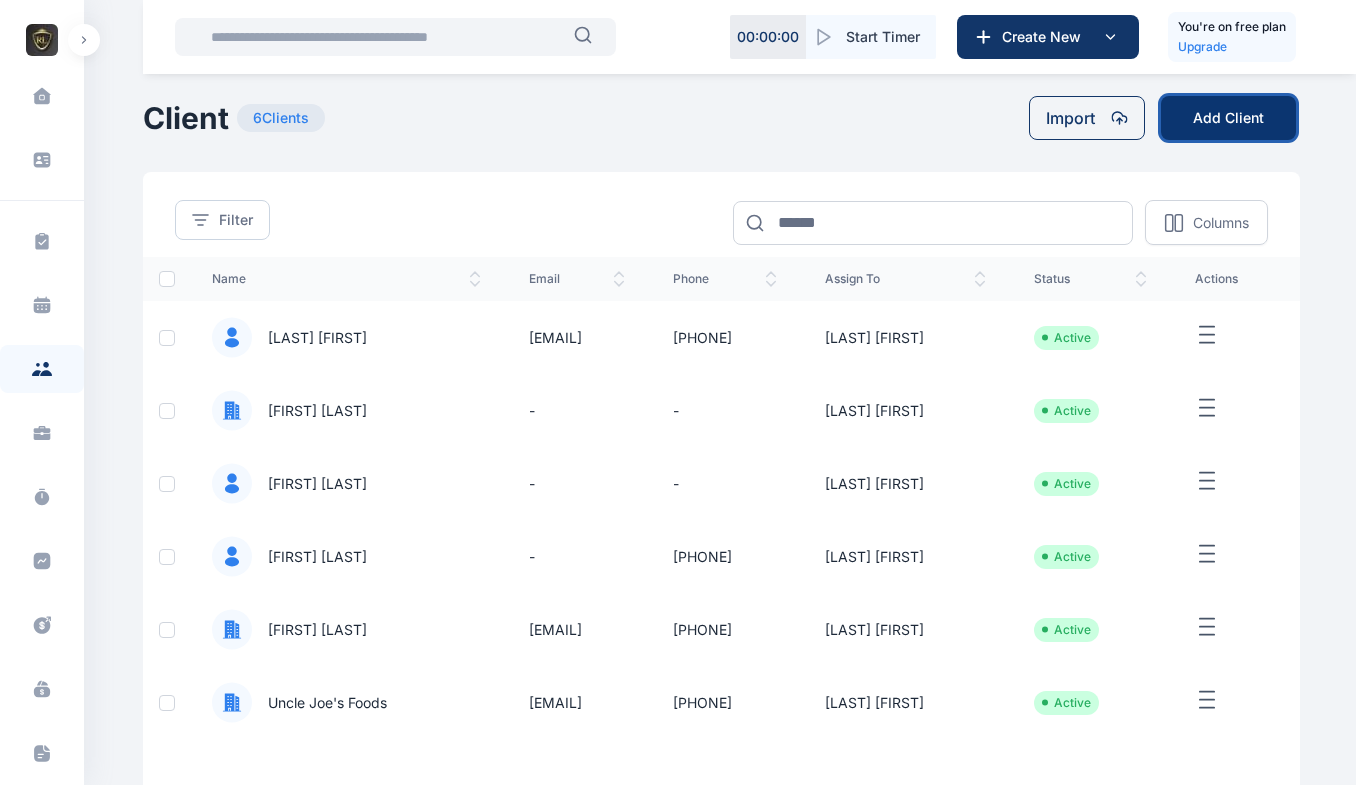 click on "Add Client" at bounding box center (1228, 118) 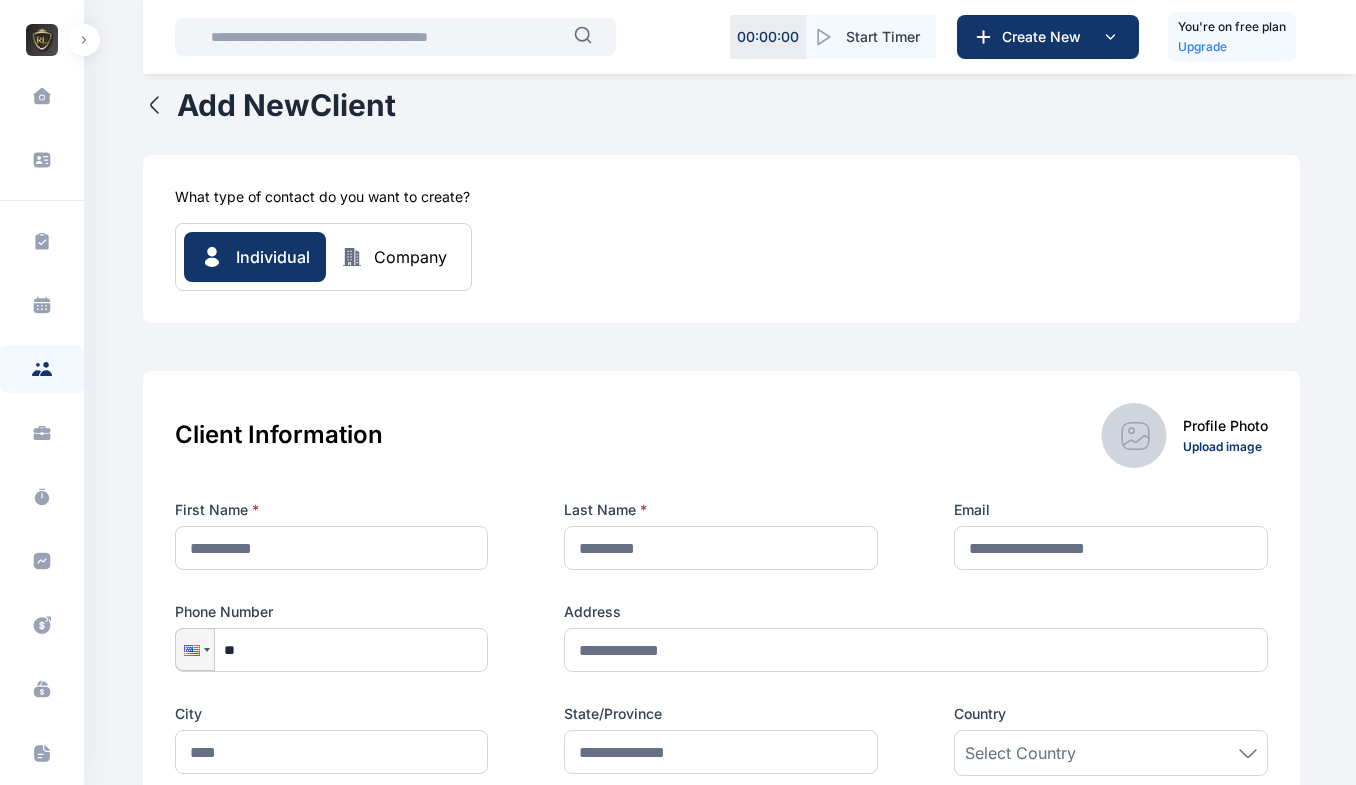 scroll, scrollTop: 0, scrollLeft: 0, axis: both 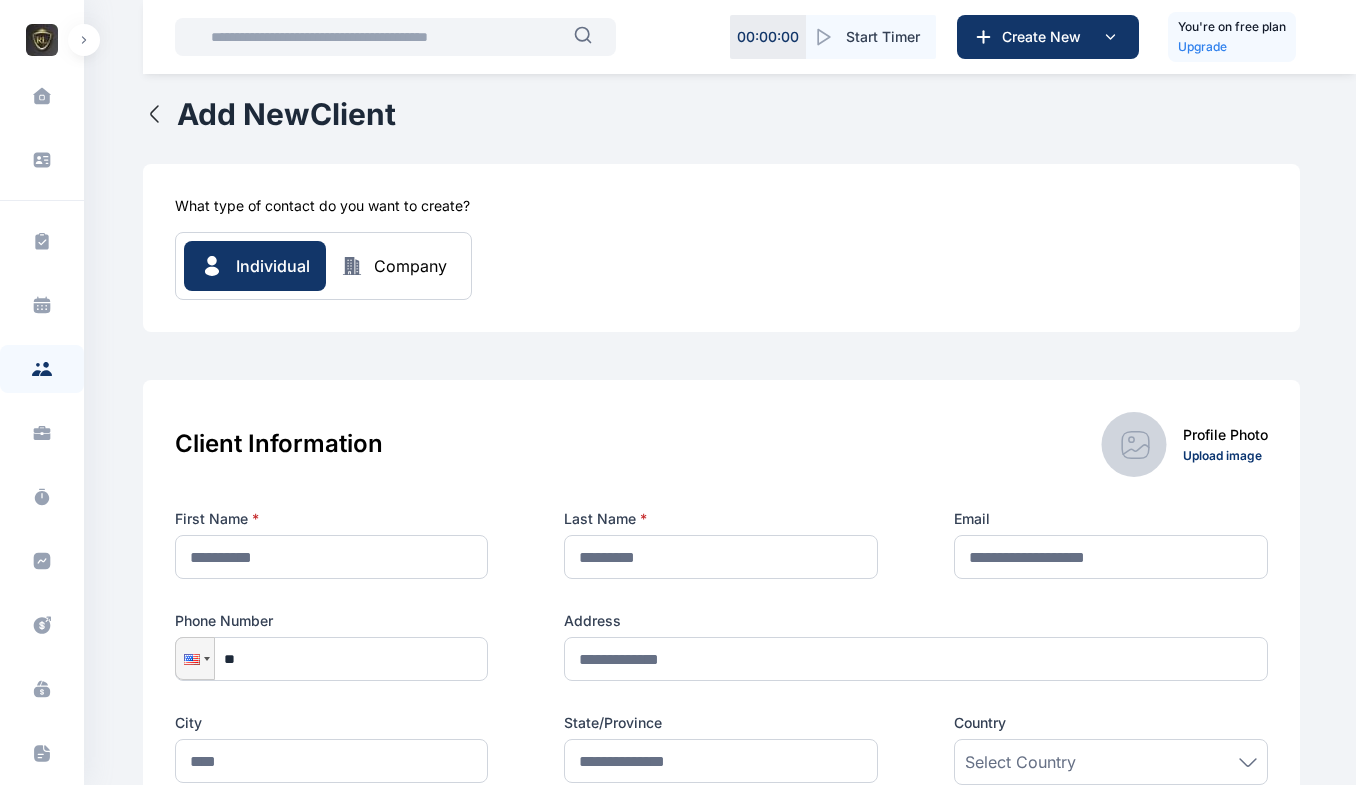 click on "Company" at bounding box center [410, 266] 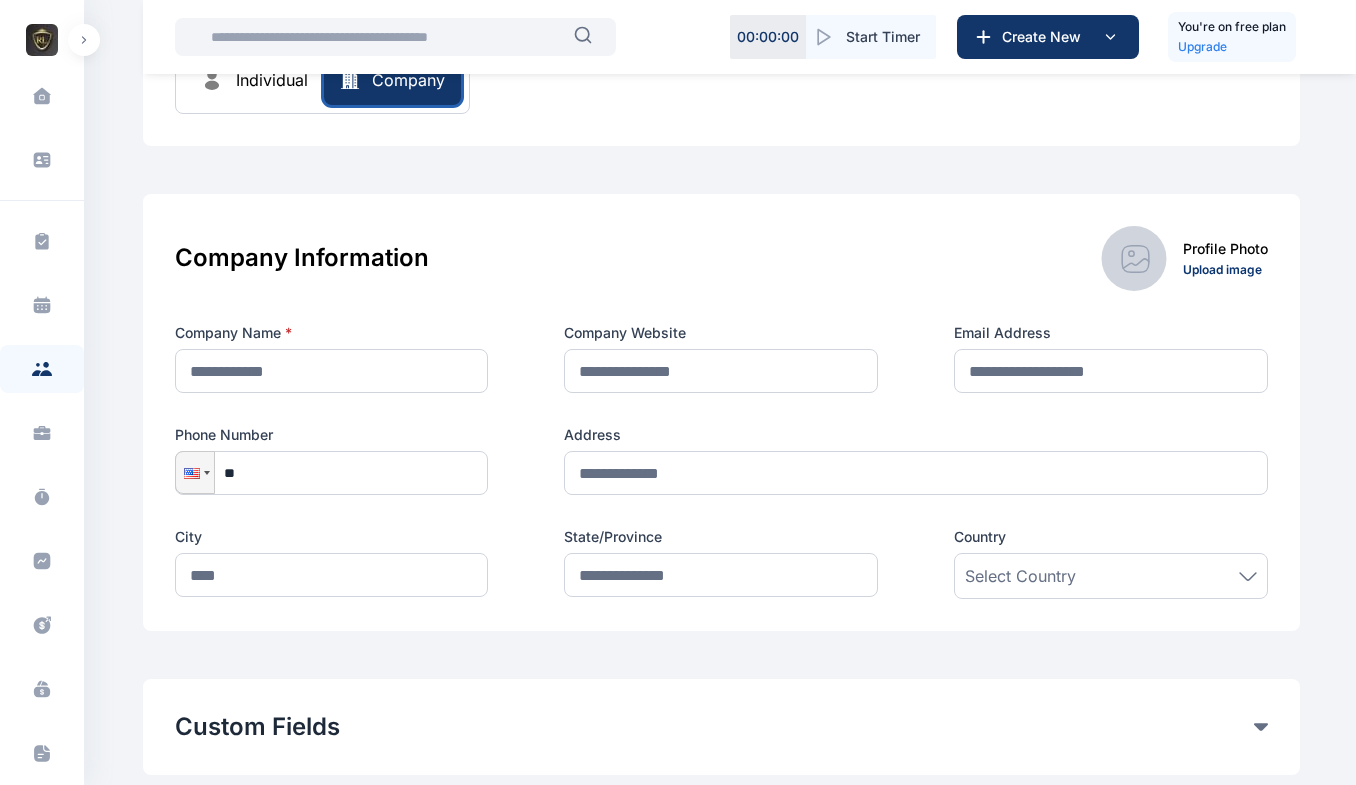 scroll, scrollTop: 183, scrollLeft: 0, axis: vertical 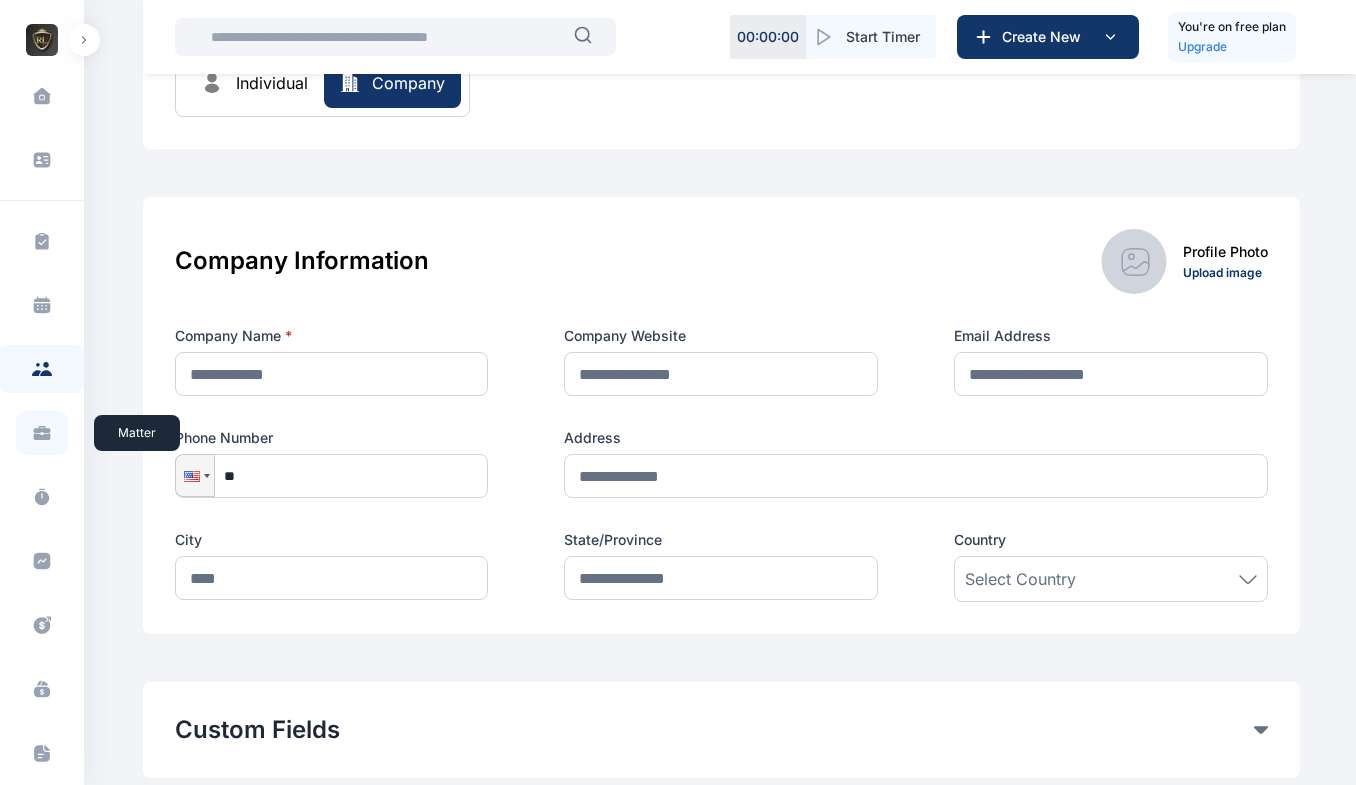 click 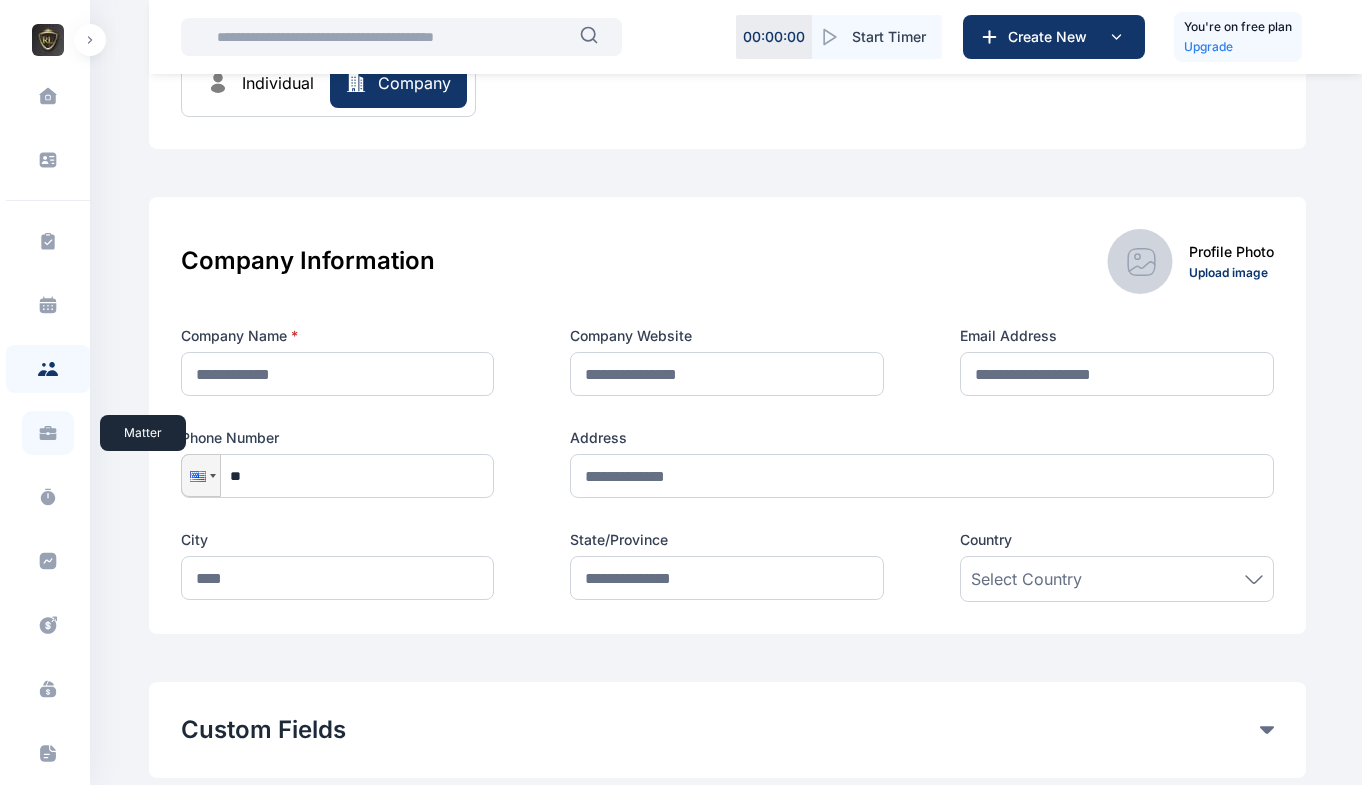 scroll, scrollTop: 0, scrollLeft: 0, axis: both 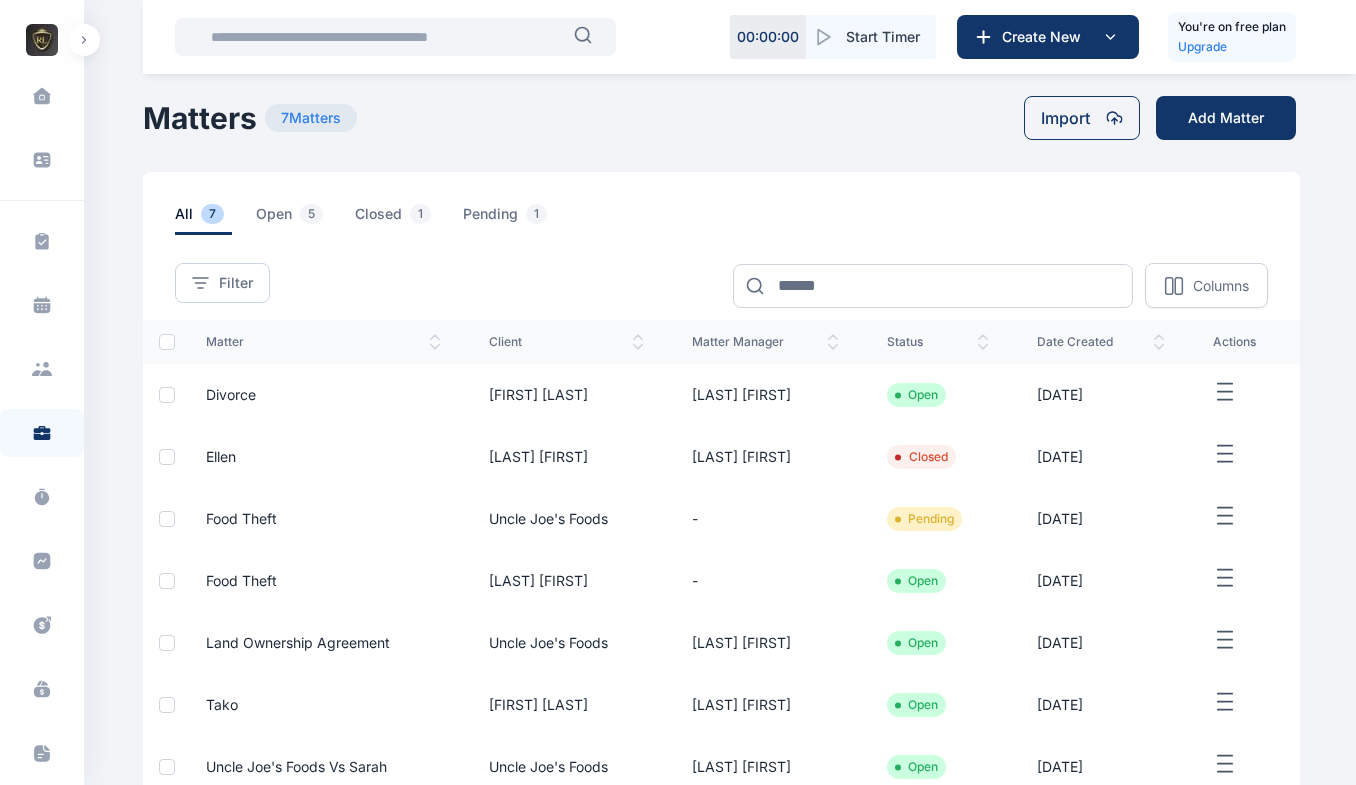 click 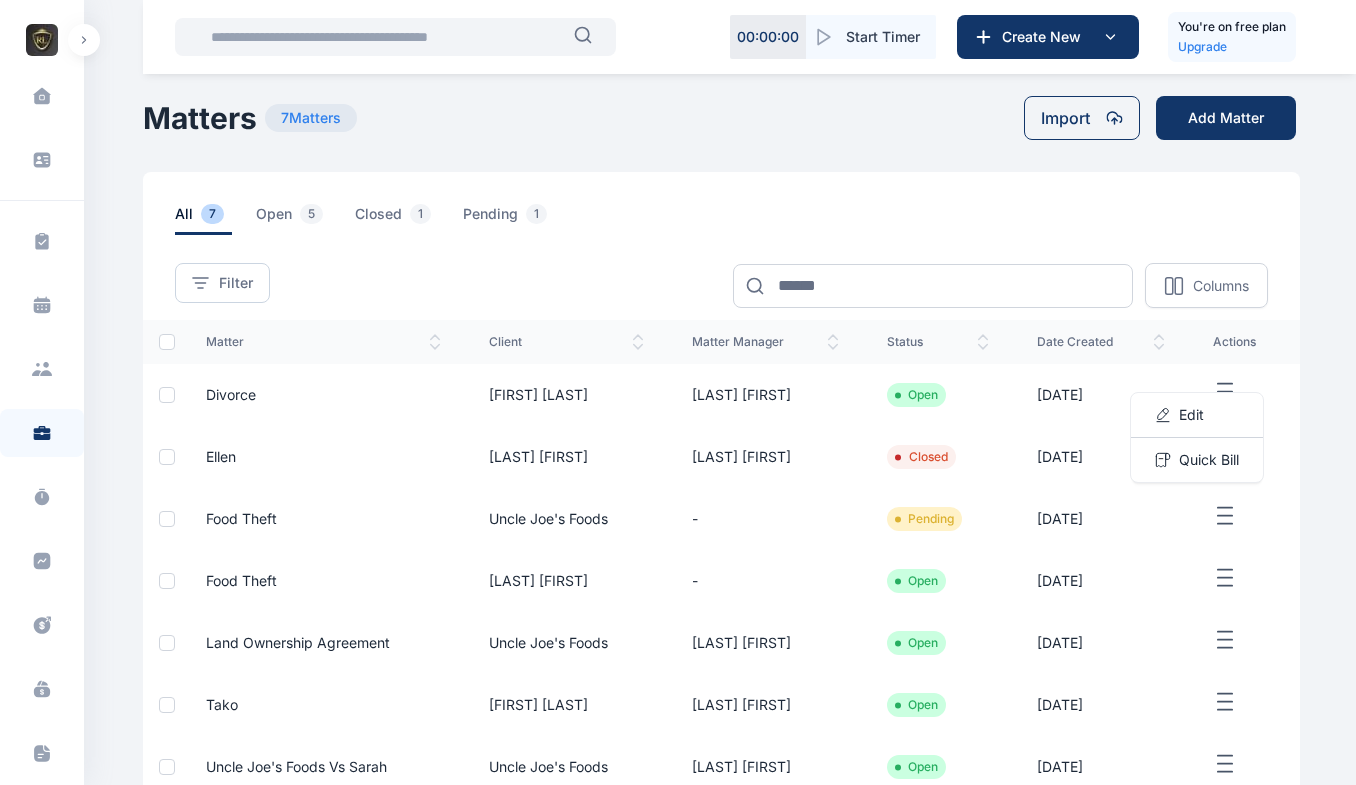 click on "Divorce" at bounding box center [231, 394] 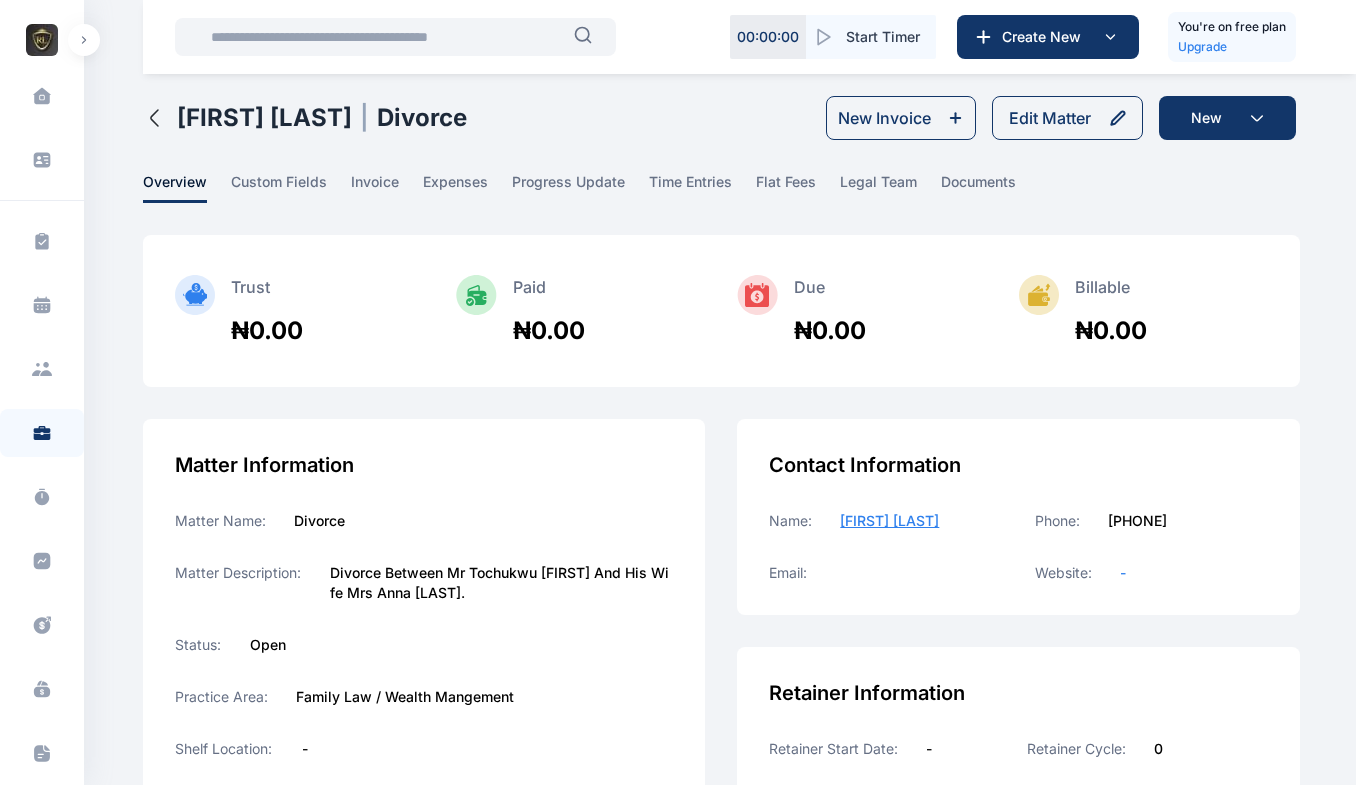 click on "Trust ₦0.00 Paid ₦0.00 Due ₦0.00 Billable ₦0.00" at bounding box center (721, 311) 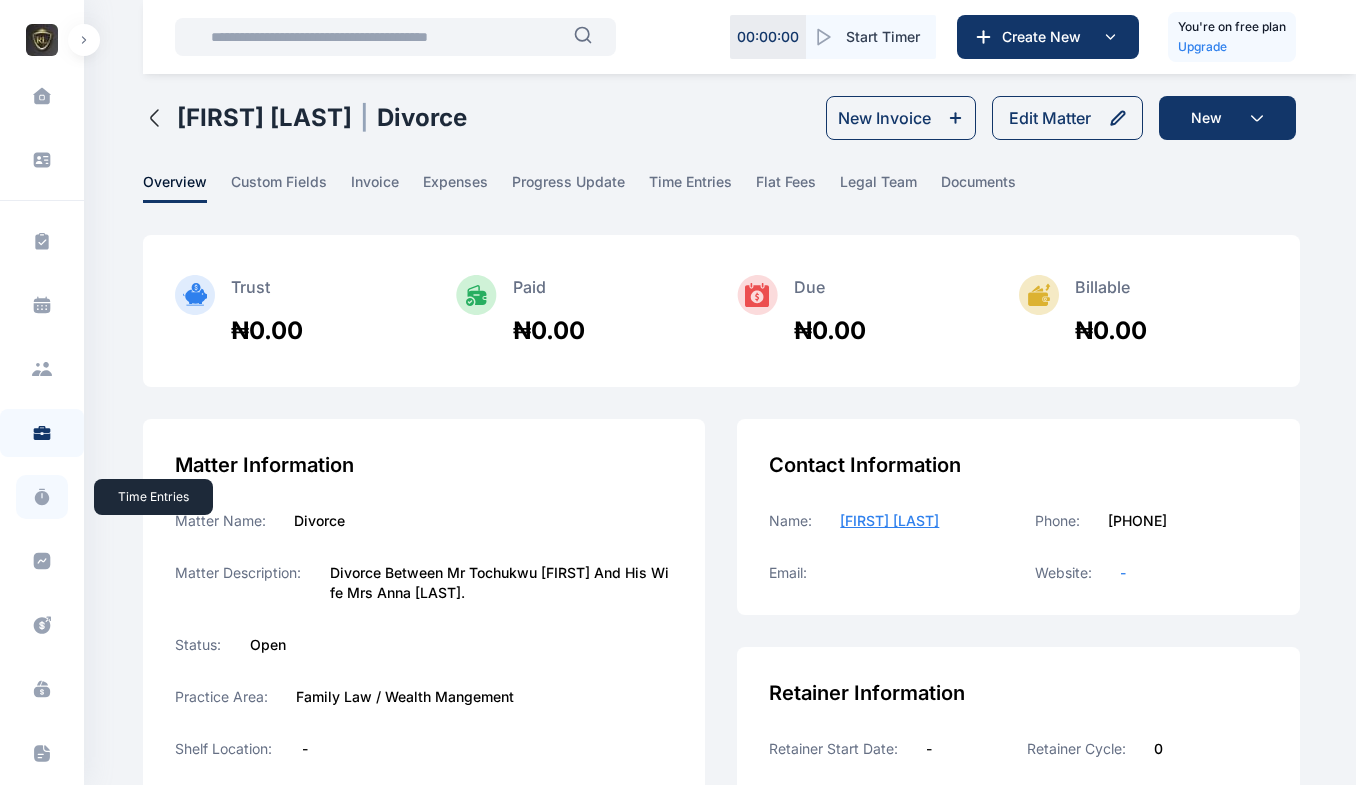 click 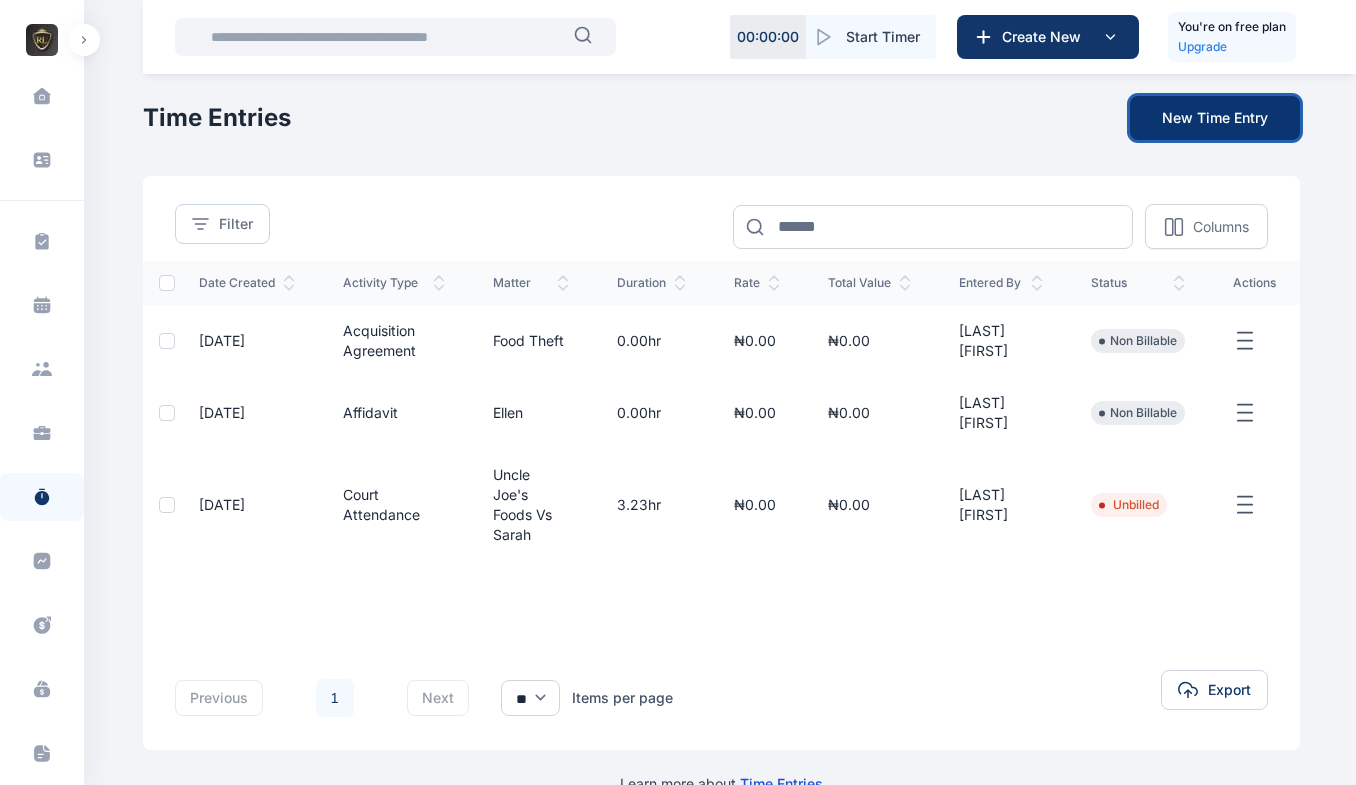 click on "New Time Entry" at bounding box center [1215, 118] 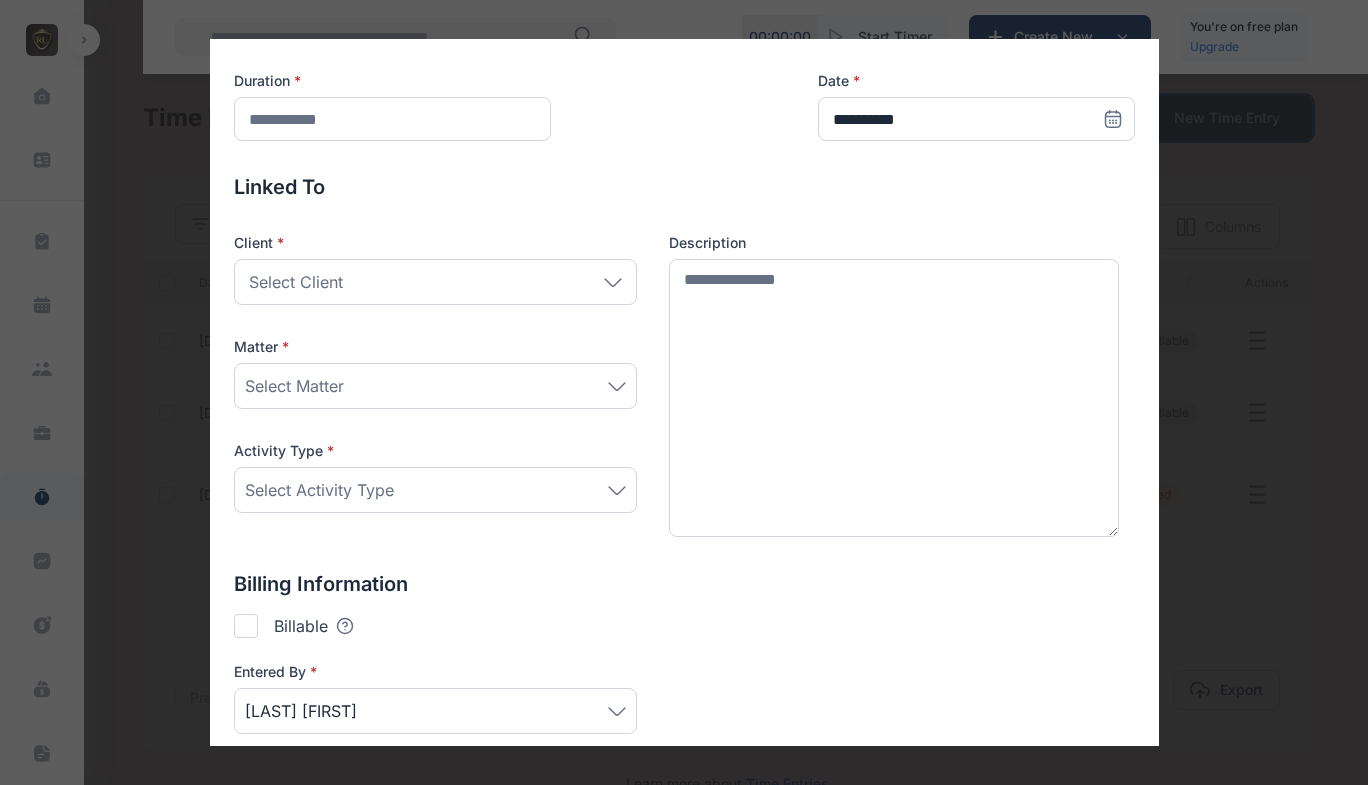 scroll, scrollTop: 0, scrollLeft: 0, axis: both 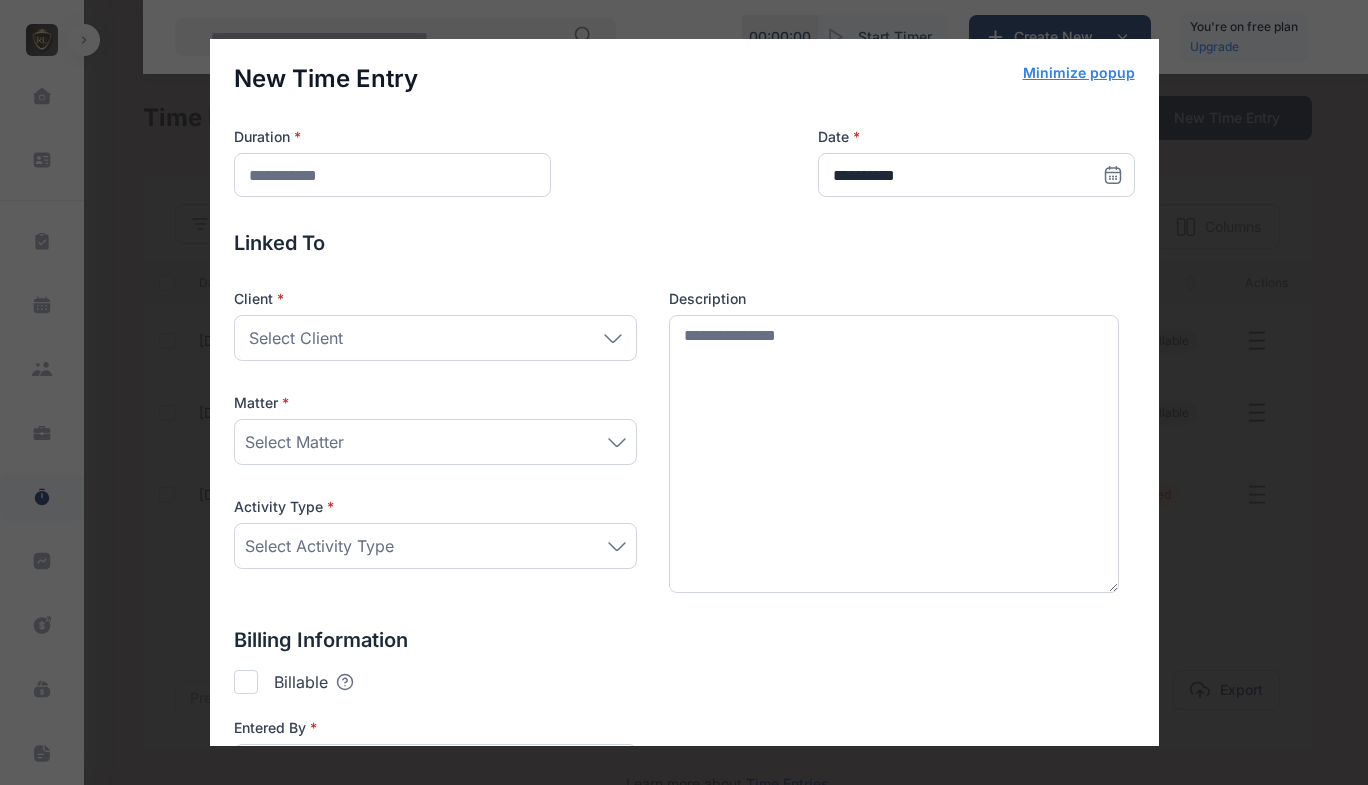 click on "Select Matter" at bounding box center (435, 442) 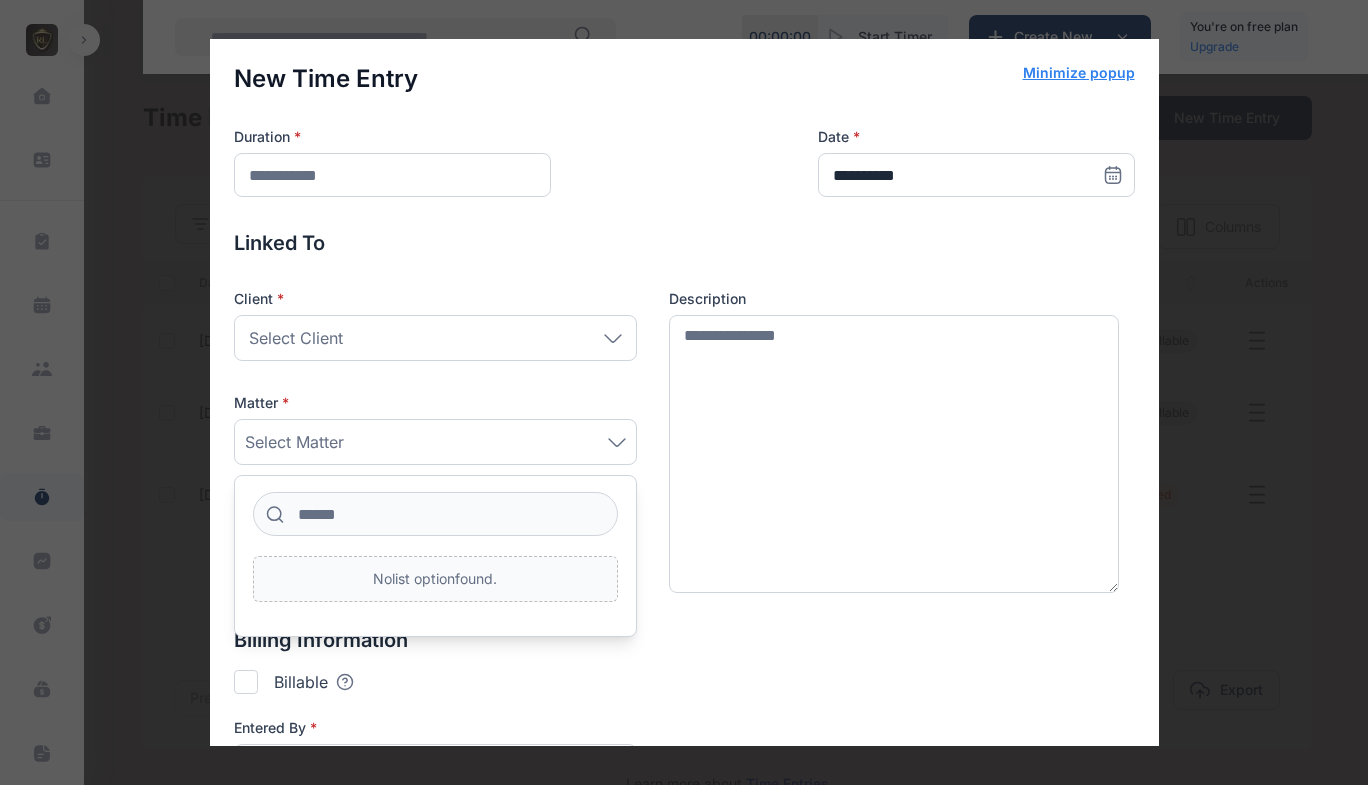 click on "Client   * Select Client Individual Hitler Abdul Tochukwu John James John Company Uncle Joe's Foods Hope Conner Paula Test Matter   * Select Matter No  list option  found. Activity Type   * Select Activity Type Description" at bounding box center (684, 441) 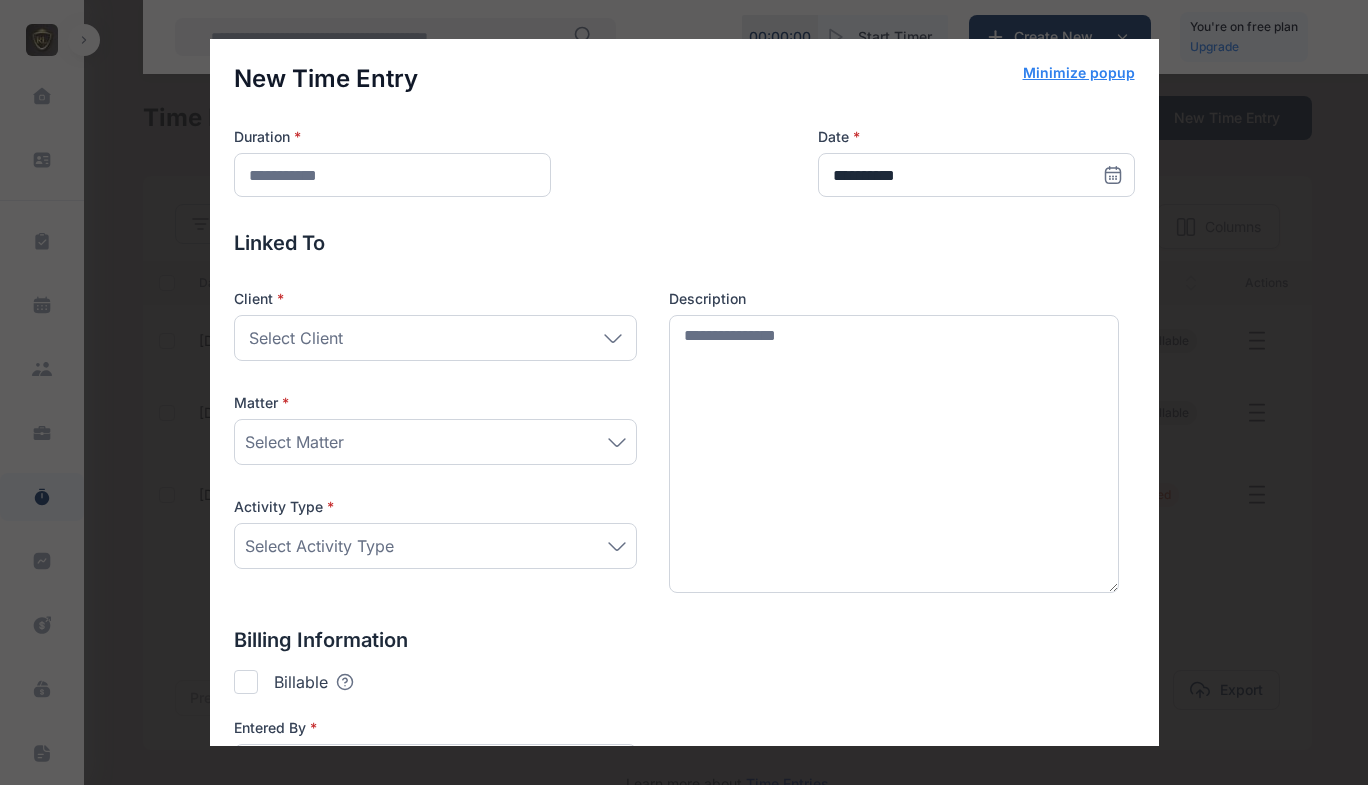 click on "**********" at bounding box center [684, 392] 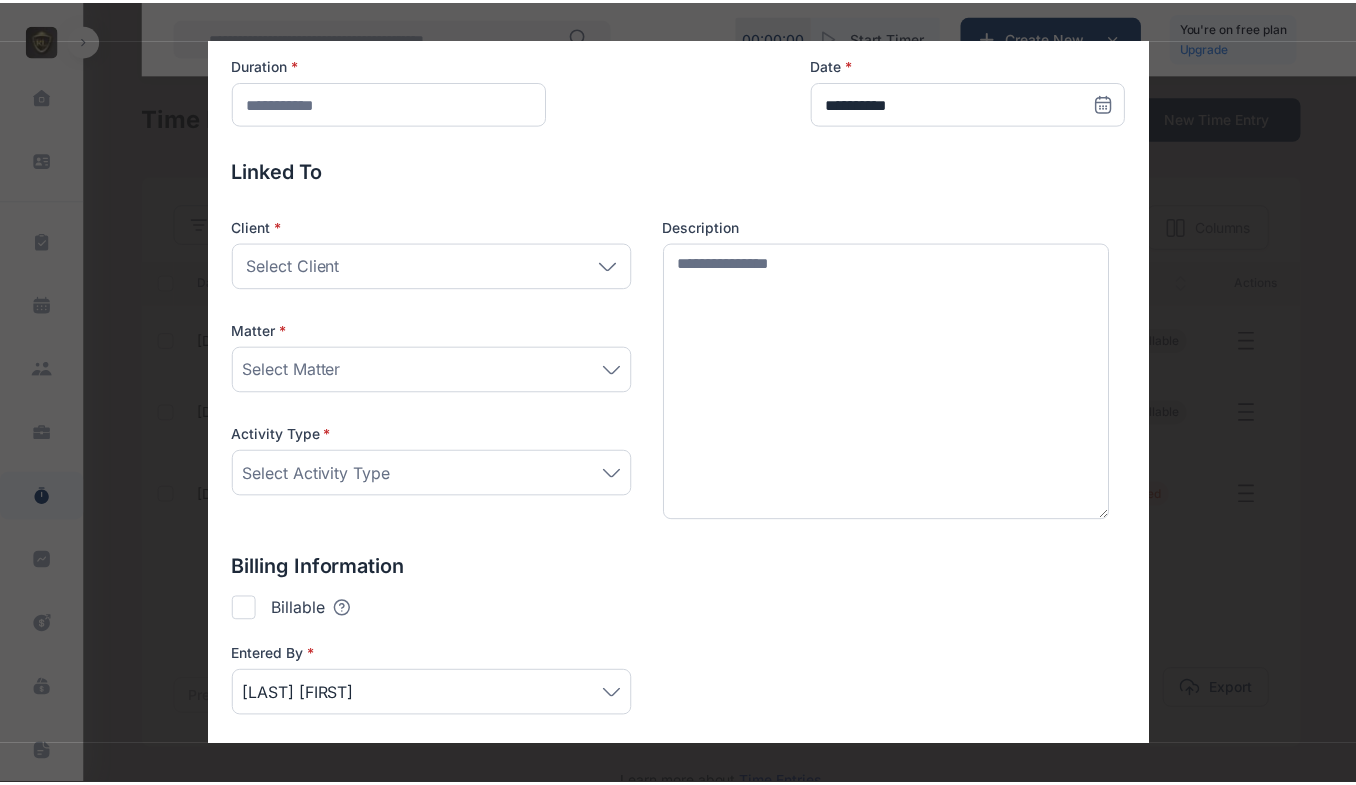 scroll, scrollTop: 169, scrollLeft: 0, axis: vertical 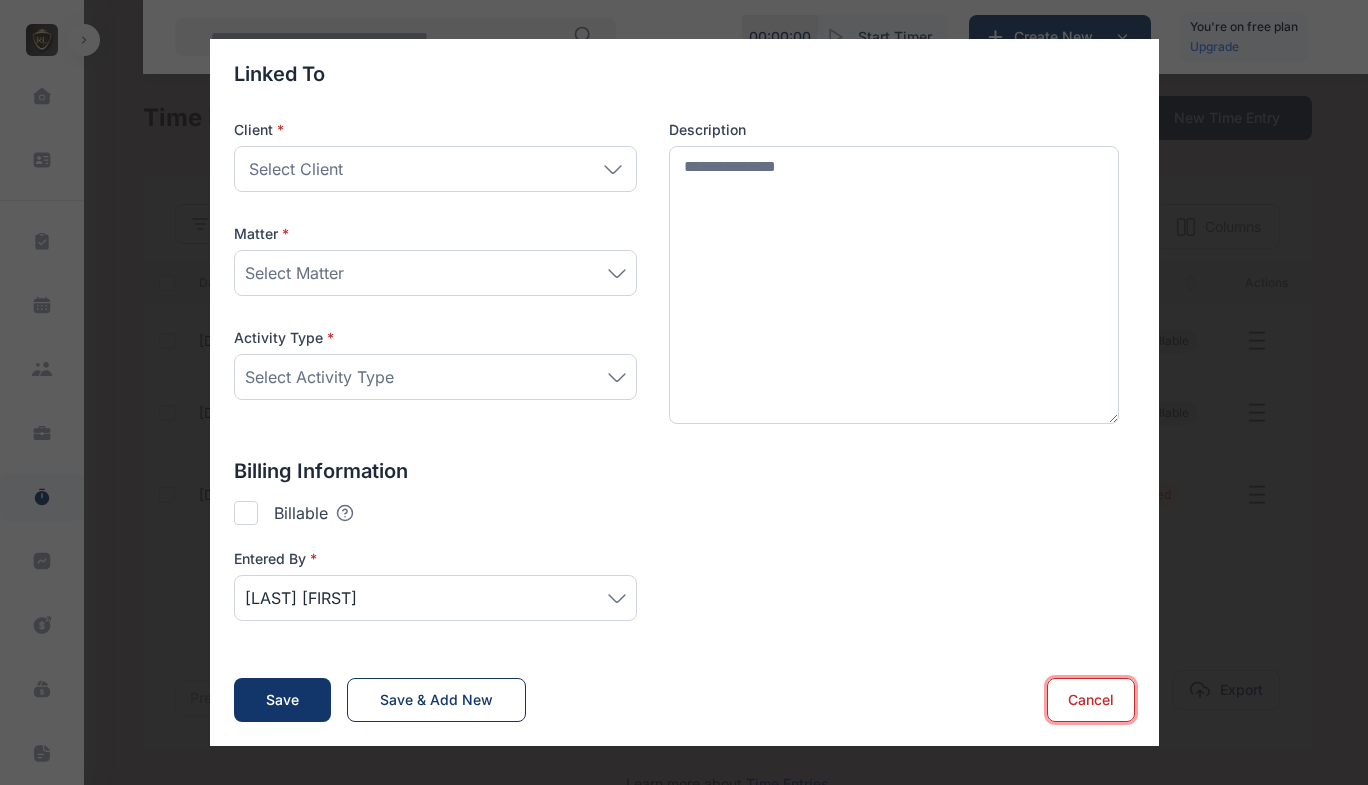 click on "Cancel" at bounding box center [1091, 700] 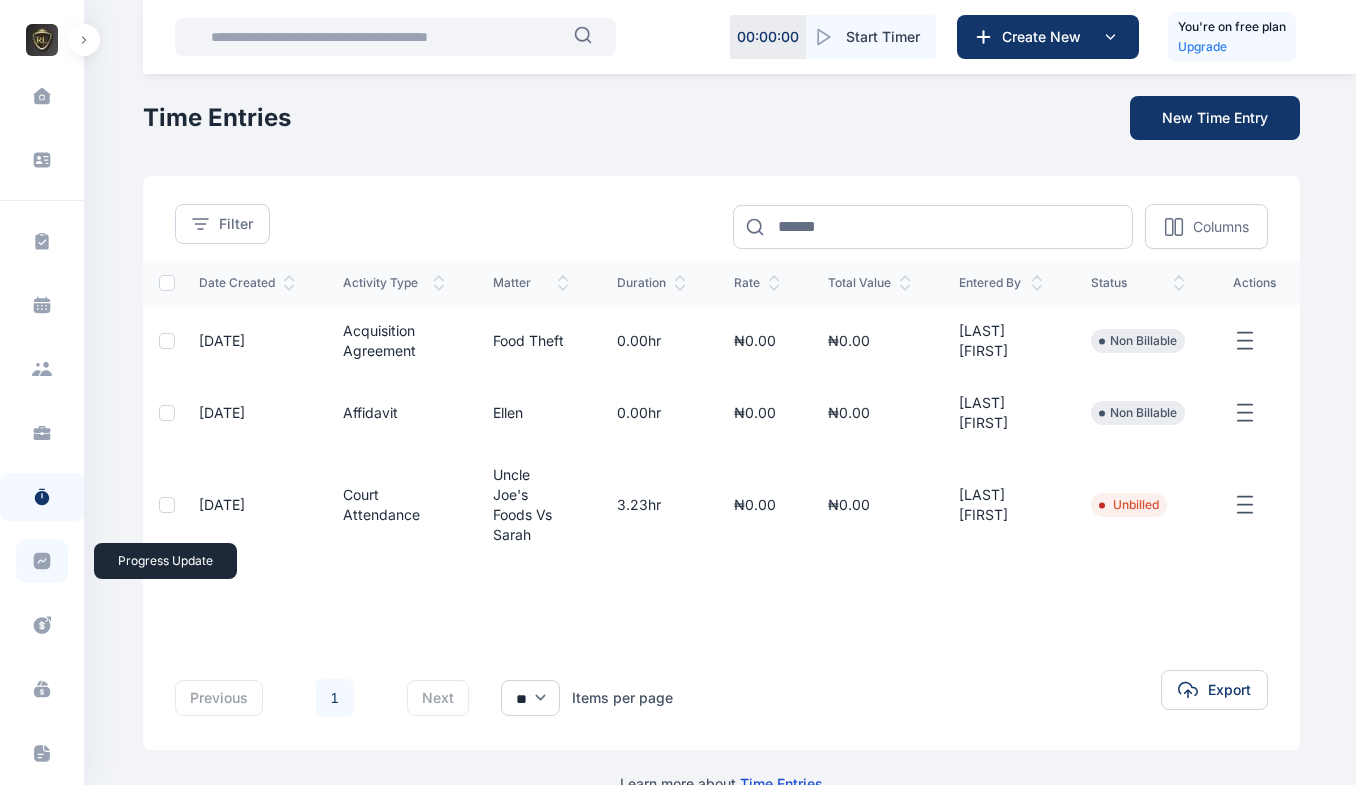 click 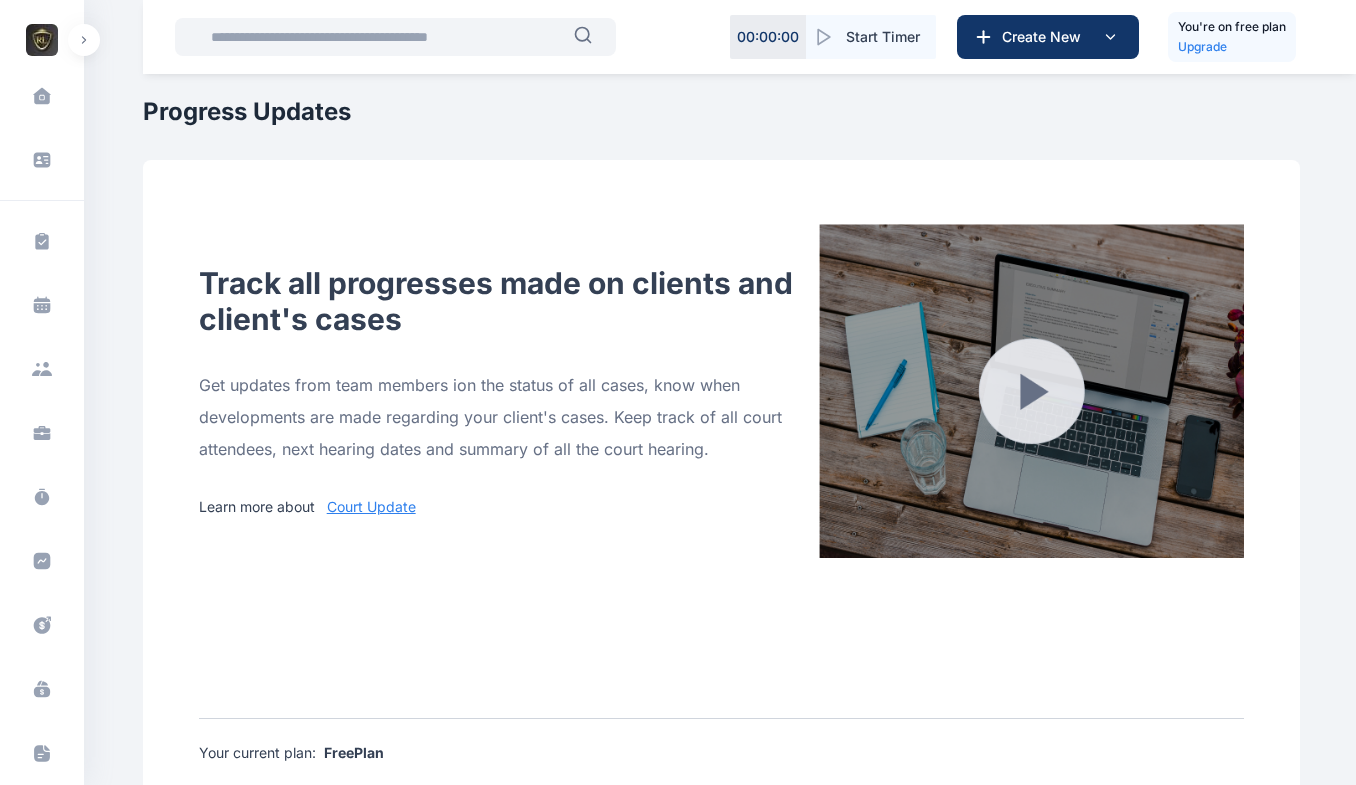 click on "Court Update" at bounding box center [371, 506] 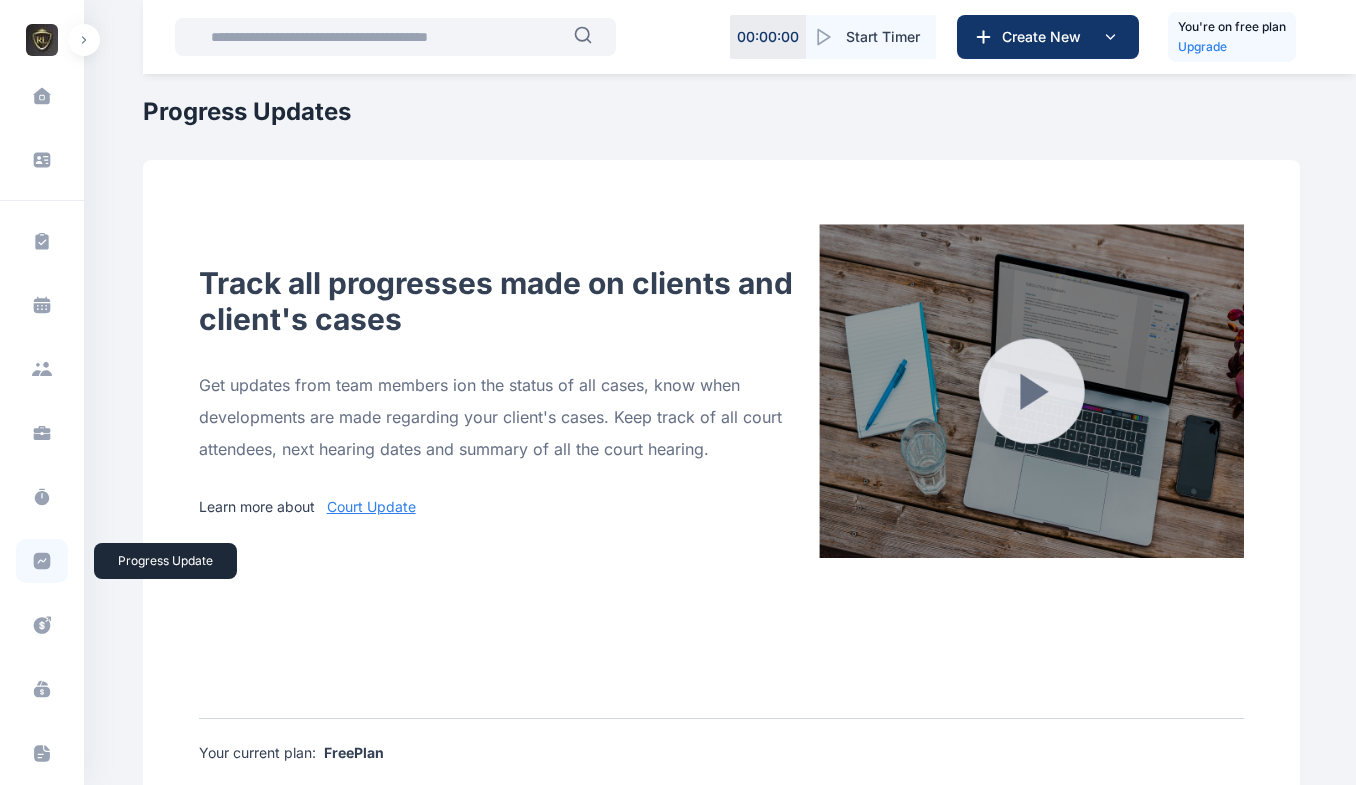 click 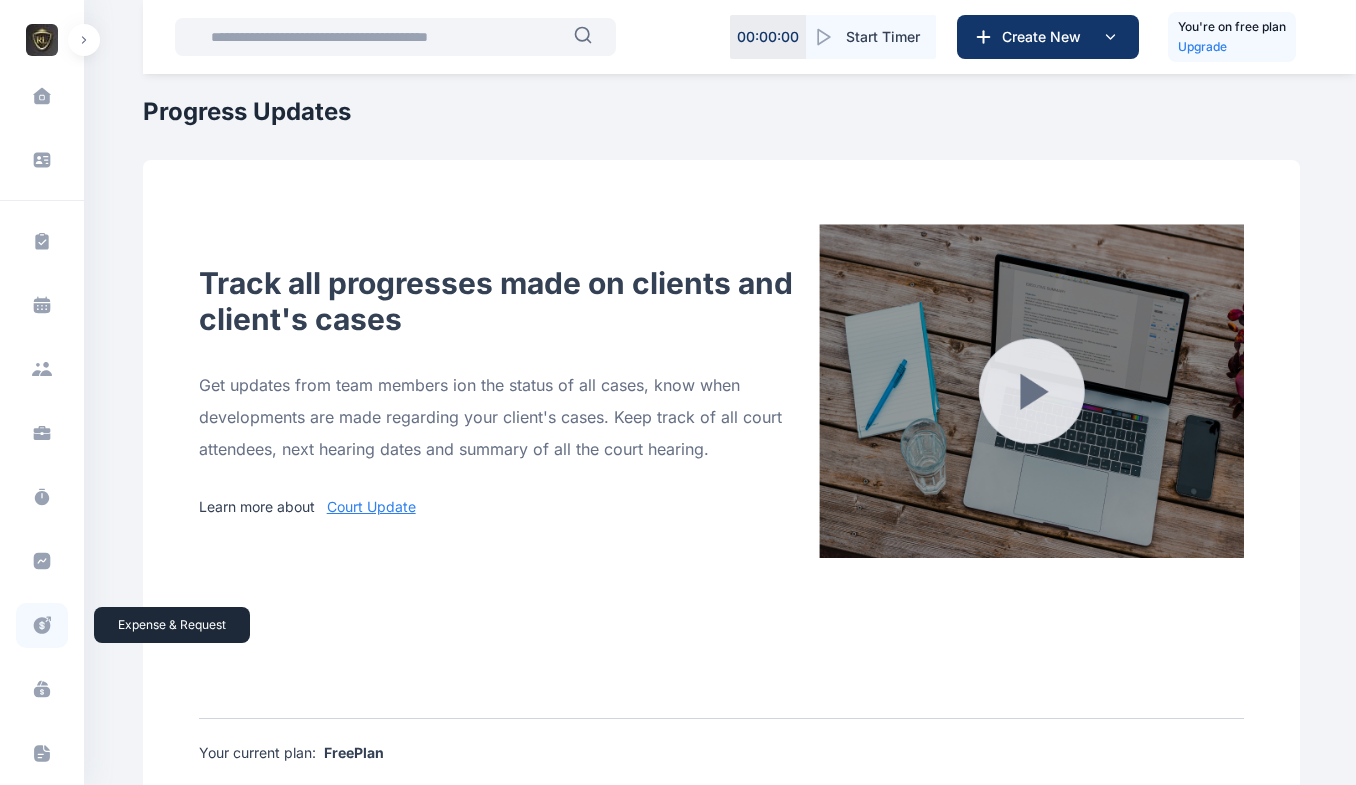 click 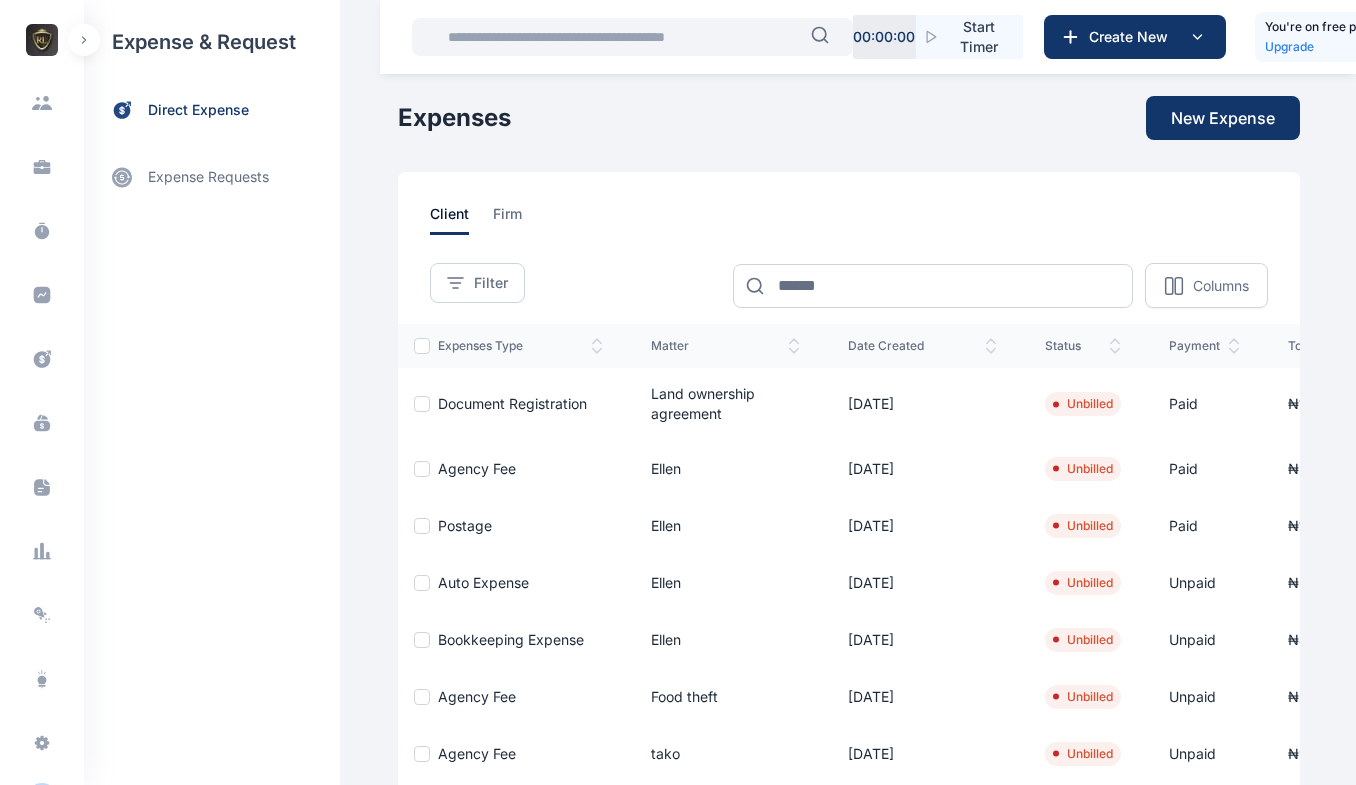scroll, scrollTop: 271, scrollLeft: 0, axis: vertical 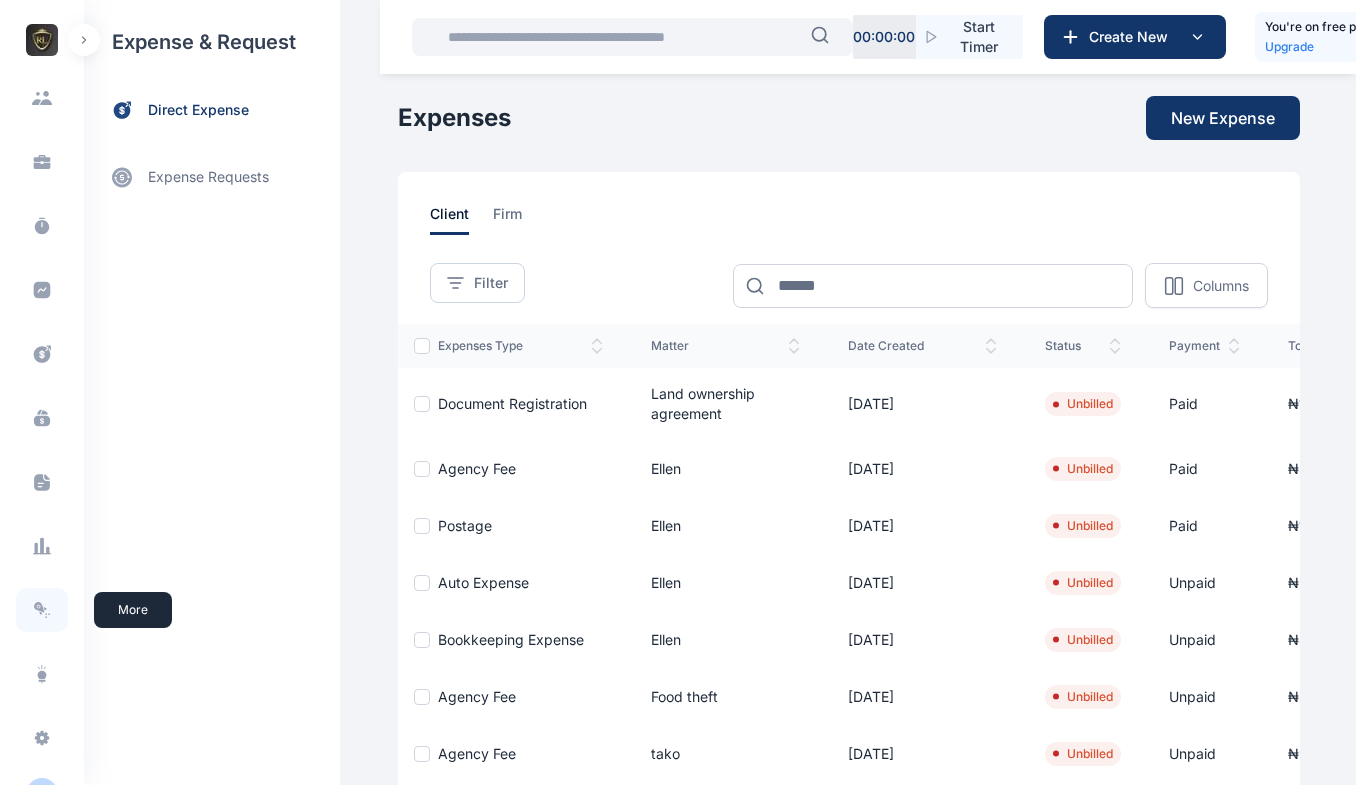 click at bounding box center [42, 610] 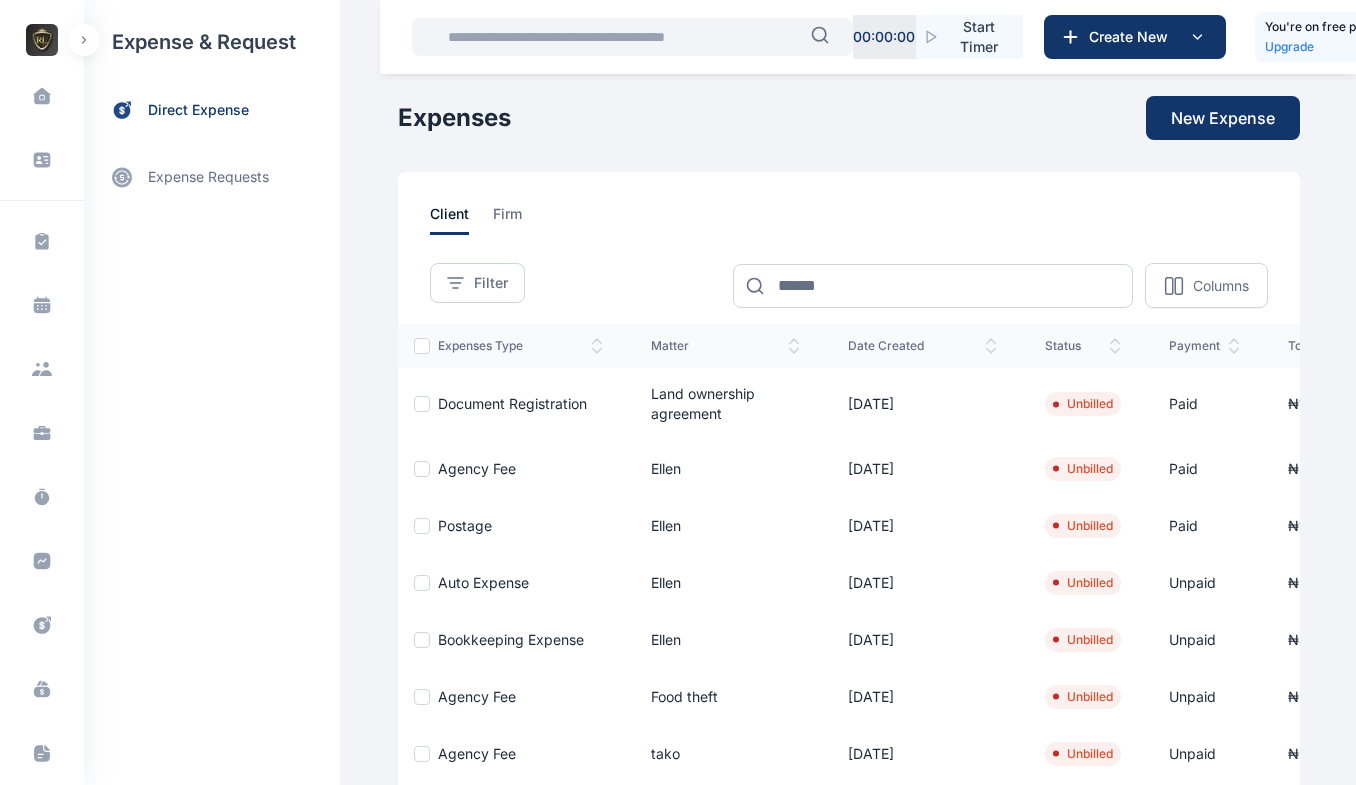 click at bounding box center [42, 40] 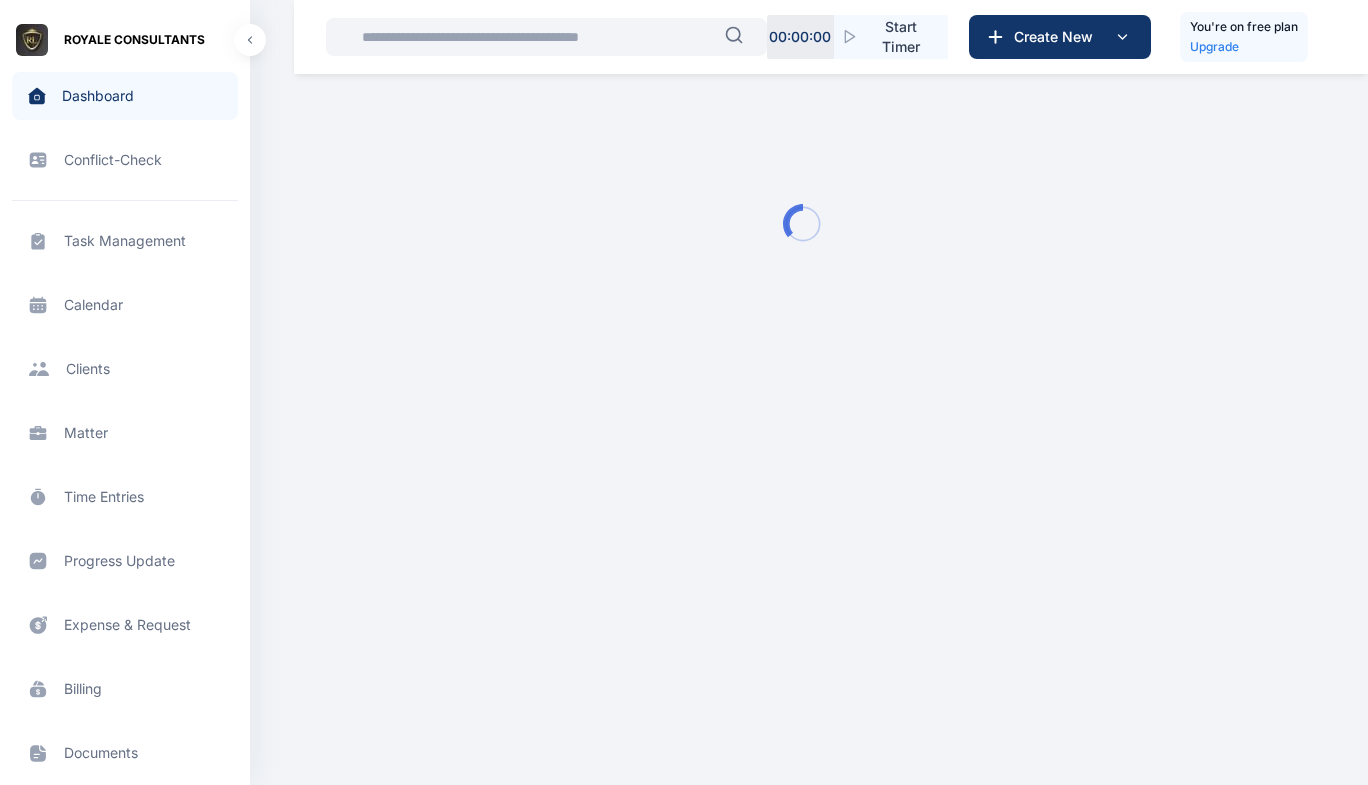 click on "ROYALE CONSULTANTS" at bounding box center (134, 40) 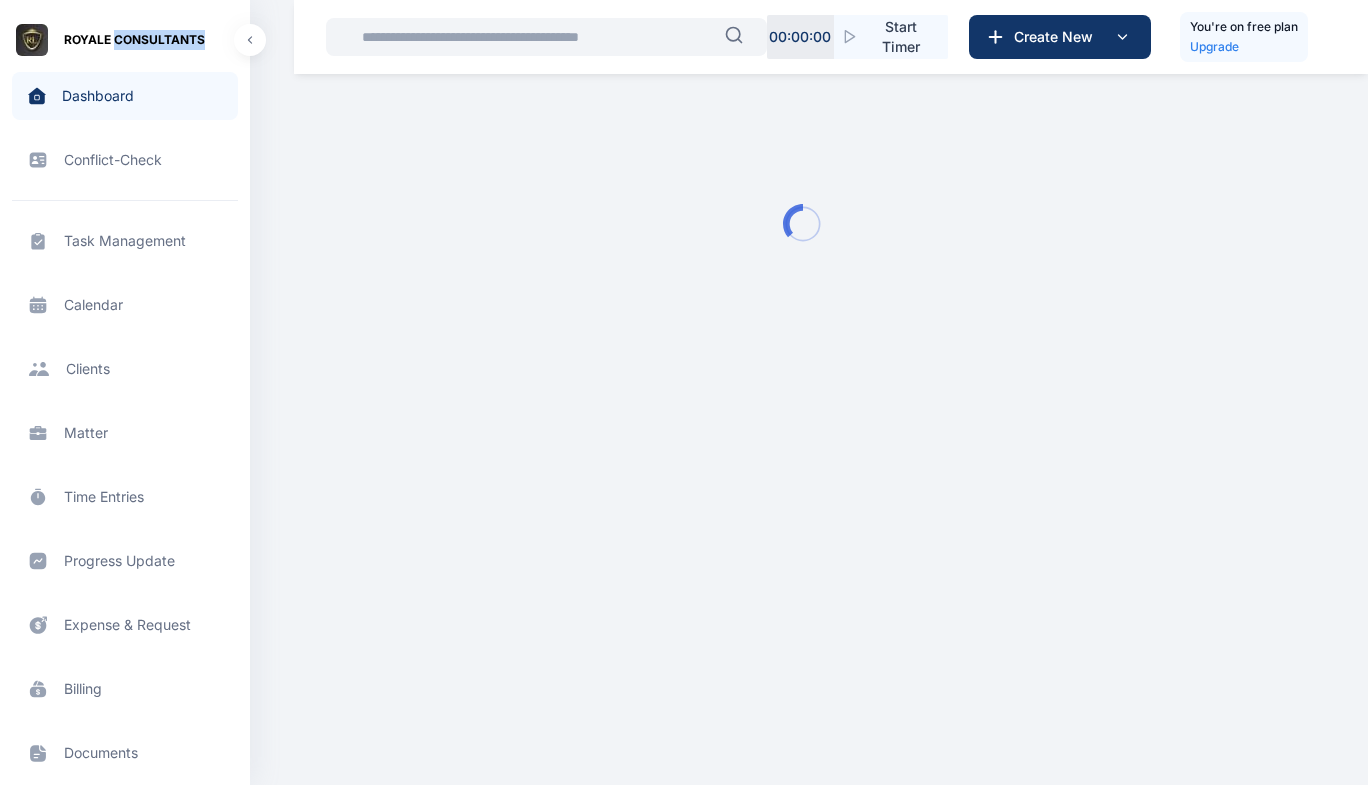 click on "ROYALE CONSULTANTS" at bounding box center [134, 40] 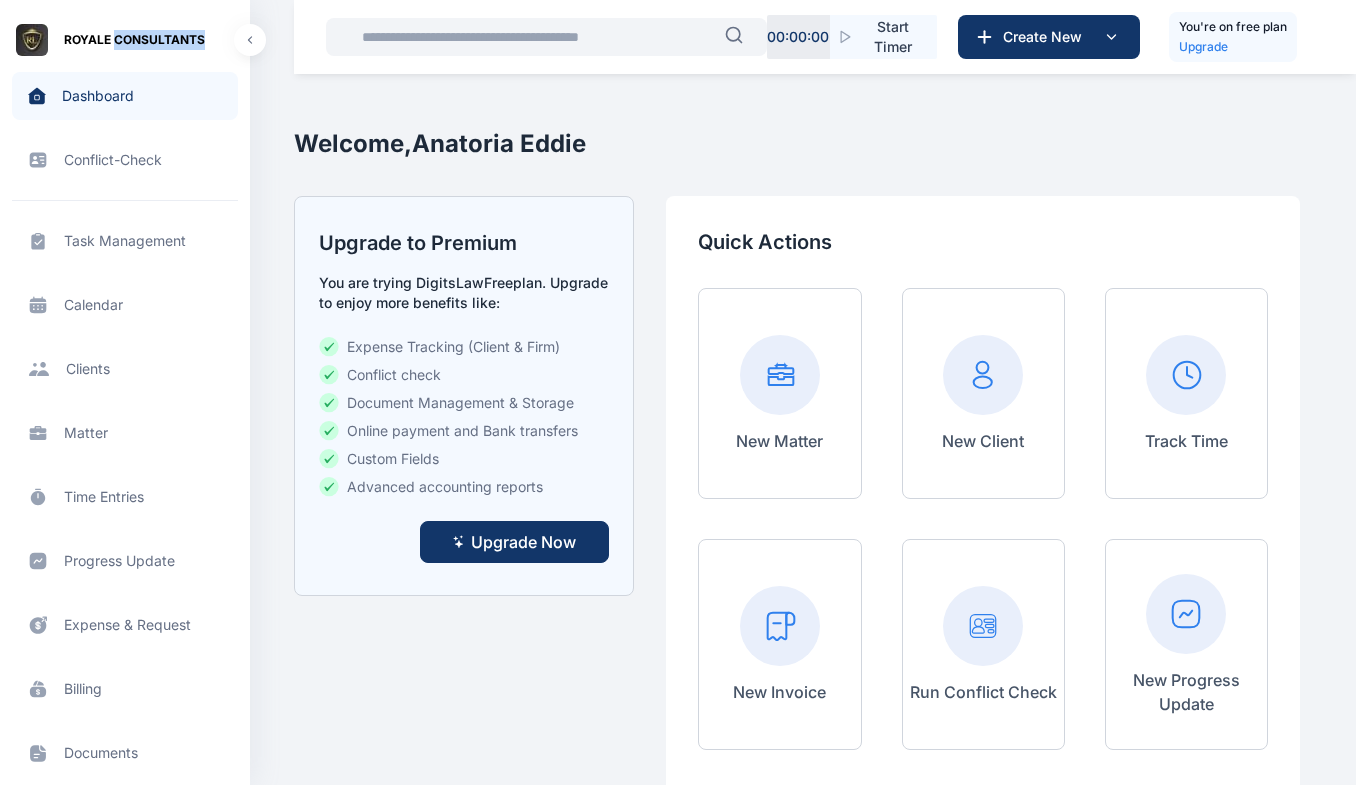 click on "ROYALE CONSULTANTS" at bounding box center [134, 40] 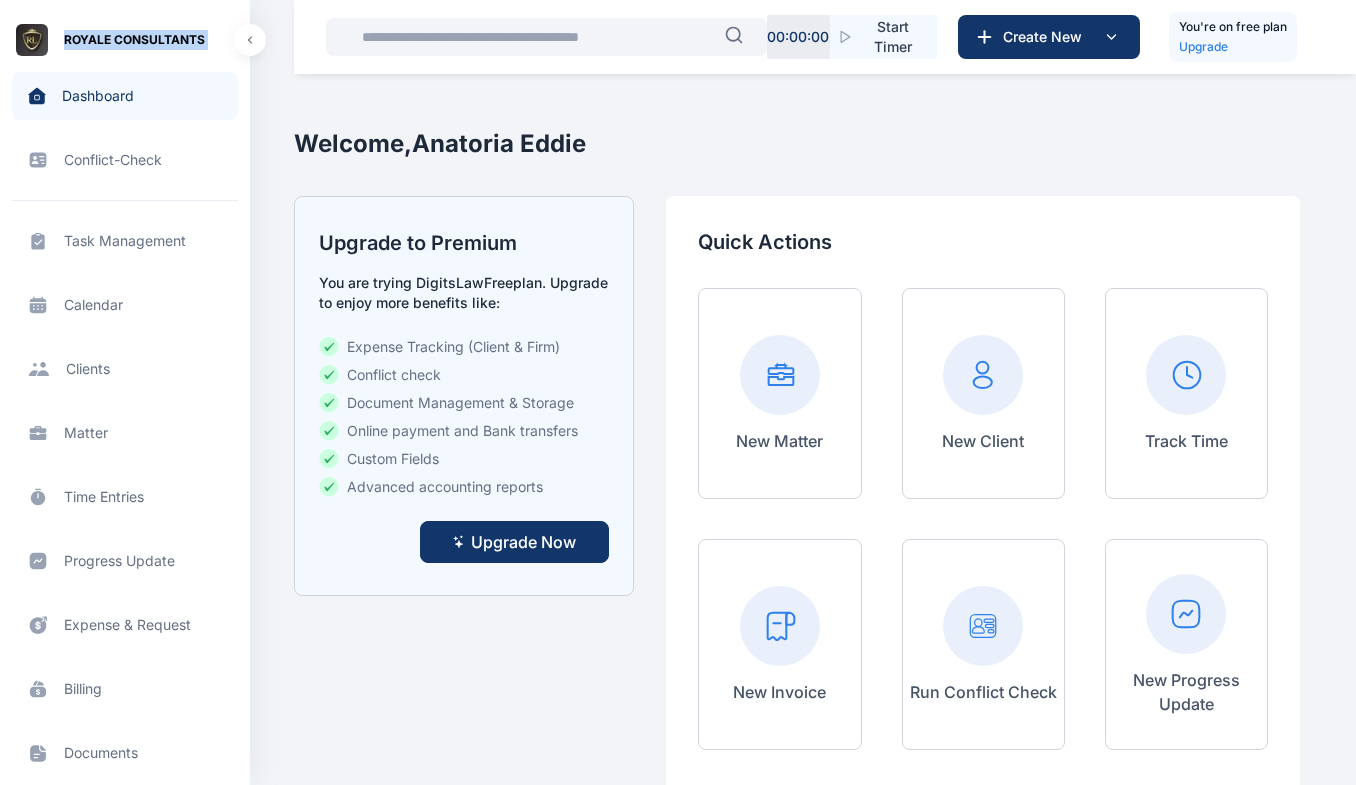click on "ROYALE CONSULTANTS" at bounding box center (134, 40) 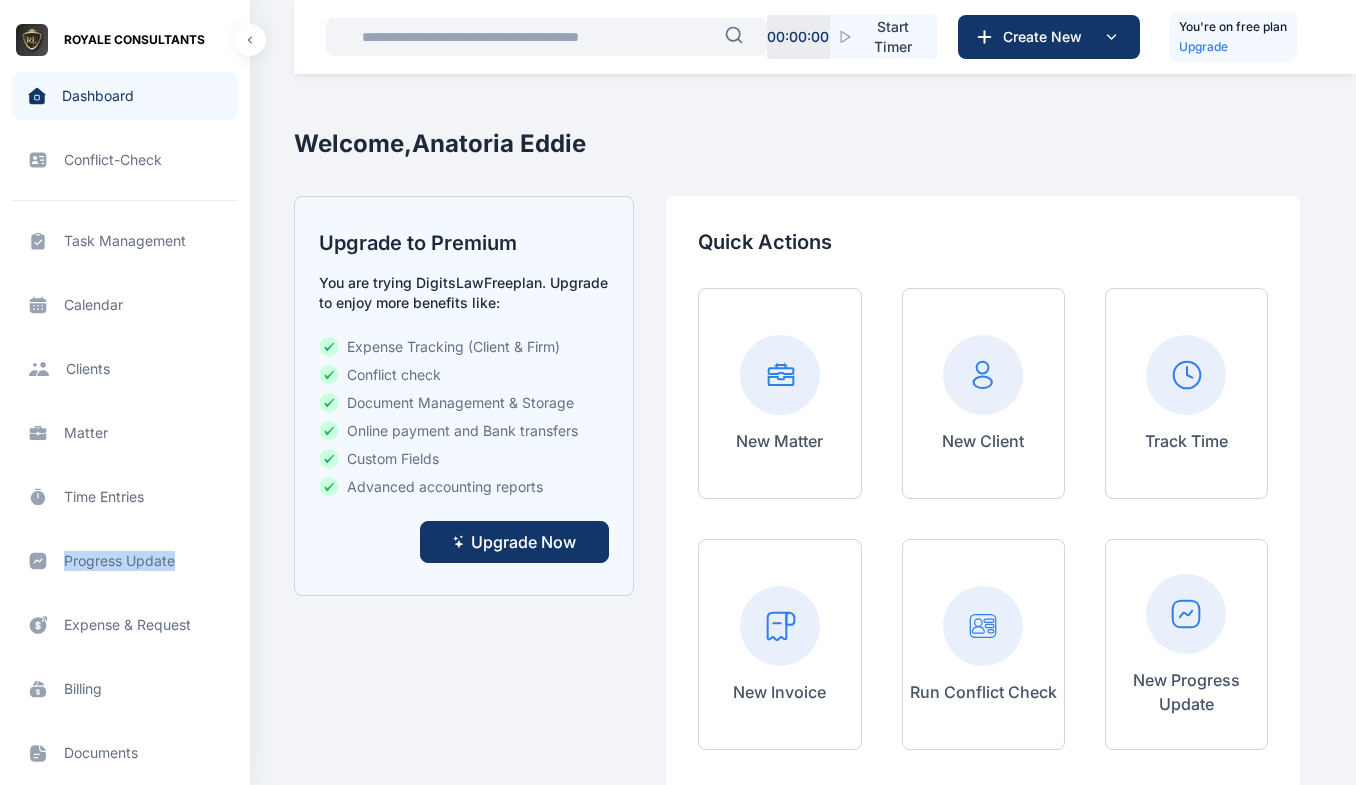 drag, startPoint x: 241, startPoint y: 468, endPoint x: 244, endPoint y: 515, distance: 47.095646 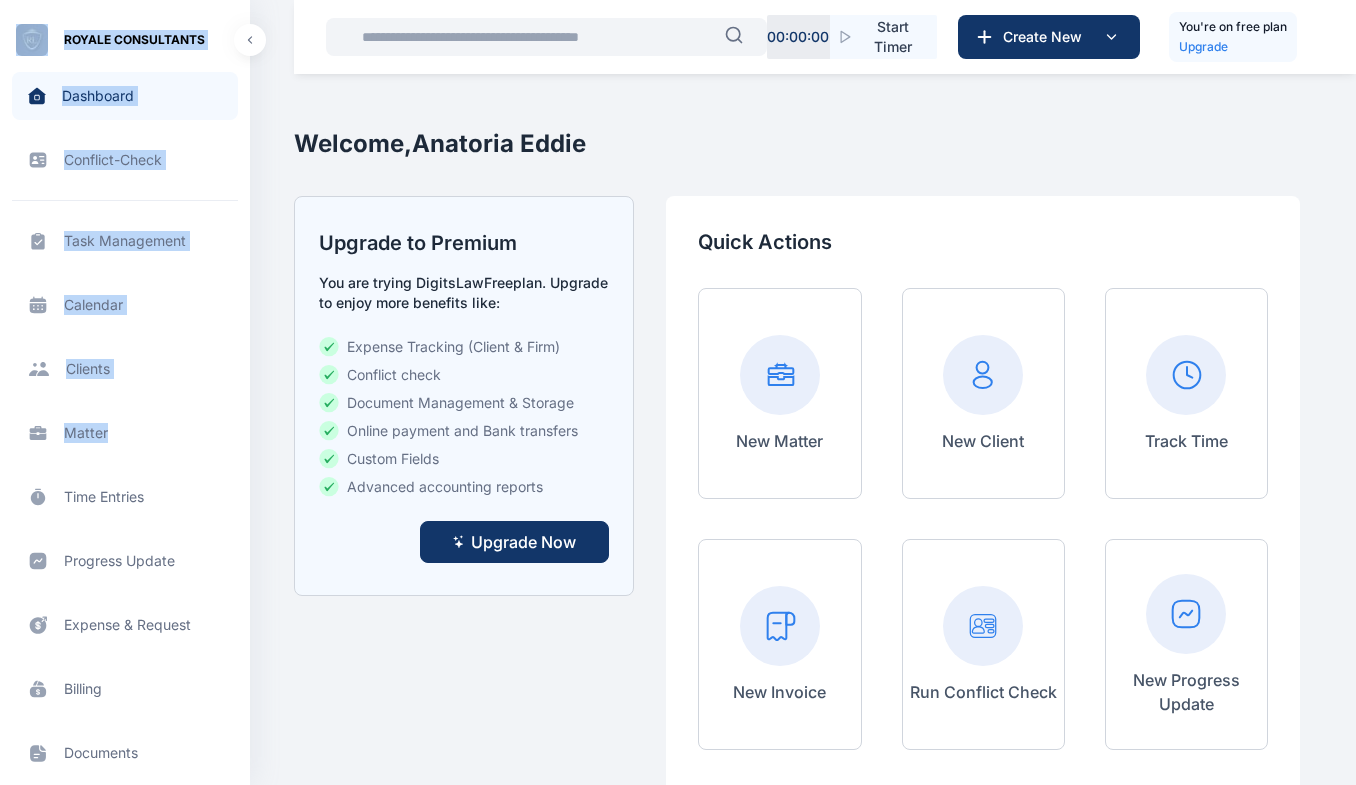 drag, startPoint x: 243, startPoint y: 454, endPoint x: 257, endPoint y: 618, distance: 164.59648 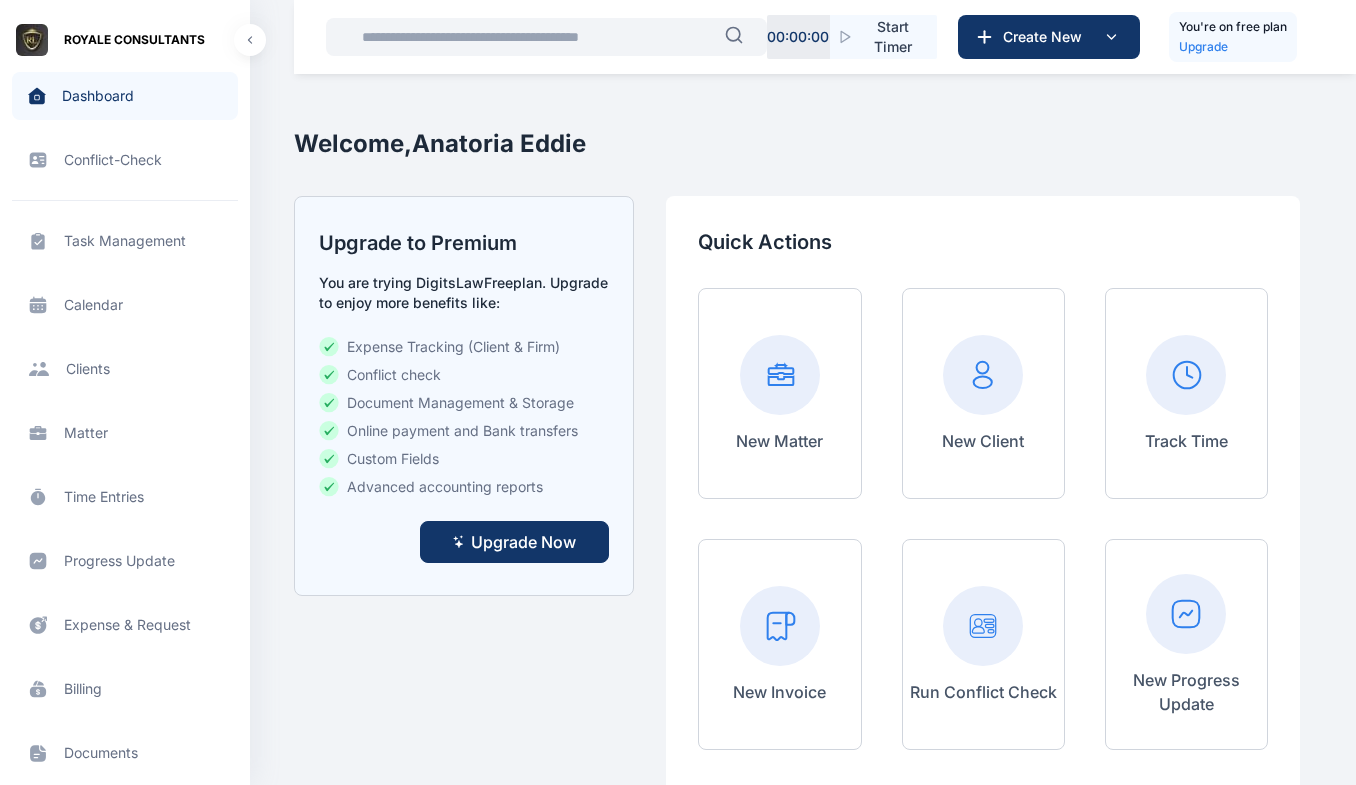 click on "ROYALE CONSULTANTS Dashboard dashboard dashboard Conflict-Check conflict-check conflict-check Task Management task management task management Calendar calendar calendar Client clients clients Matter matter matter Time Entries time entries time entries Progress Update progress update progress update Expense & Request expense & request expense & request Billing billing billing Documents documents documents Accounting accounting accounting Metrics more more Try DigitsLaw Premium Enjoy more features like expense tracking for firm, advanced accounting reports and more. Upgrade Now Help help help Settings settings settings A E roselineaguda2@gmail.com Anatoria Eddie ROYALE CONSULTANTS Dashboard dashboard Conflict-Check conflict check Task Management task management Calendar calendar Client clients Matter matter Time Entries time entries Progress Update progress update Expense & Request expense & request Billing billing Documents documents Accounting accounting Metrics more Help help Settings settings Welcome,  Free" at bounding box center (678, 1320) 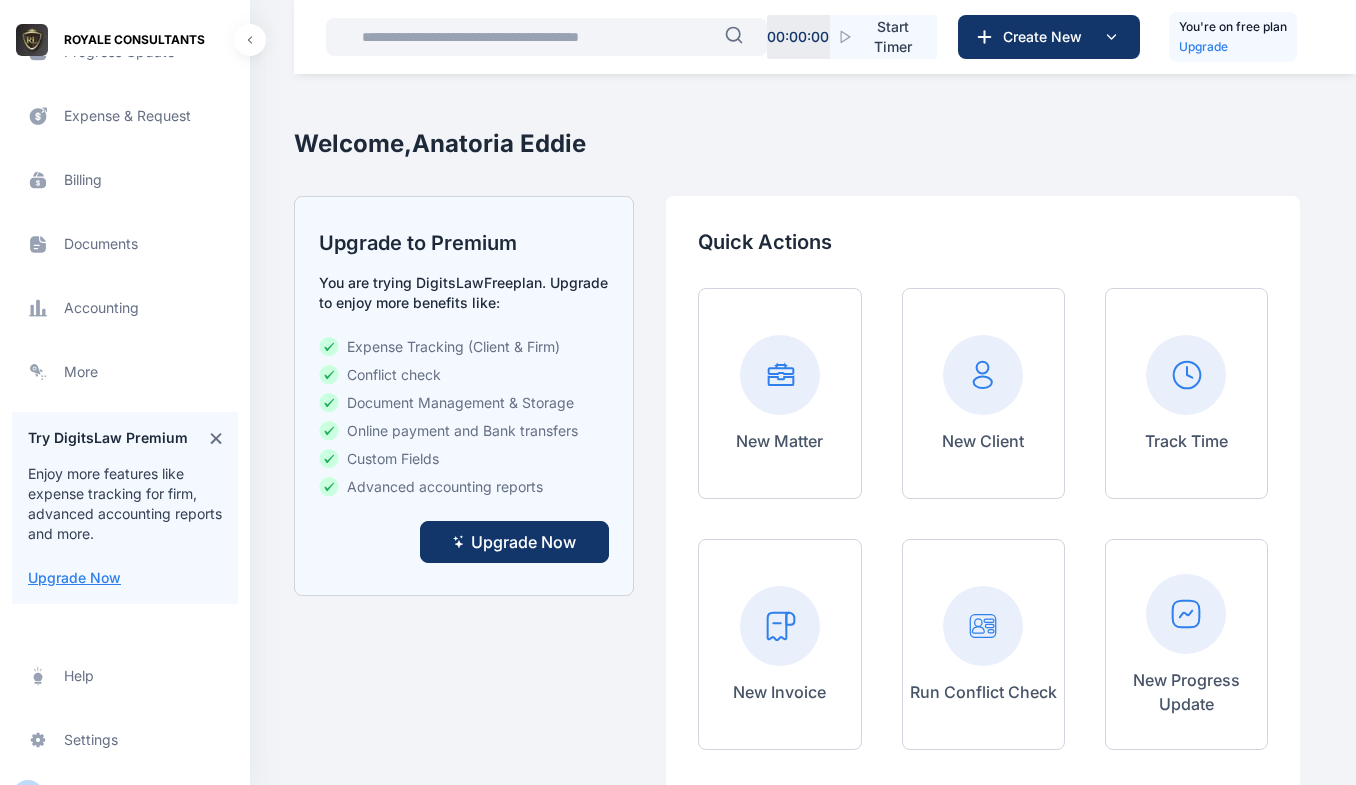 scroll, scrollTop: 544, scrollLeft: 0, axis: vertical 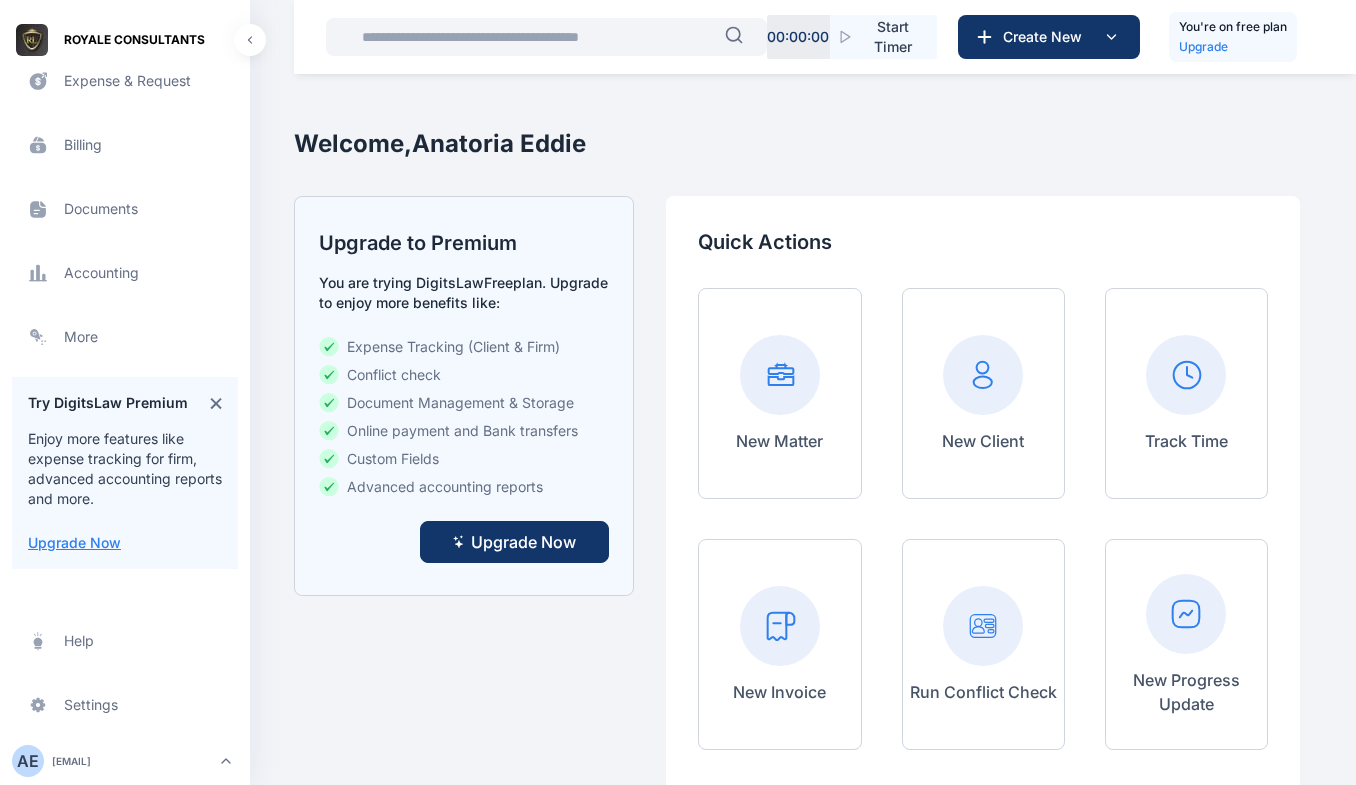 click on "roselineaguda2@gmail.com" at bounding box center (71, 761) 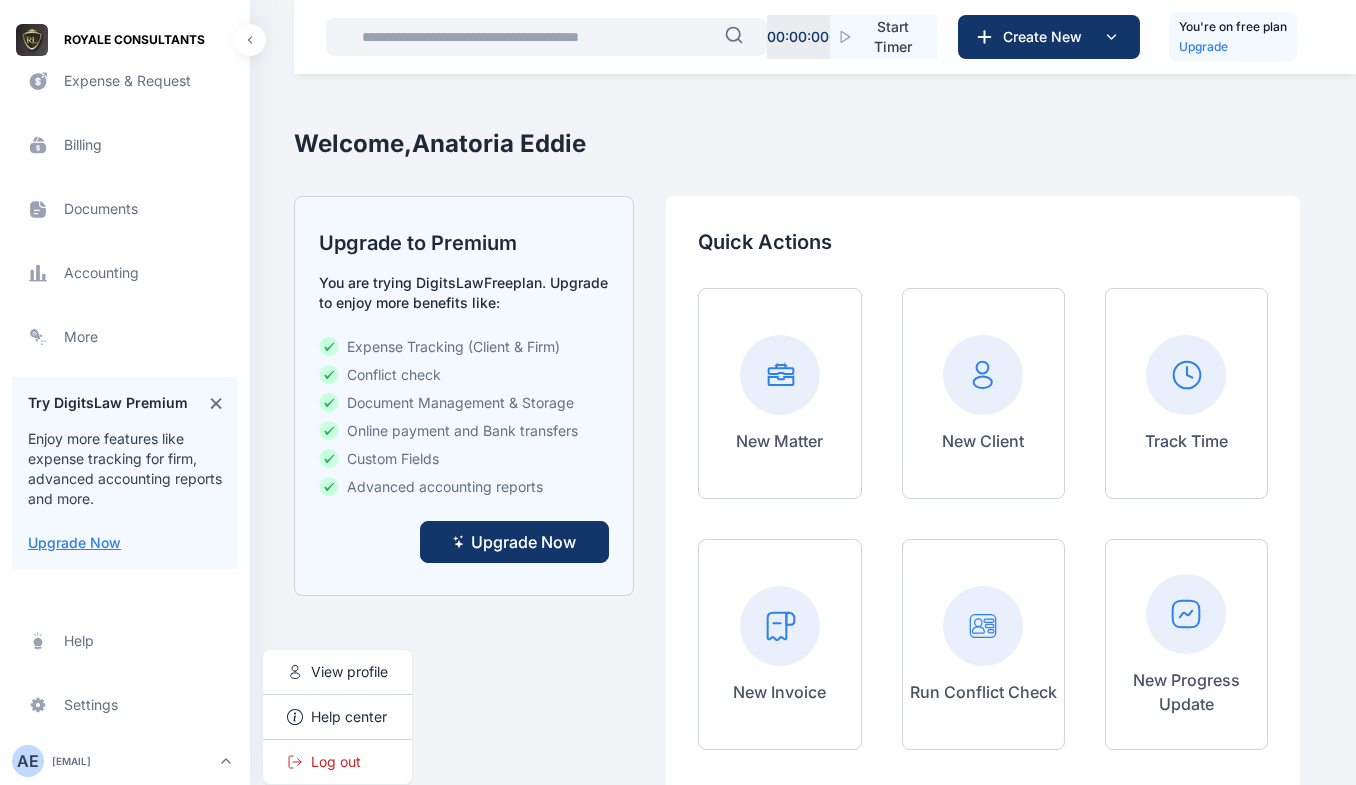 click on "roselineaguda2@gmail.com" at bounding box center (71, 761) 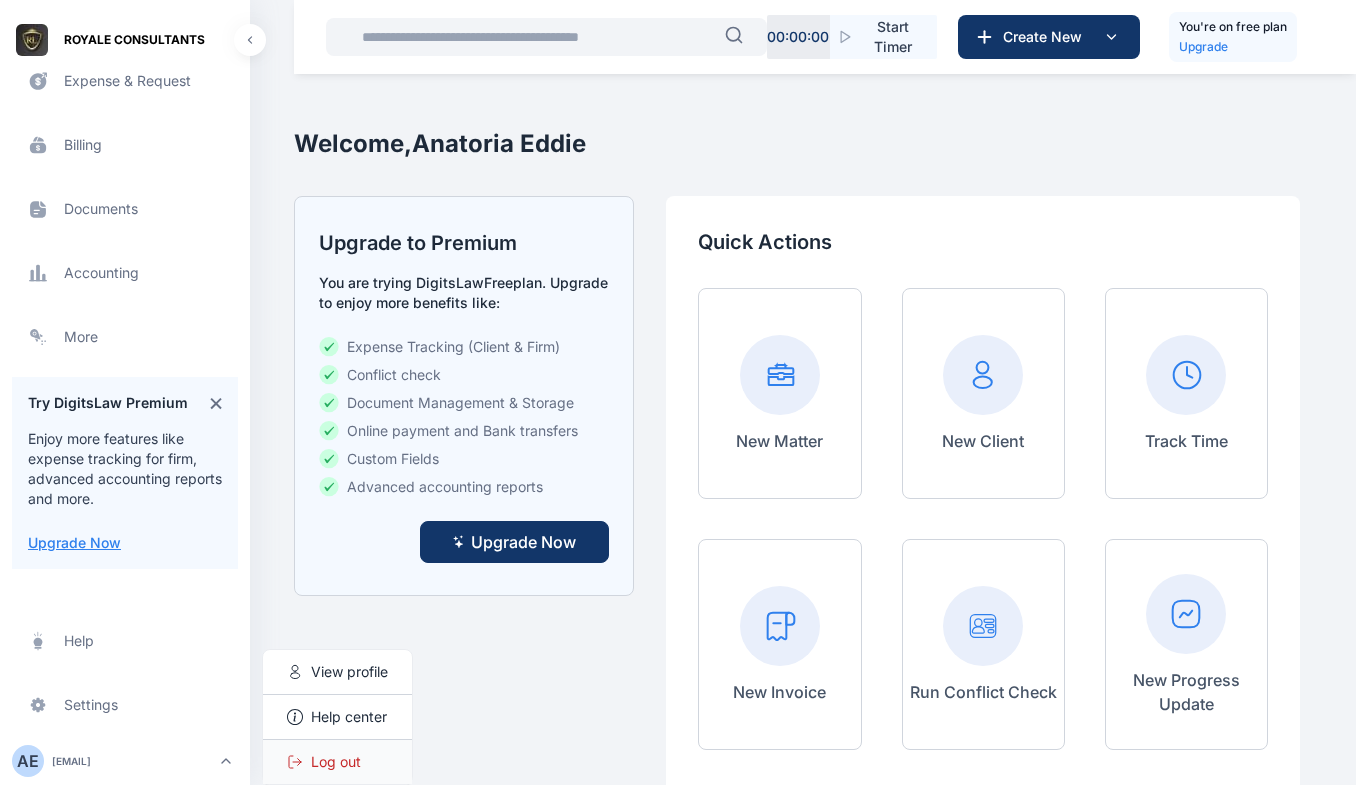 click on "Log out" at bounding box center [336, 762] 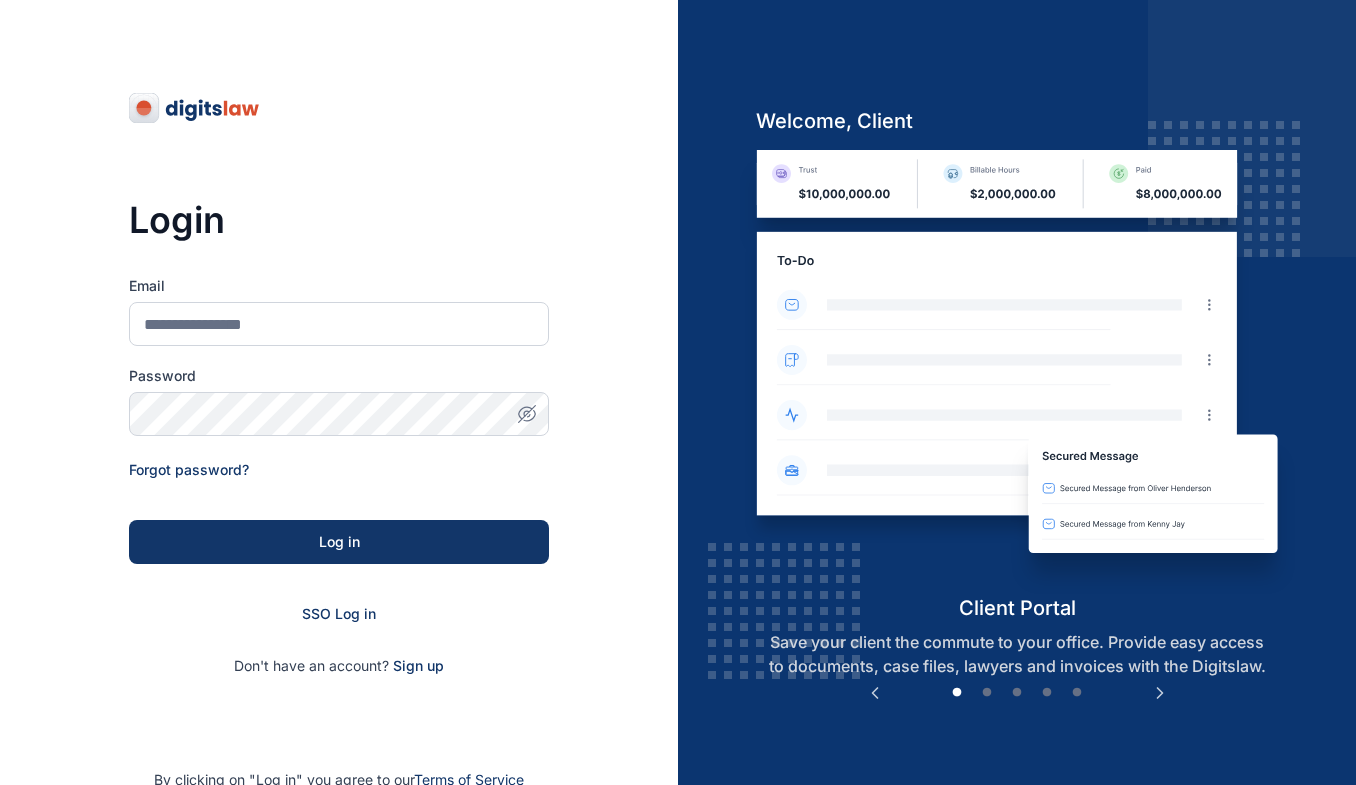 scroll, scrollTop: 0, scrollLeft: 0, axis: both 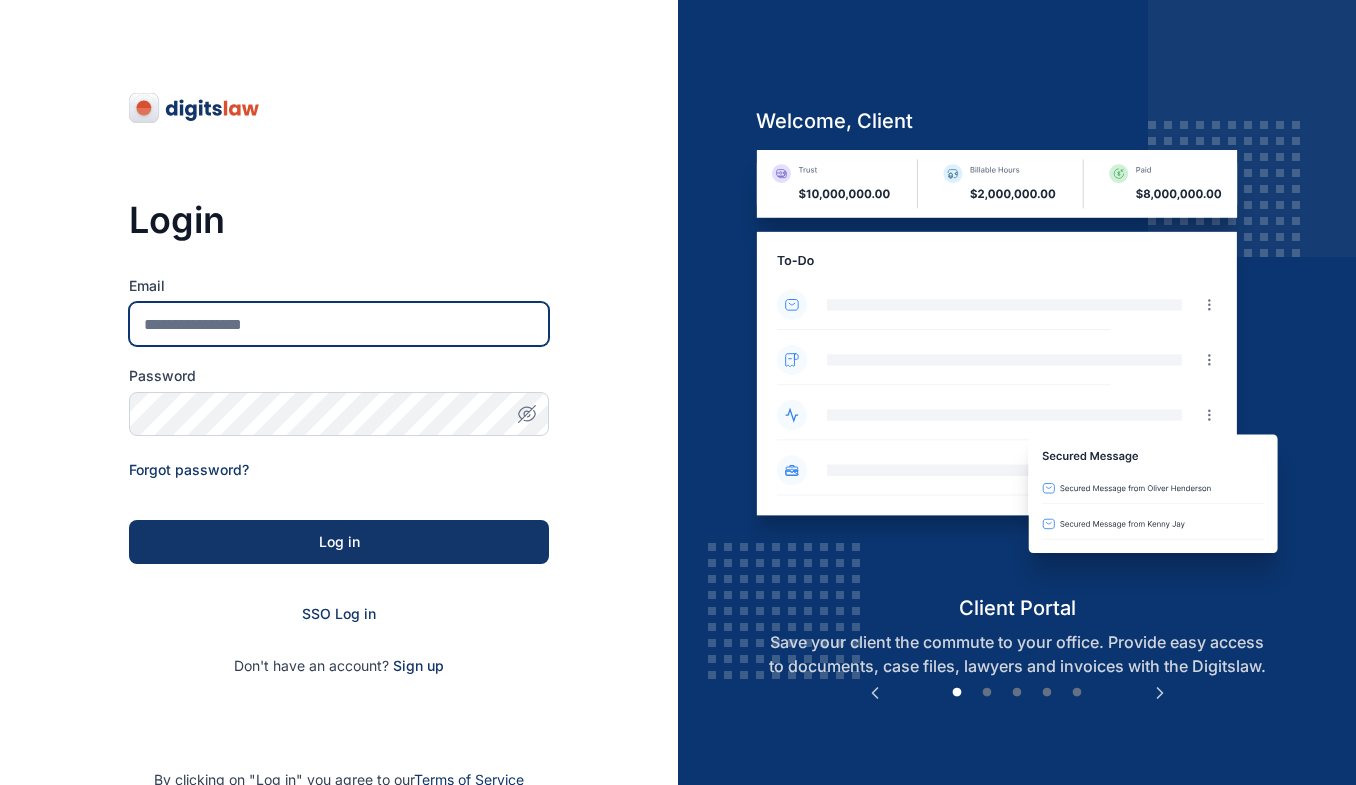 drag, startPoint x: 0, startPoint y: 0, endPoint x: 215, endPoint y: 332, distance: 395.53635 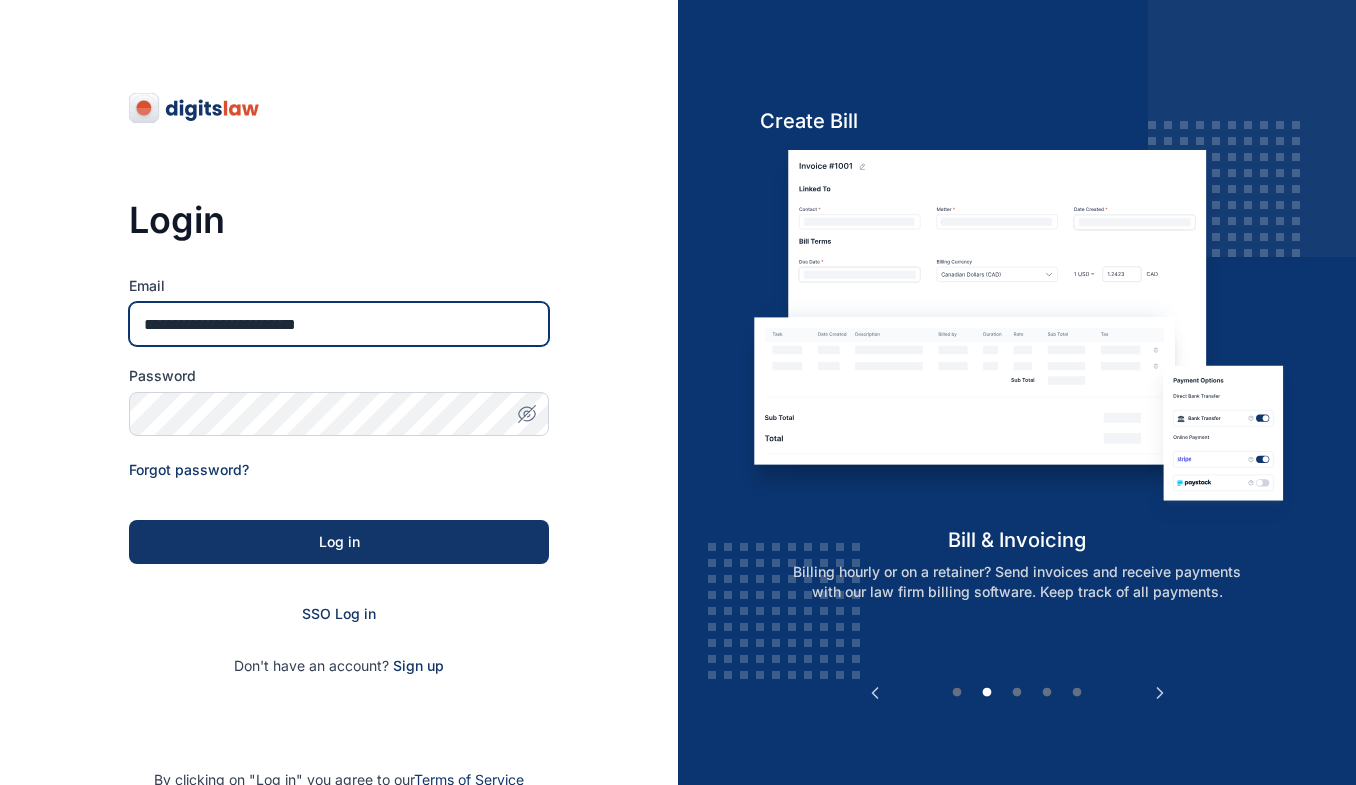 type on "**********" 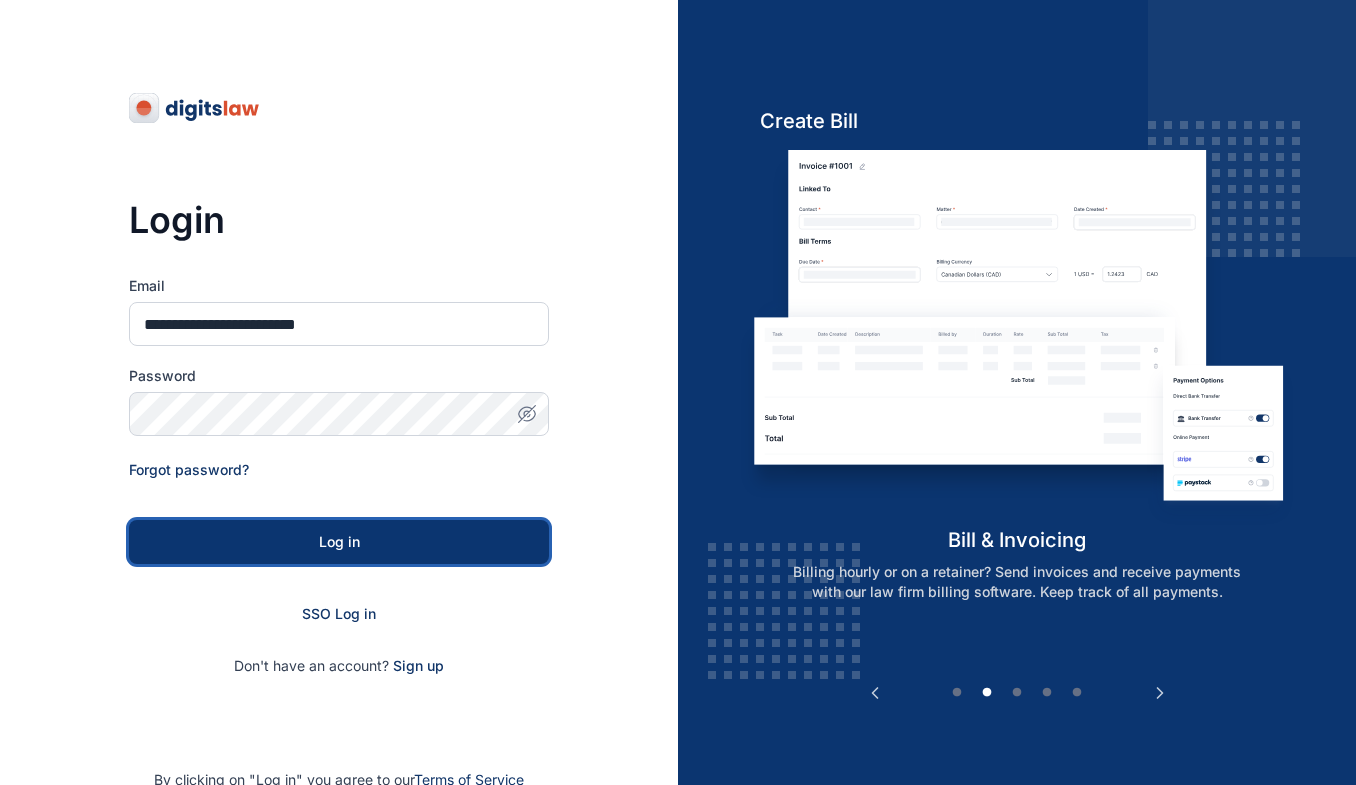 click on "Log in" at bounding box center [339, 542] 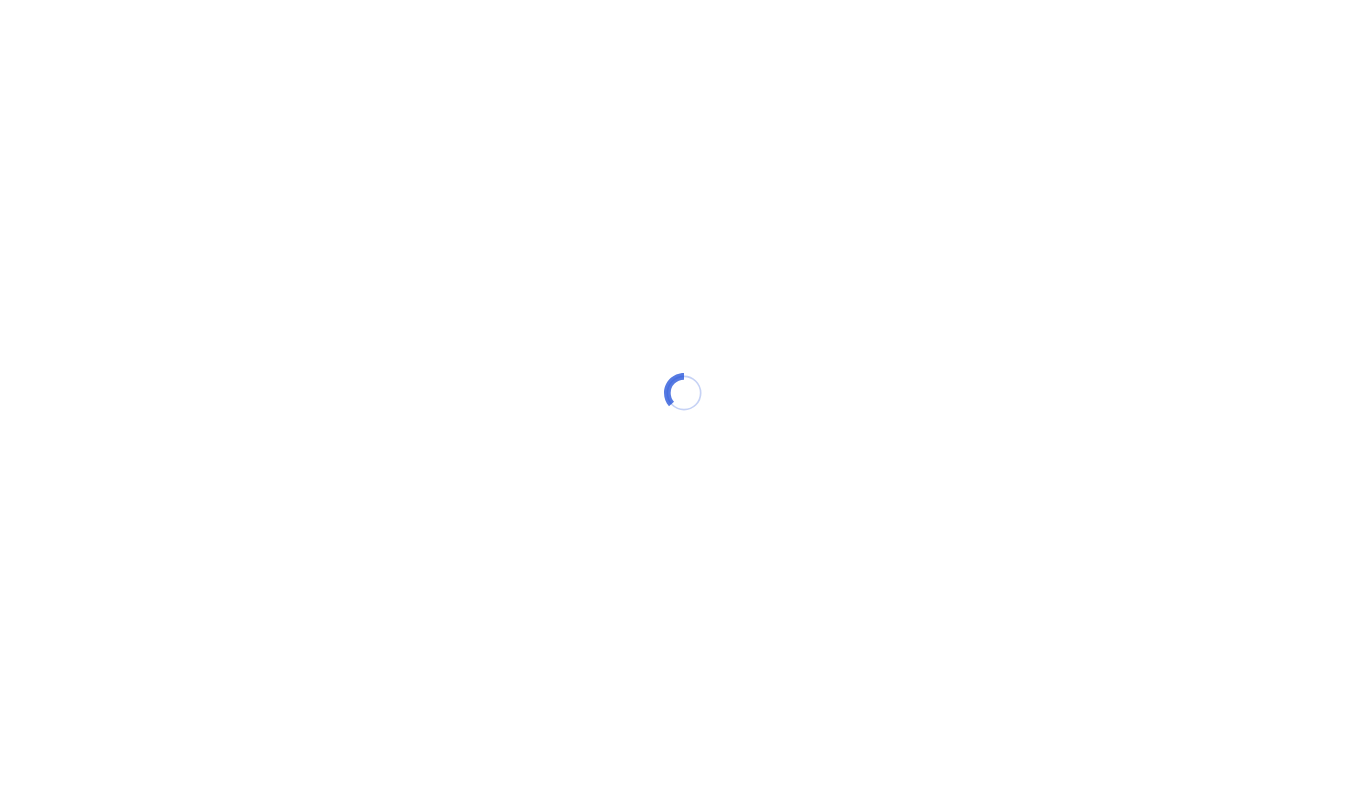 scroll, scrollTop: 0, scrollLeft: 0, axis: both 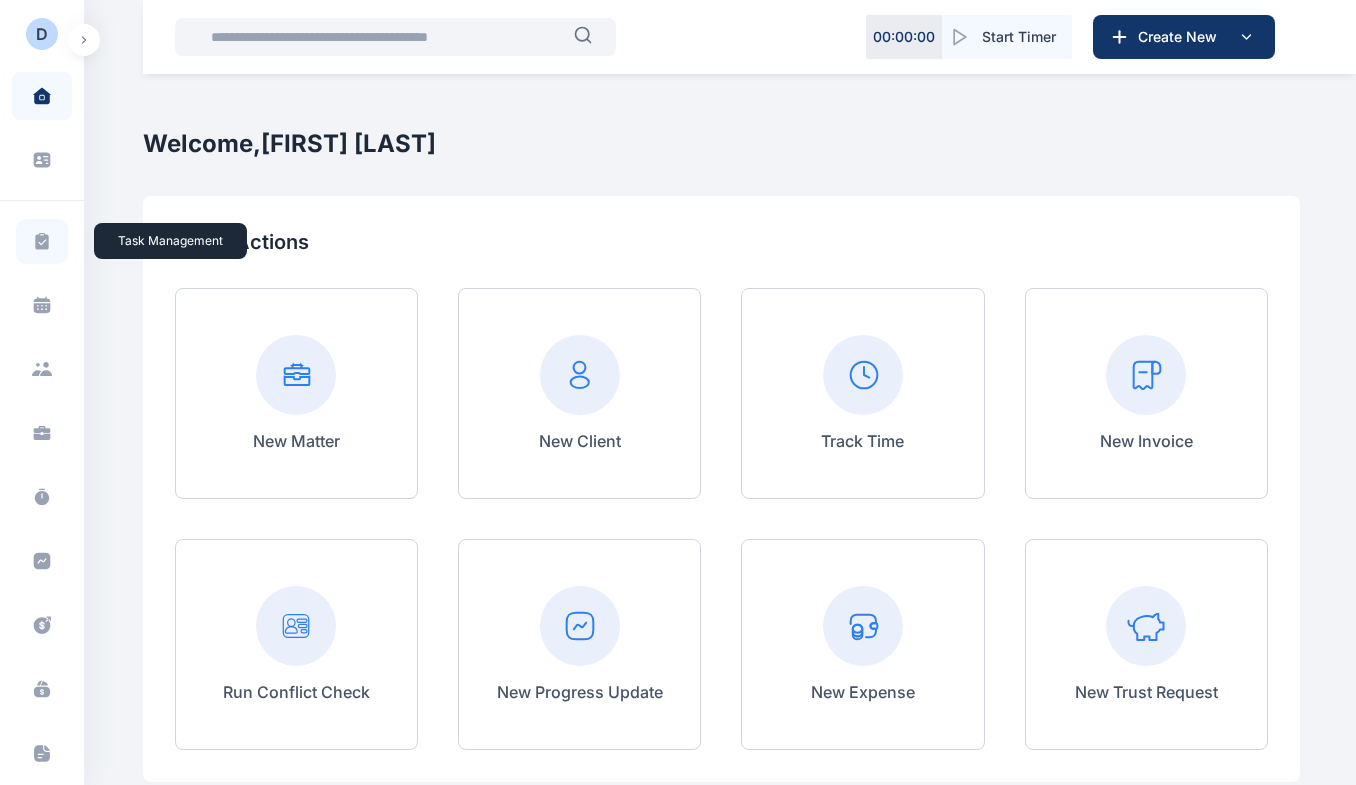 click 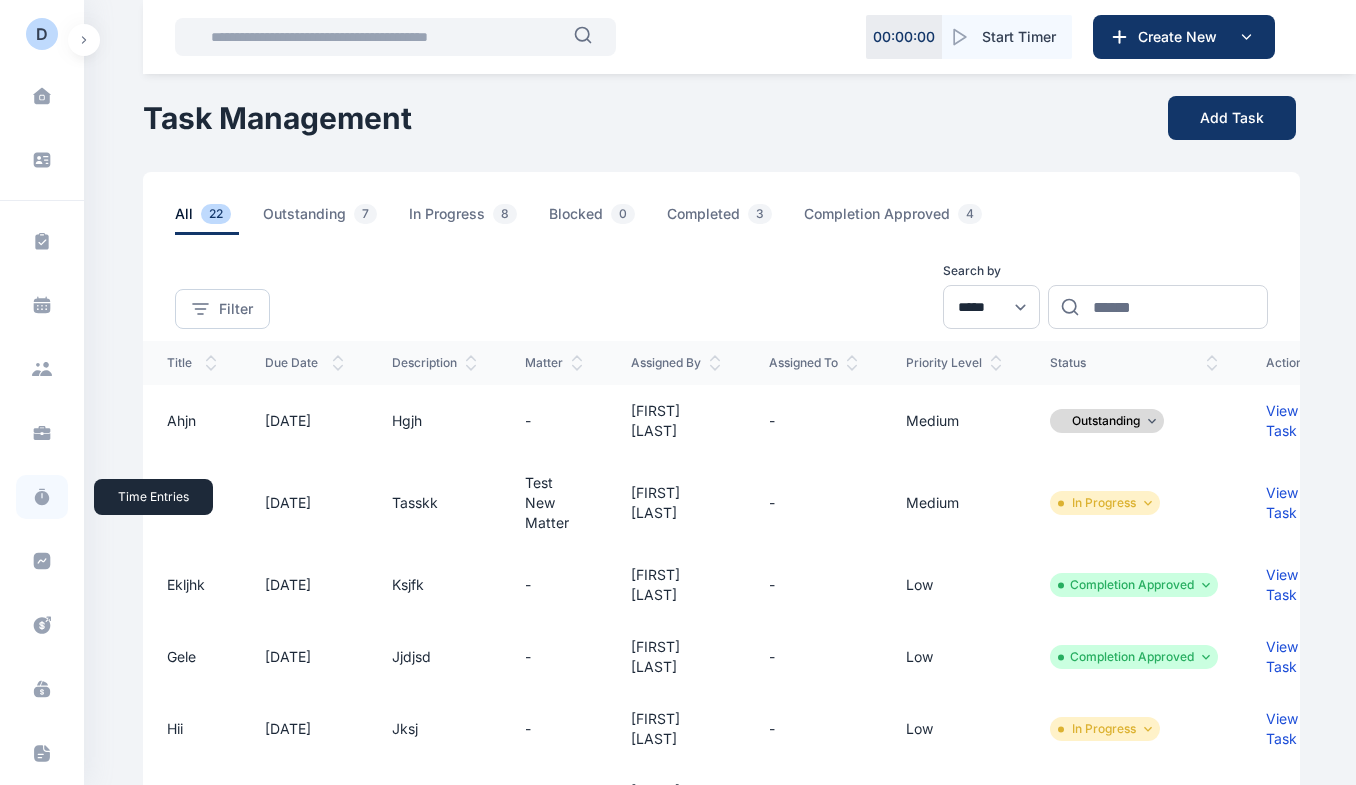 click 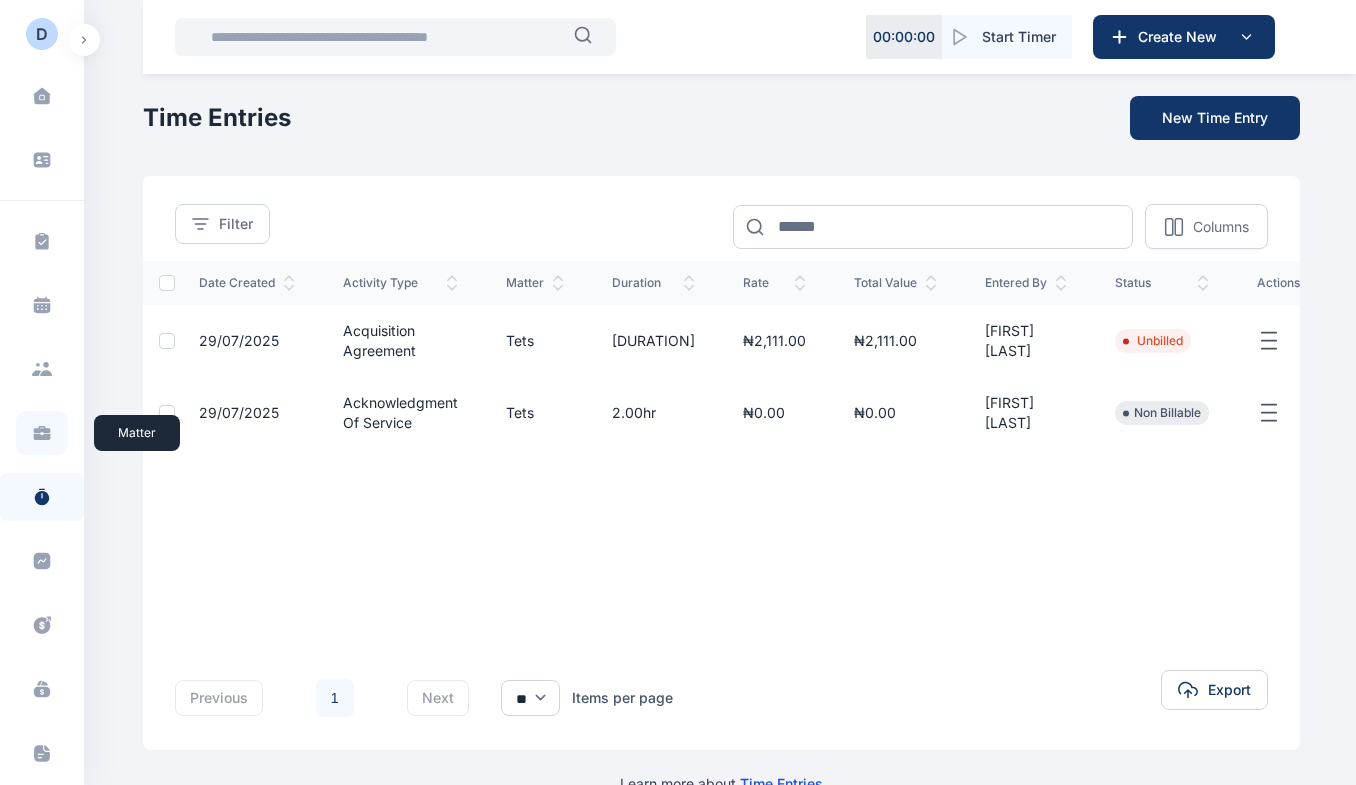 click 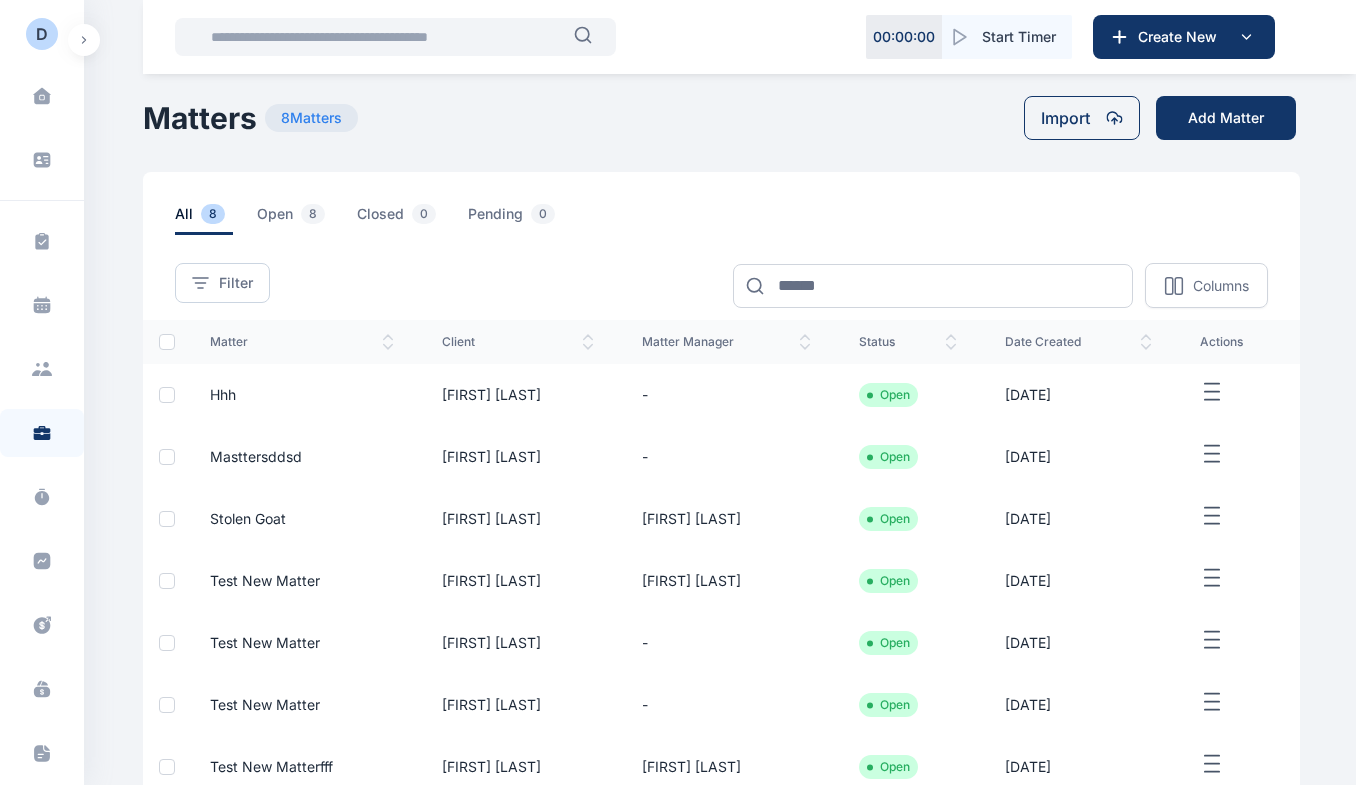 click on "hhh" at bounding box center (223, 394) 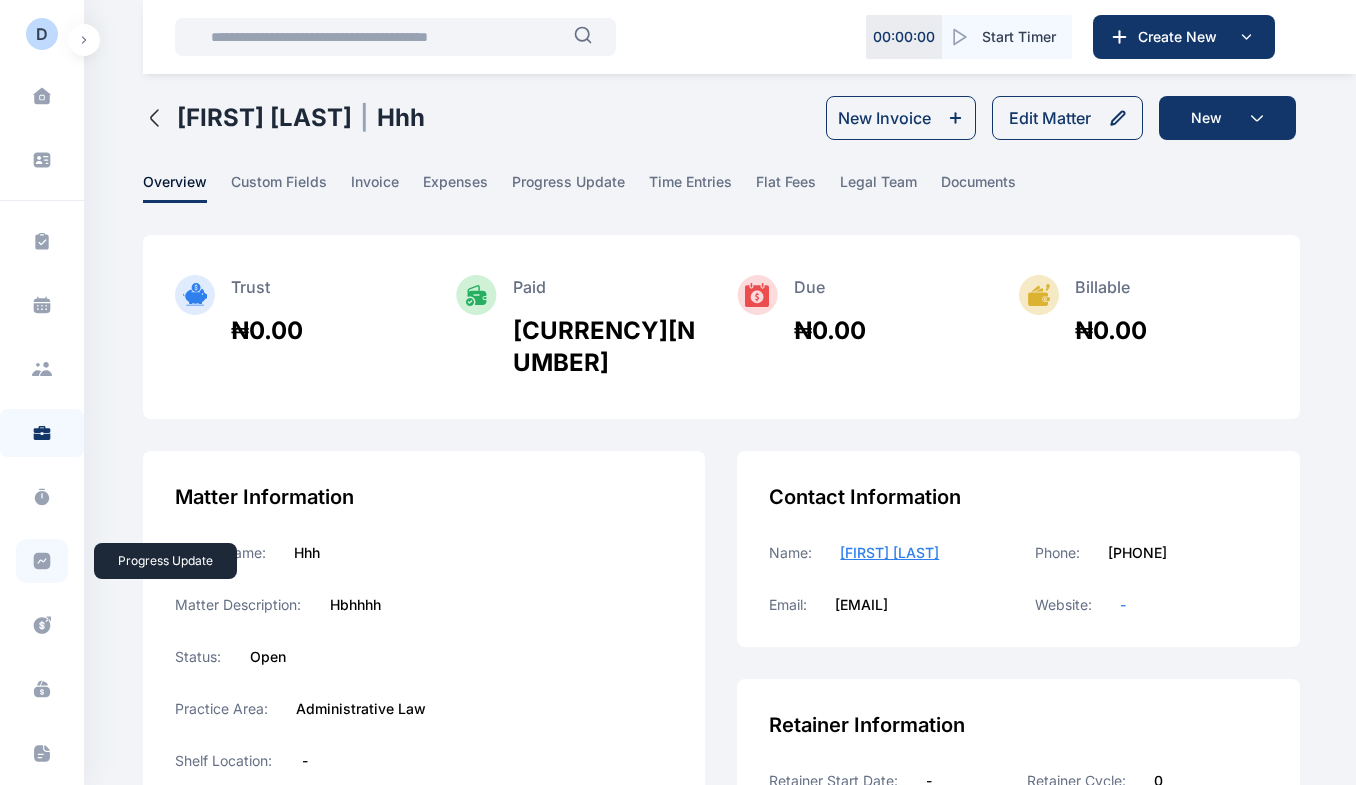 click 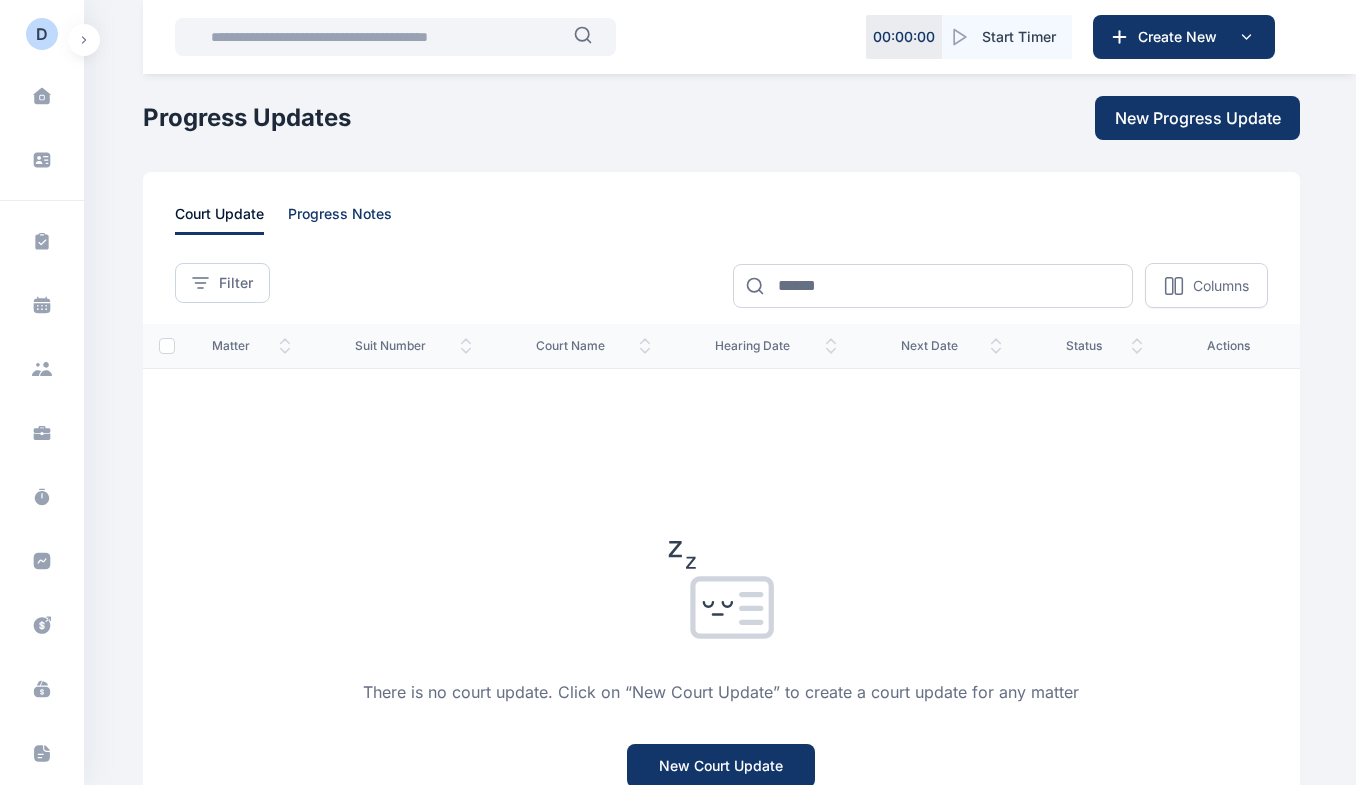 click on "progress notes" at bounding box center (340, 219) 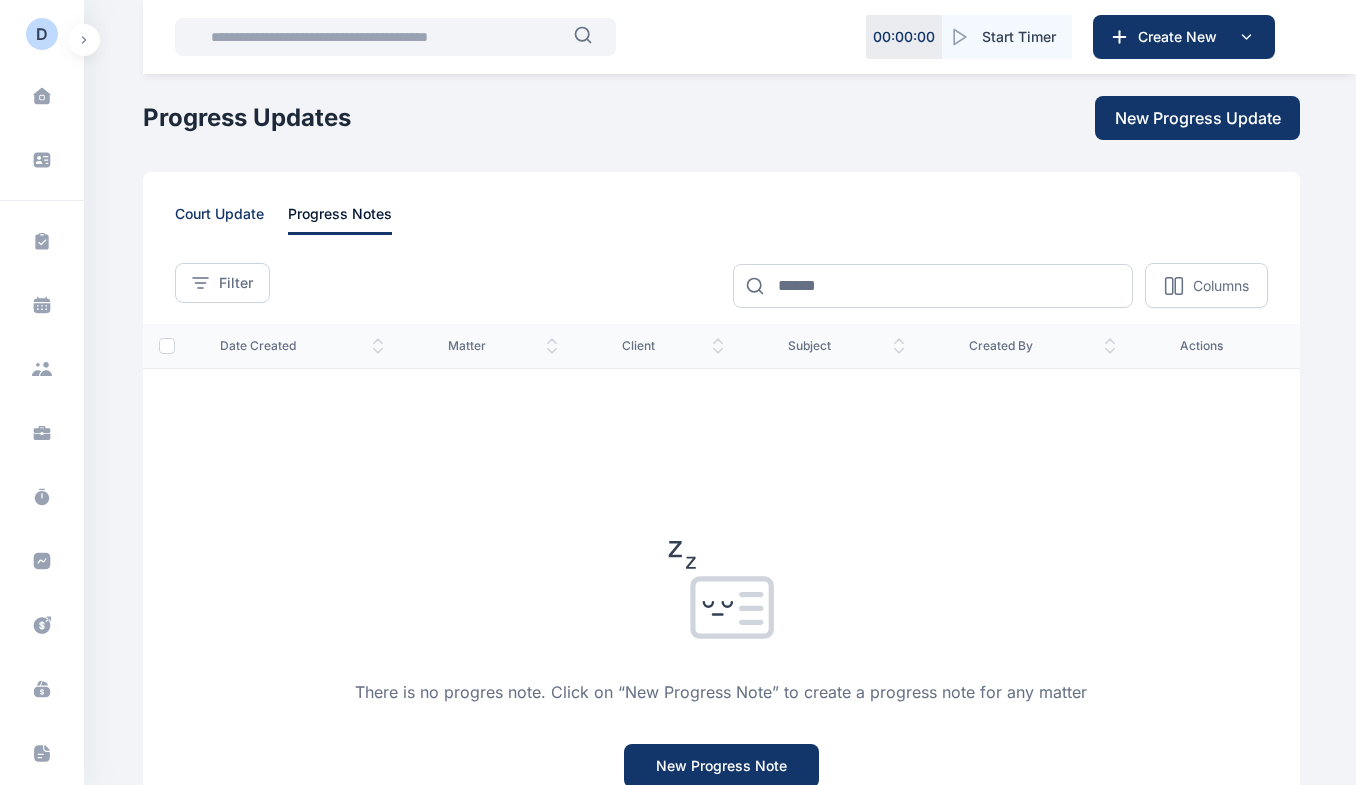 click on "court update" at bounding box center (219, 219) 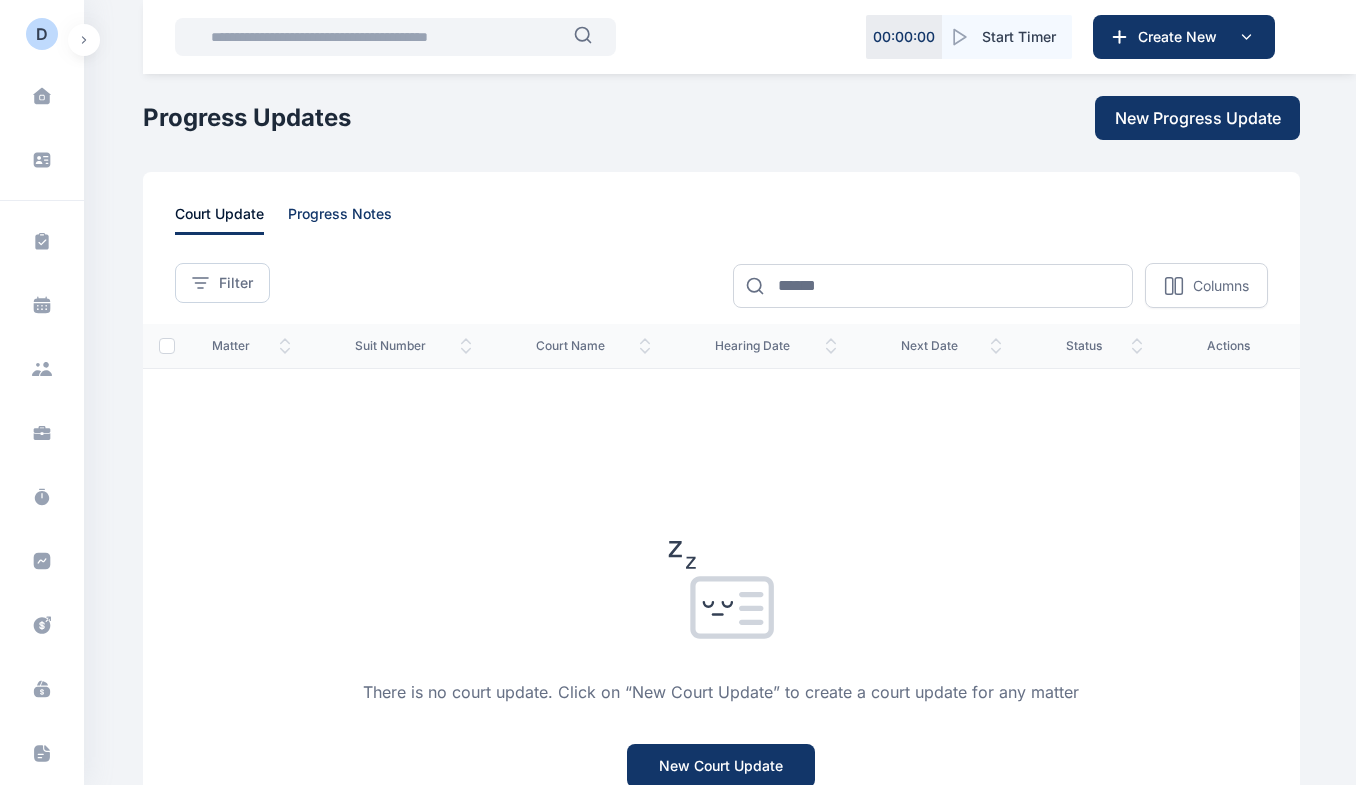 click on "progress notes" at bounding box center (340, 219) 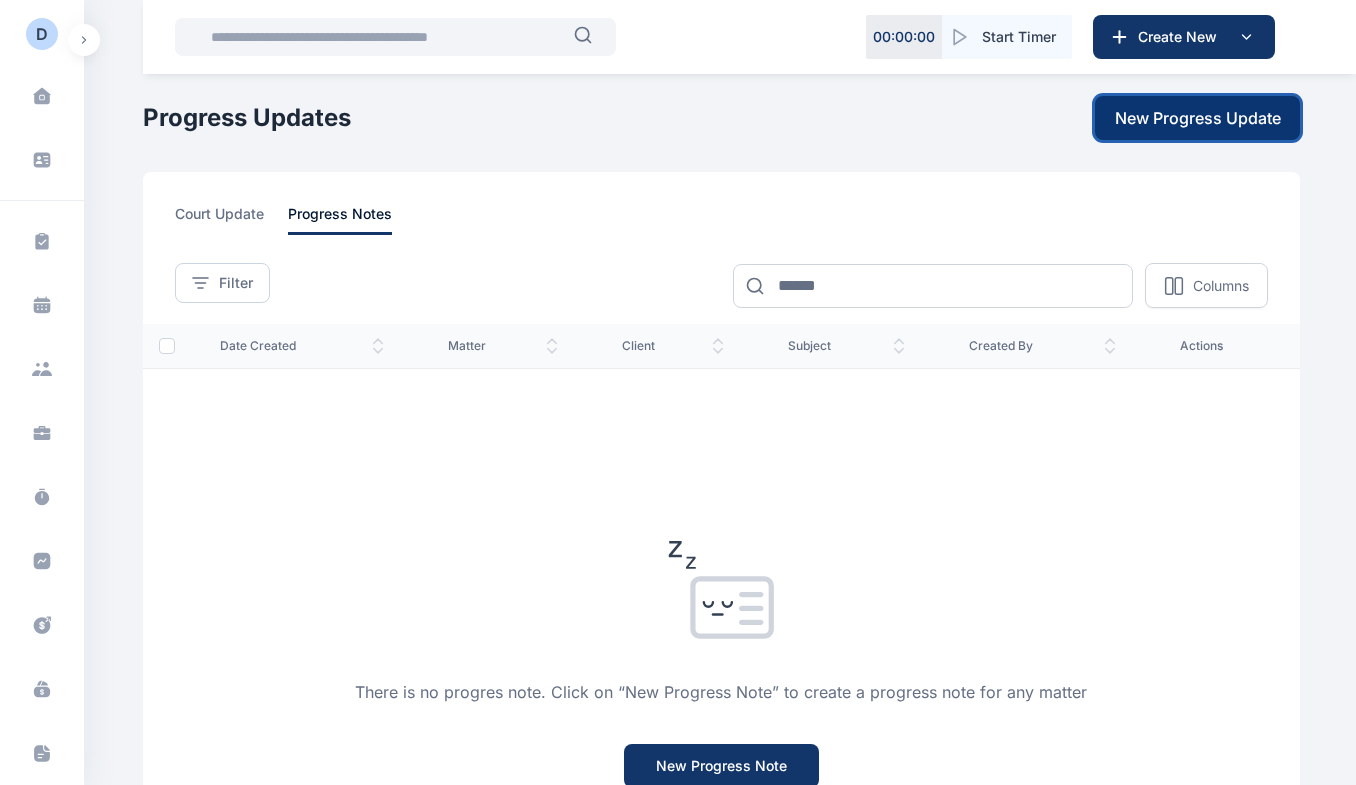 click on "New Progress Update" at bounding box center (1198, 118) 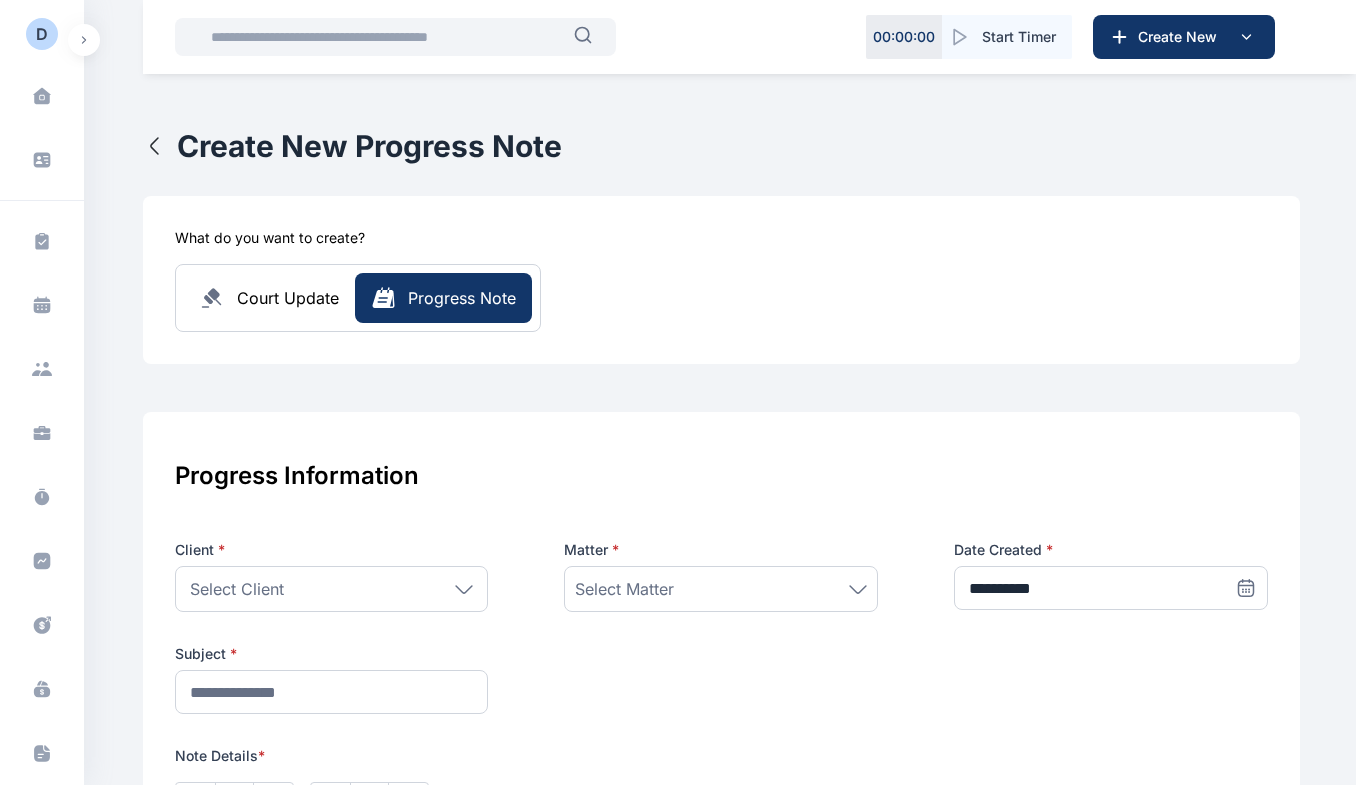 click on "Select Client" at bounding box center (332, 589) 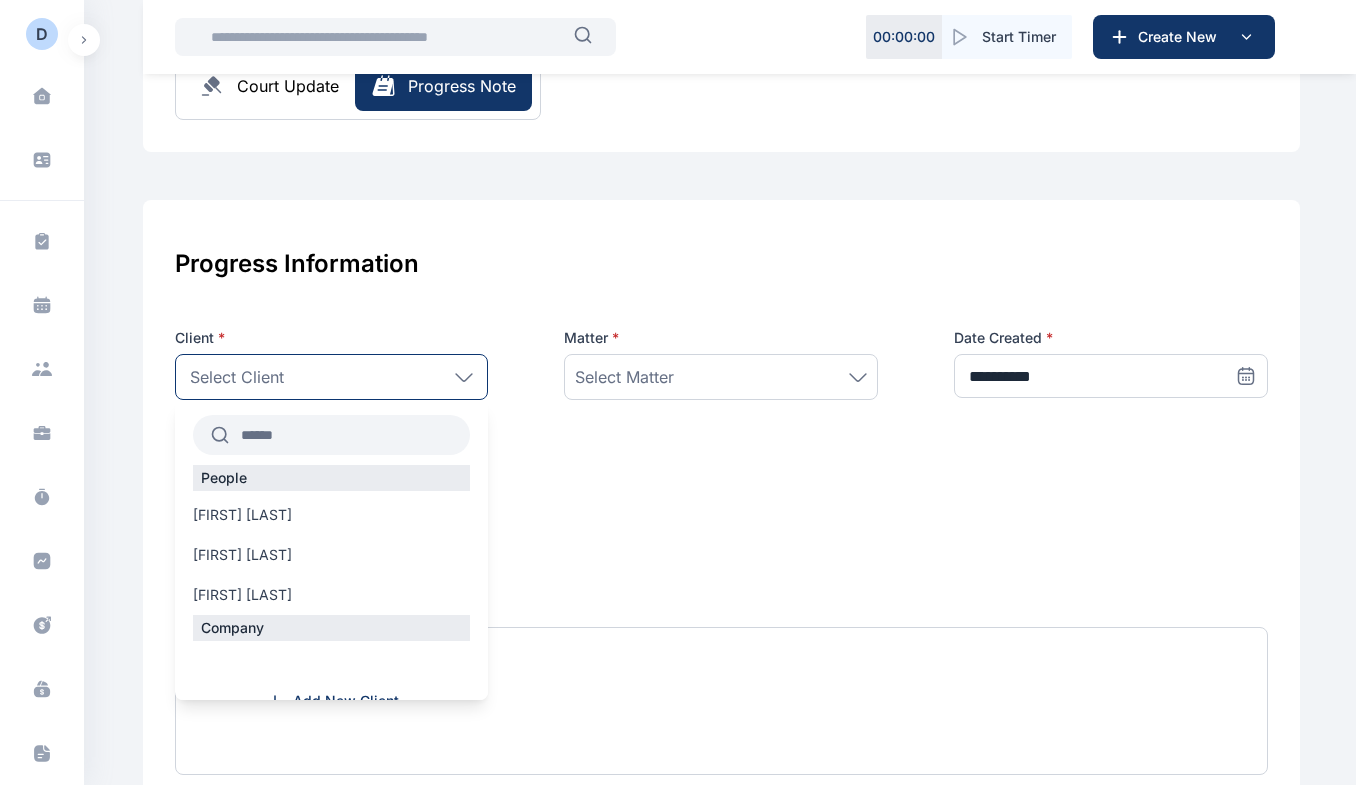scroll, scrollTop: 242, scrollLeft: 0, axis: vertical 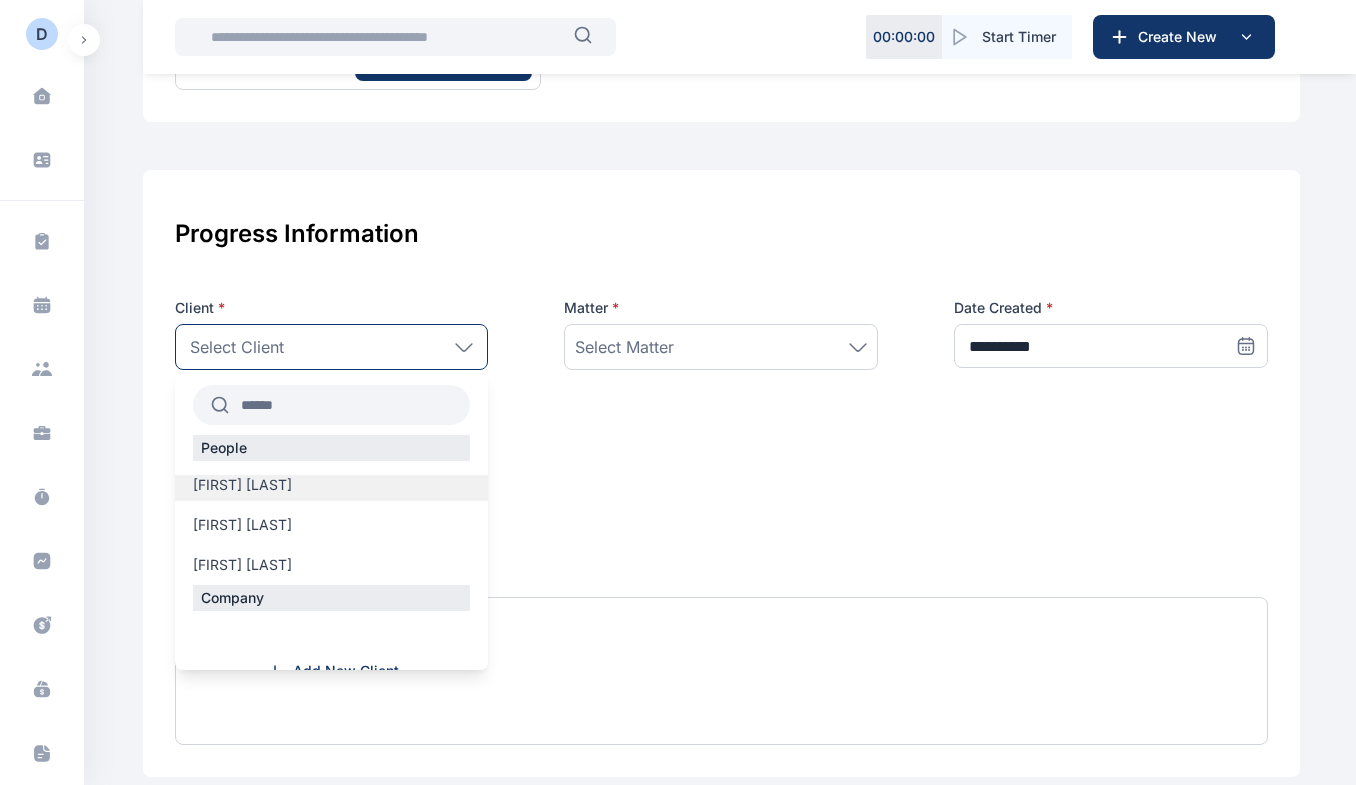 click on "[FIRST] [LAST]" at bounding box center [332, 485] 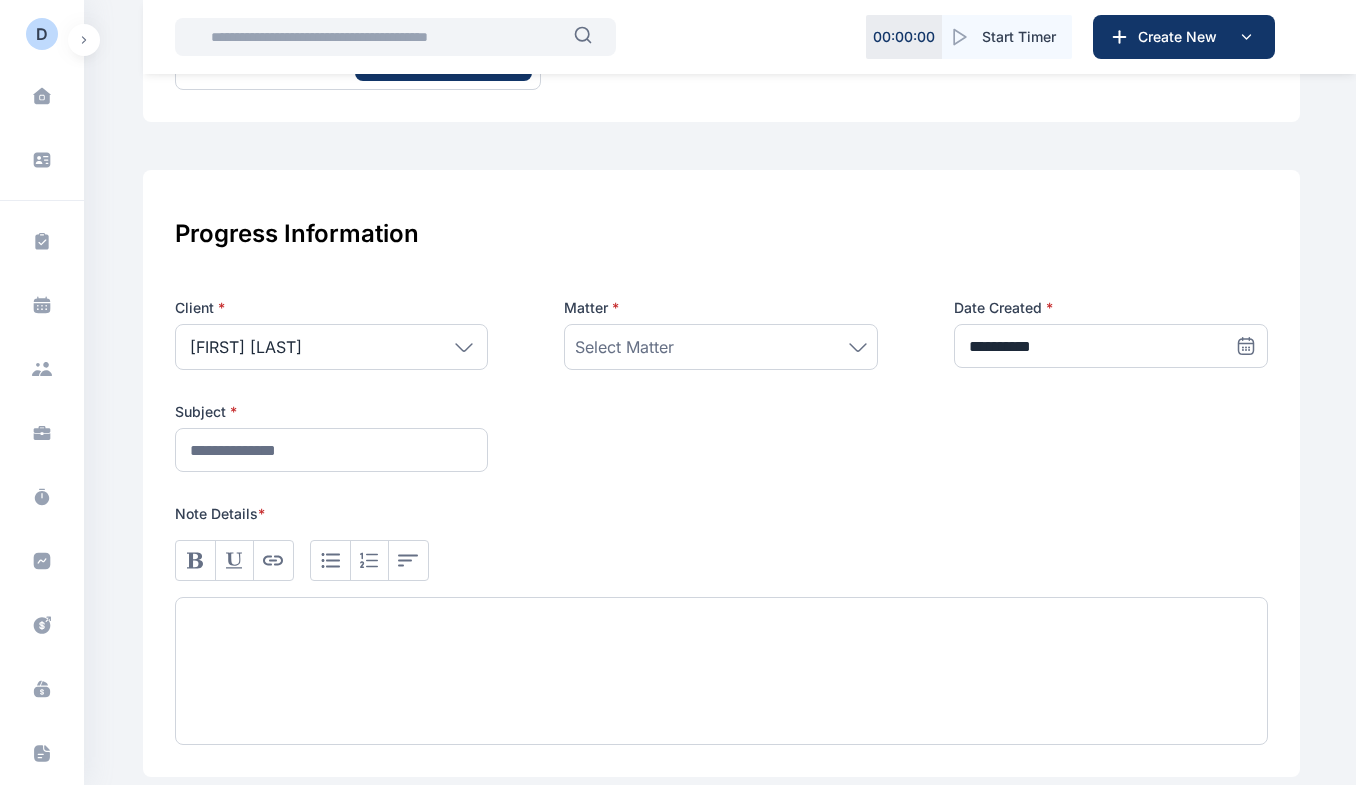 click on "Select Matter" at bounding box center [721, 347] 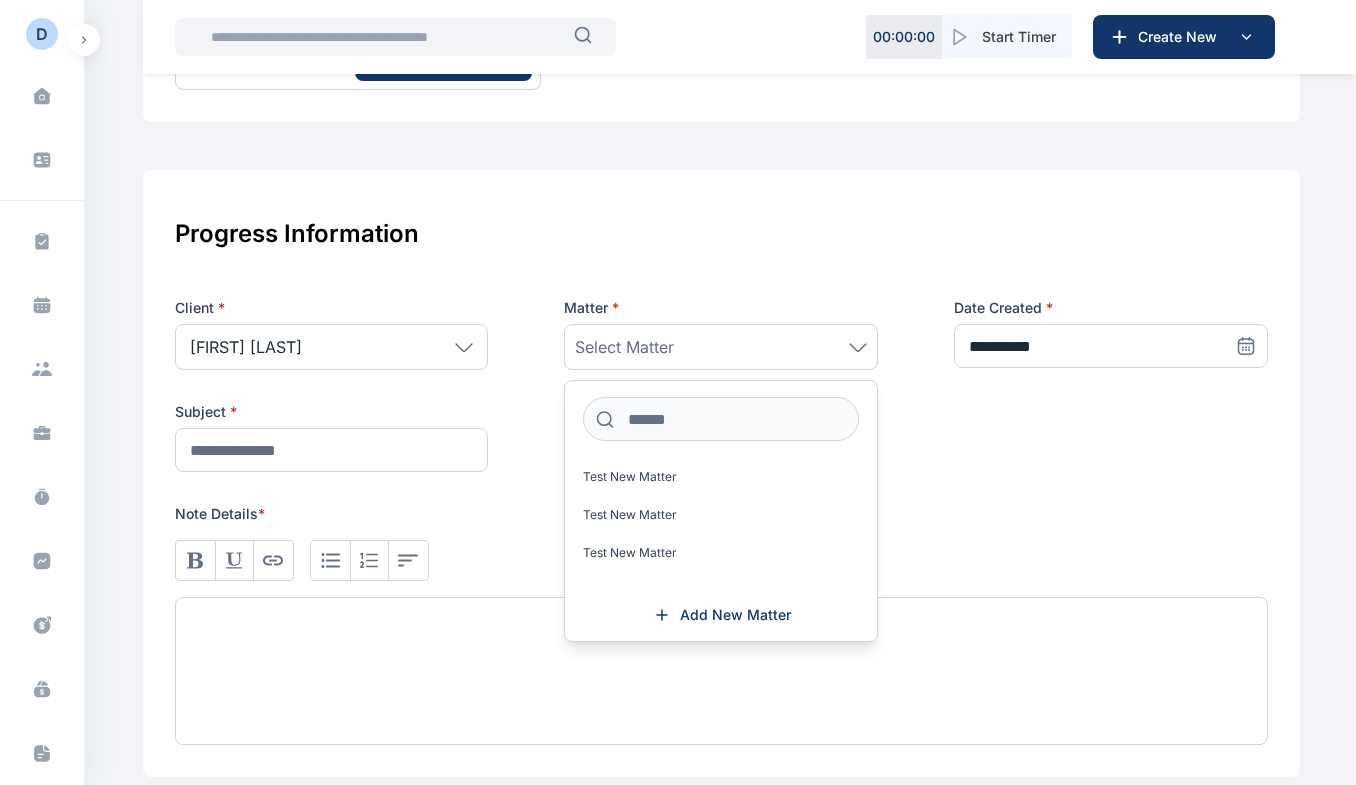 click on "**********" at bounding box center [721, 473] 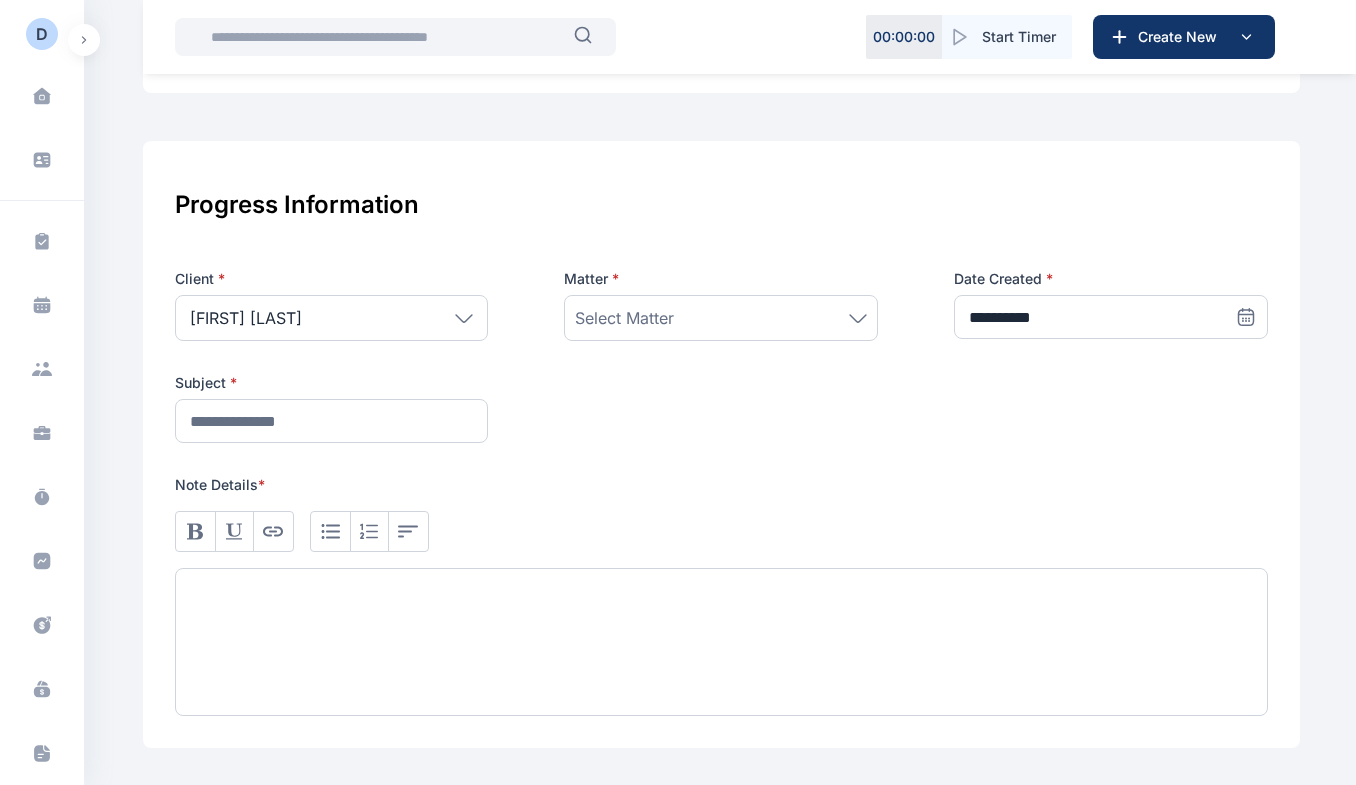 scroll, scrollTop: 324, scrollLeft: 0, axis: vertical 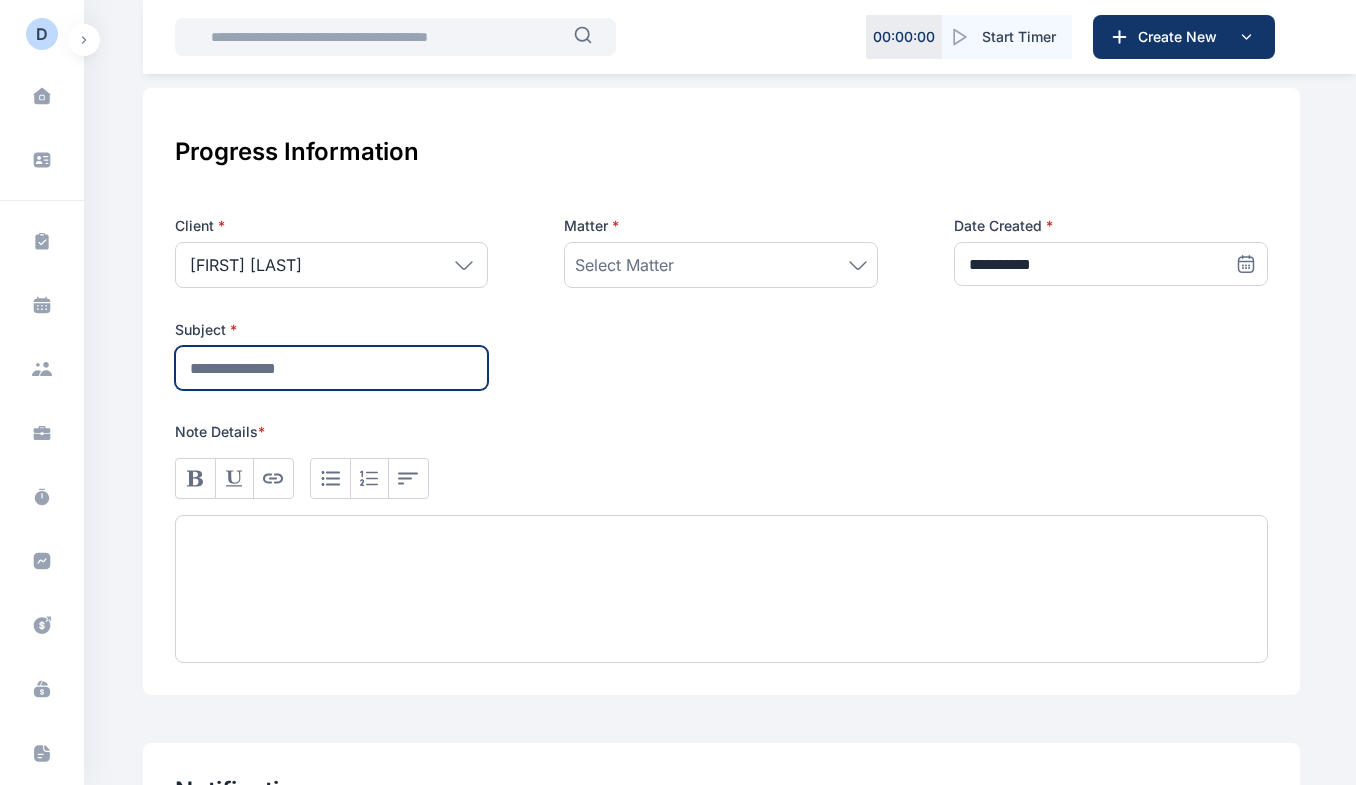 click at bounding box center (332, 368) 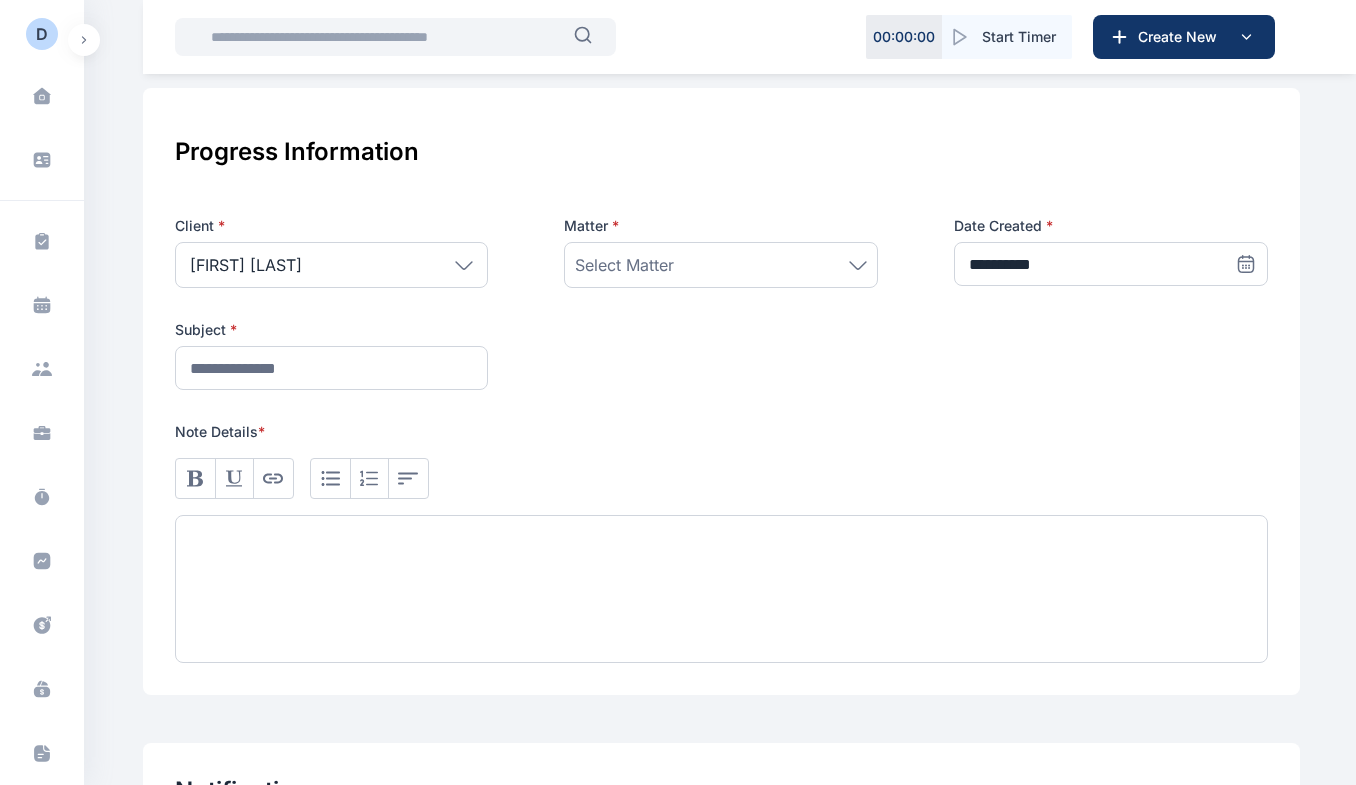 click on "Select Matter" at bounding box center (721, 265) 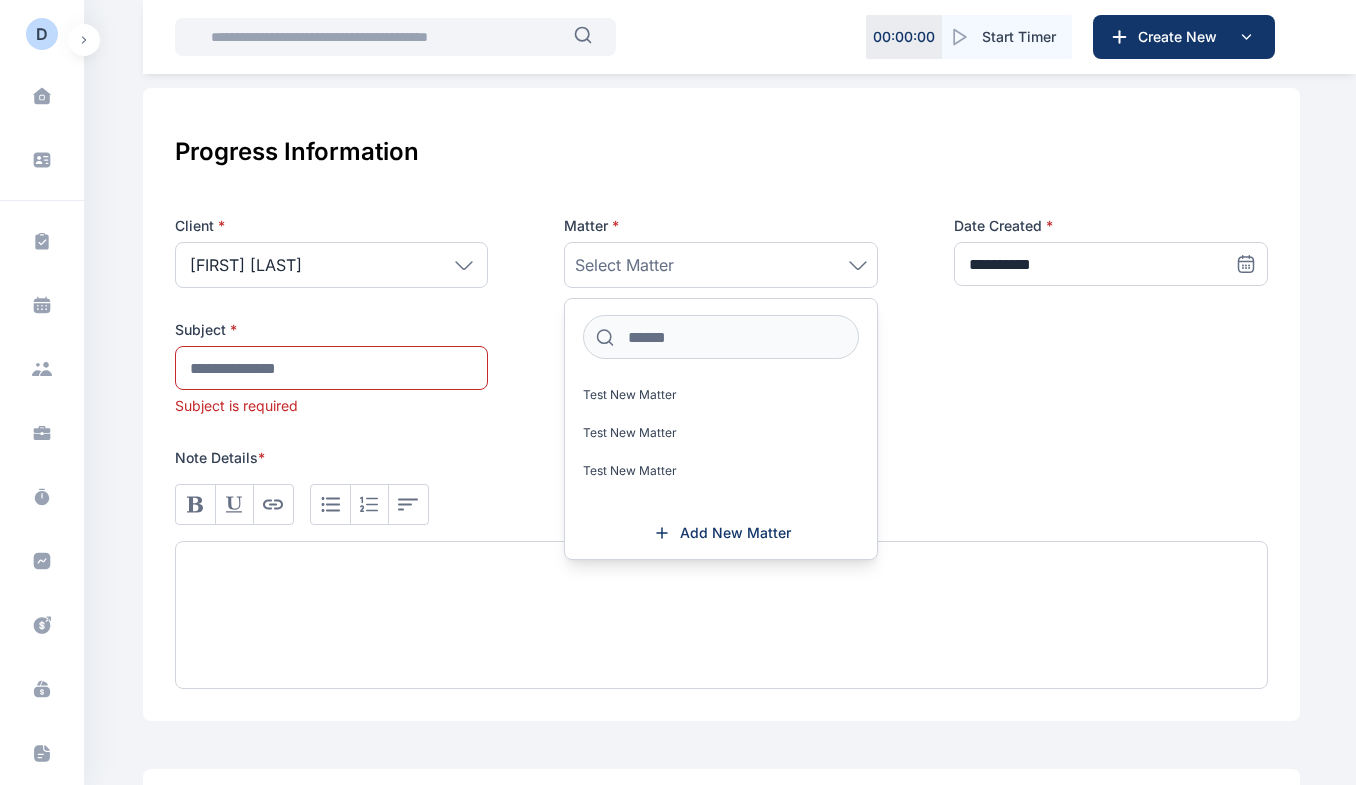 click on "**********" at bounding box center [721, 316] 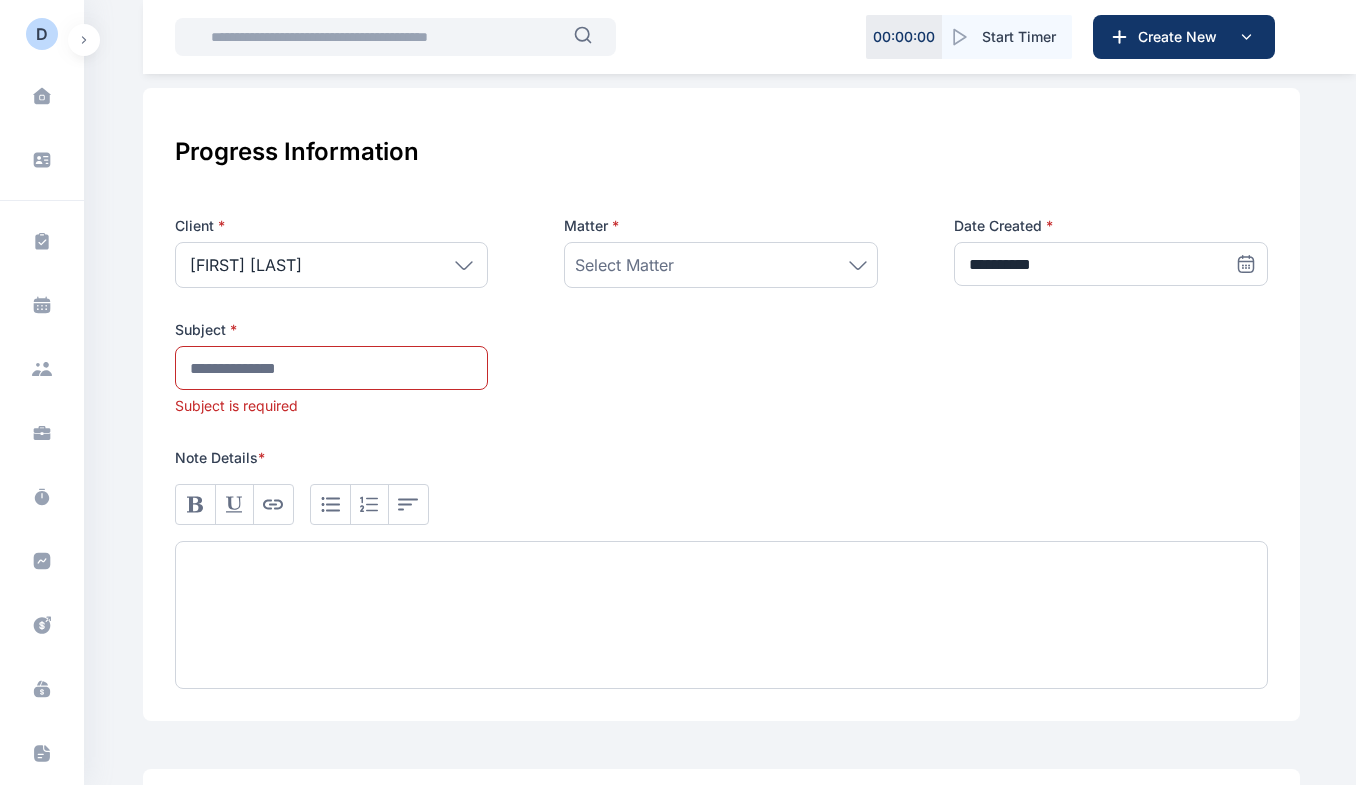 click 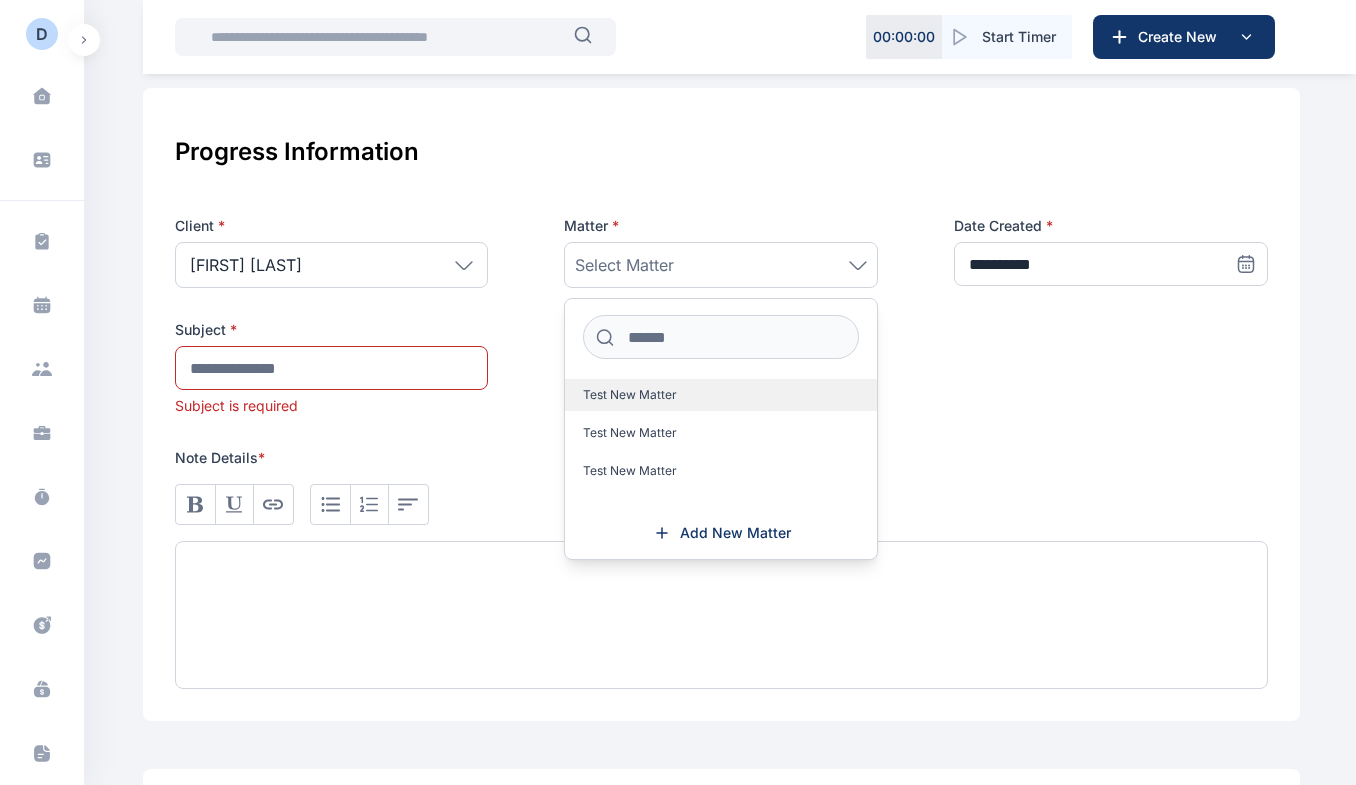 click on "Test New Matter" at bounding box center (630, 395) 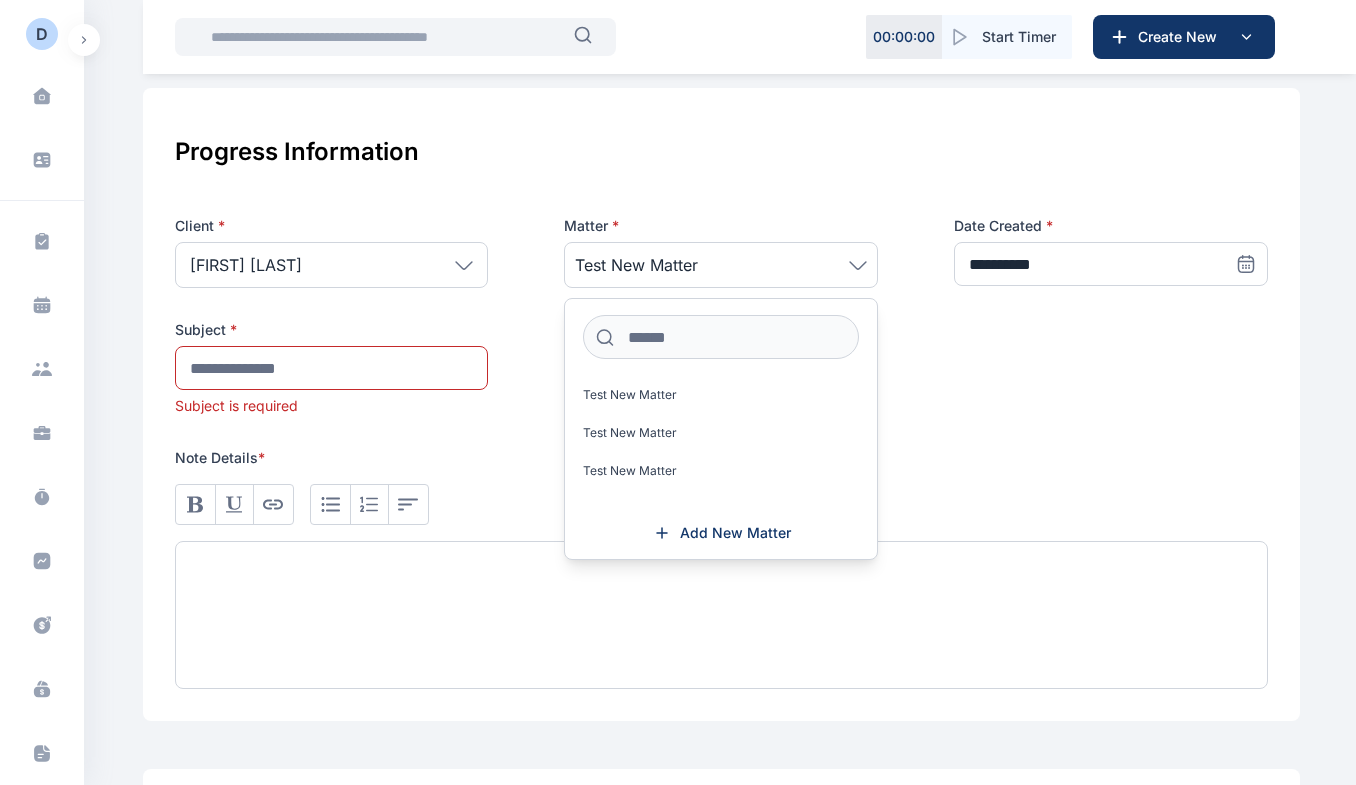 click on "**********" at bounding box center [721, 316] 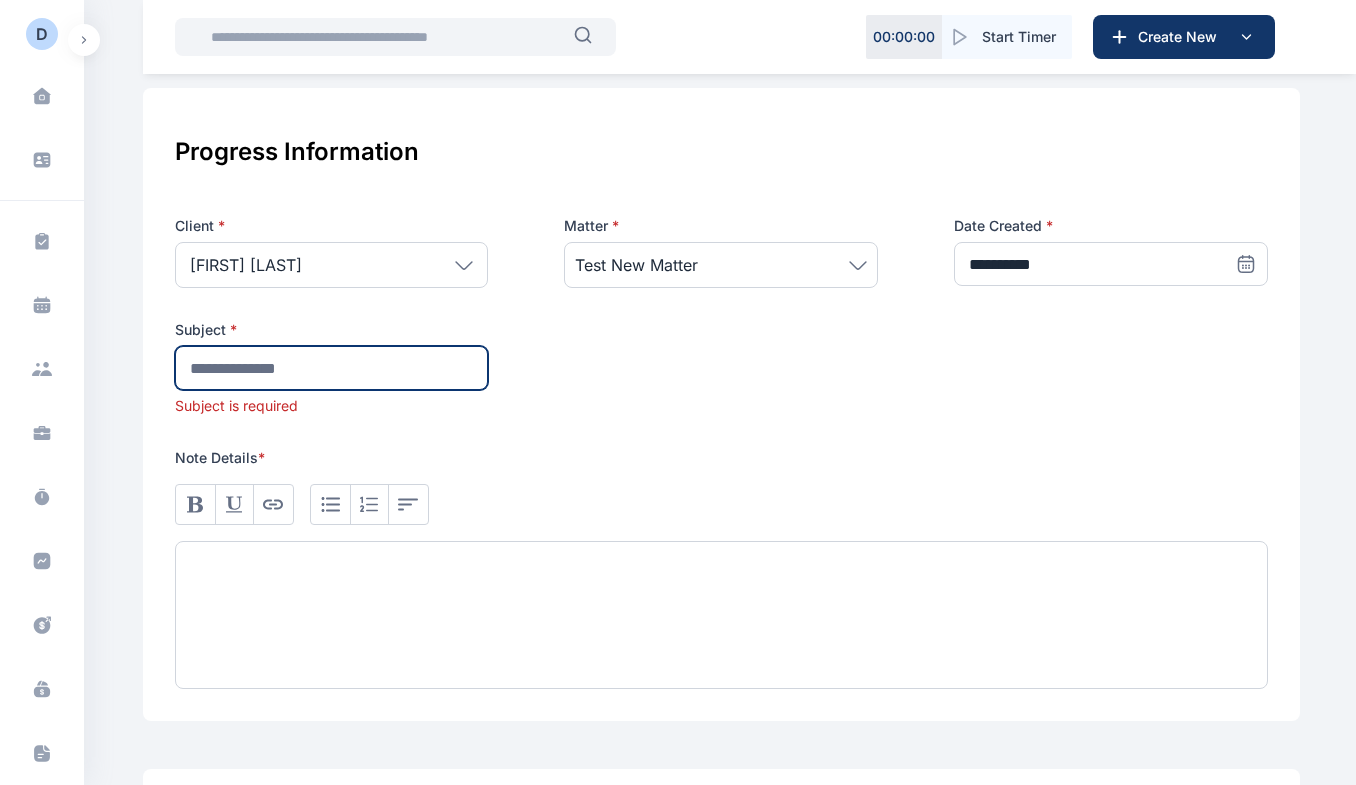 click at bounding box center [332, 368] 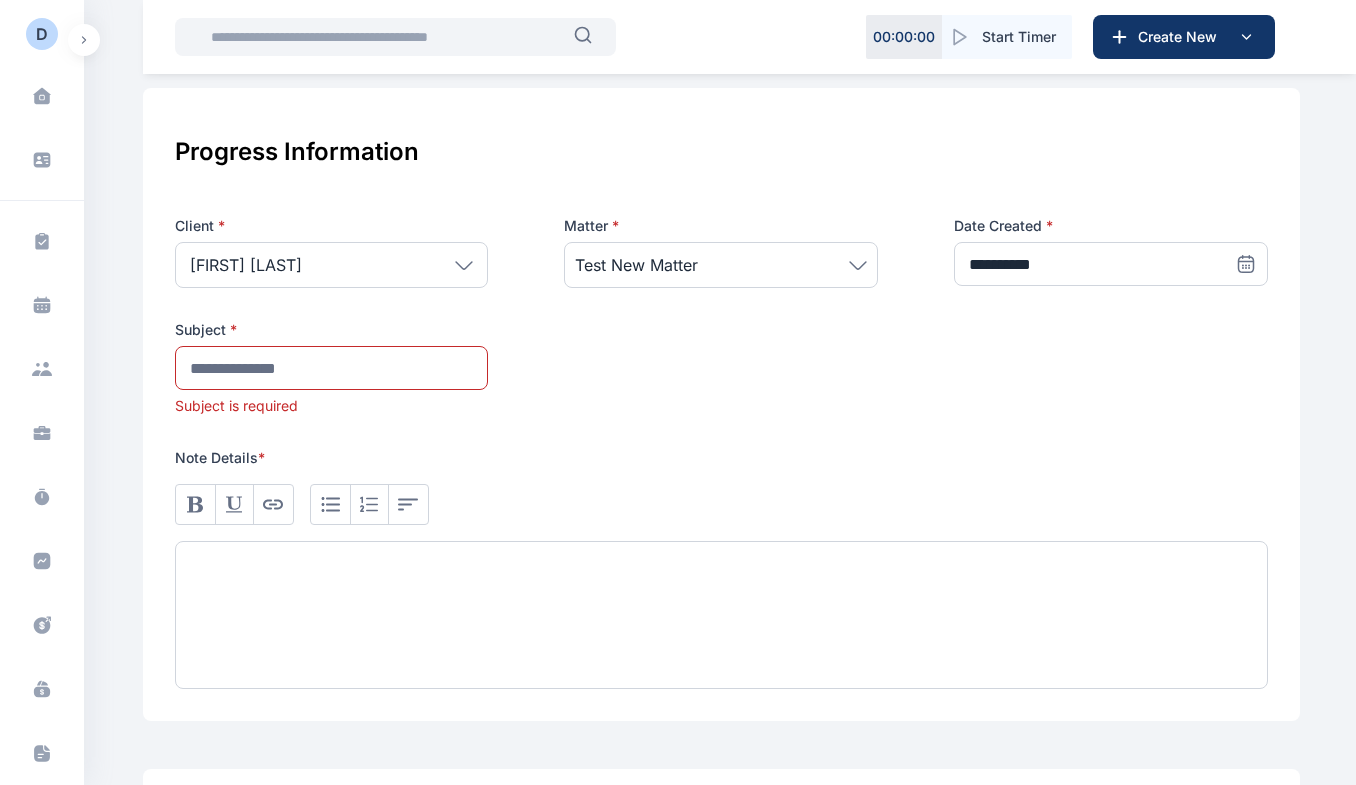 click on "Note Details  *" at bounding box center [721, 458] 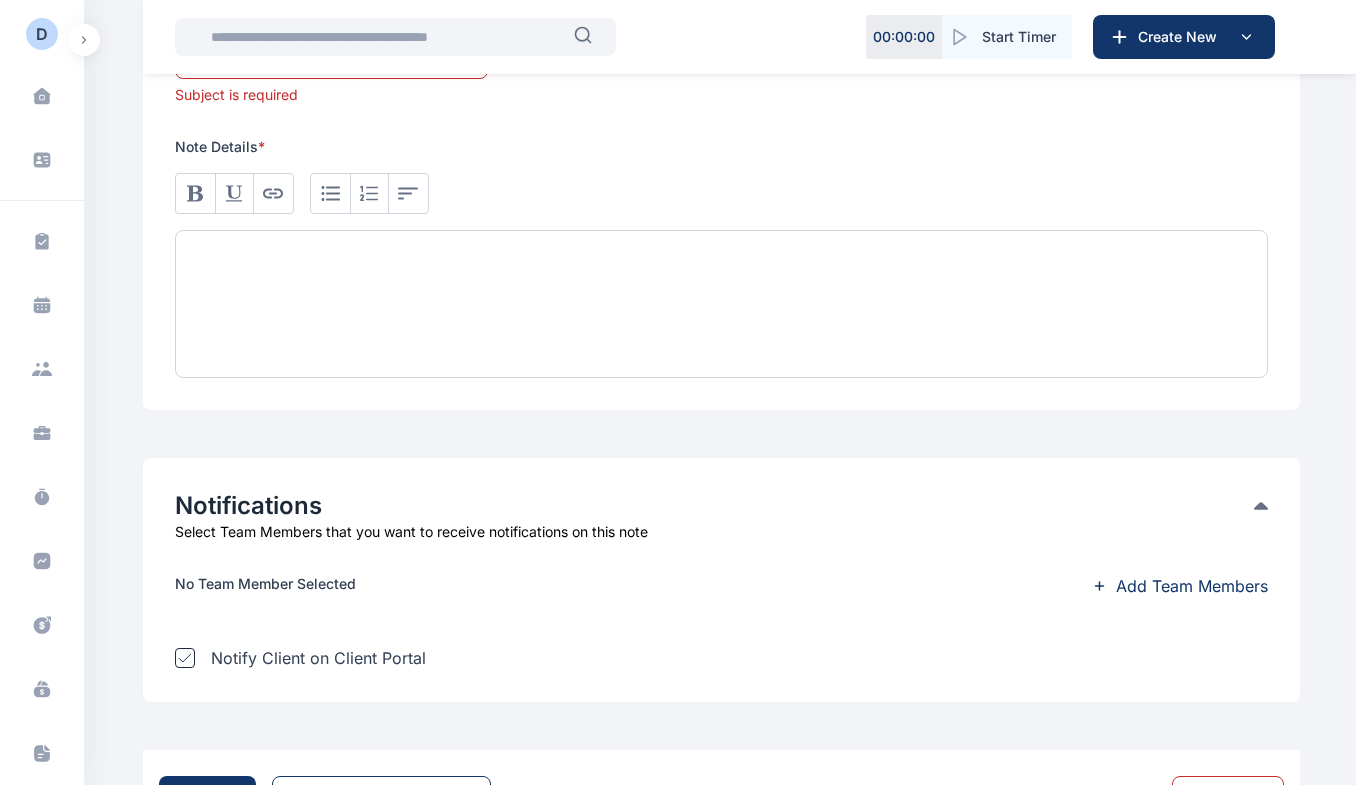 scroll, scrollTop: 728, scrollLeft: 0, axis: vertical 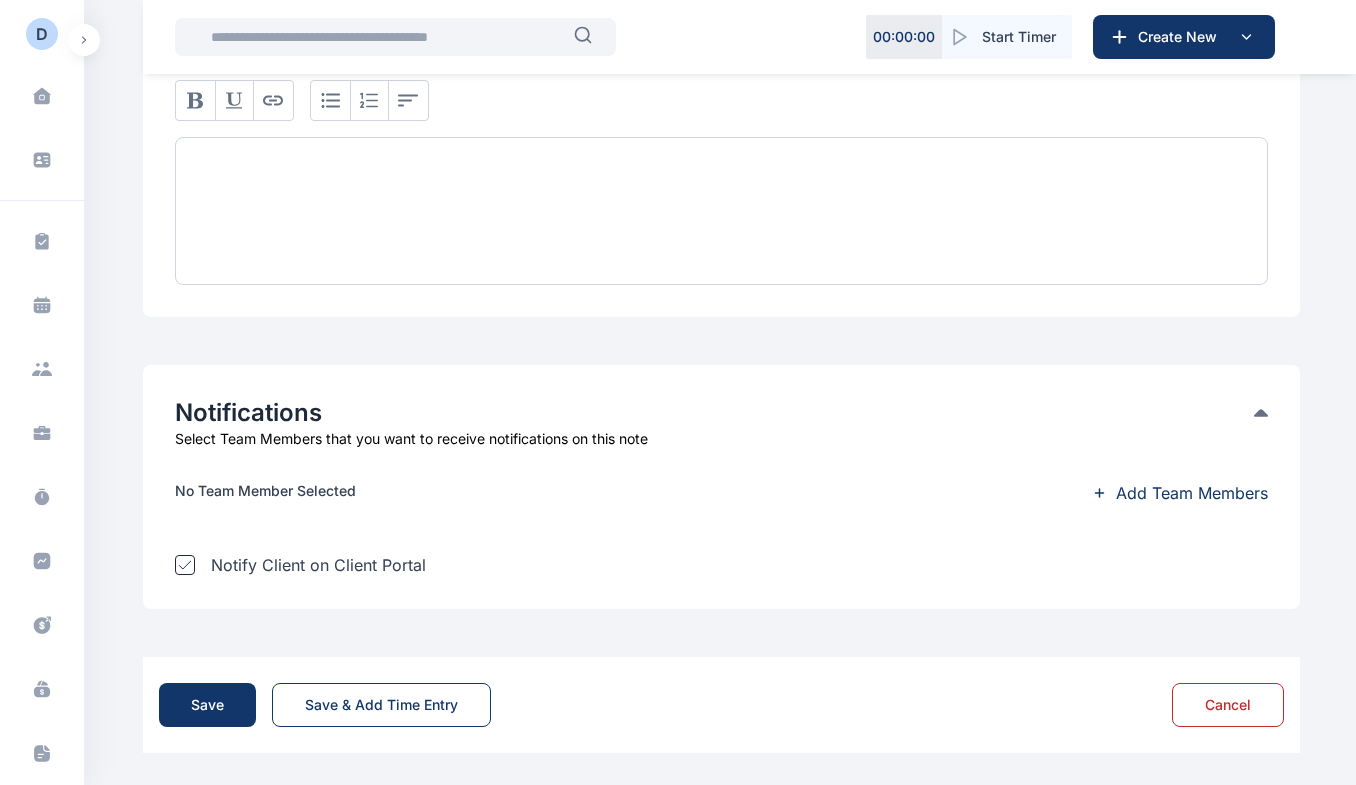 click on "Add Team Members" at bounding box center [1192, 493] 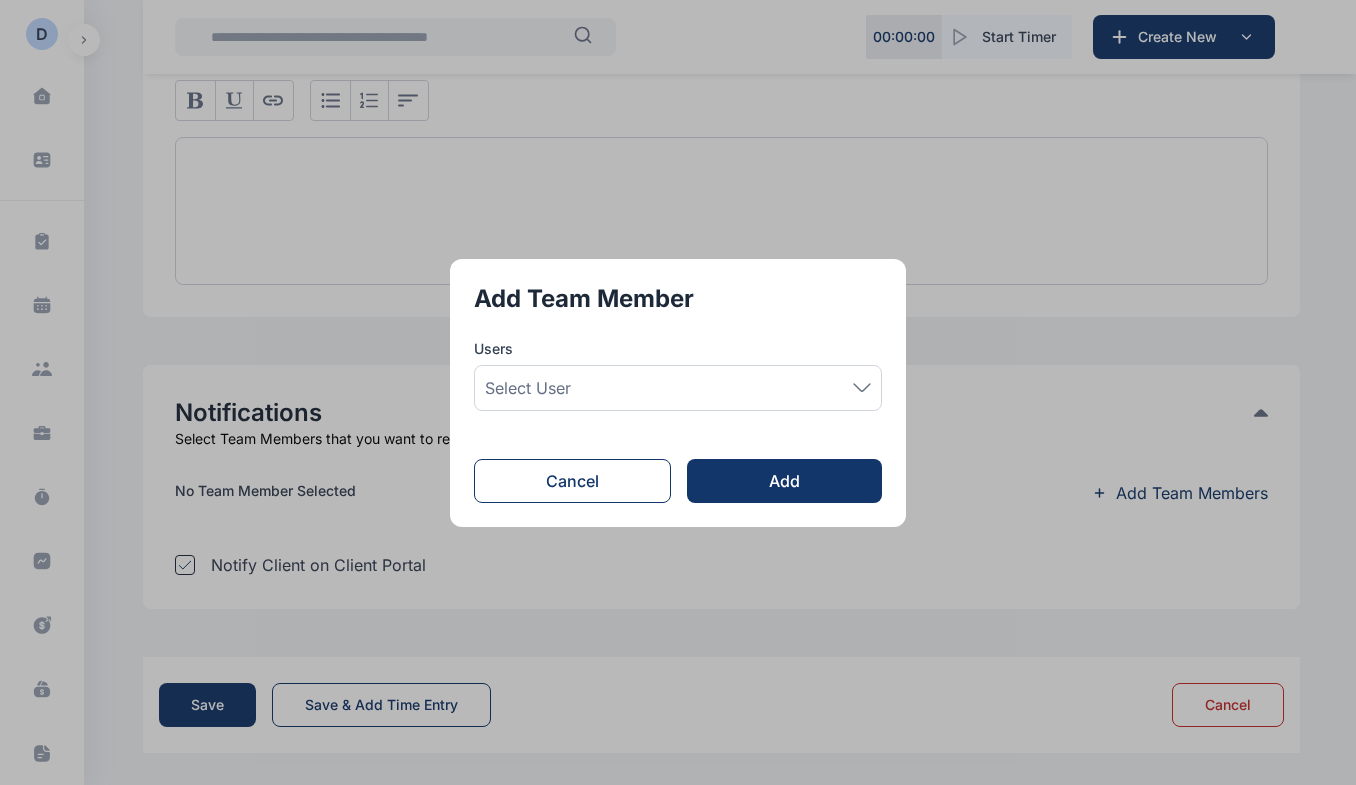click 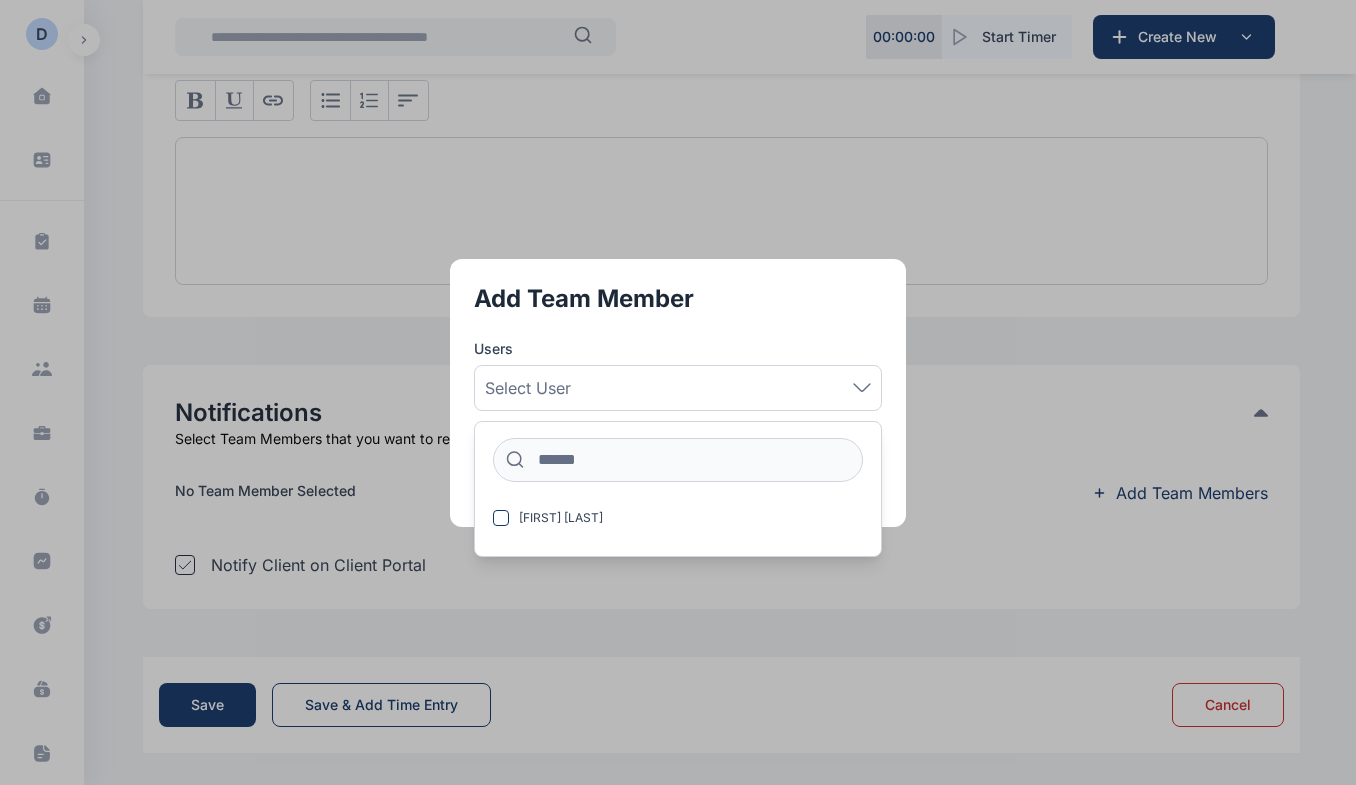 click at bounding box center (678, 392) 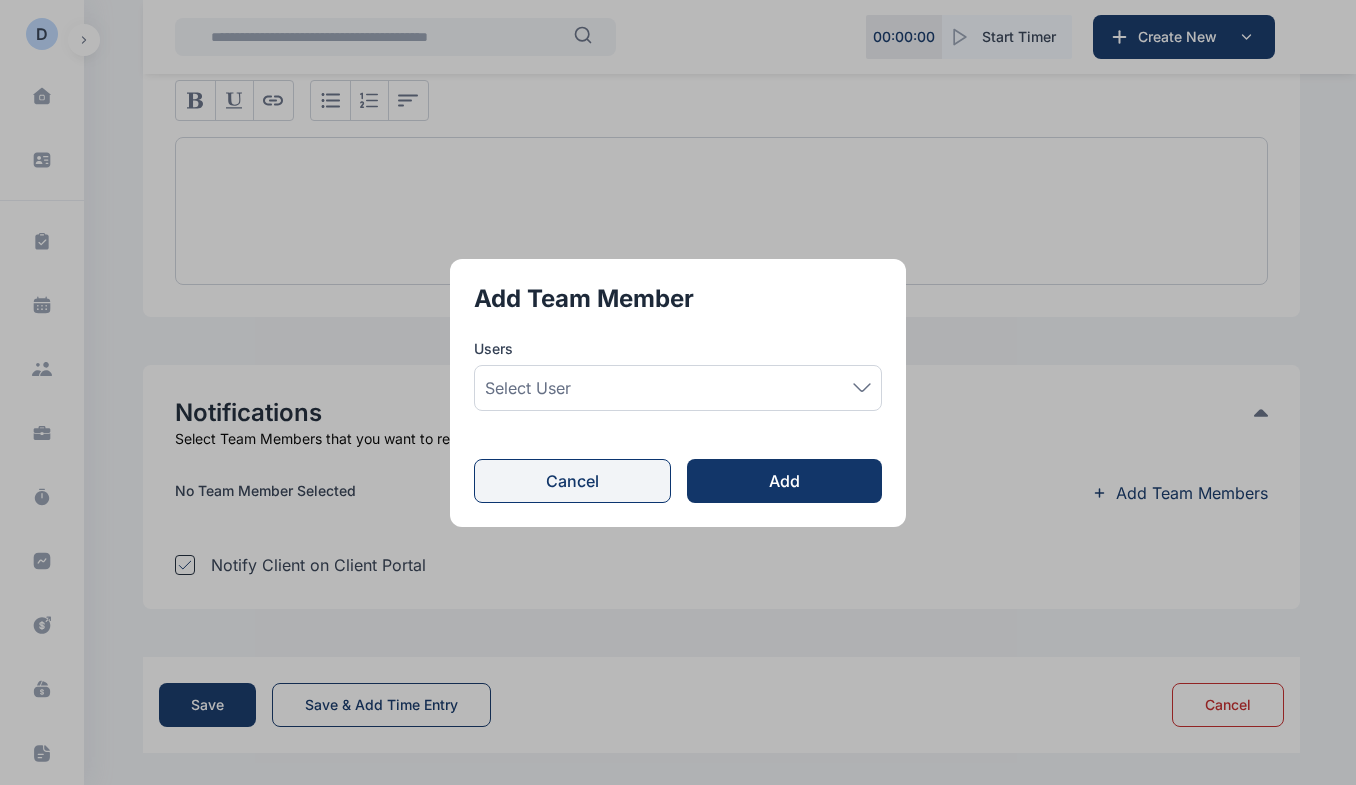 click on "Cancel" at bounding box center (572, 481) 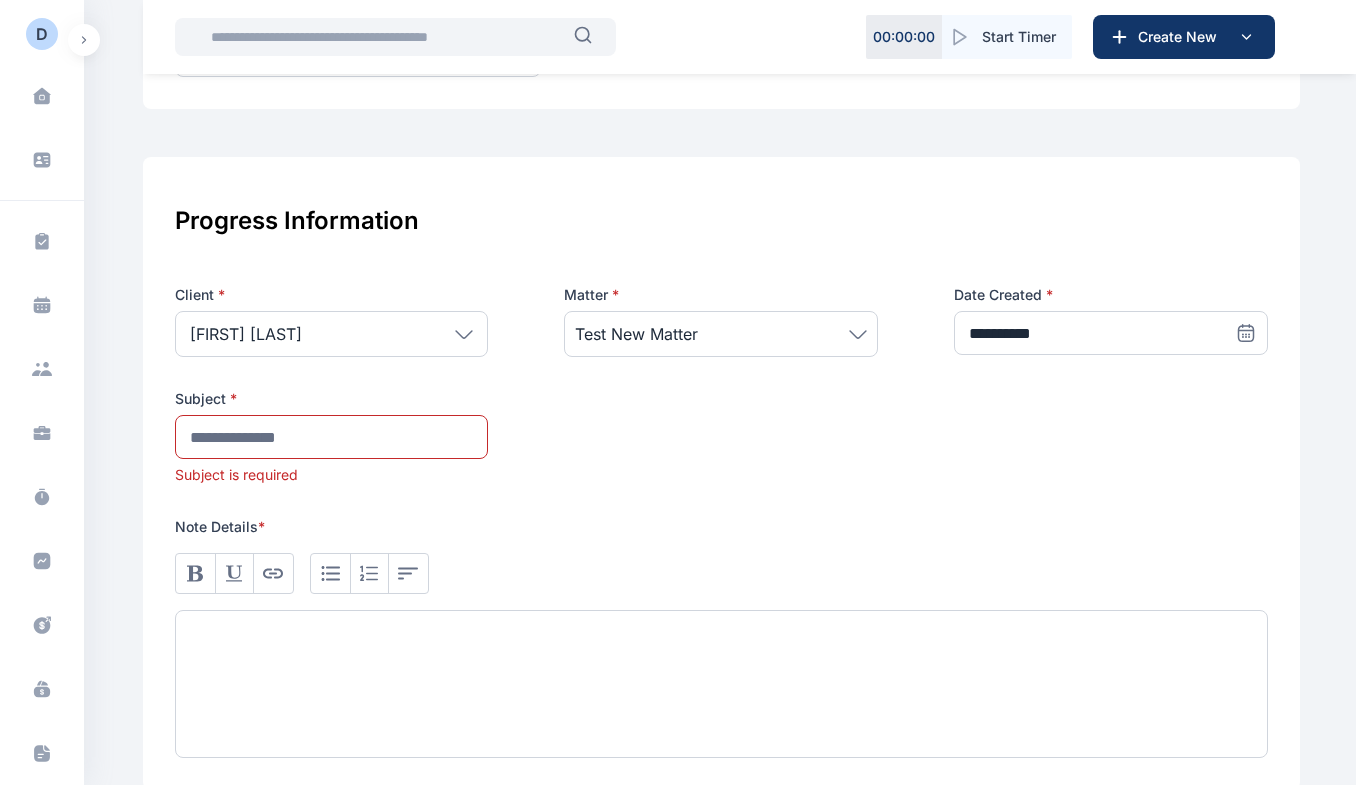 scroll, scrollTop: 0, scrollLeft: 0, axis: both 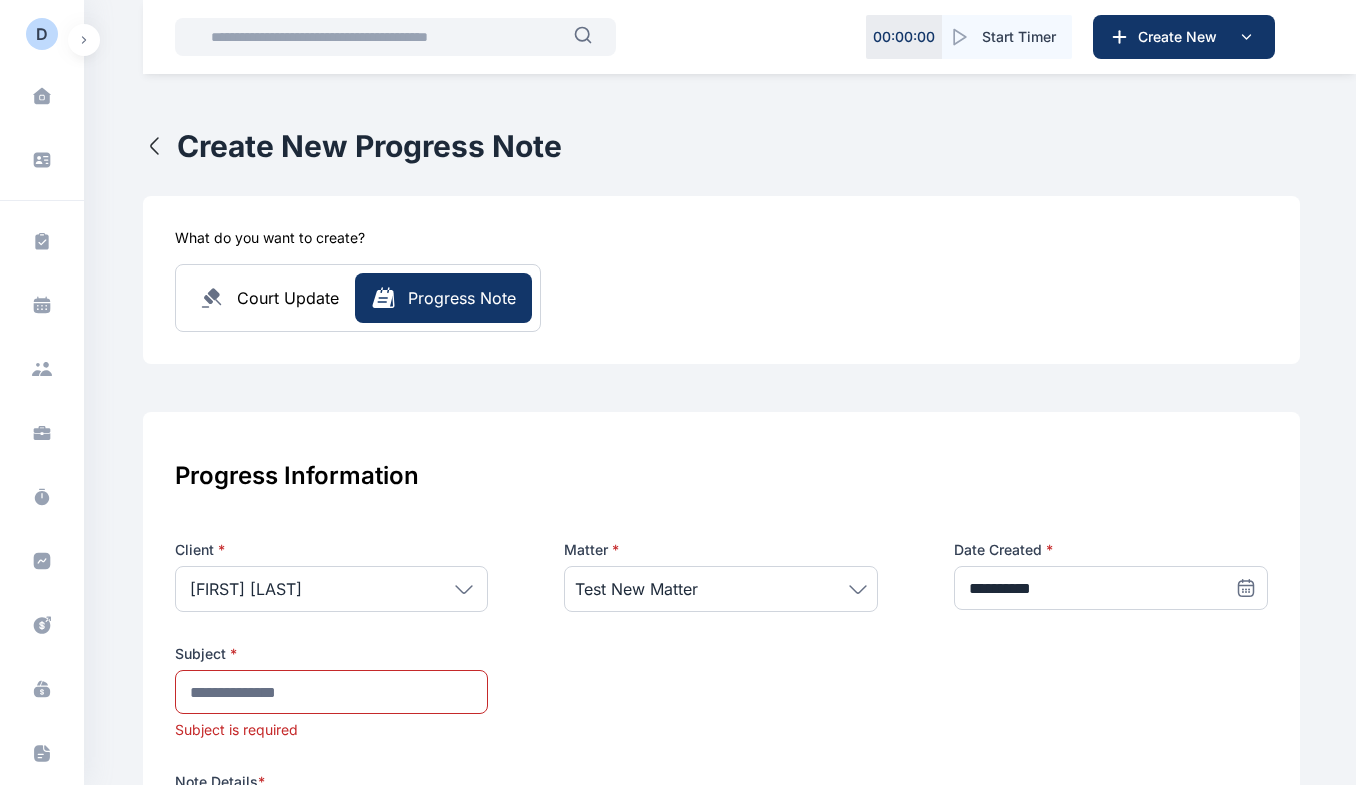 click on "Court Update" at bounding box center [288, 298] 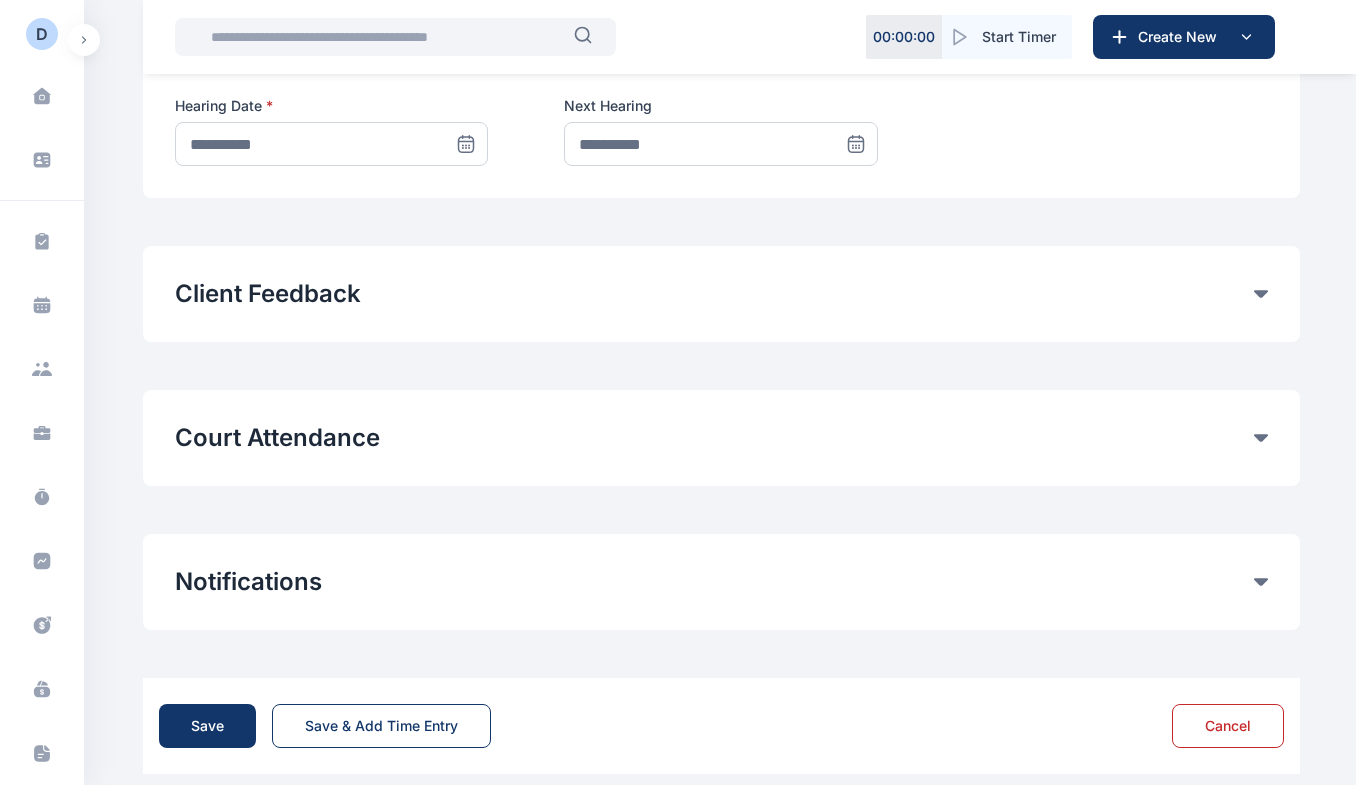 scroll, scrollTop: 1056, scrollLeft: 0, axis: vertical 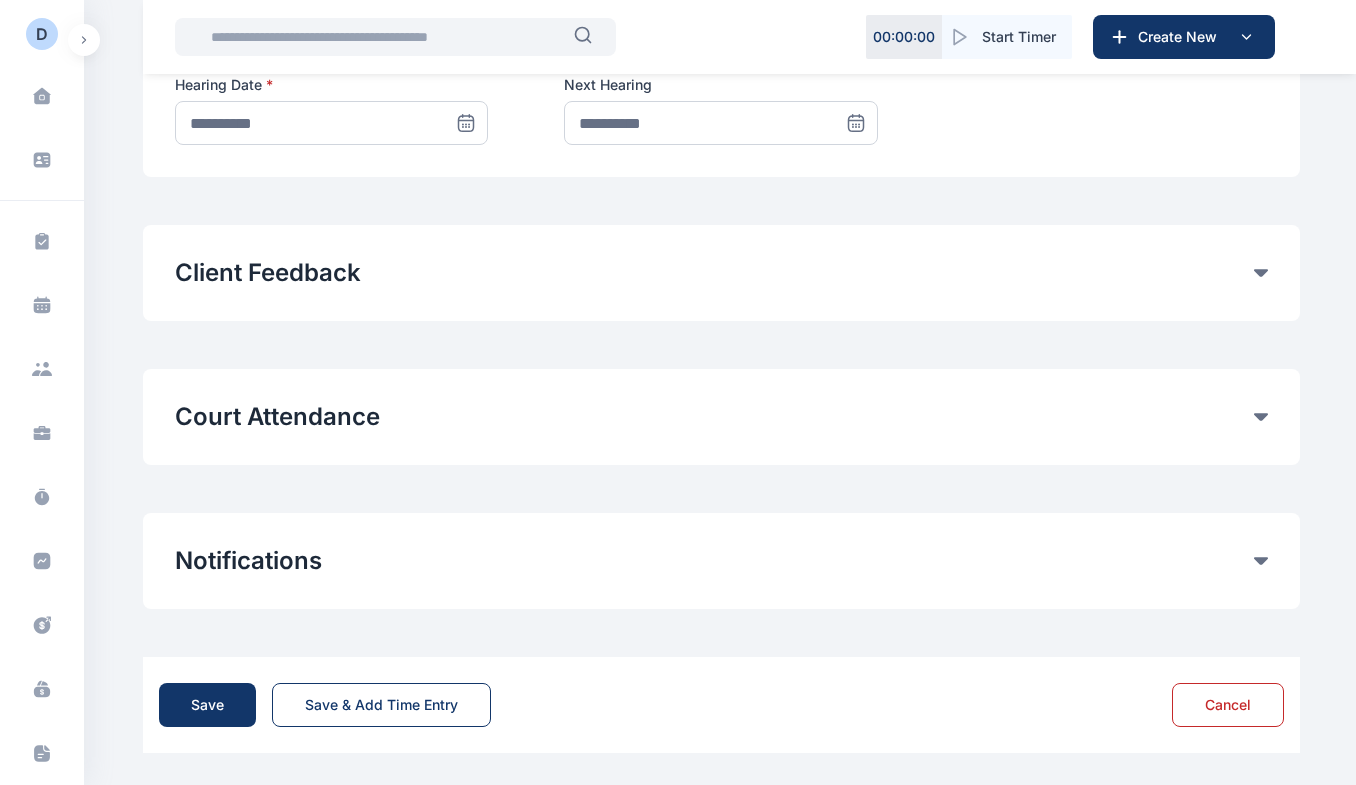 click on "Court Attendance" at bounding box center (714, -596) 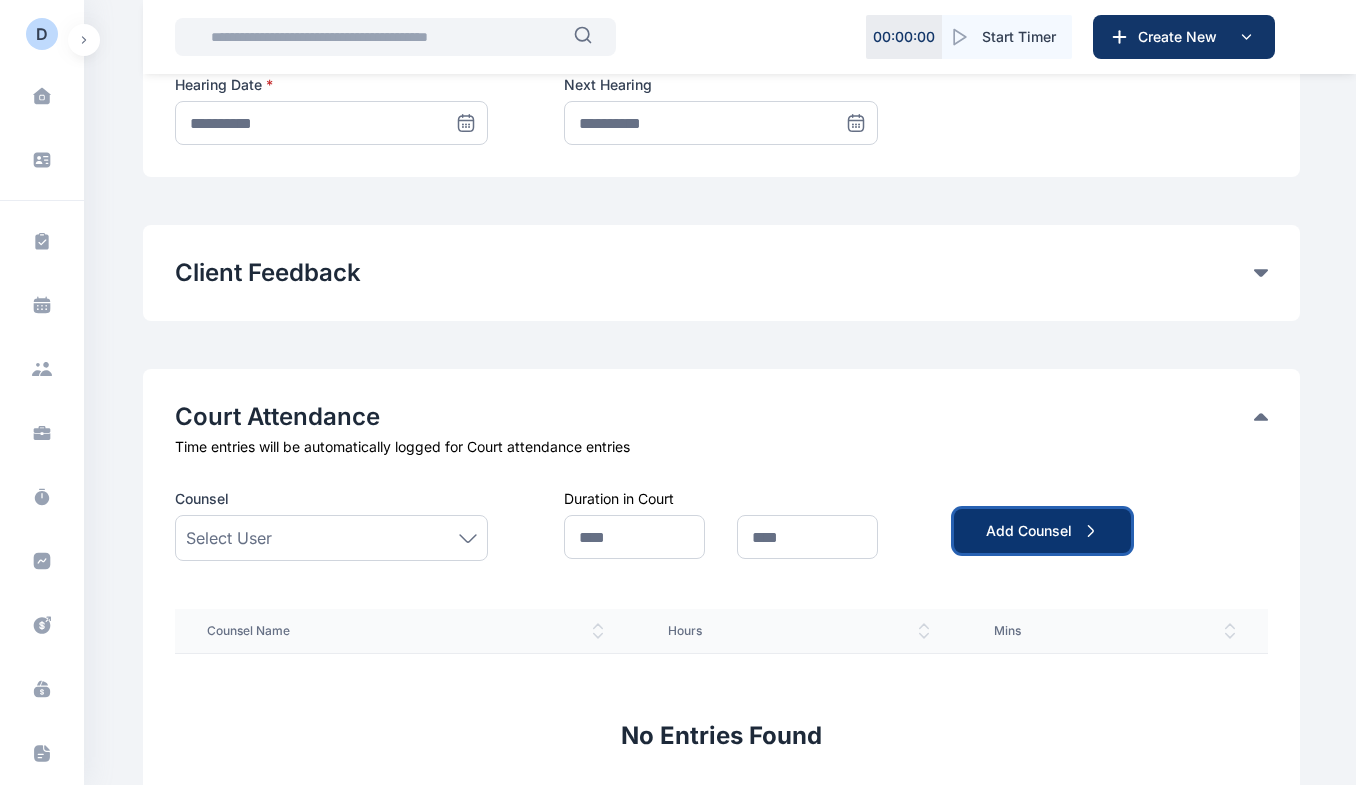 click 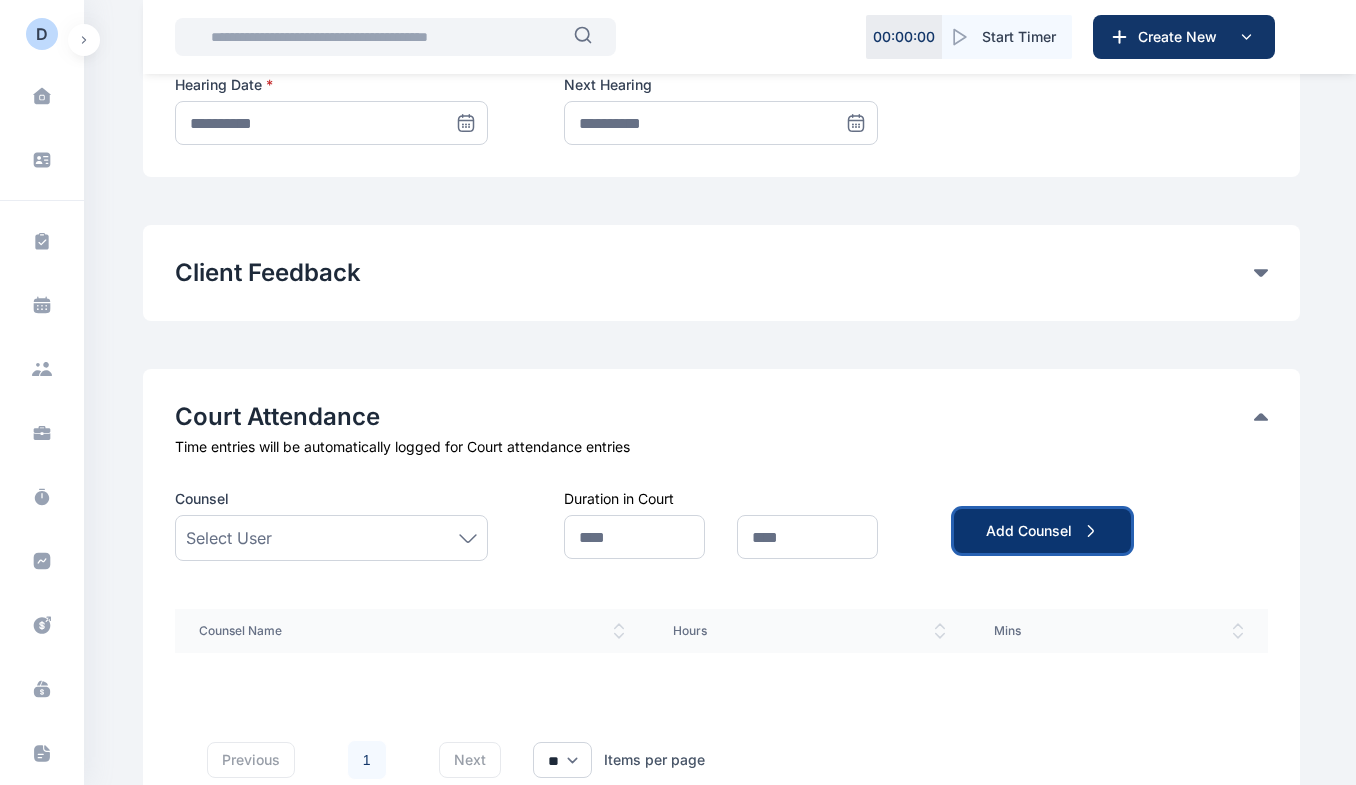 click on "Add Counsel" at bounding box center (1042, 531) 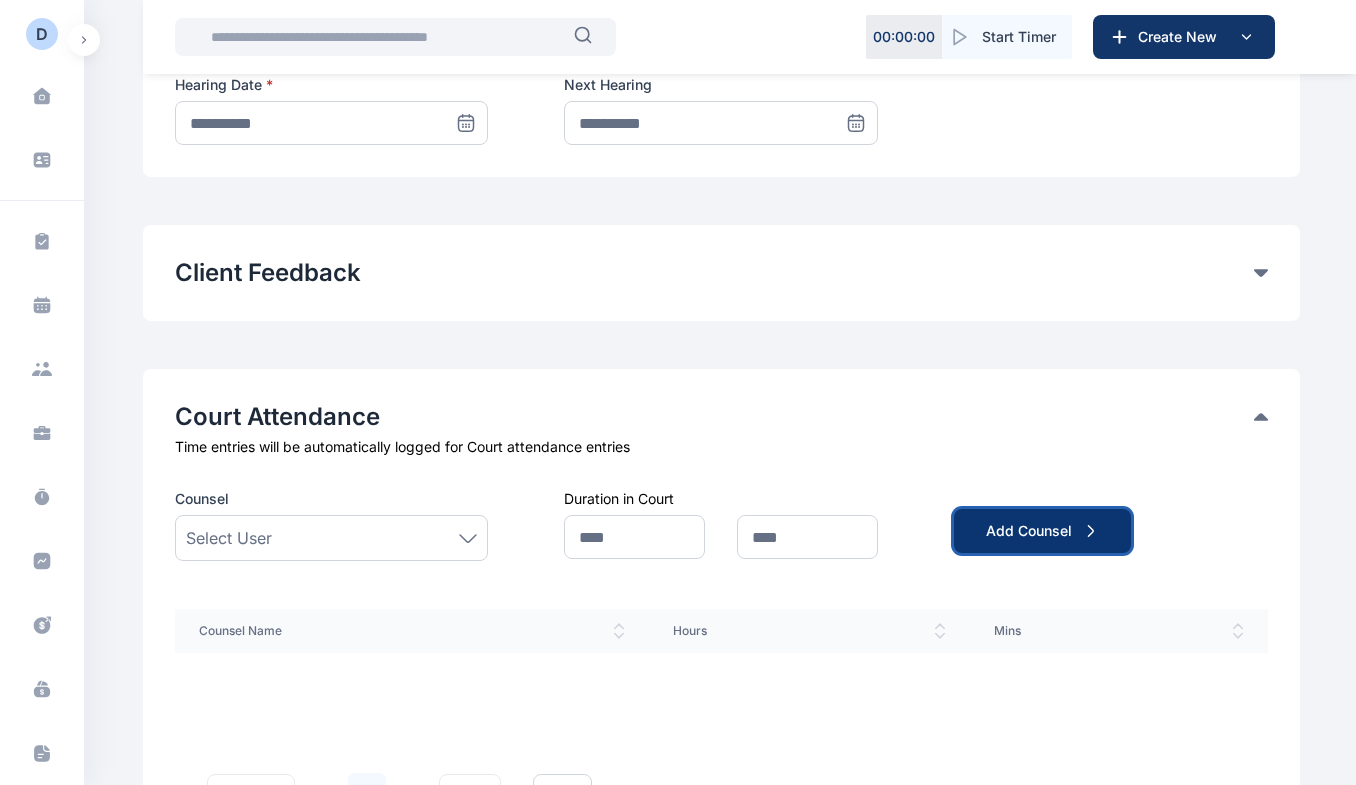click on "Add Counsel" at bounding box center [1042, 531] 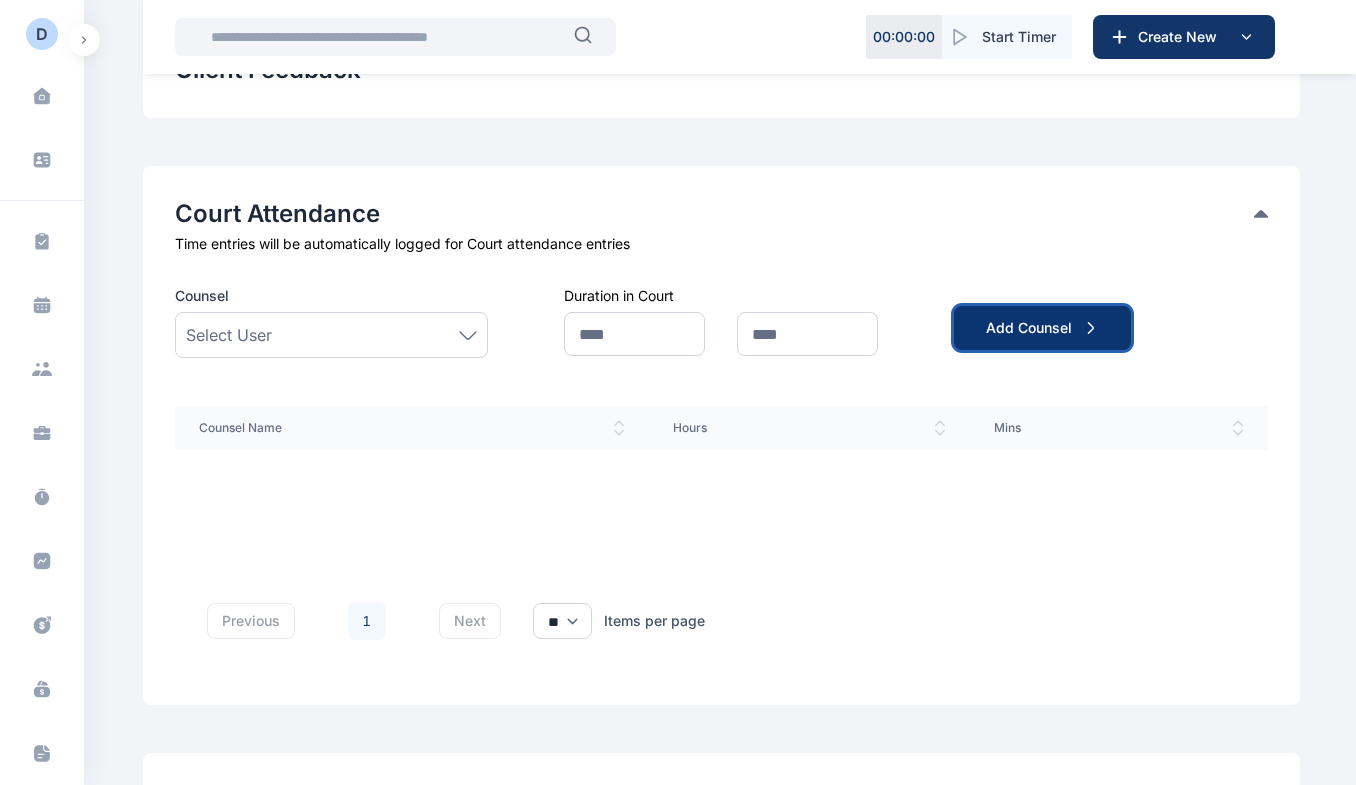 scroll, scrollTop: 1260, scrollLeft: 0, axis: vertical 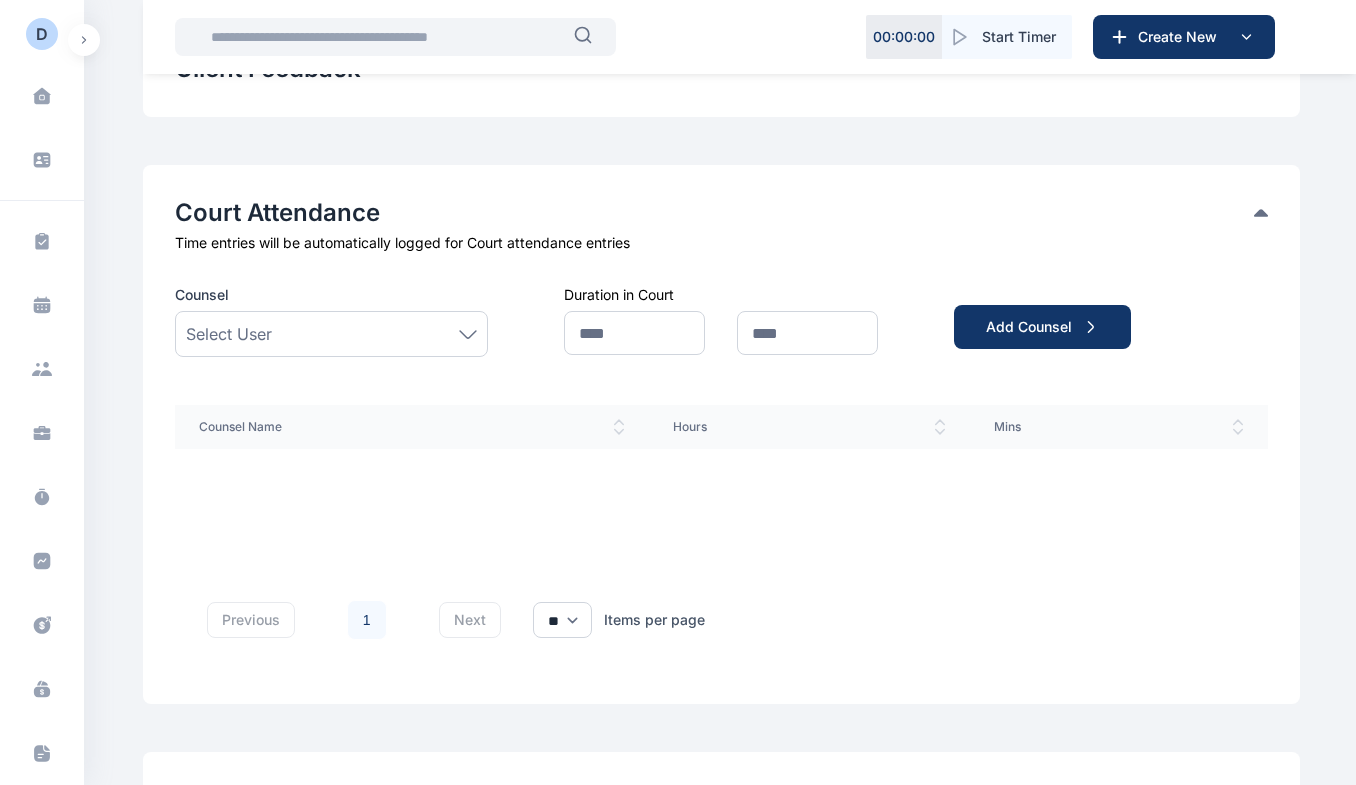 click 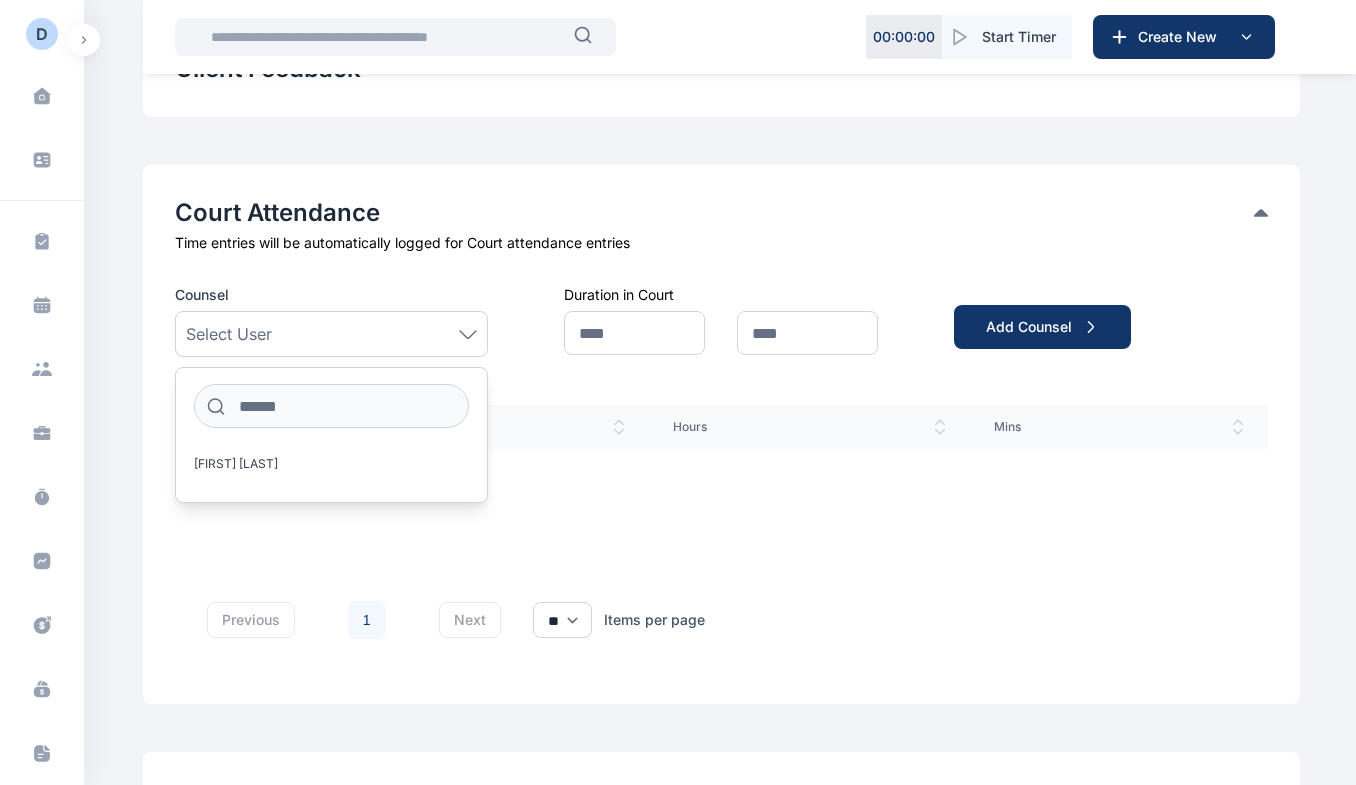 click at bounding box center (412, 465) 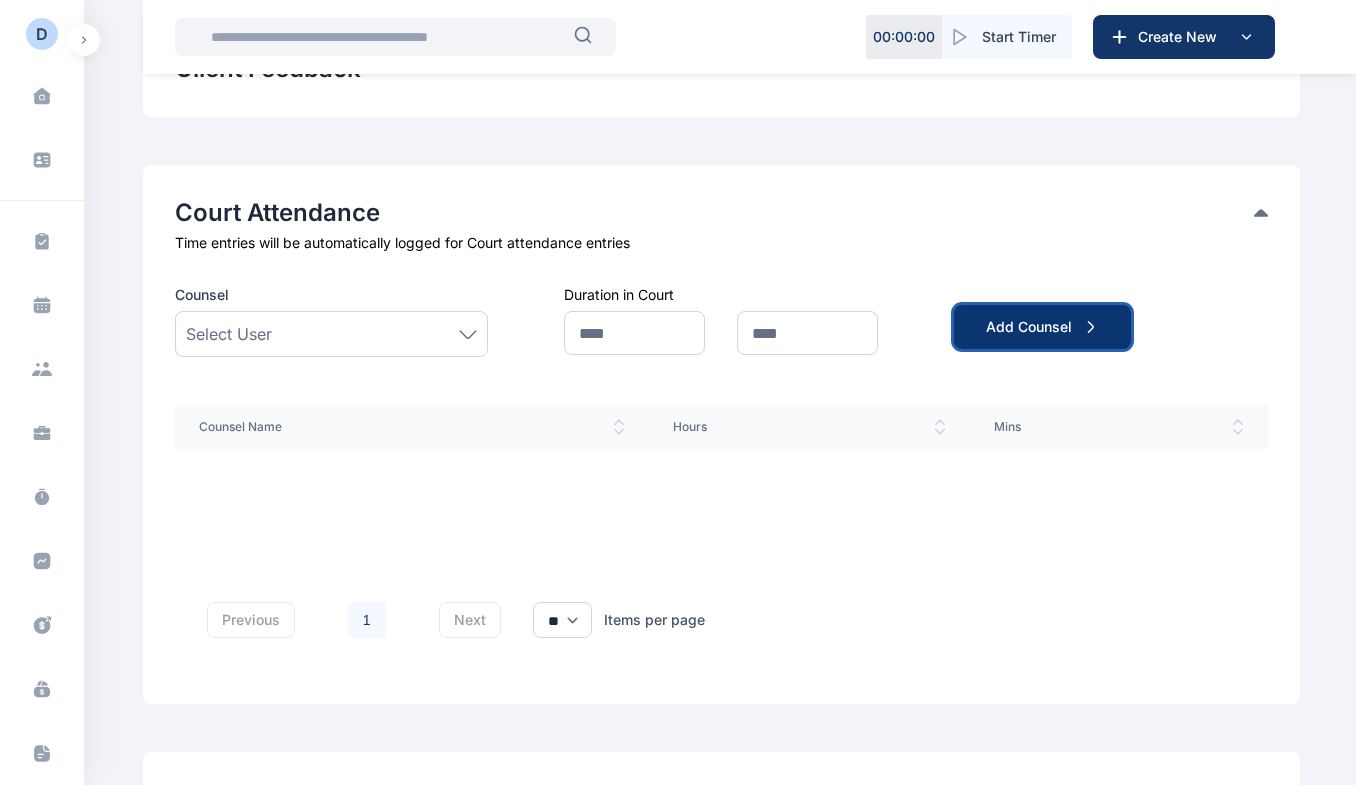 click on "Add Counsel" at bounding box center (1042, 327) 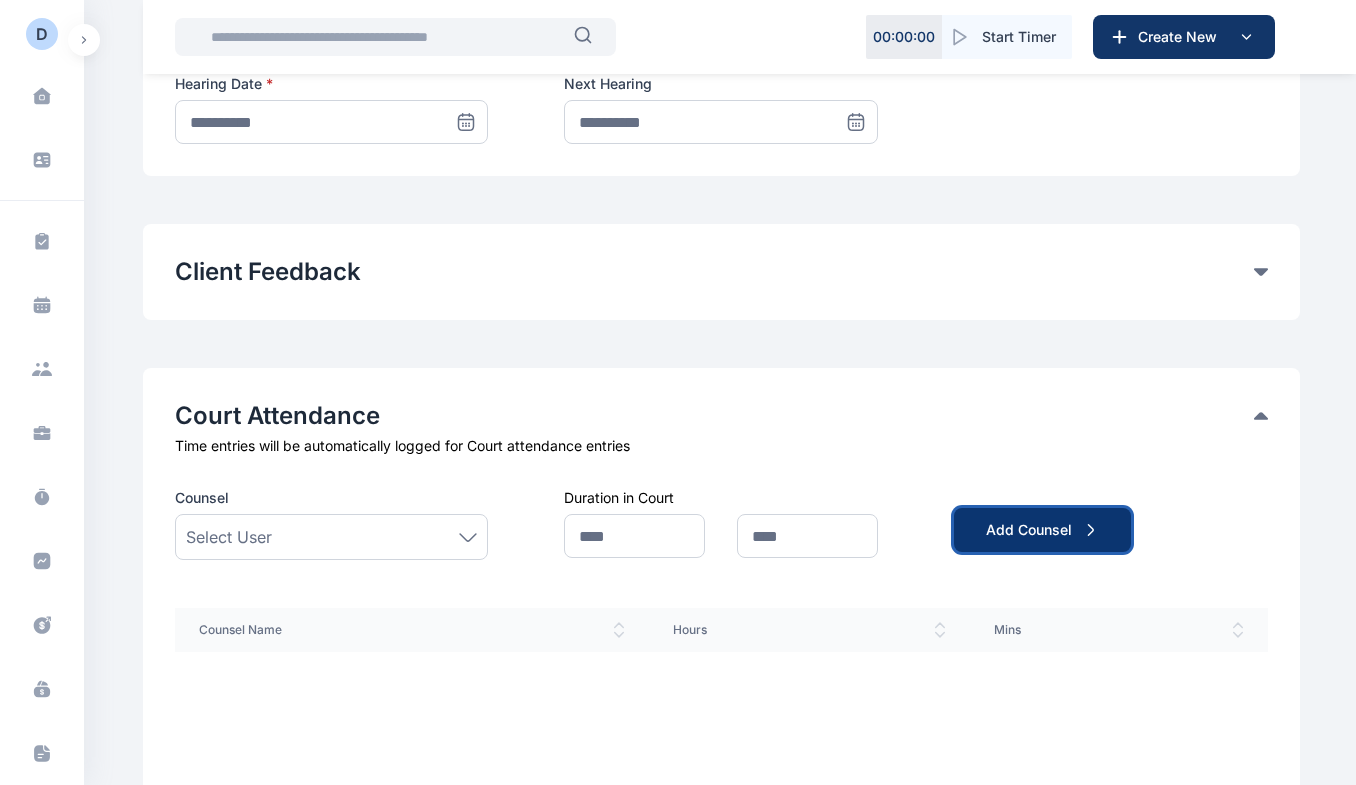 scroll, scrollTop: 1048, scrollLeft: 0, axis: vertical 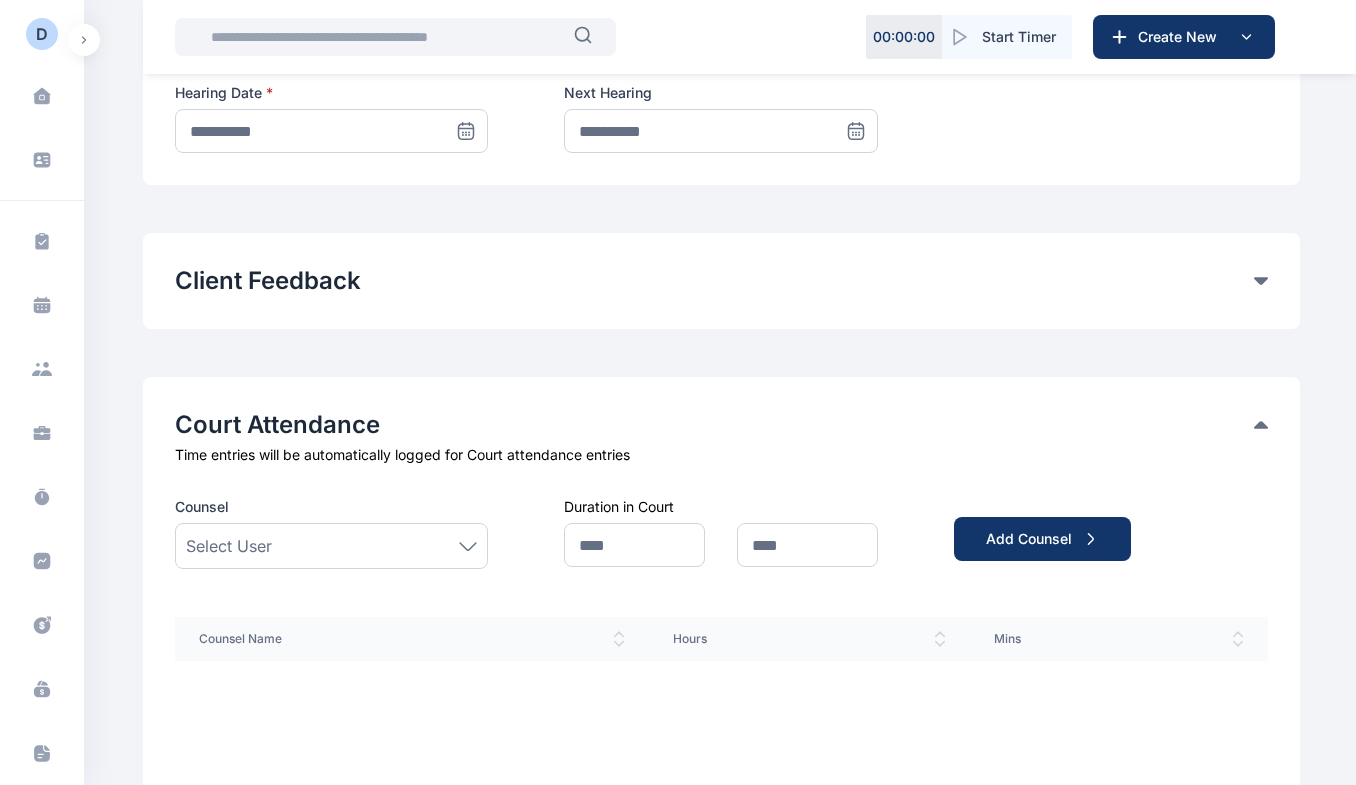 click on "Client Feedback" at bounding box center [714, -588] 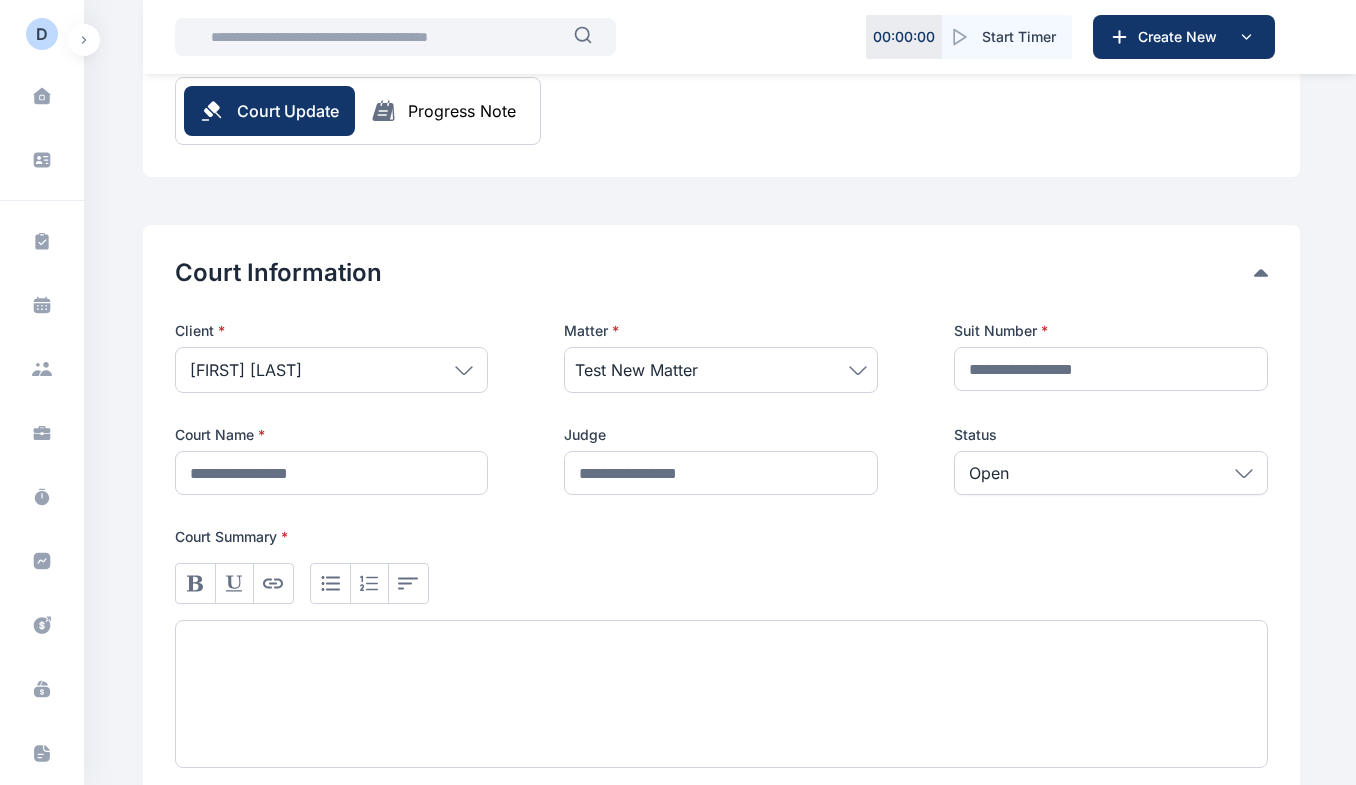 scroll, scrollTop: 188, scrollLeft: 0, axis: vertical 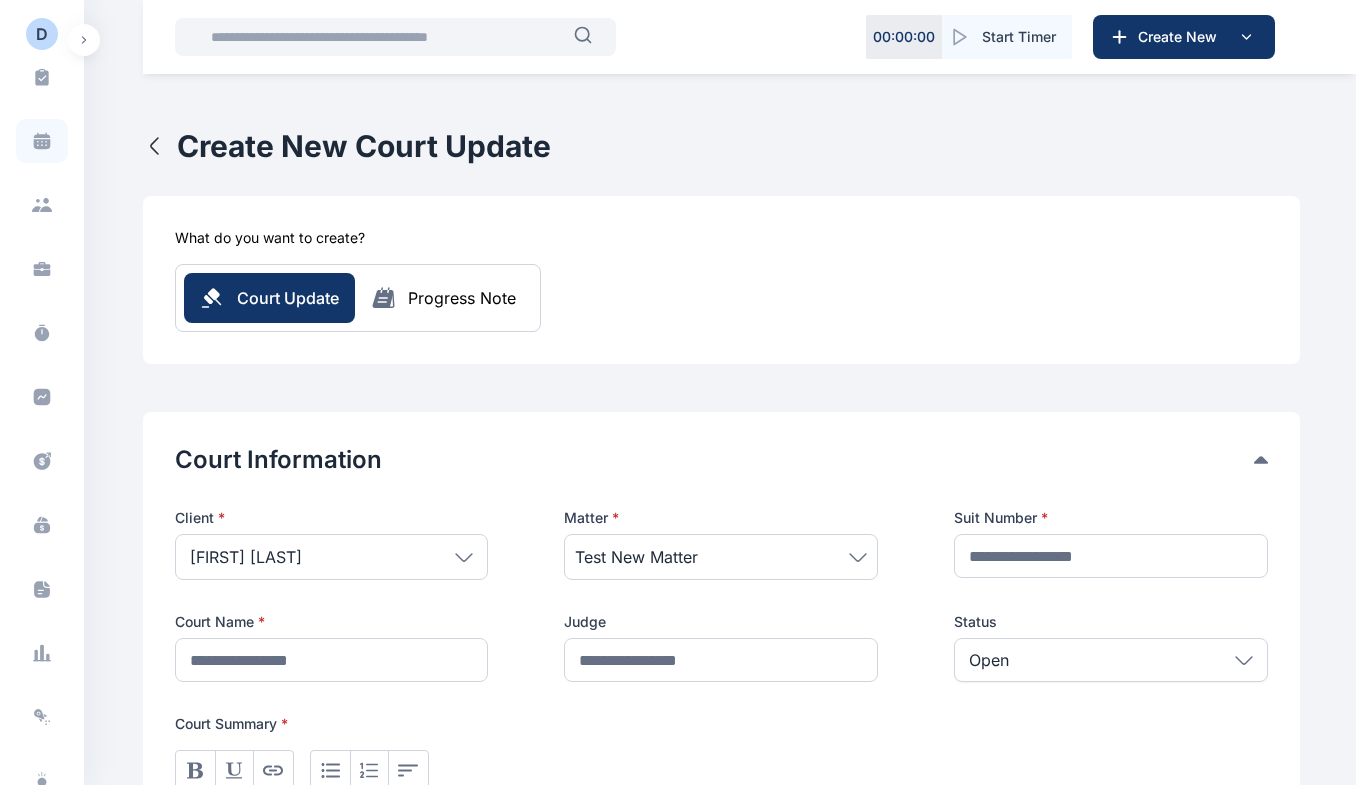 click 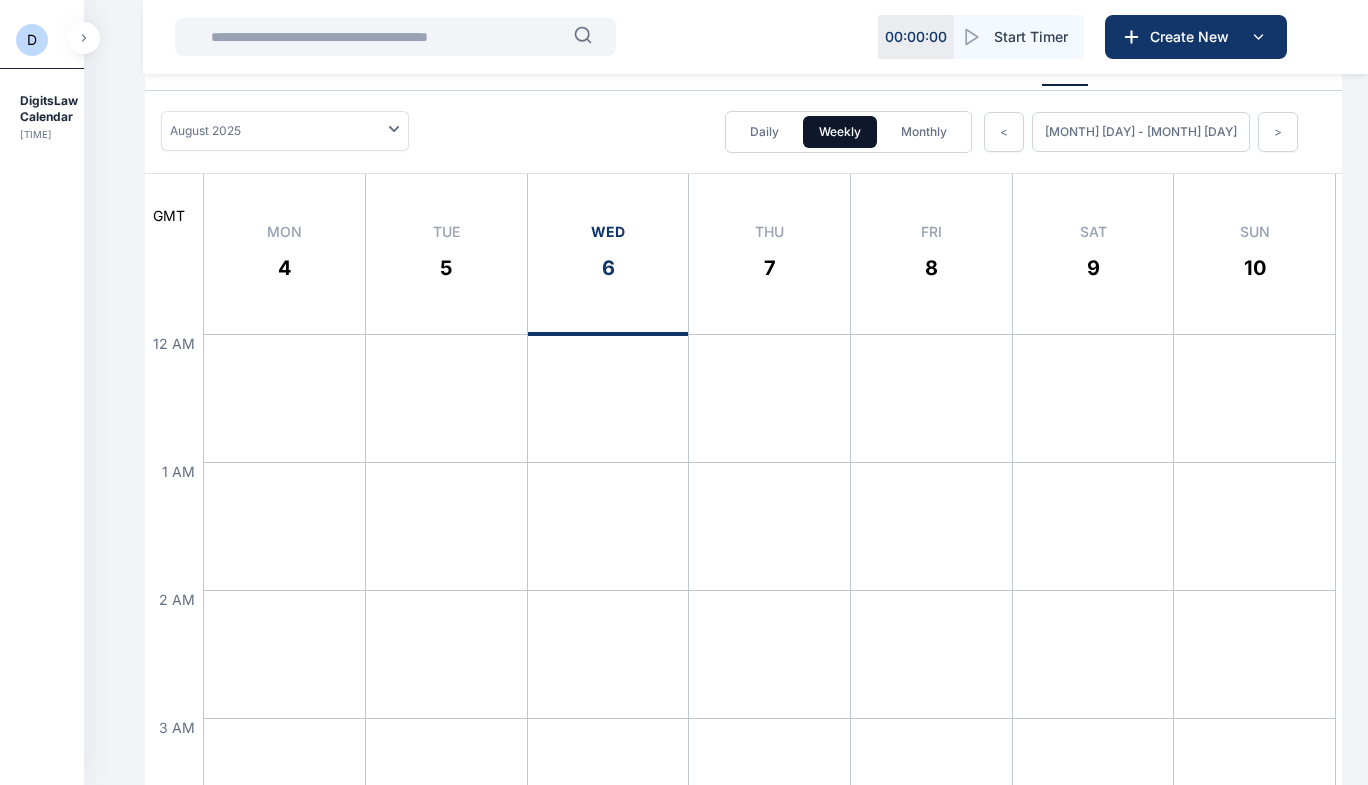scroll, scrollTop: 162, scrollLeft: 0, axis: vertical 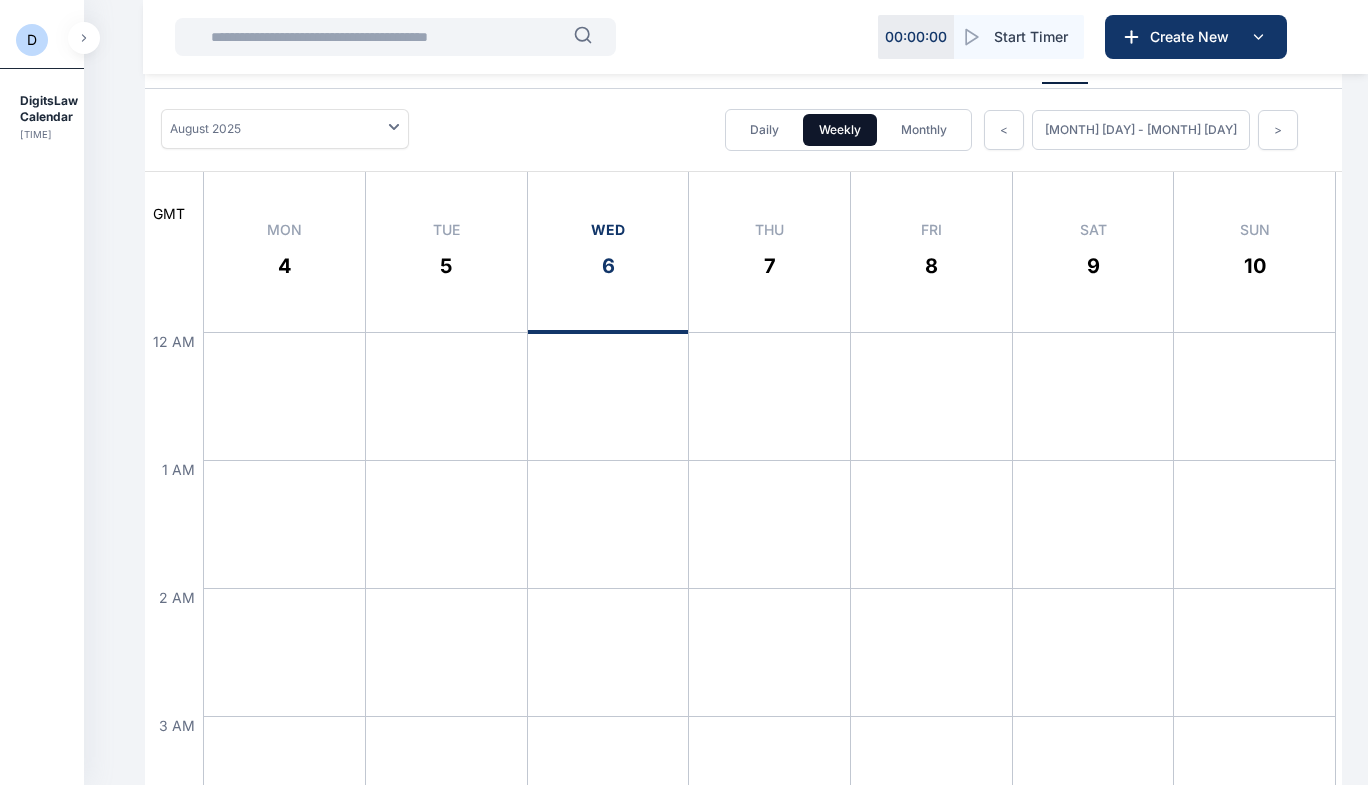 click on "Daily" at bounding box center [764, 130] 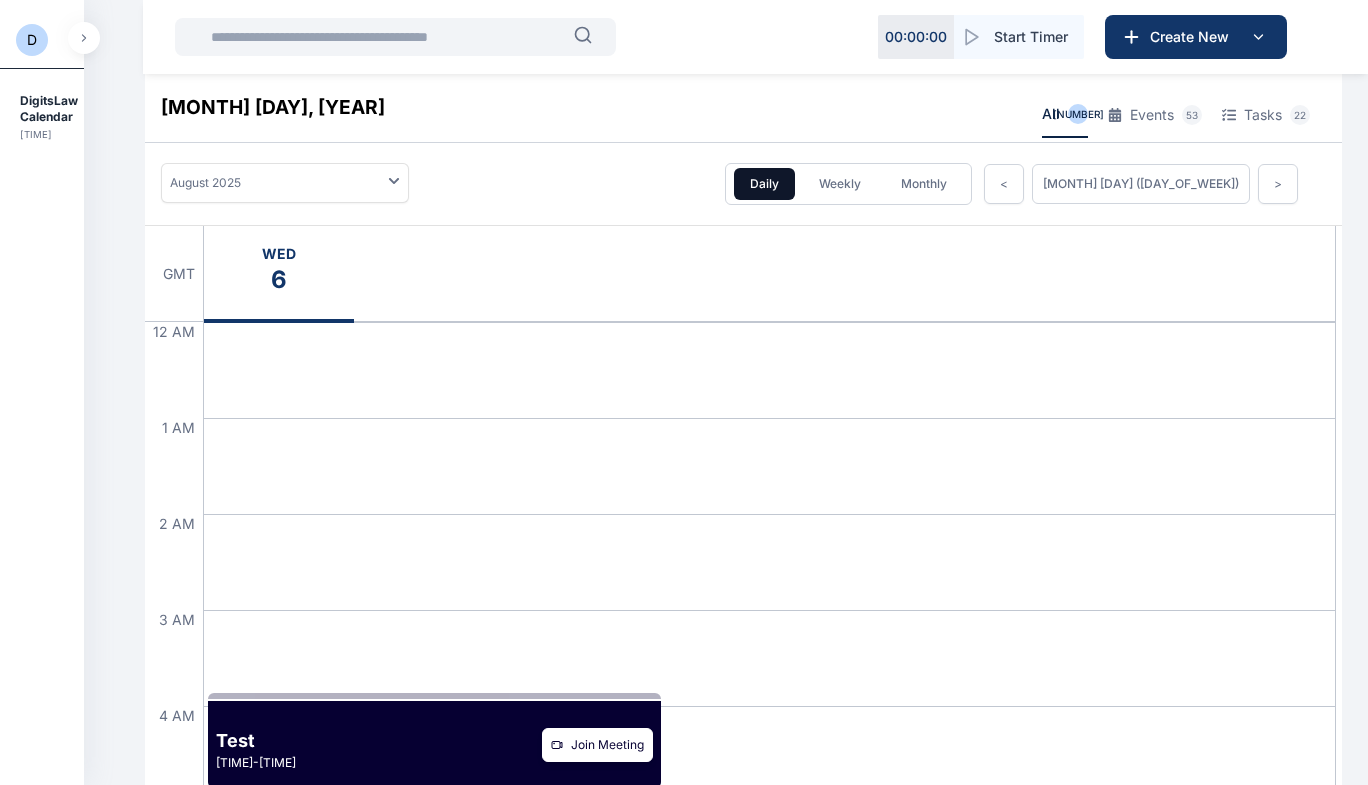 scroll, scrollTop: 0, scrollLeft: 0, axis: both 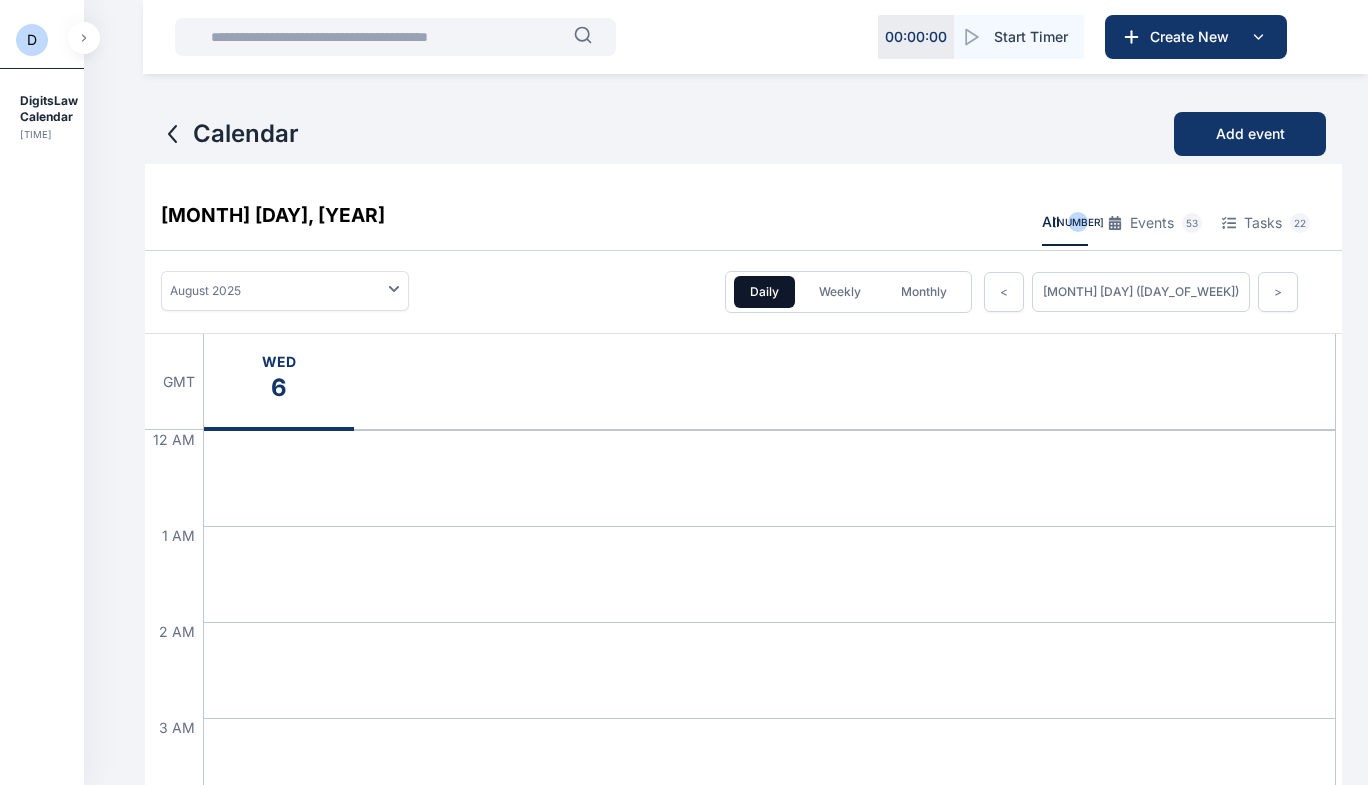 click on "Weekly" at bounding box center (840, 292) 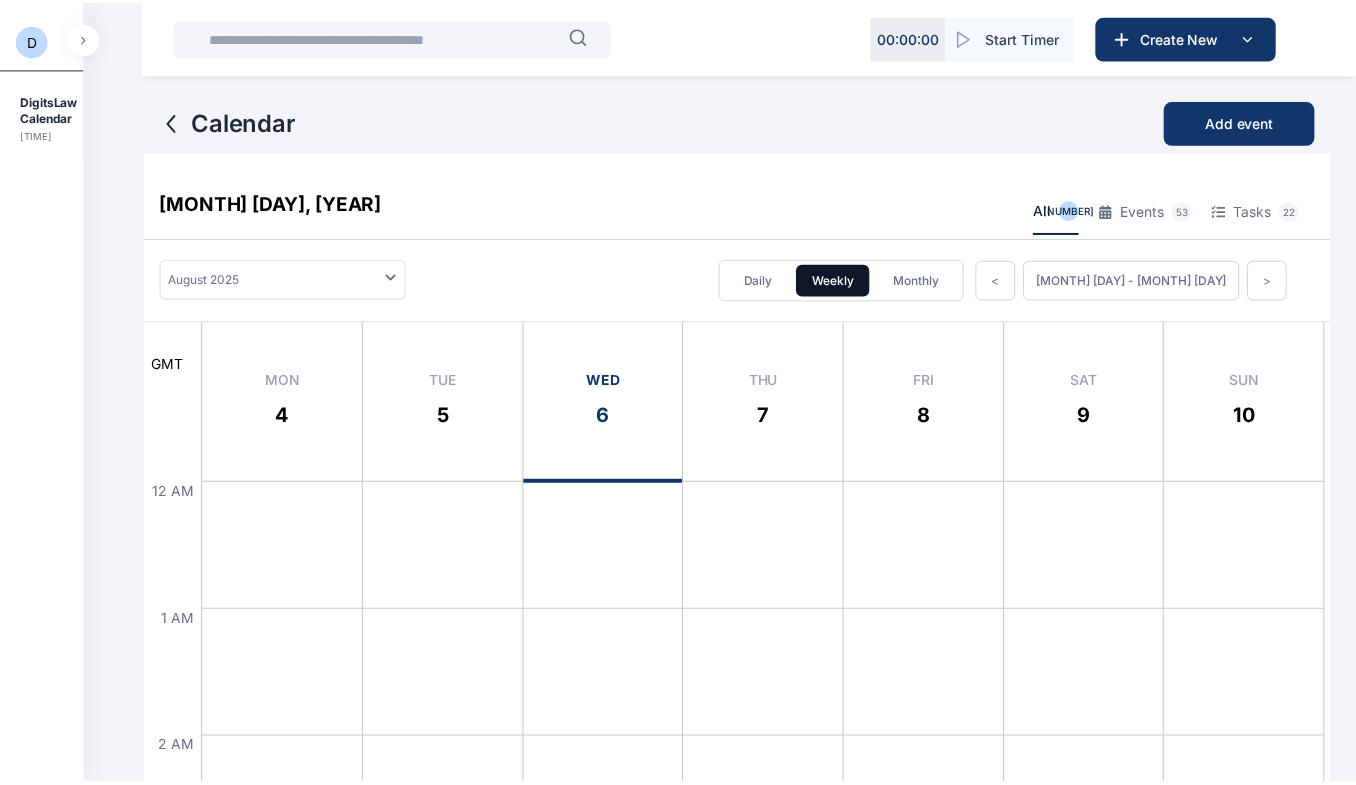 scroll, scrollTop: 0, scrollLeft: 0, axis: both 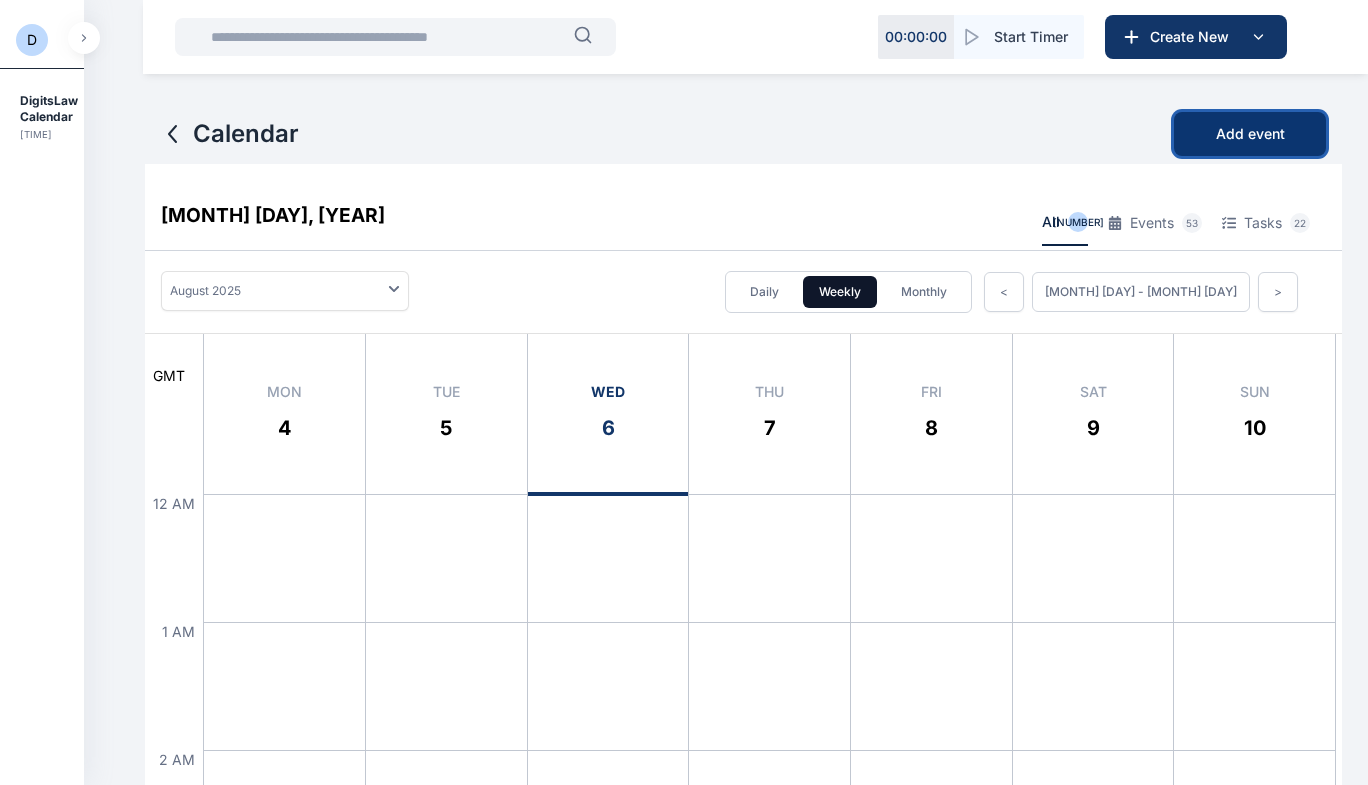 click on "Add event" at bounding box center [1250, 134] 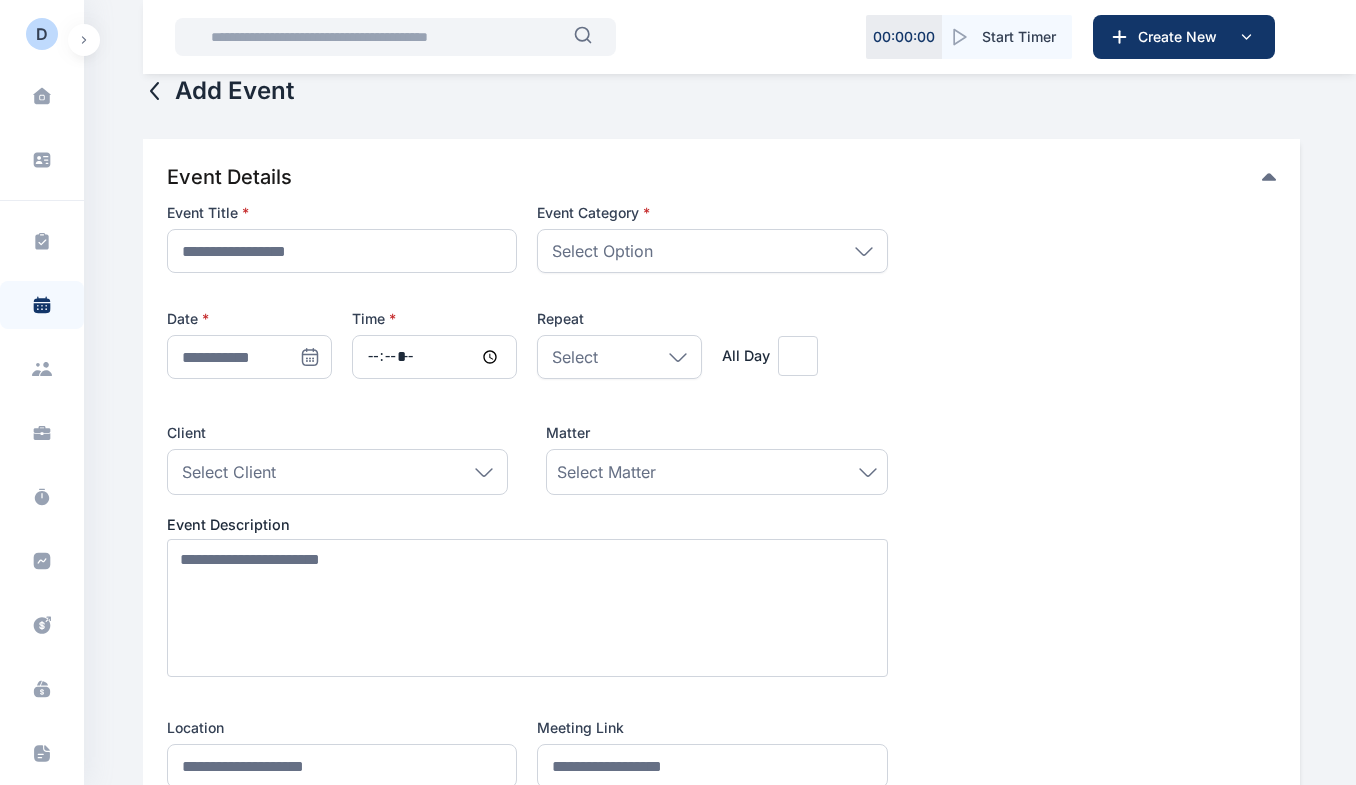 scroll, scrollTop: 0, scrollLeft: 0, axis: both 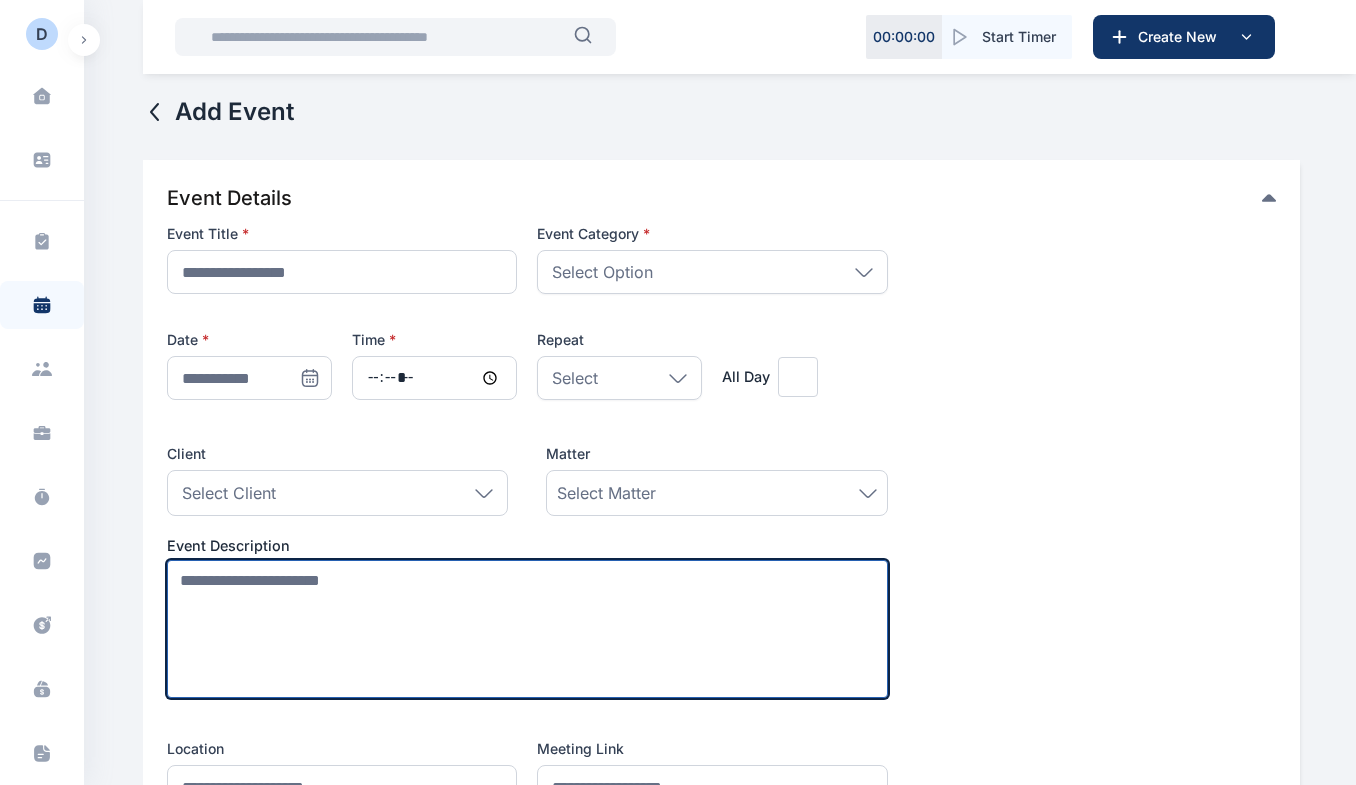 drag, startPoint x: 1243, startPoint y: 137, endPoint x: 488, endPoint y: 543, distance: 857.24036 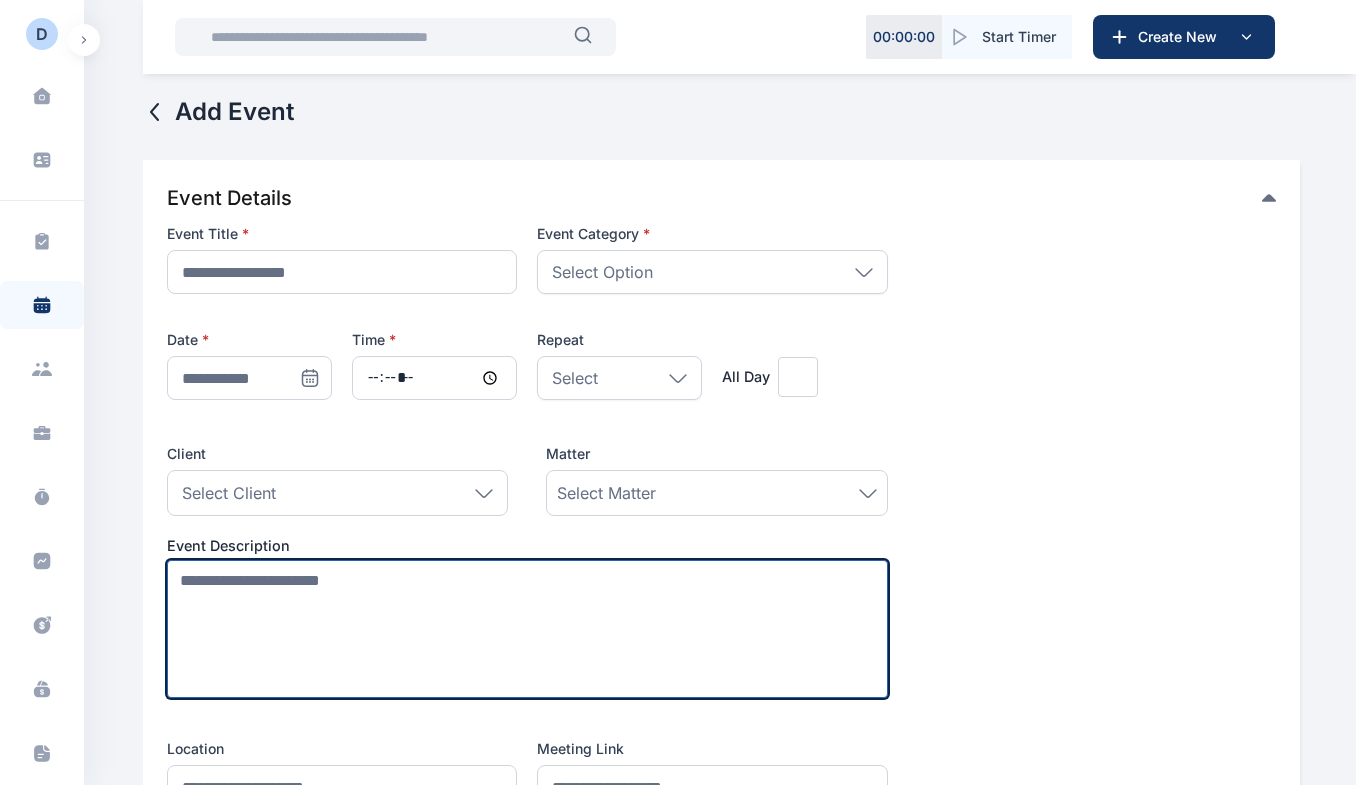 click on "Event Description" at bounding box center (527, 619) 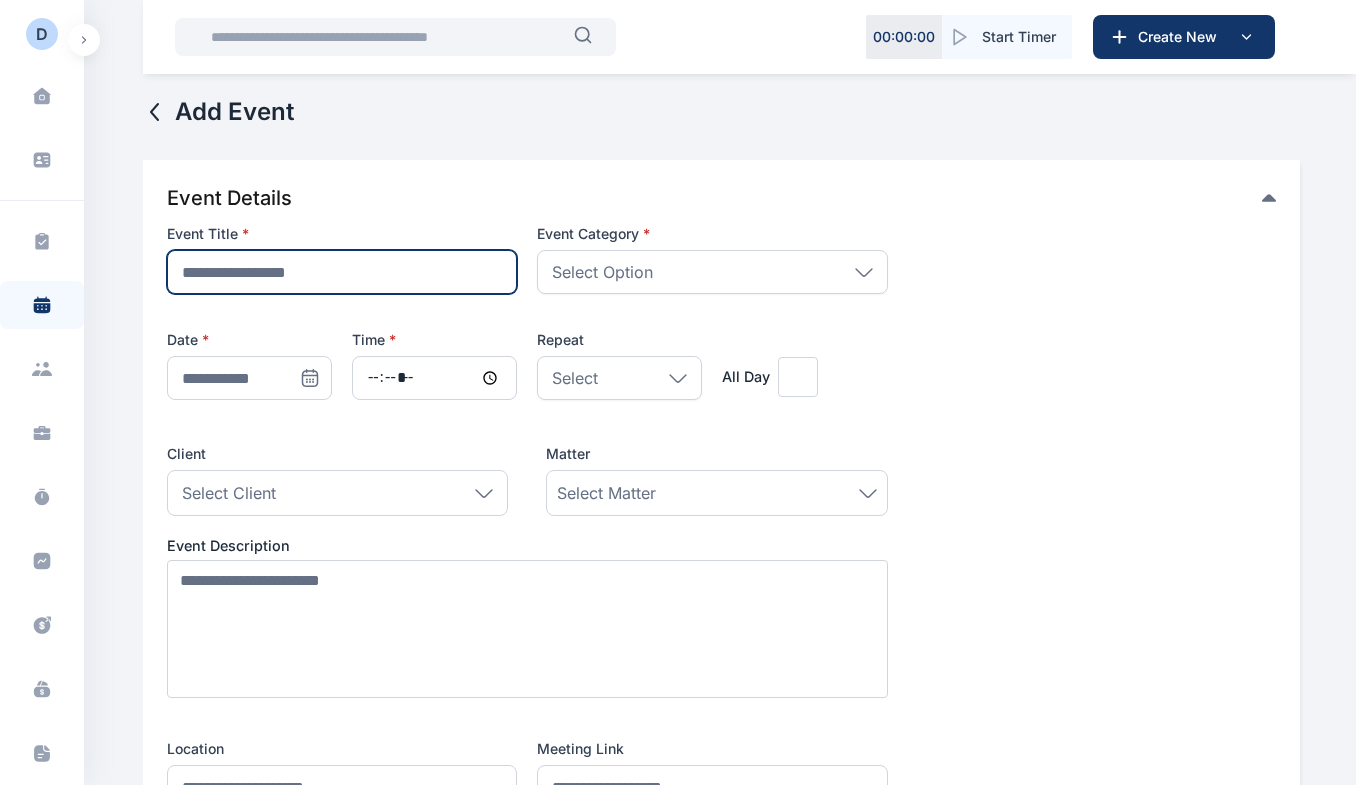 click at bounding box center (342, 272) 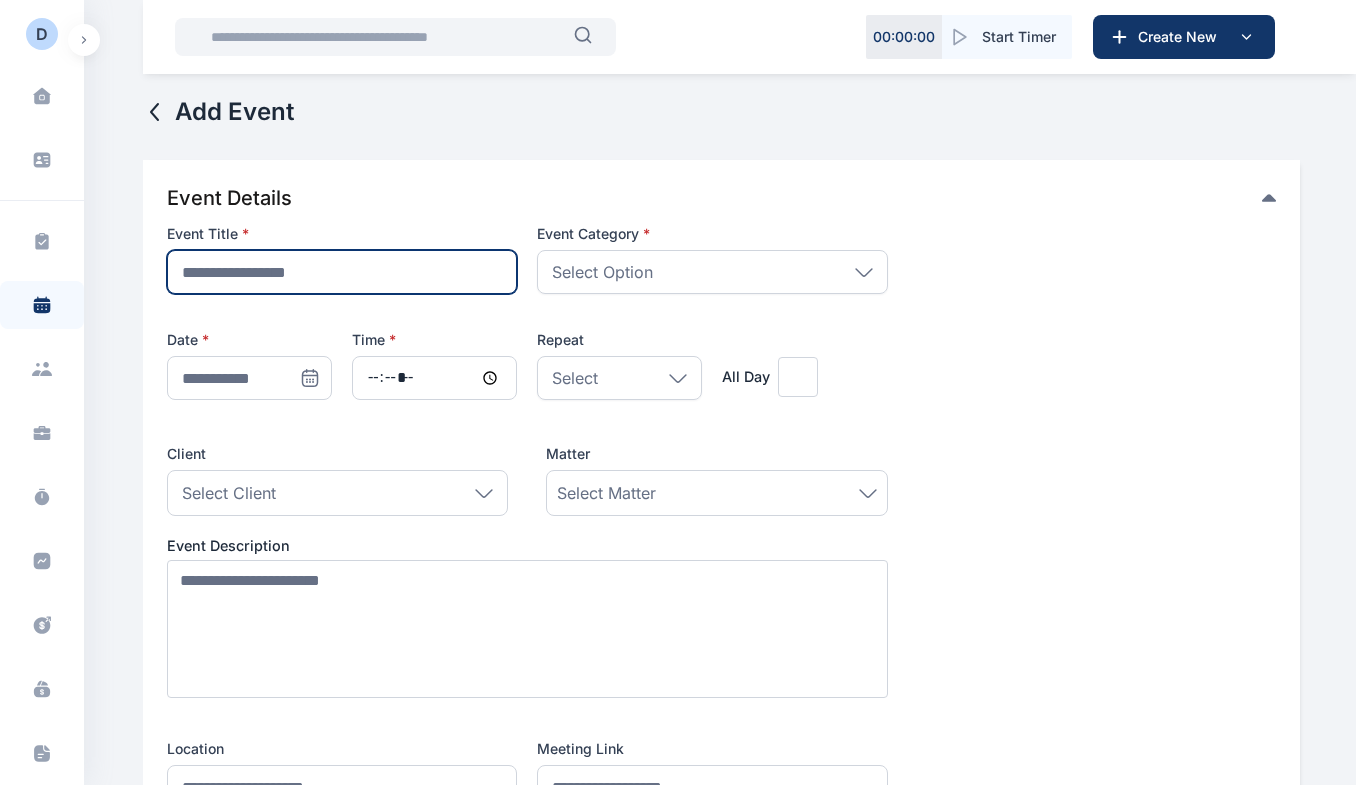 type on "*" 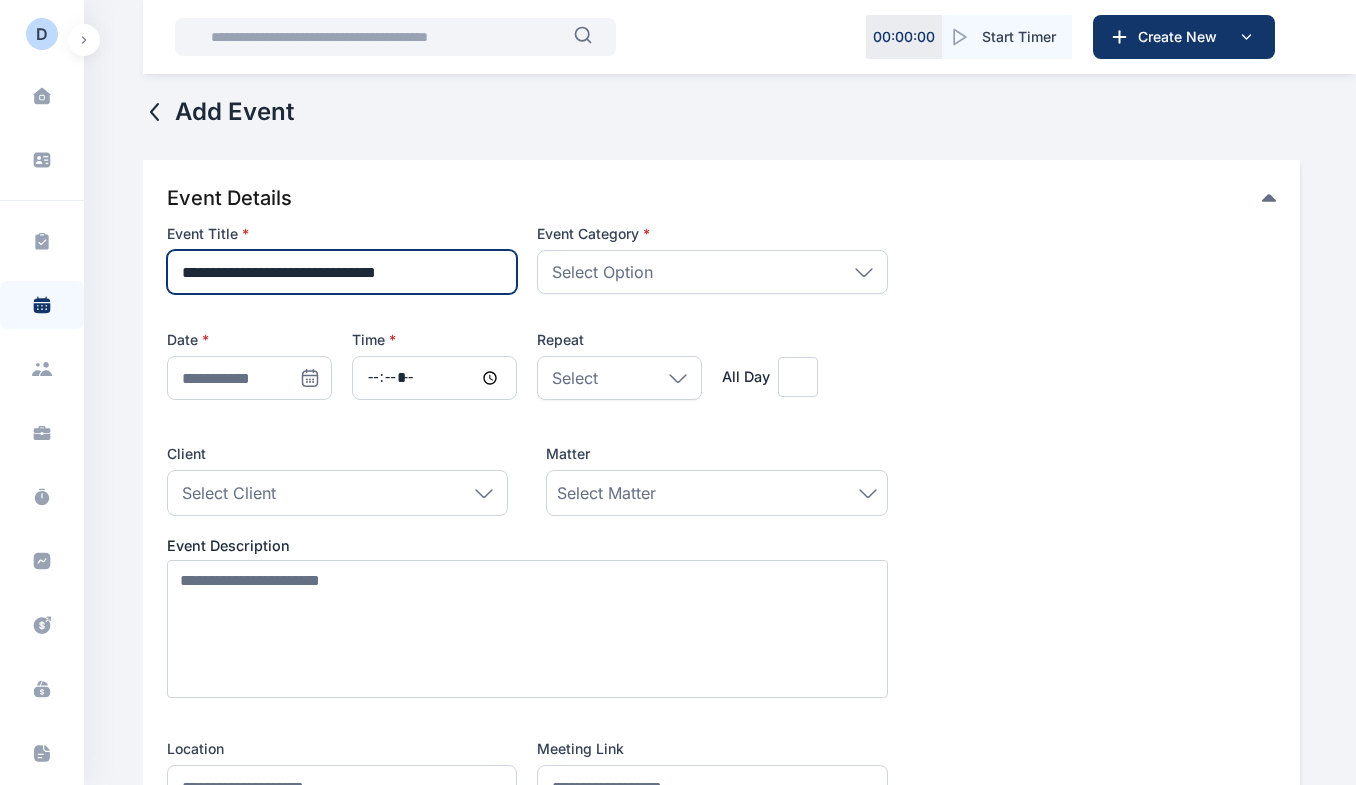 type on "**********" 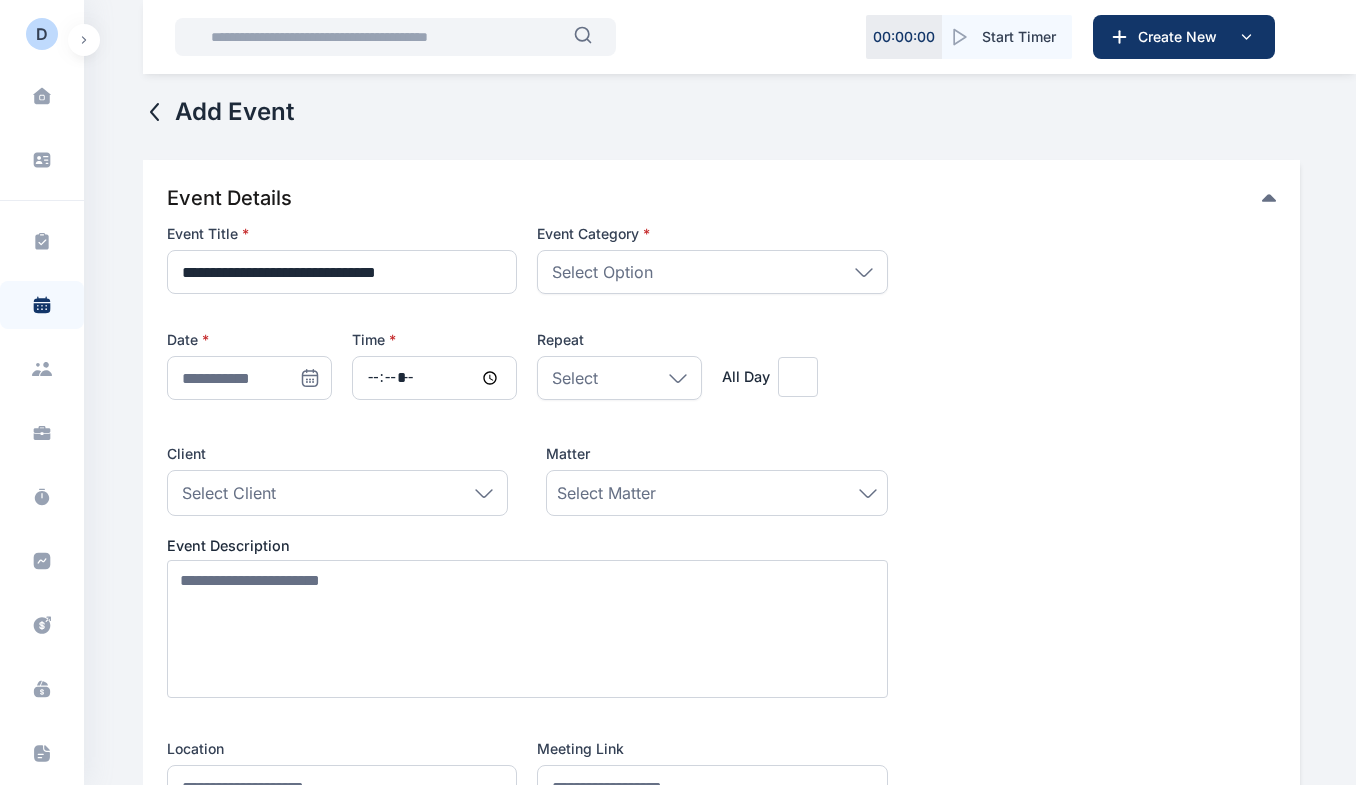 click on "Select Option" at bounding box center (712, 272) 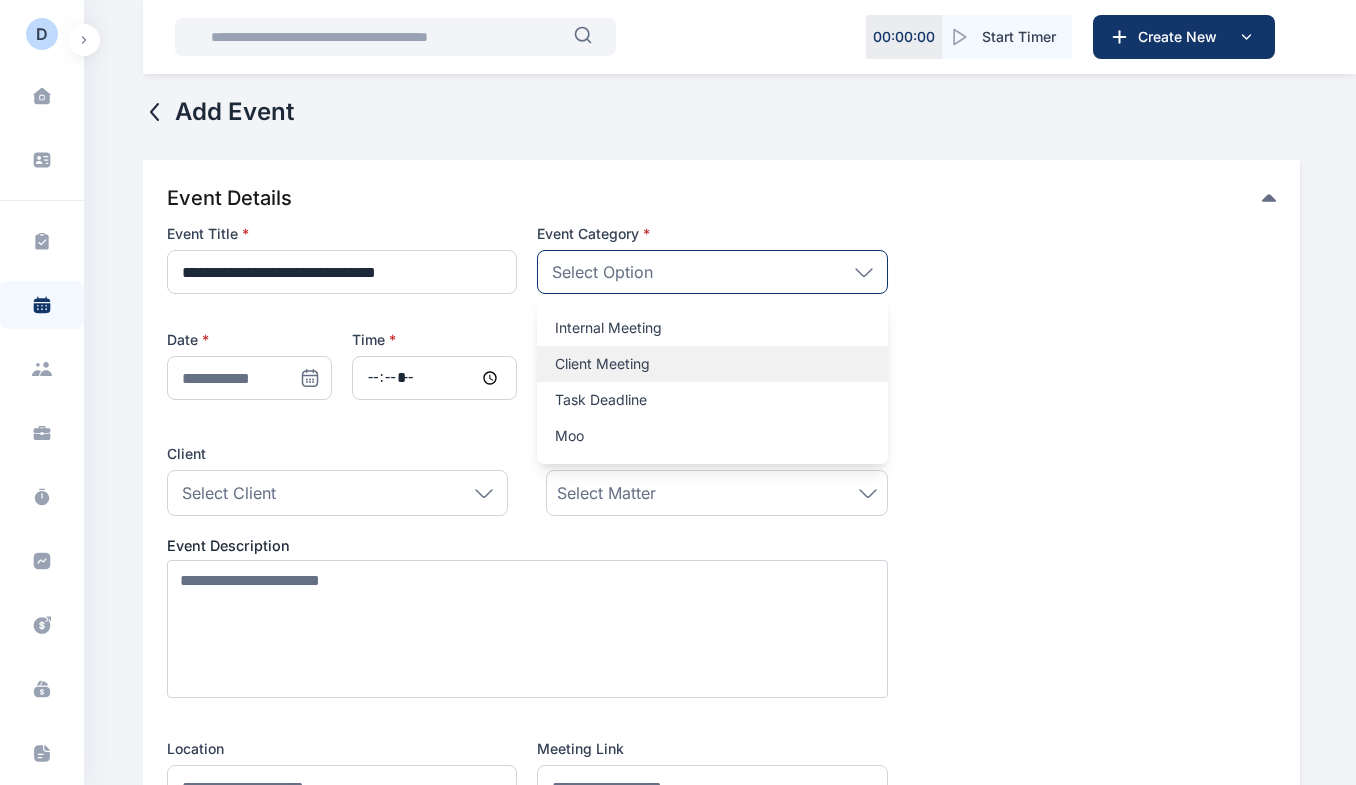 click on "Client Meeting" at bounding box center [712, 364] 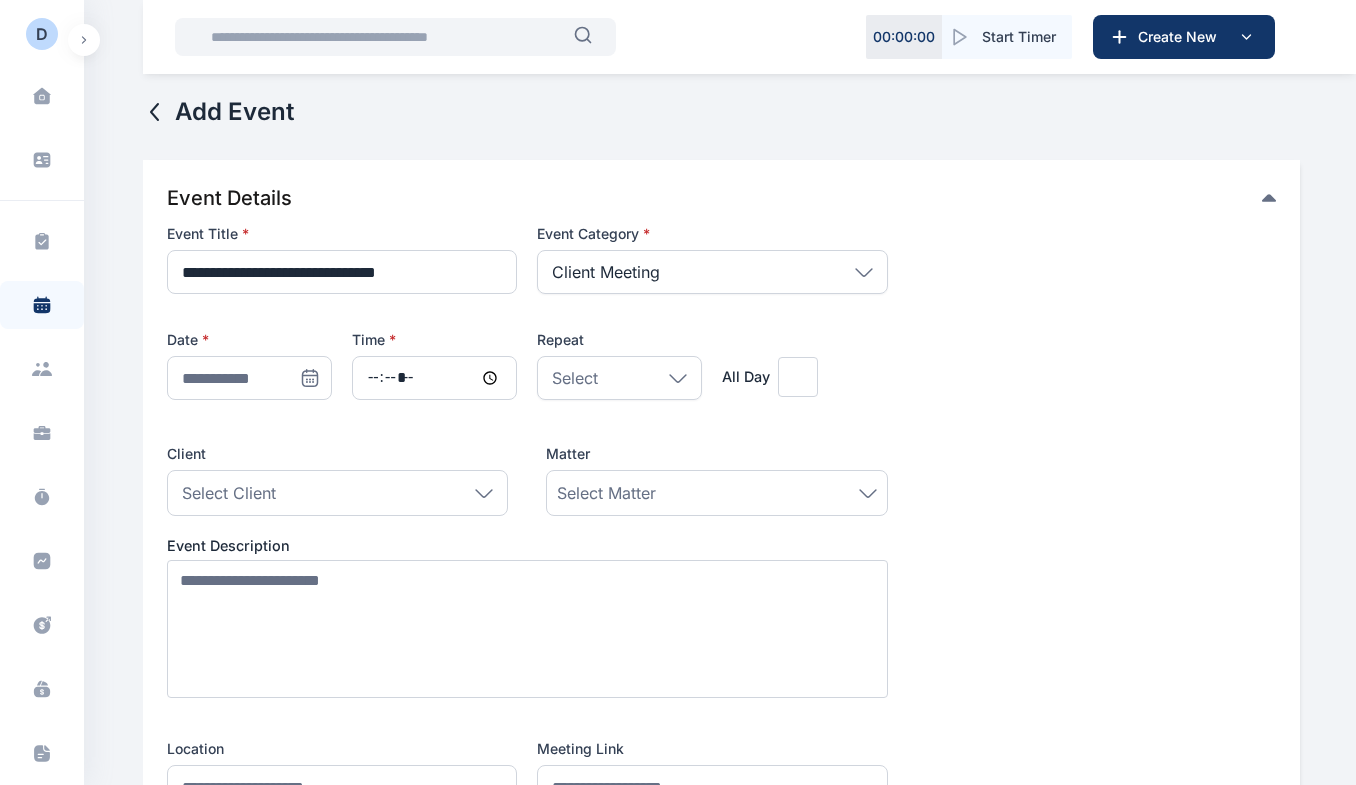 click 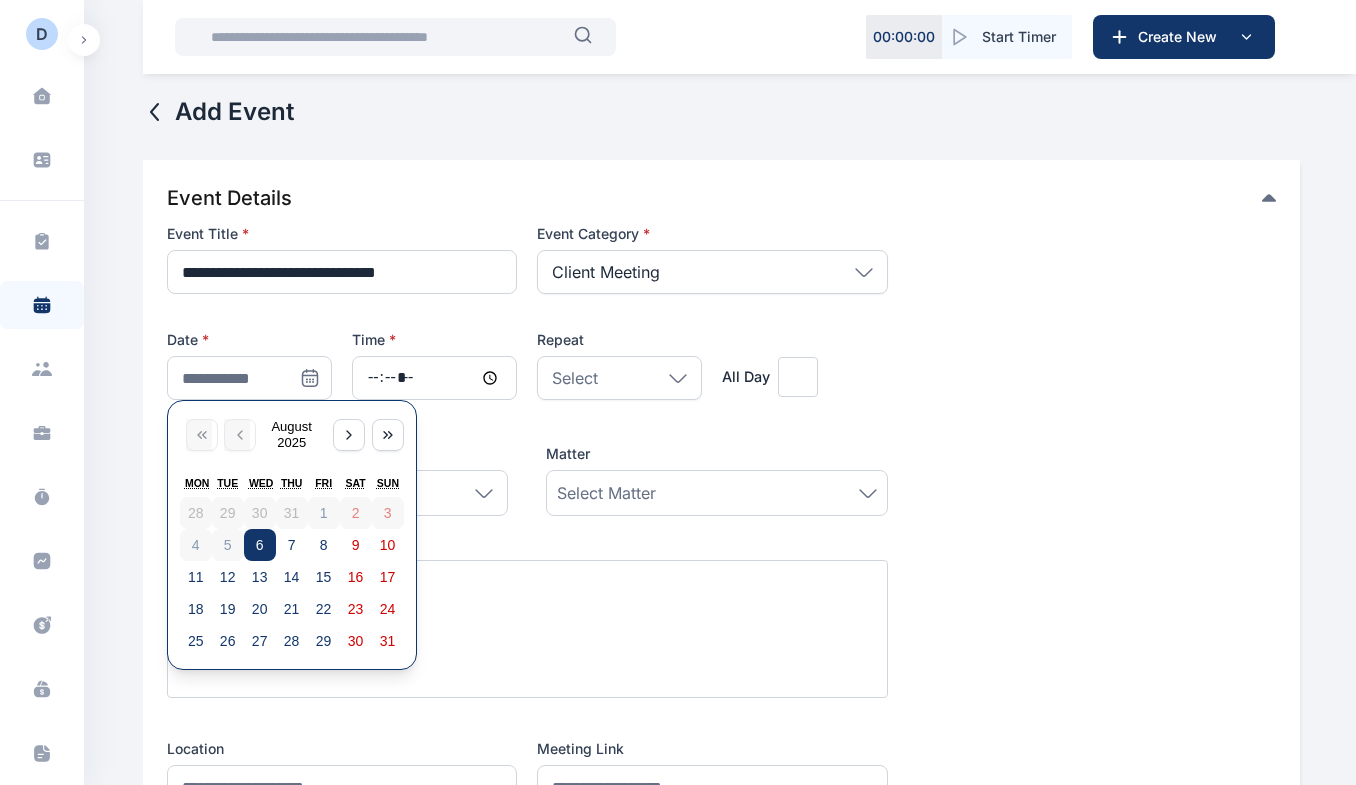 click on "6" at bounding box center [260, 545] 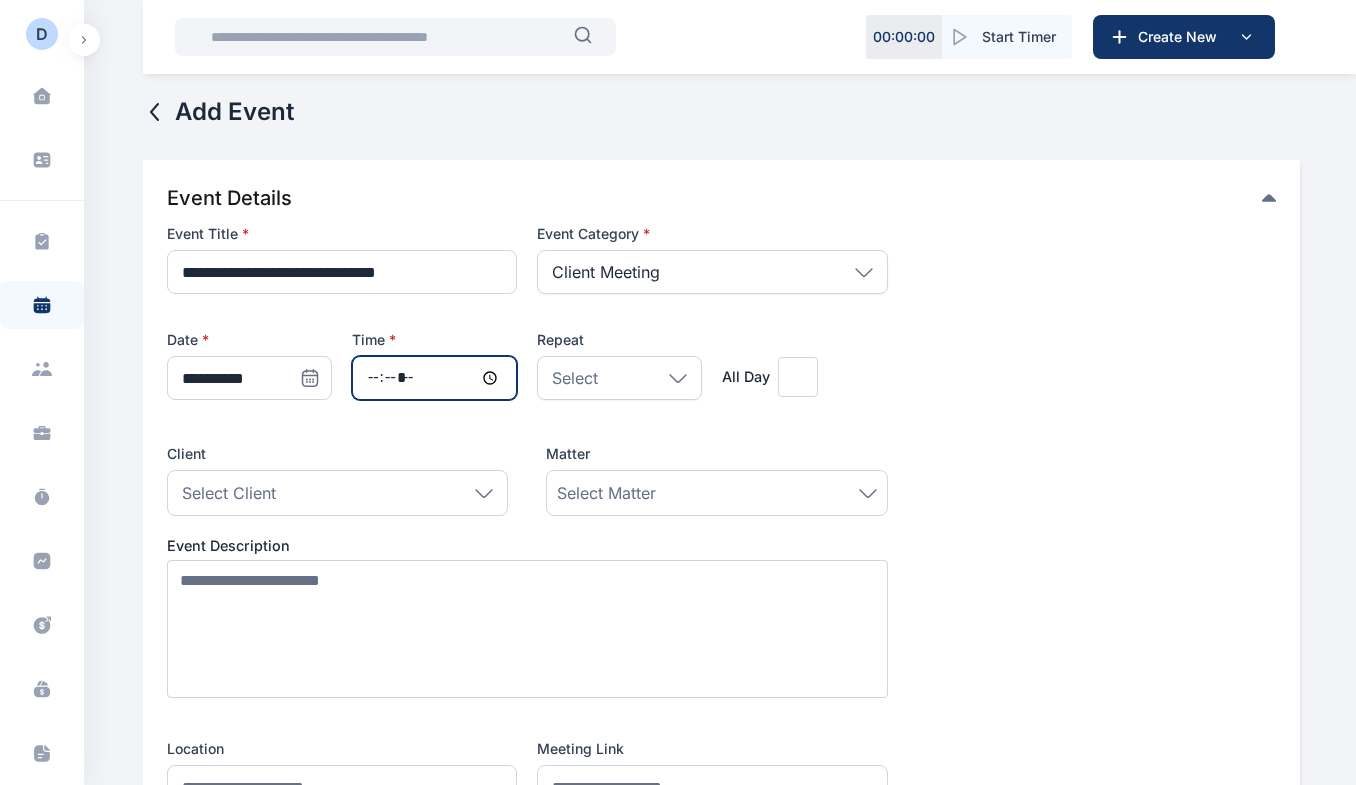 click at bounding box center [434, 378] 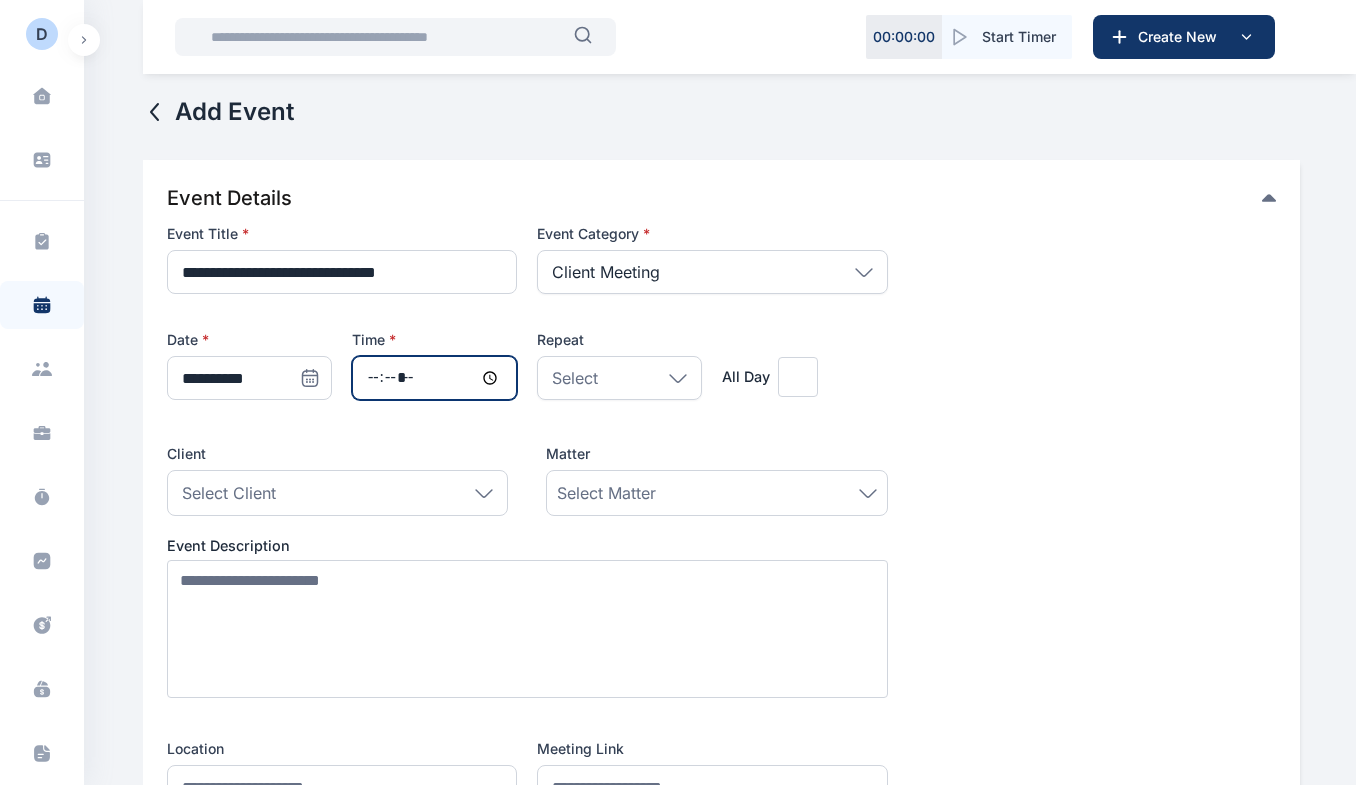click at bounding box center (434, 378) 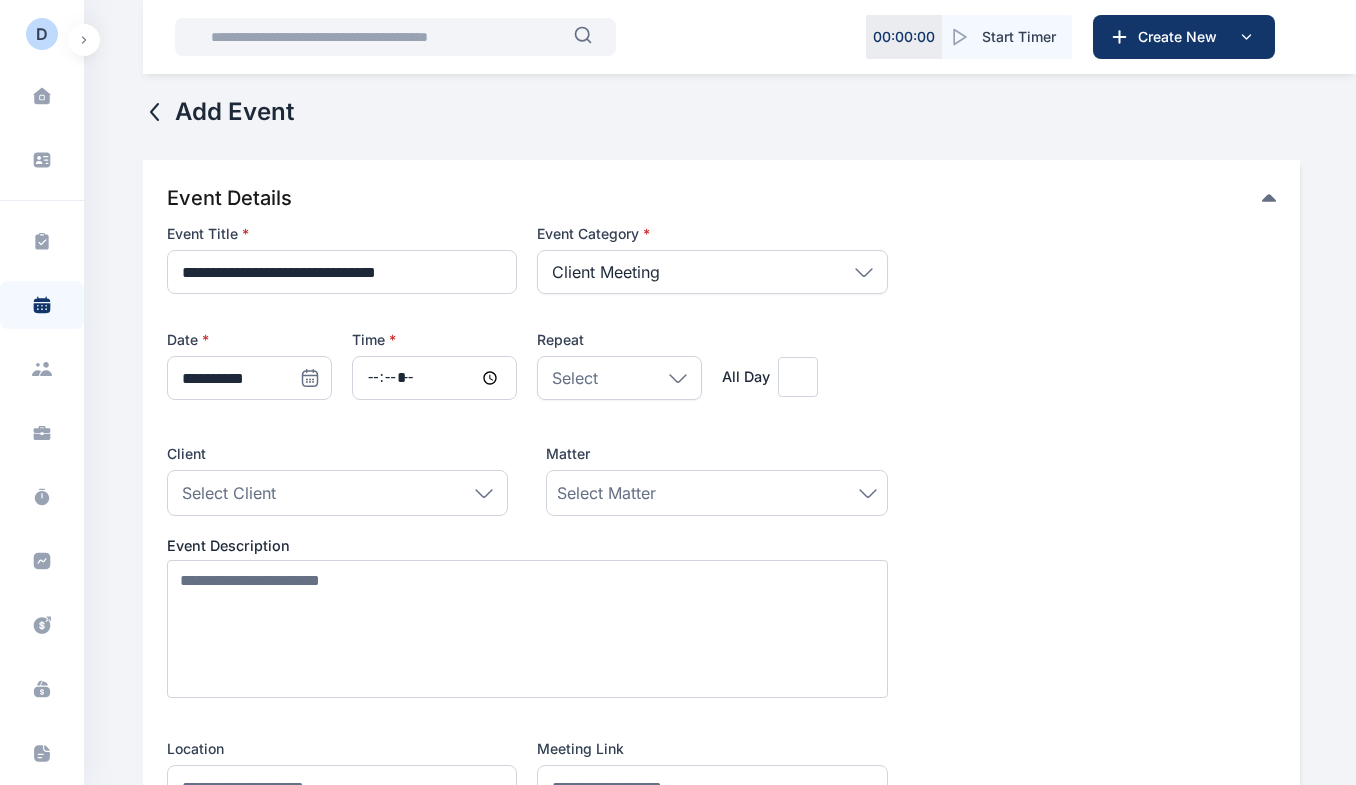 type on "*****" 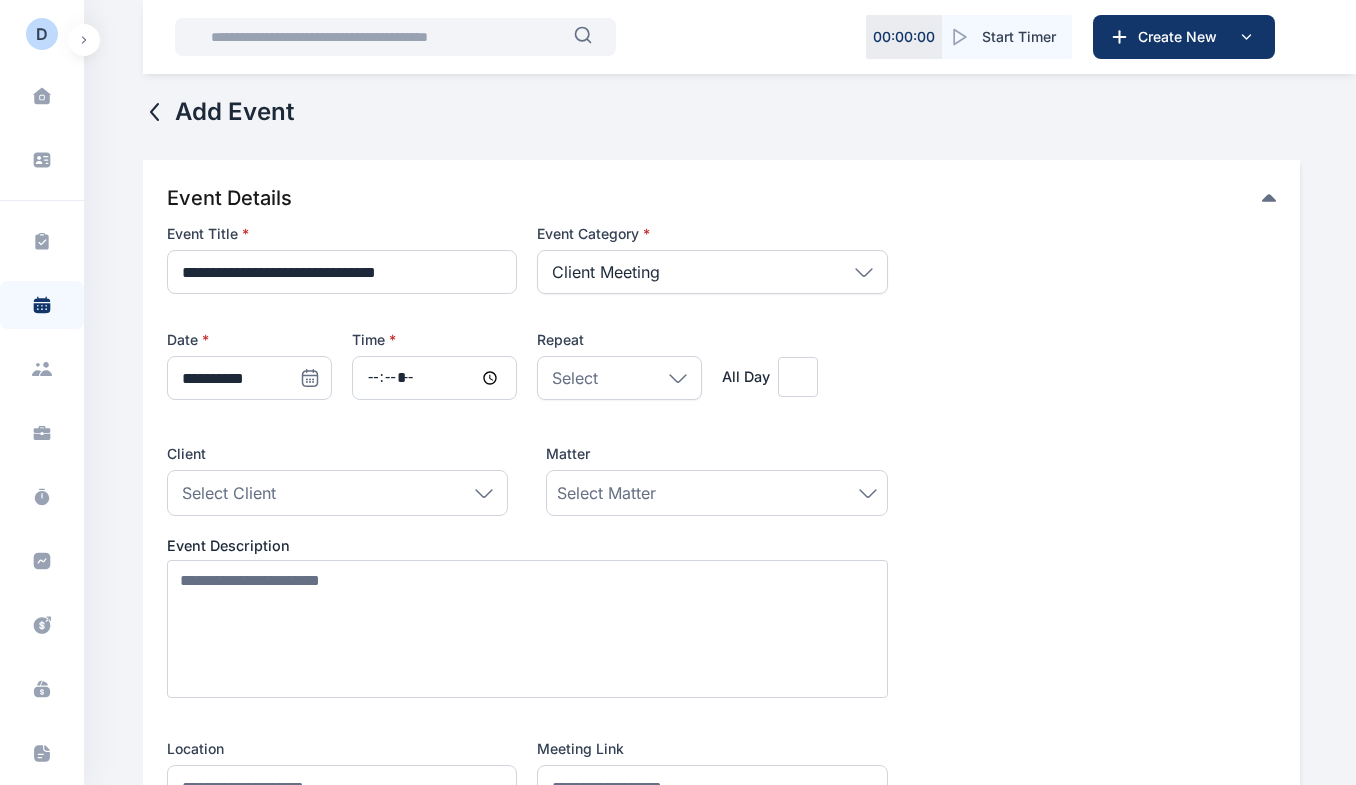 click on "Select Client" at bounding box center [229, 493] 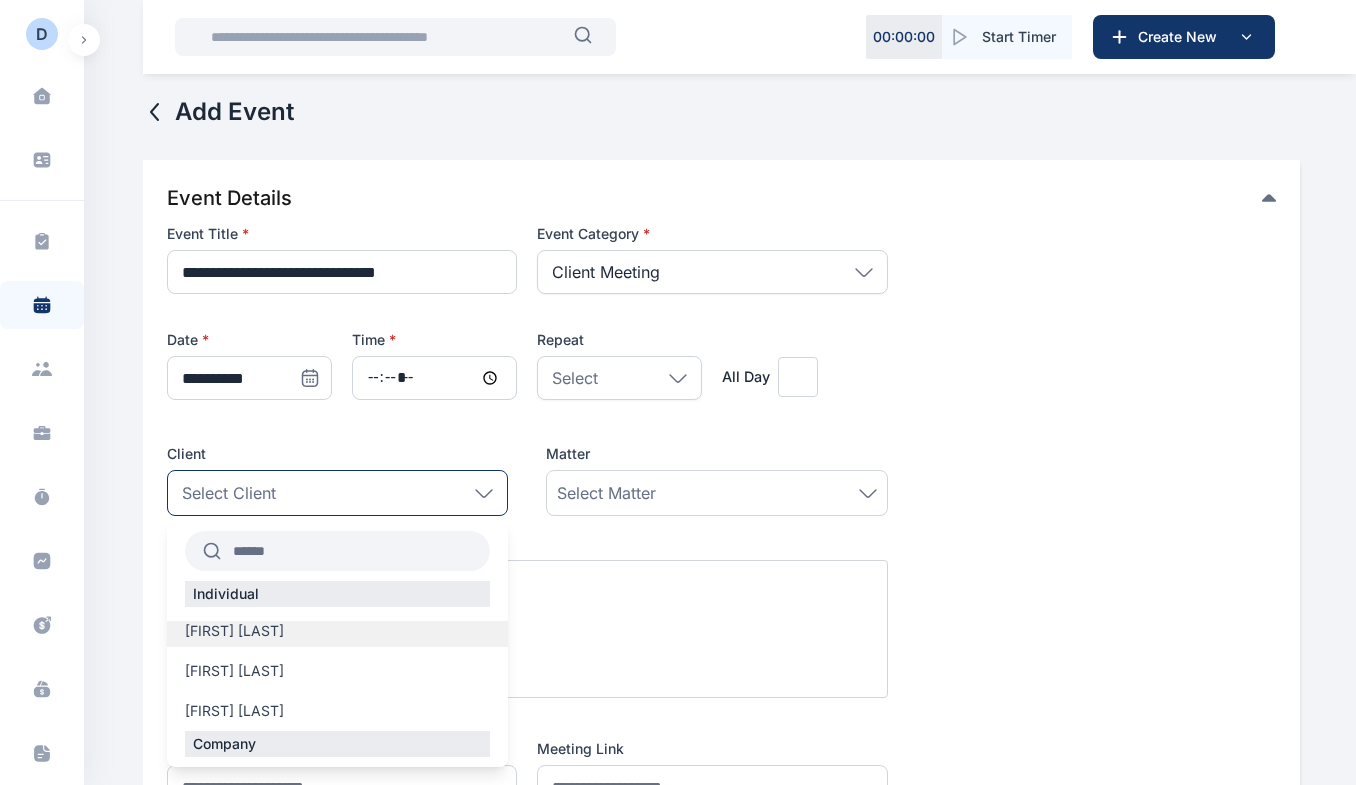 click on "[FIRST] [LAST]" at bounding box center (234, 631) 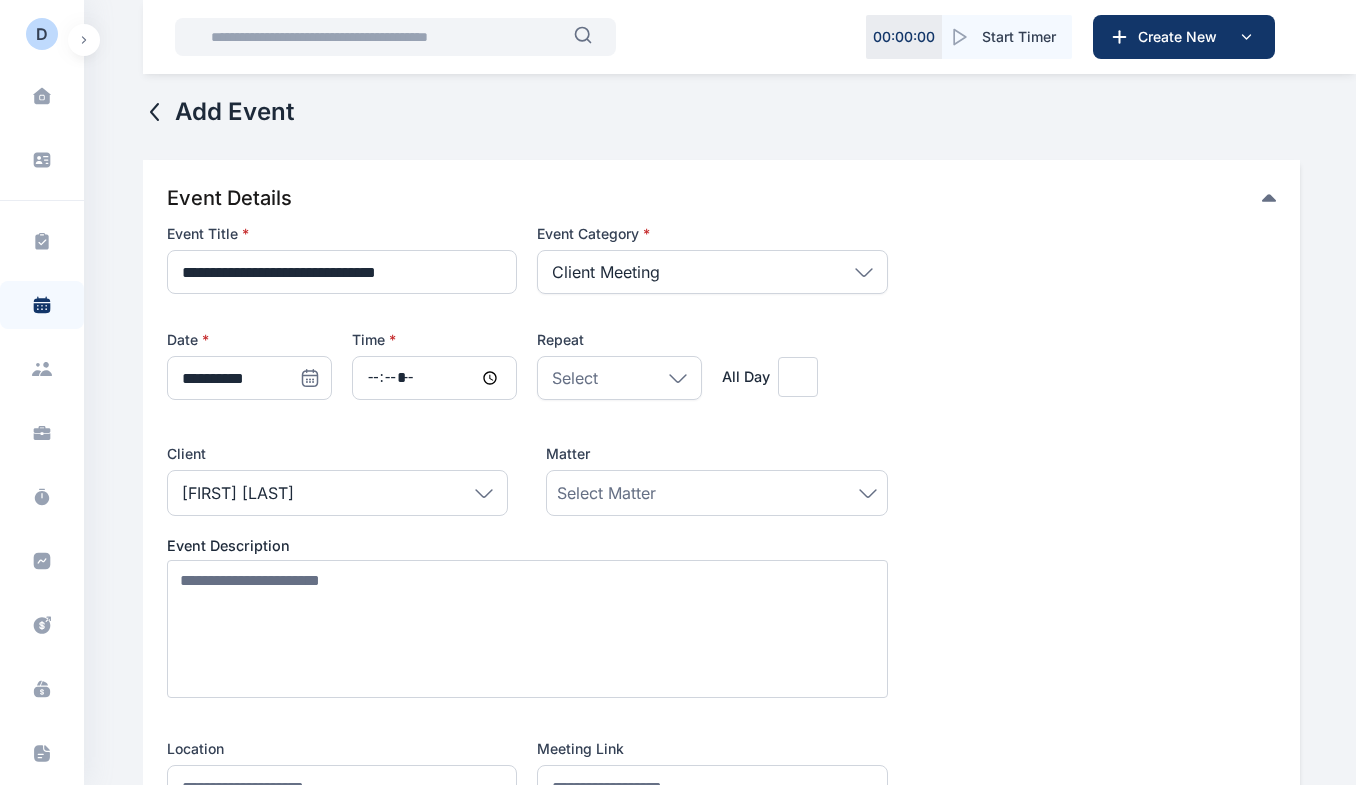 click on "Select Matter" at bounding box center [606, 493] 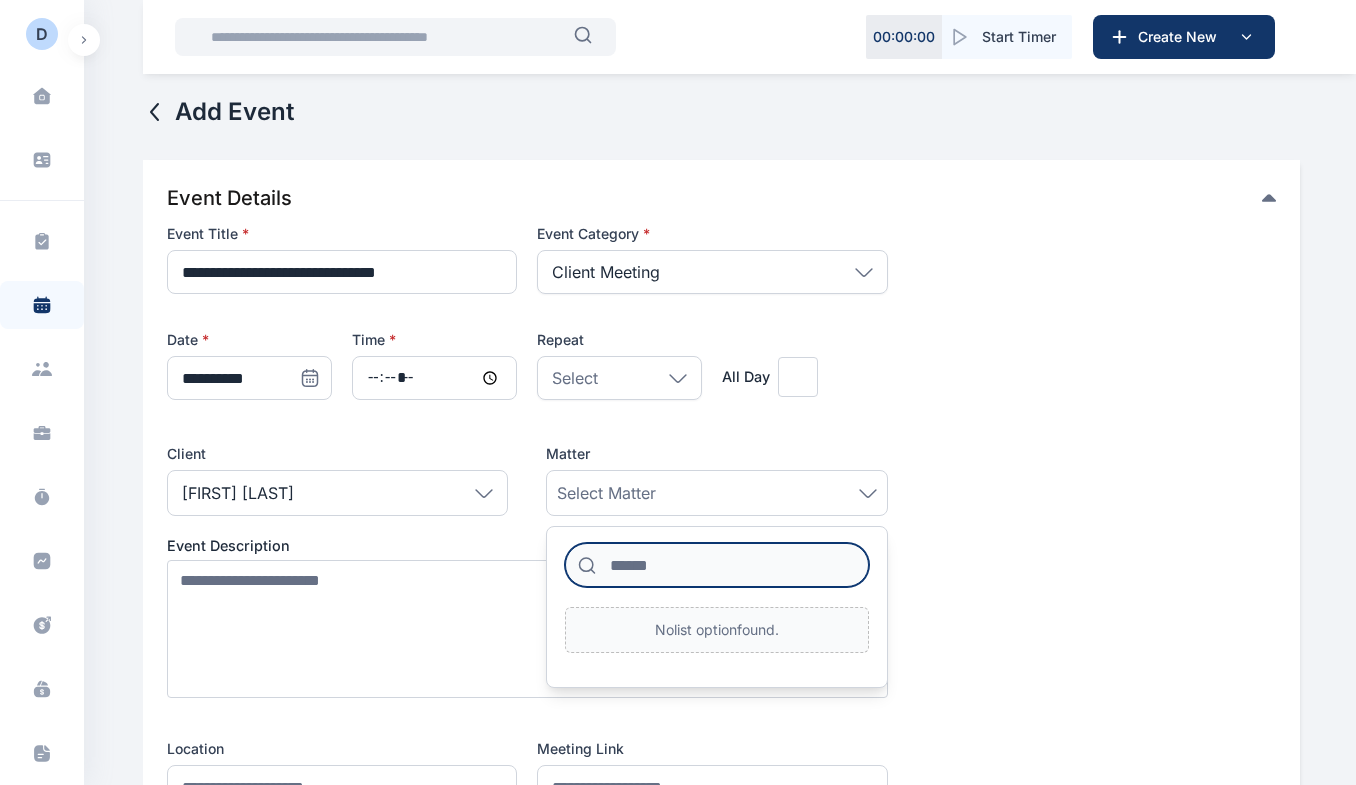 click at bounding box center [717, 565] 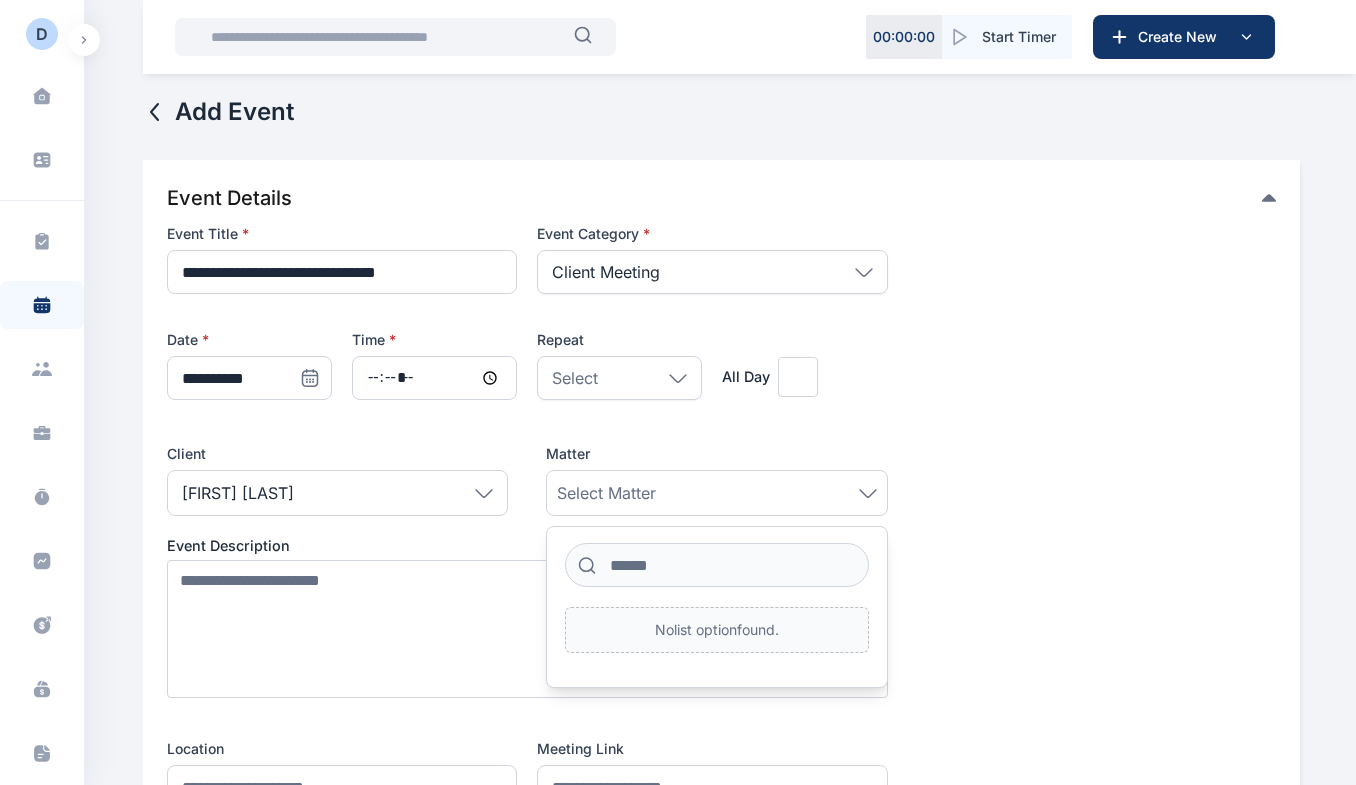 click on "Select Matter" at bounding box center (717, 493) 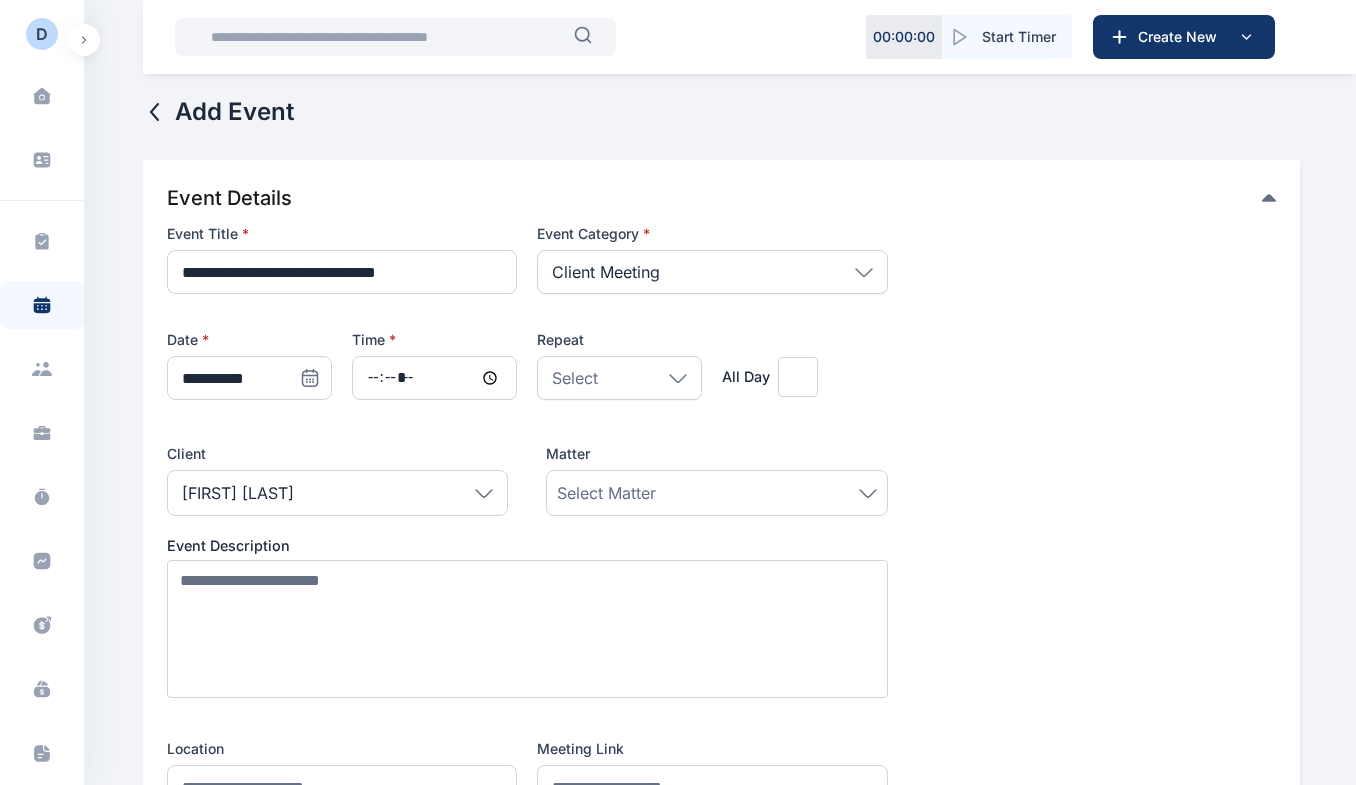 click on "Select Matter" at bounding box center (717, 493) 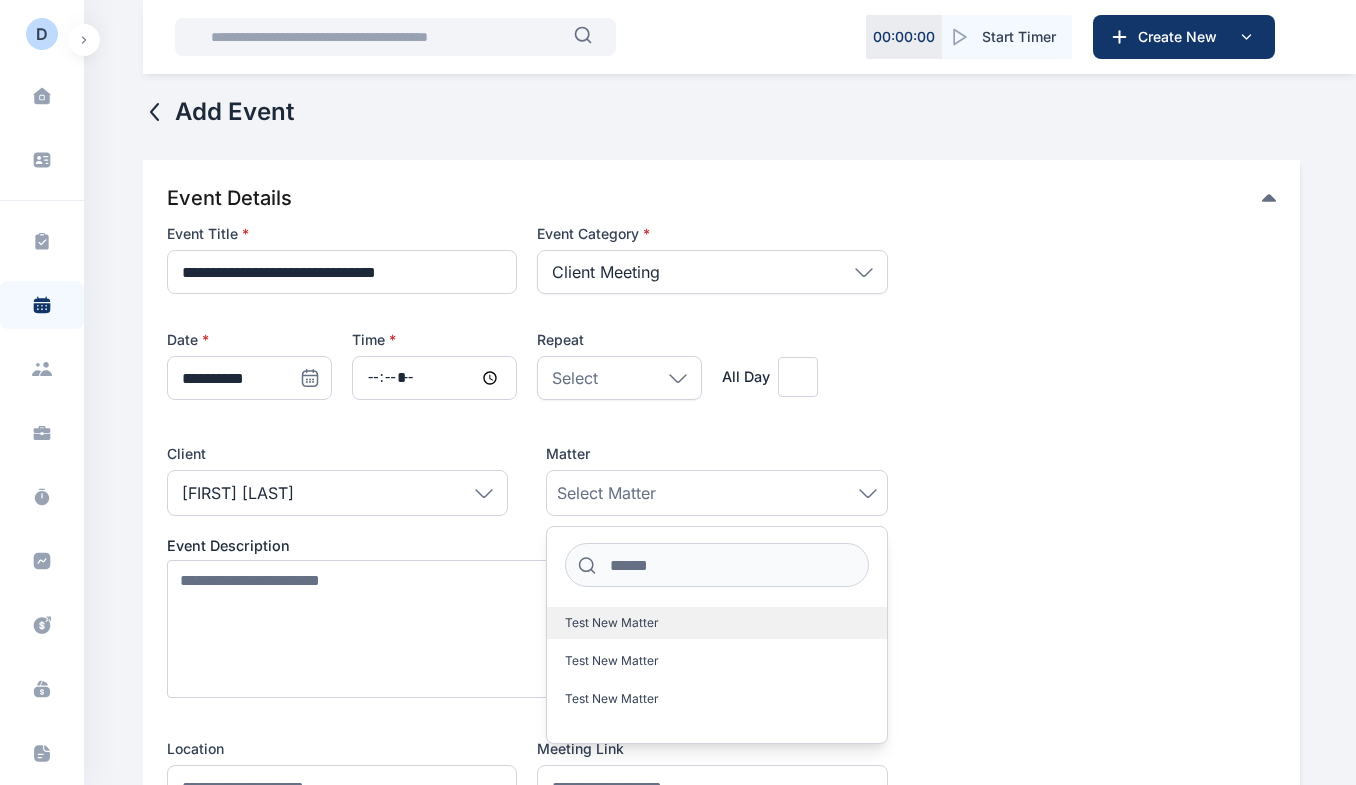 click on "Test New Matter" at bounding box center [612, 623] 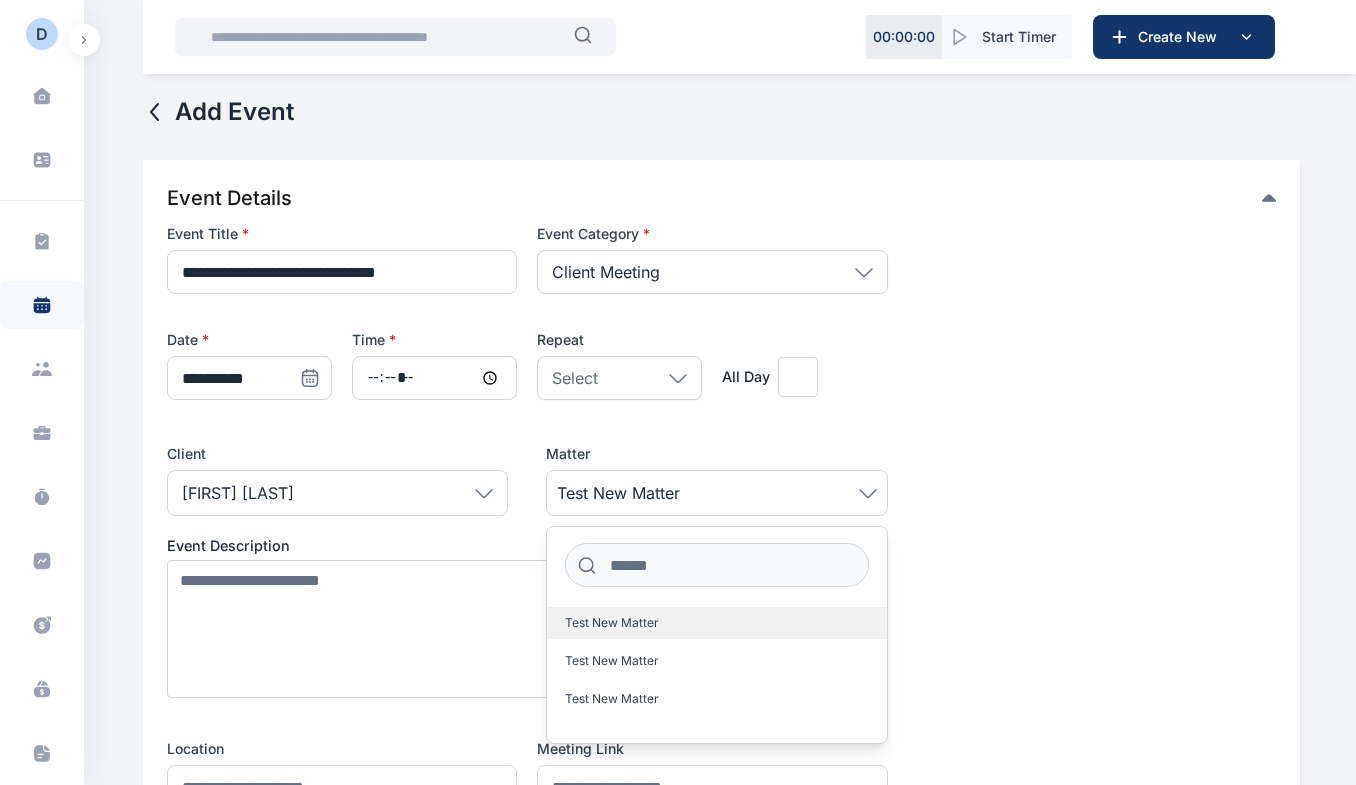 click on "Test New Matter" at bounding box center [612, 623] 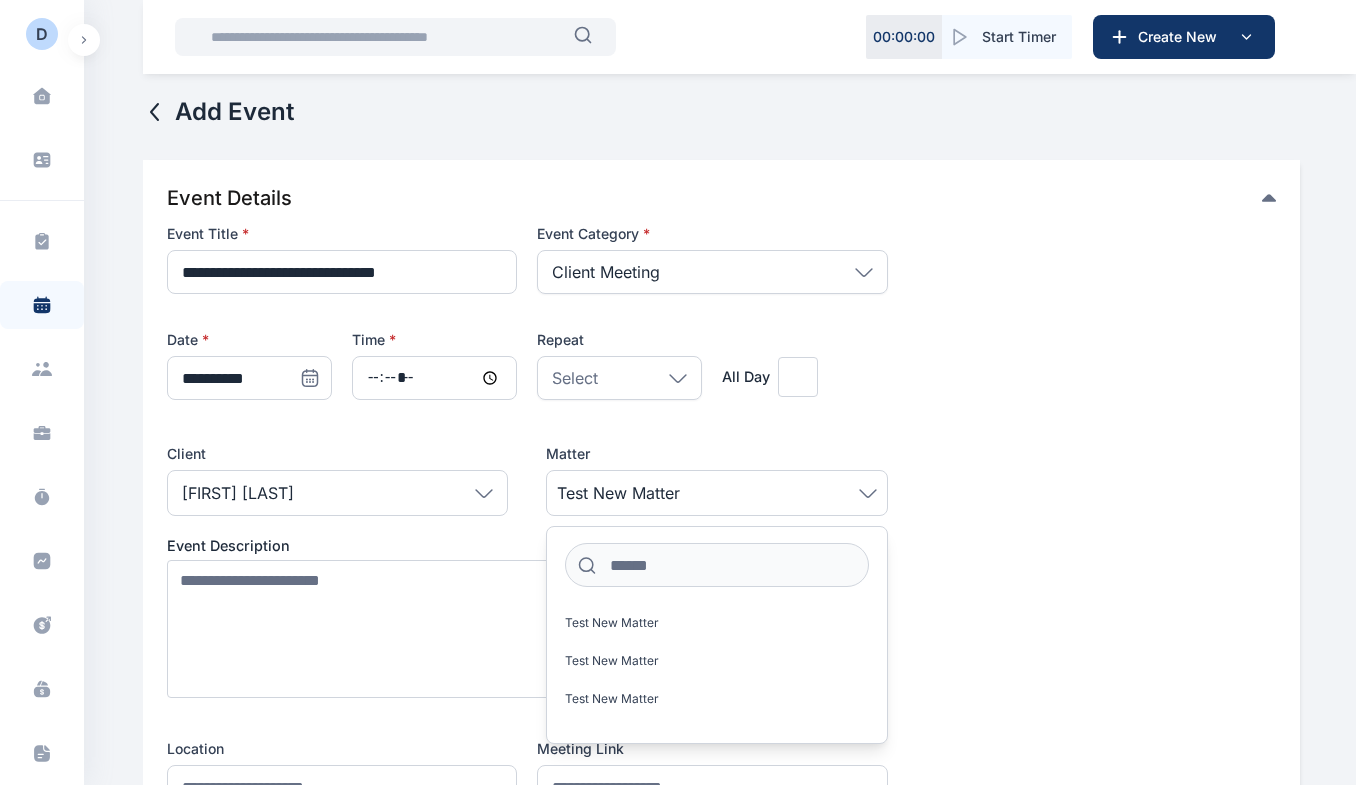 click on "Event Description" at bounding box center (527, 546) 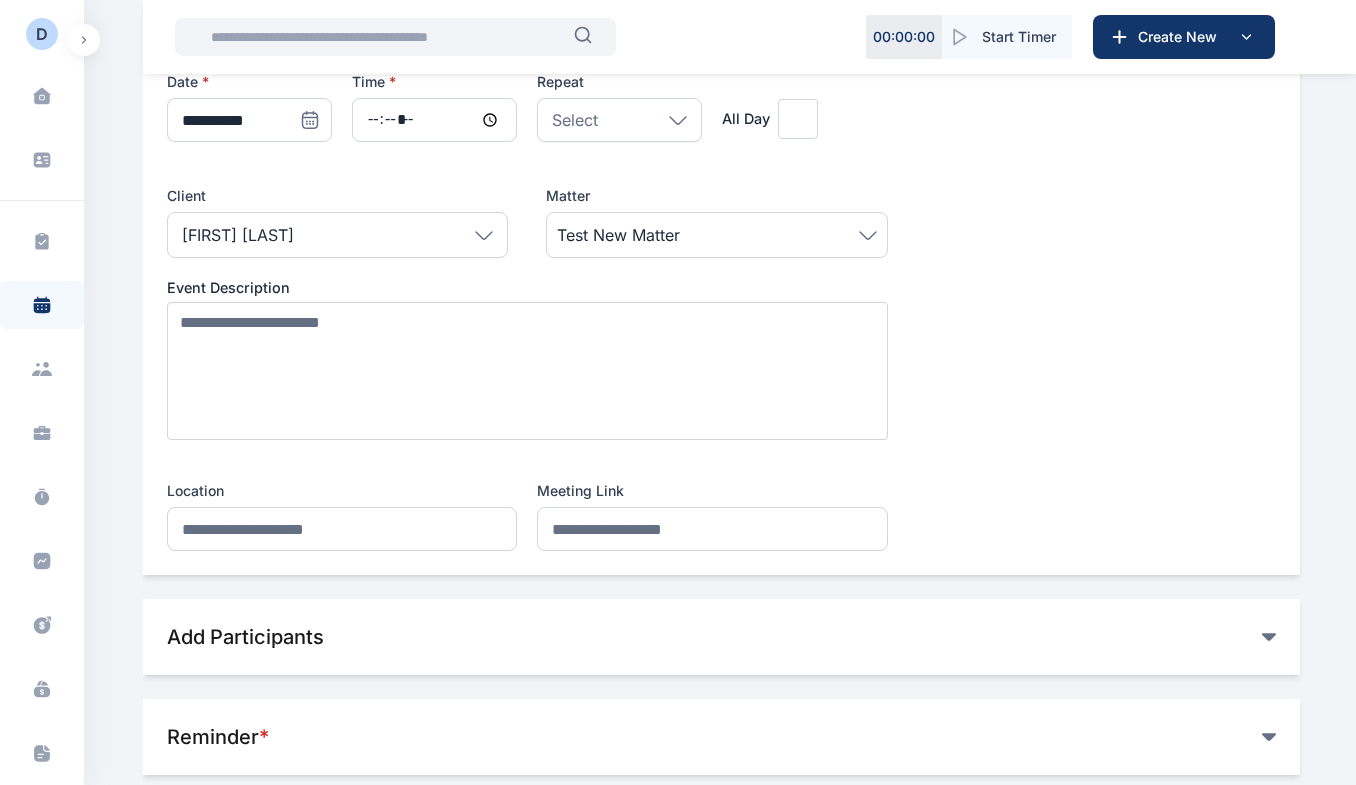 scroll, scrollTop: 259, scrollLeft: 0, axis: vertical 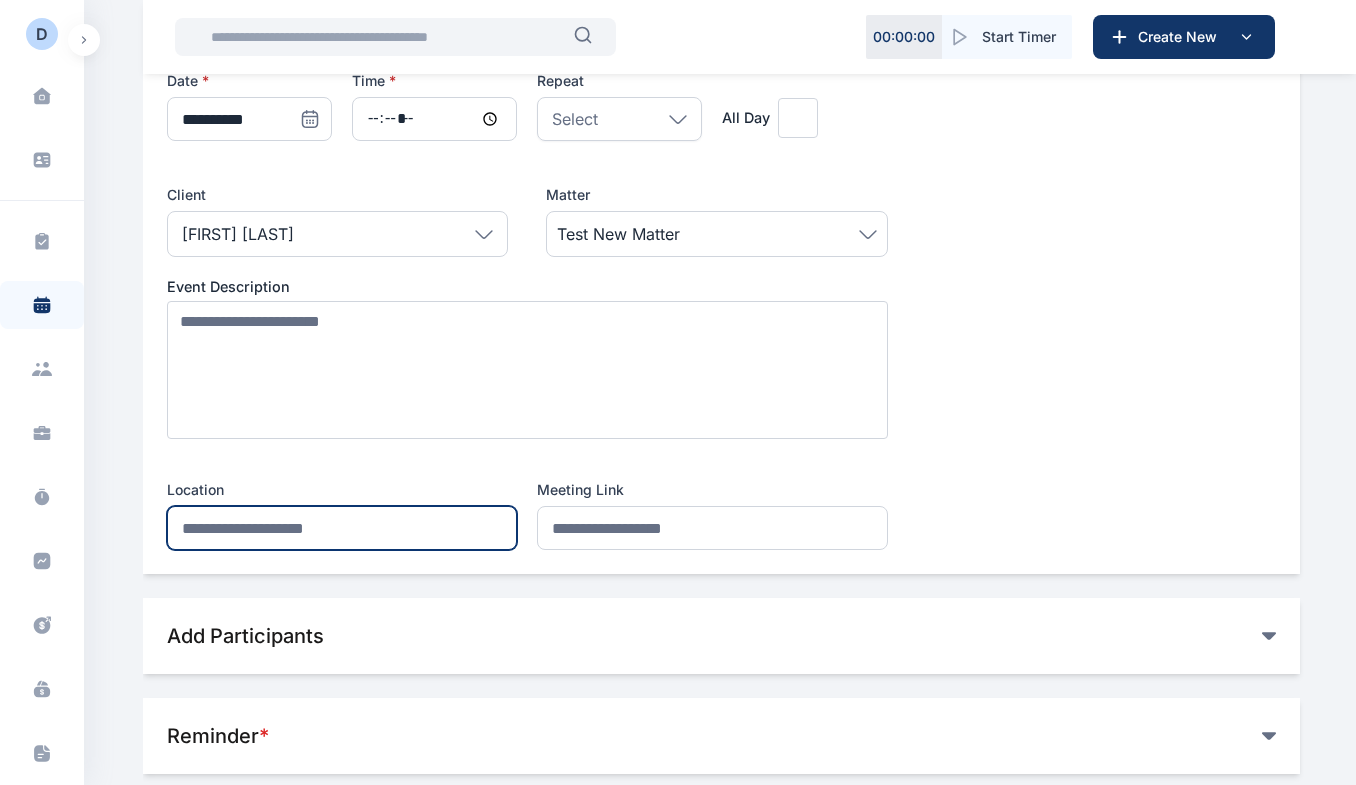 click at bounding box center [342, 528] 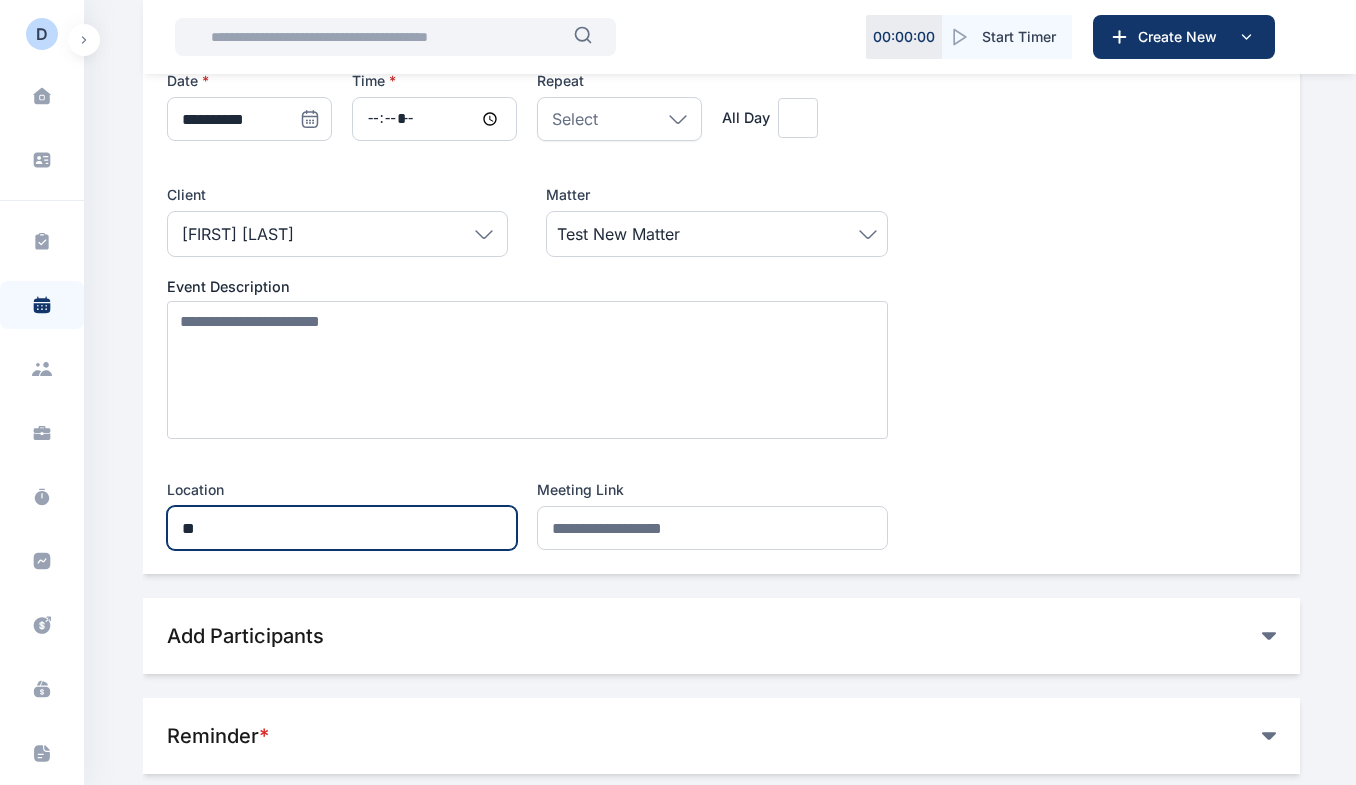 type on "*" 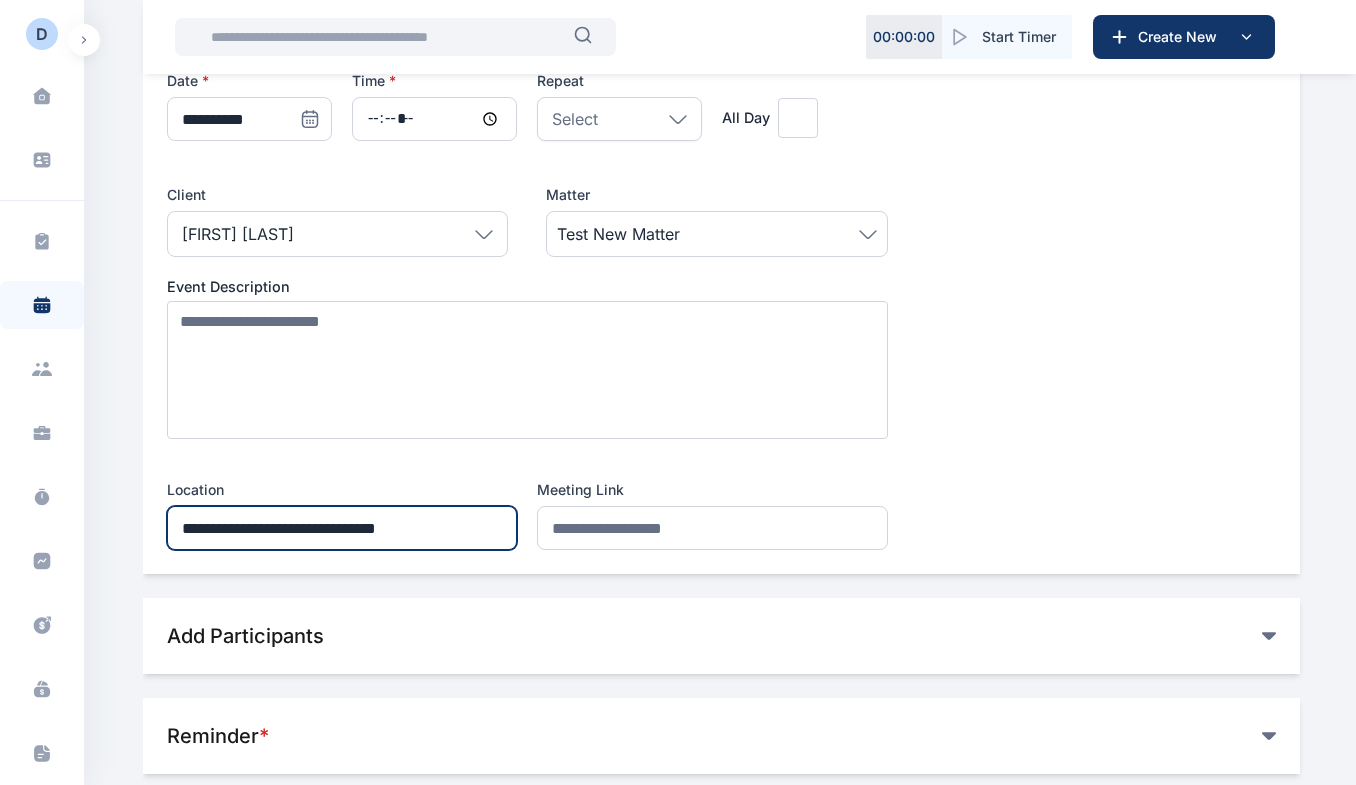 type on "**********" 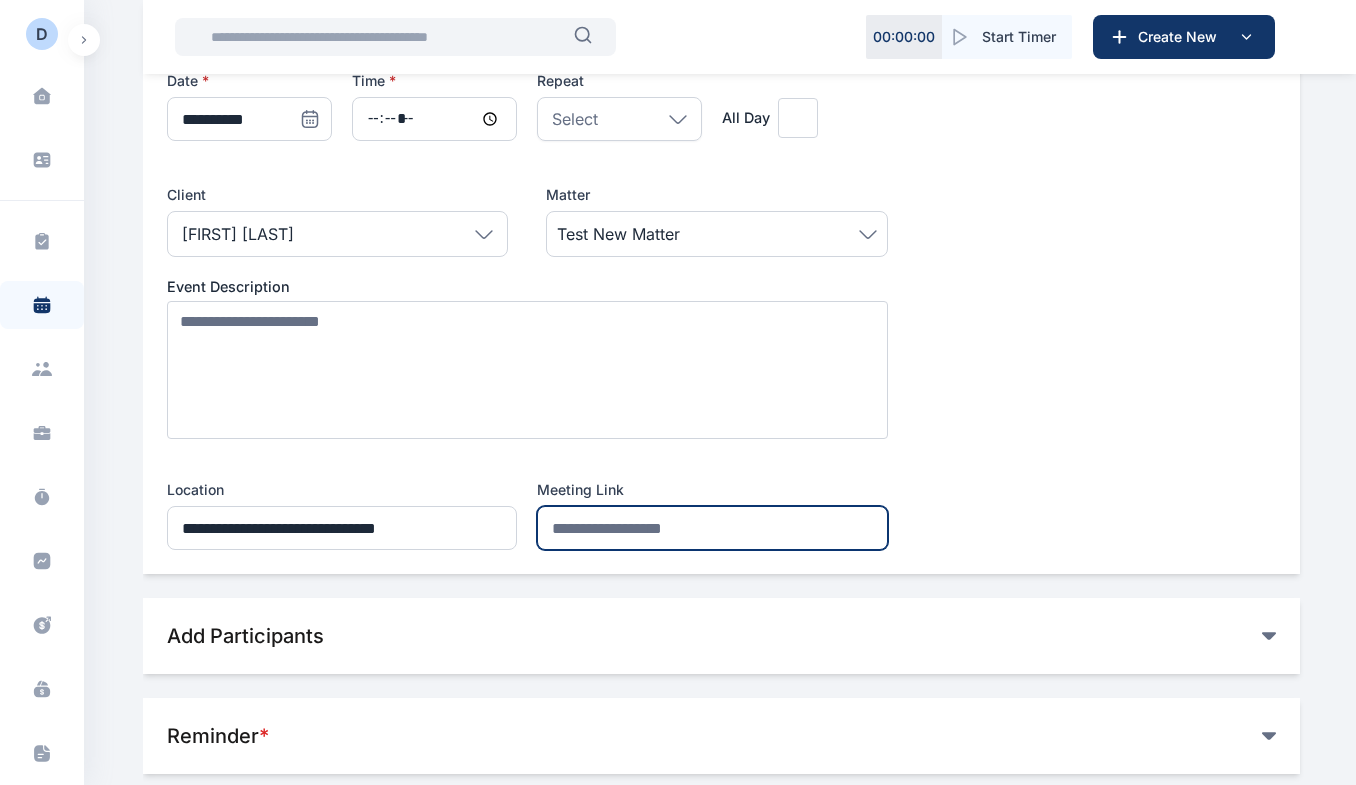 click at bounding box center (712, 528) 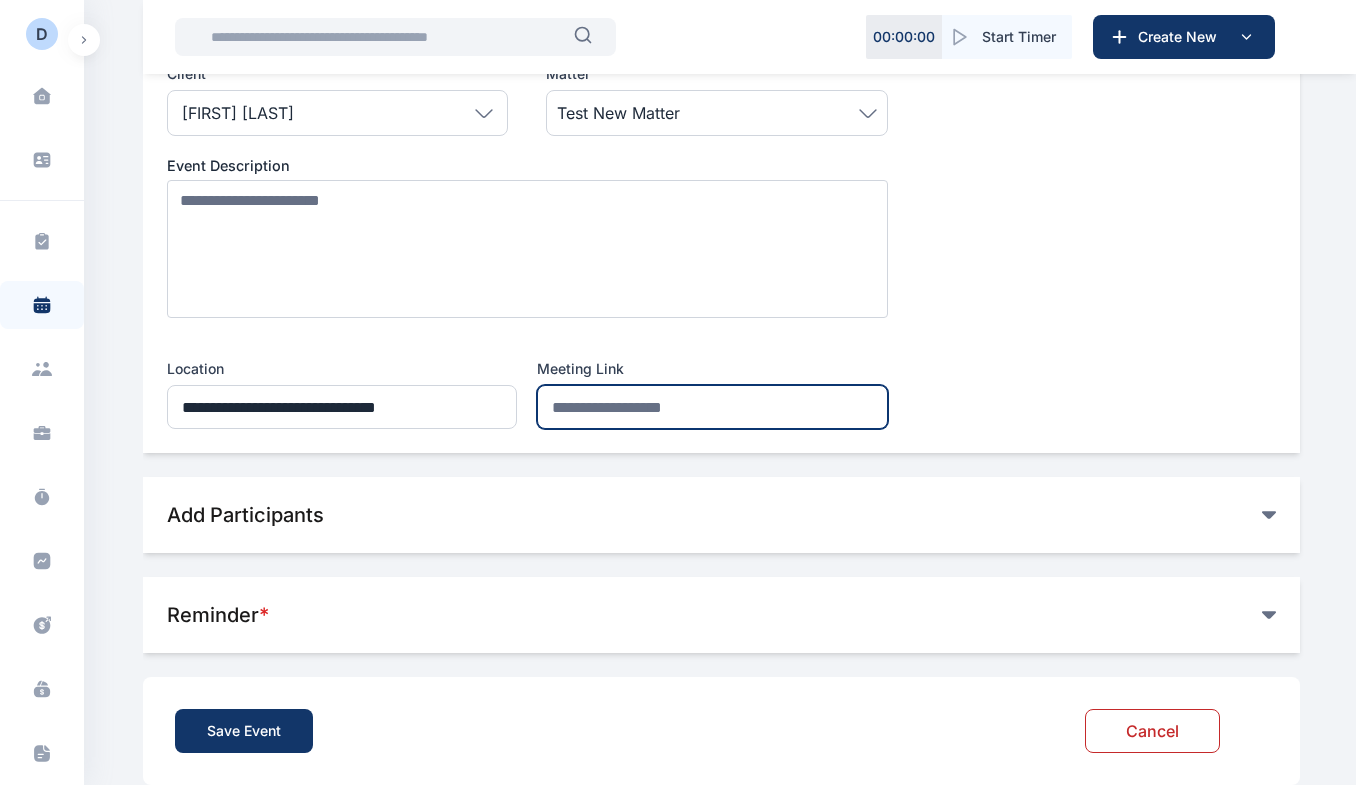 scroll, scrollTop: 380, scrollLeft: 0, axis: vertical 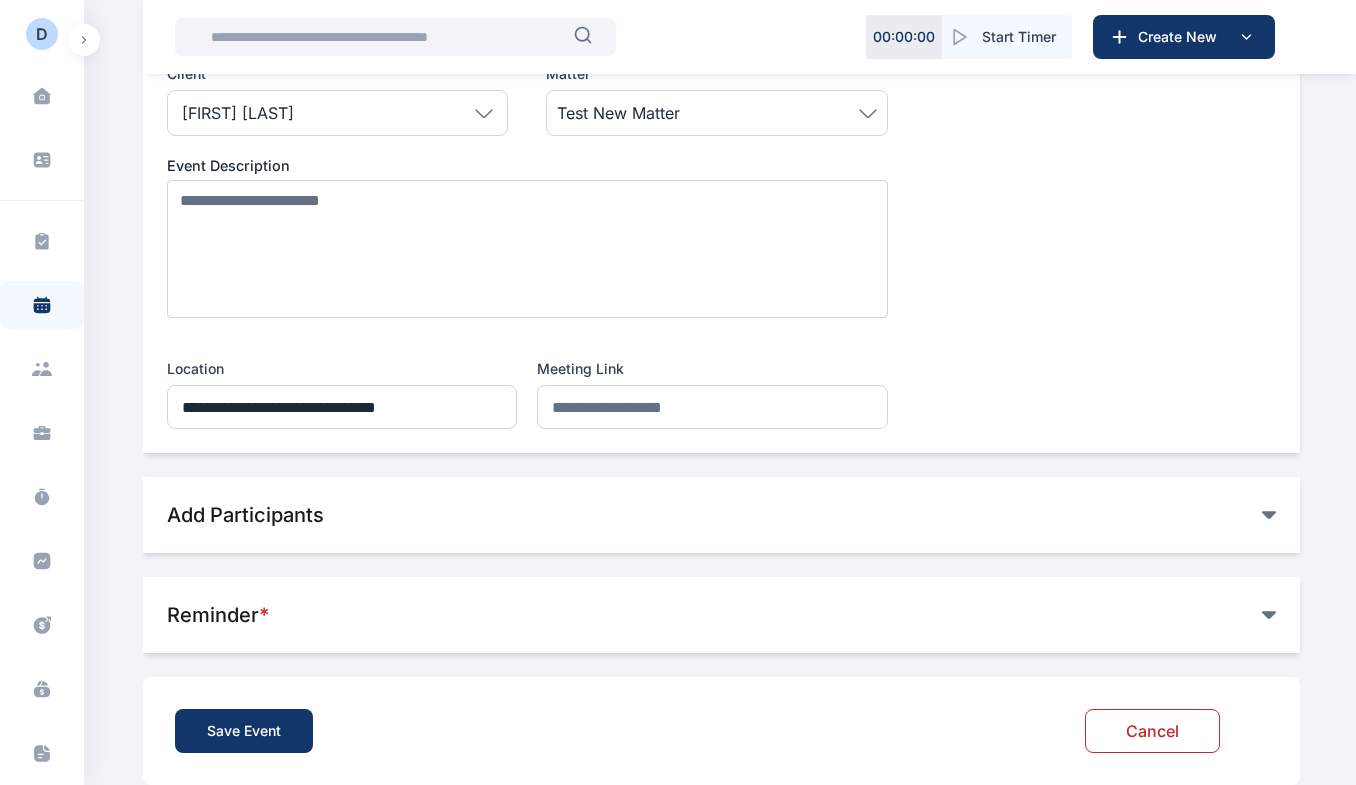 click on "Add Participants" at bounding box center [721, -182] 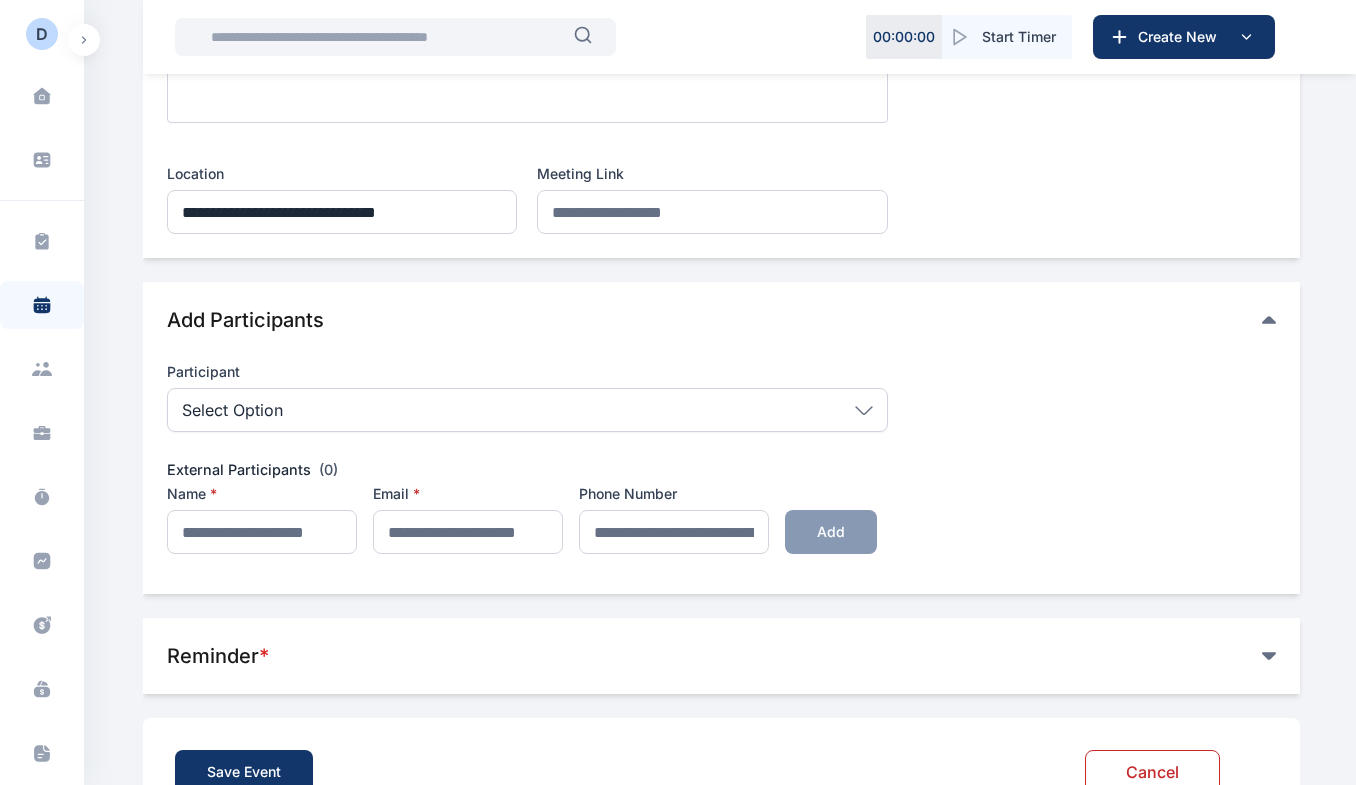 scroll, scrollTop: 576, scrollLeft: 0, axis: vertical 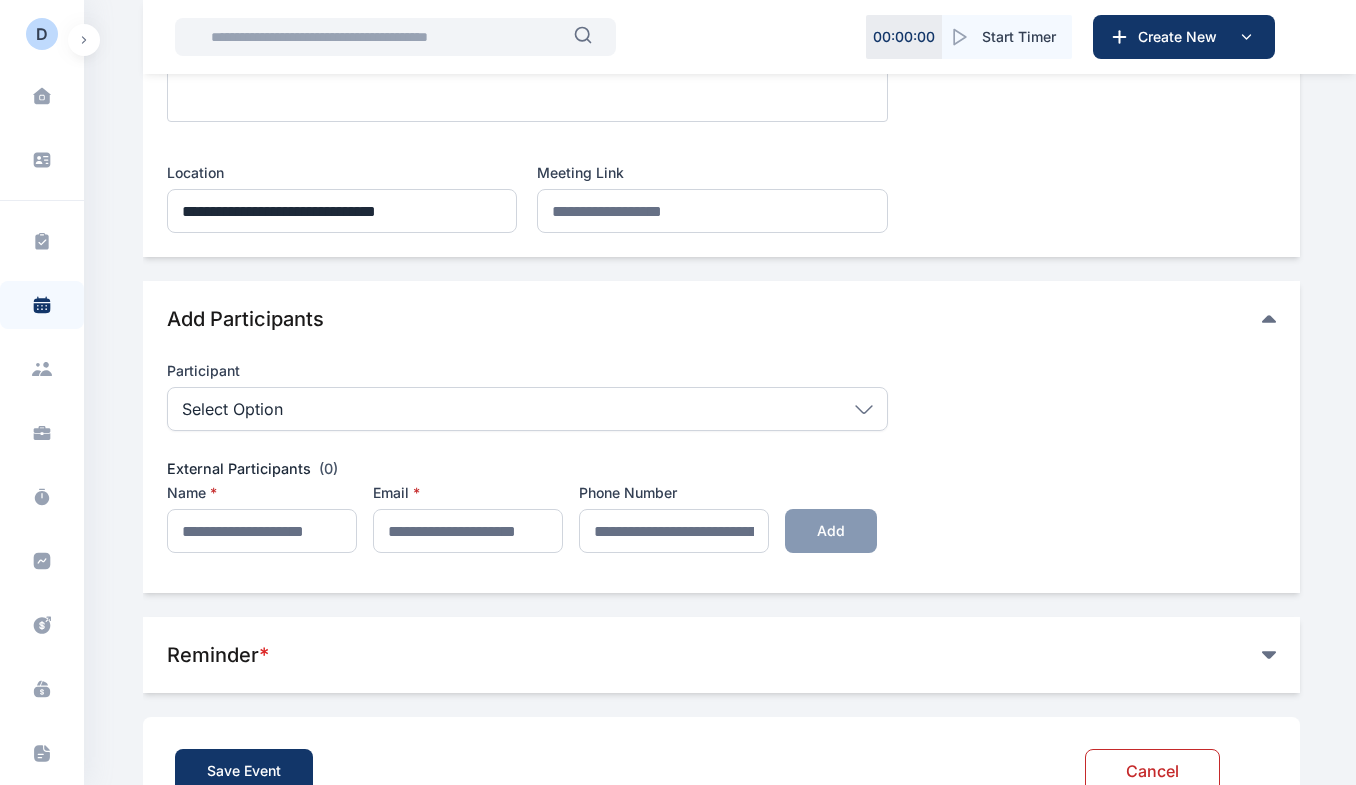 click on "Select Option" at bounding box center [232, 409] 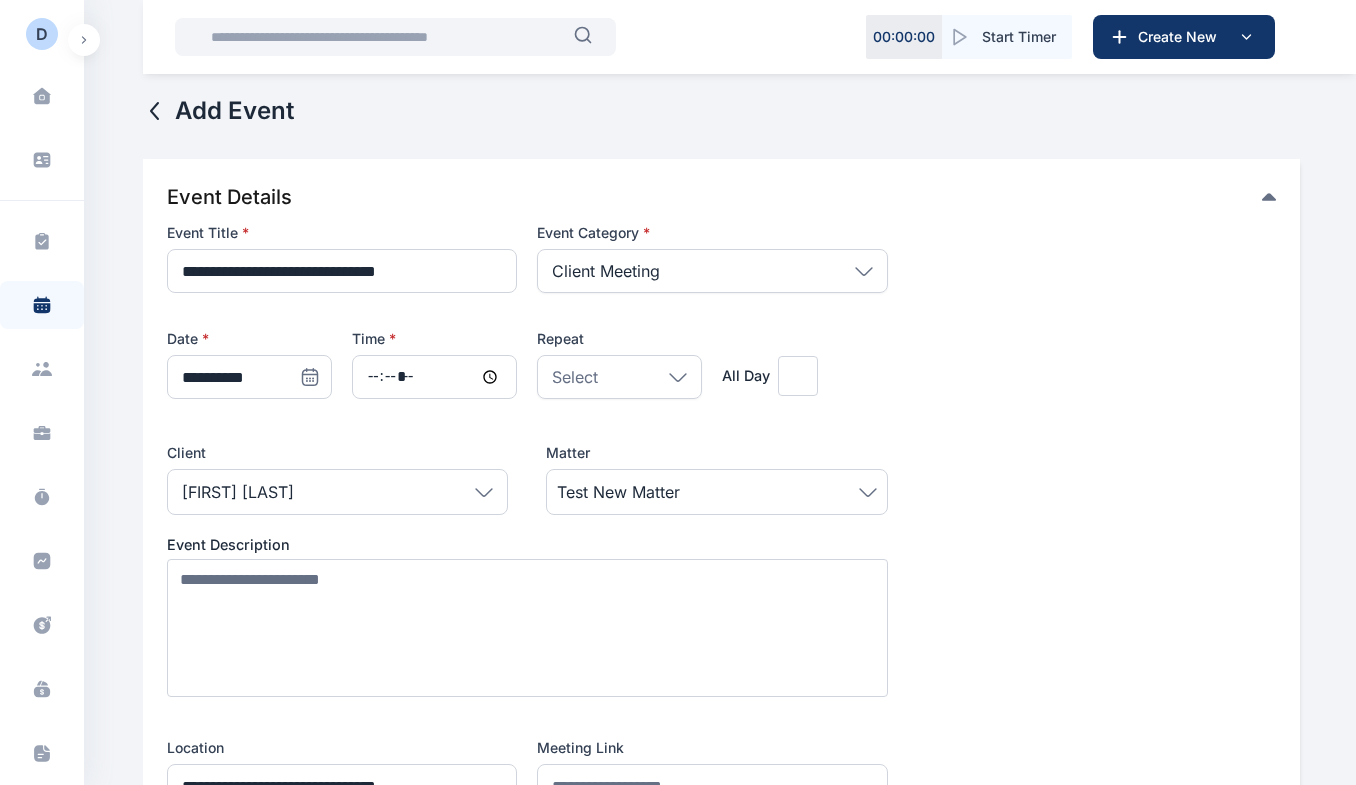 scroll, scrollTop: 0, scrollLeft: 0, axis: both 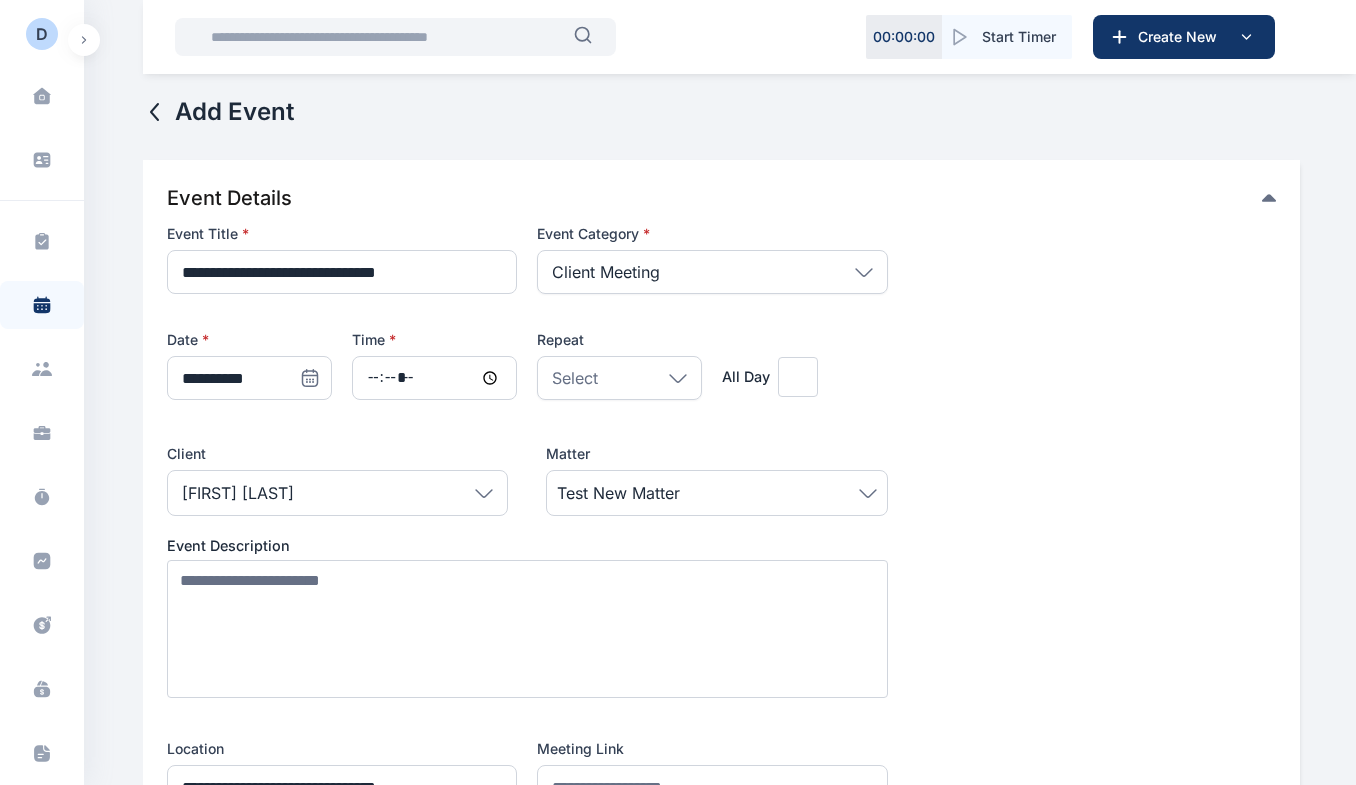 click 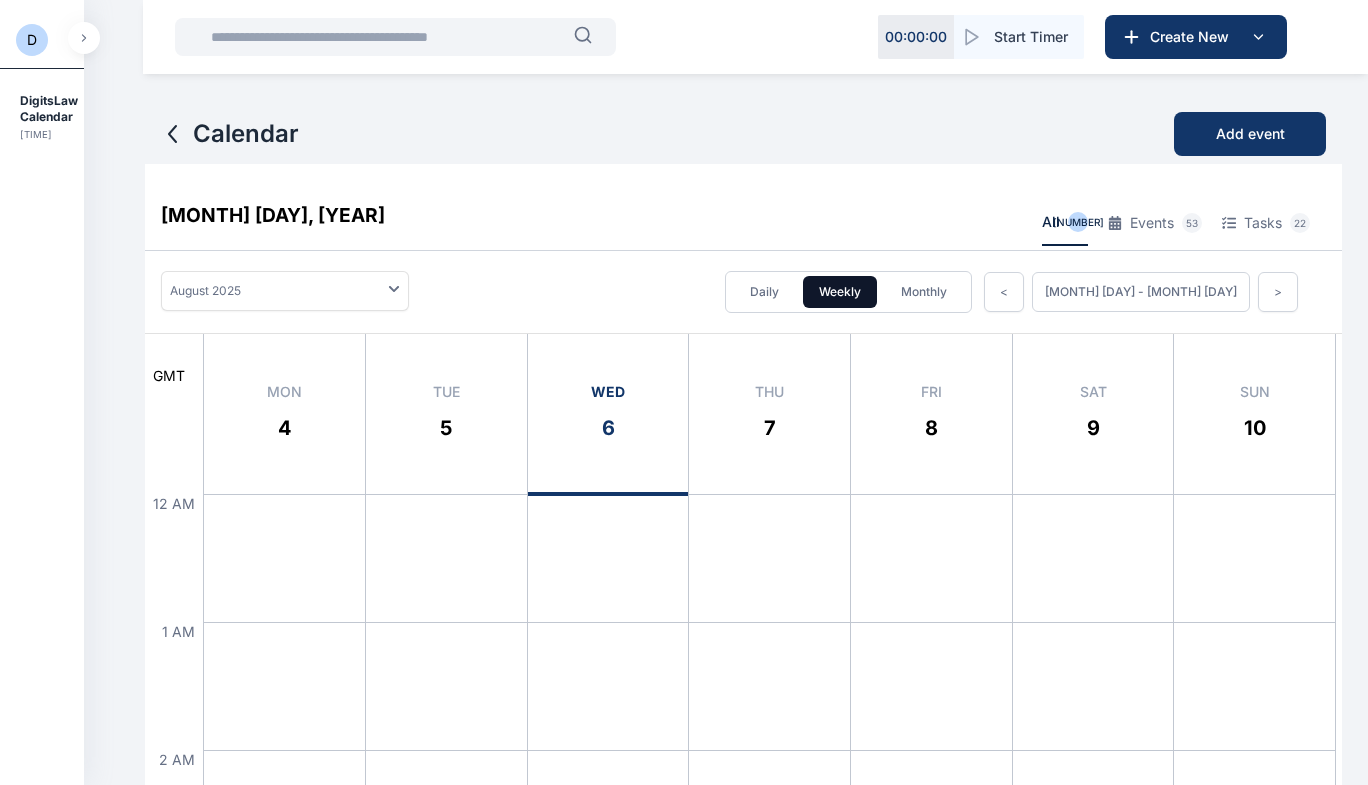 click at bounding box center [84, 38] 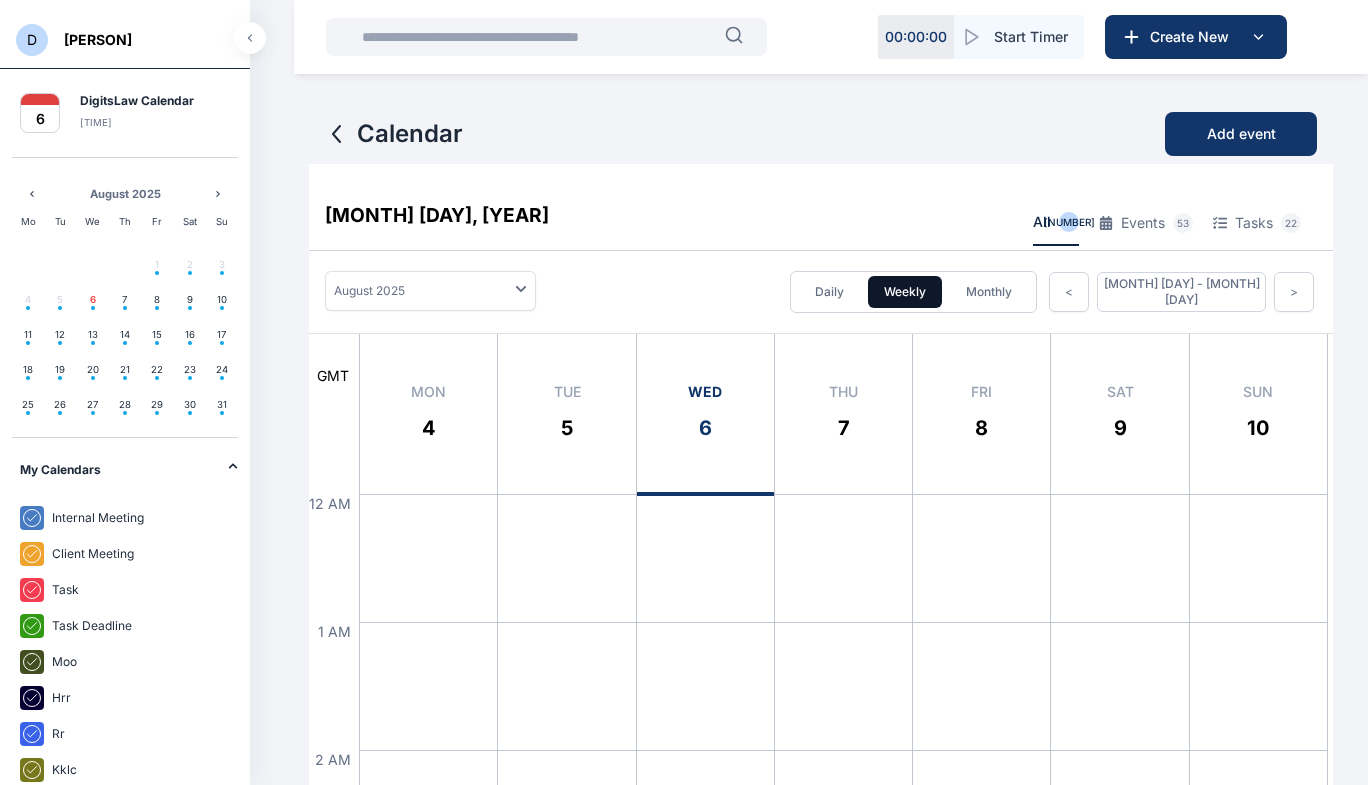 click on "[PERSON]" at bounding box center (98, 40) 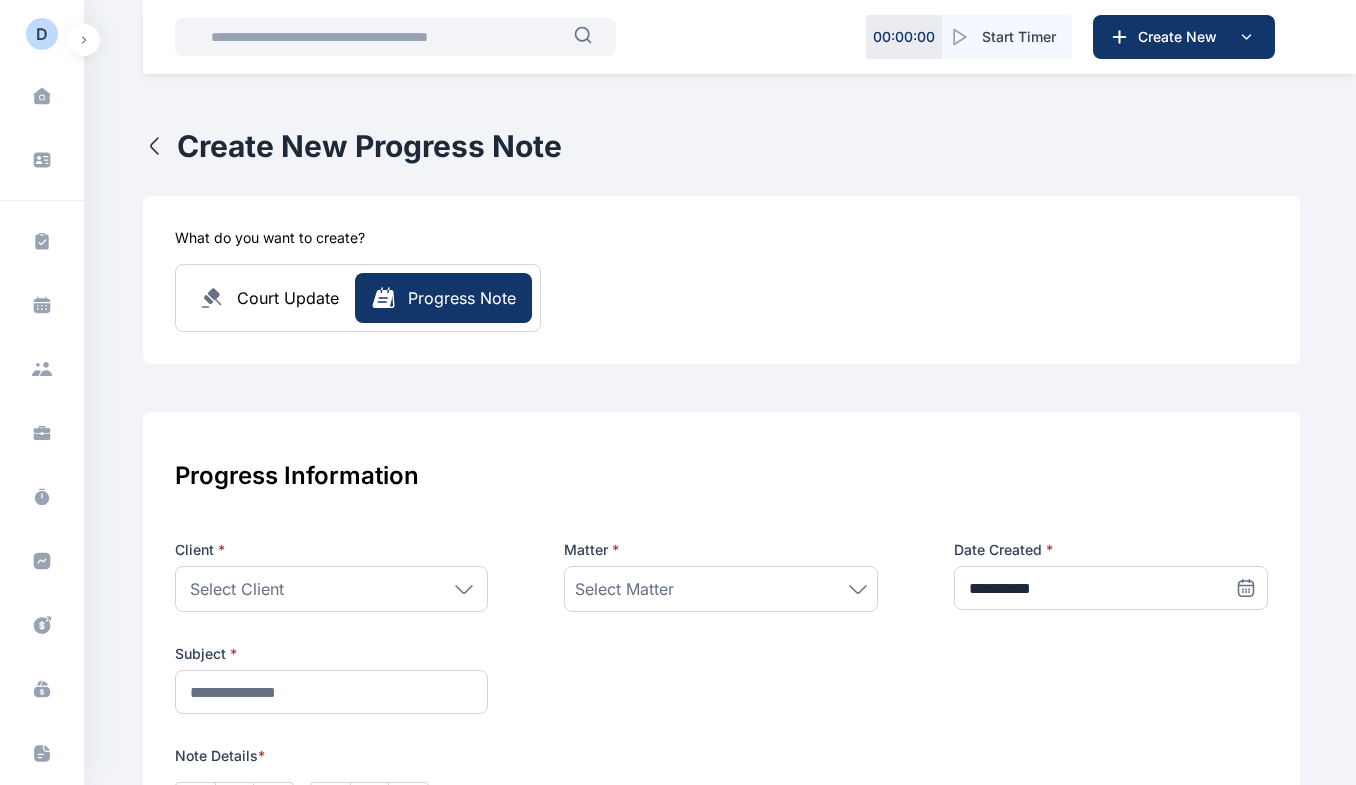 click at bounding box center [84, 40] 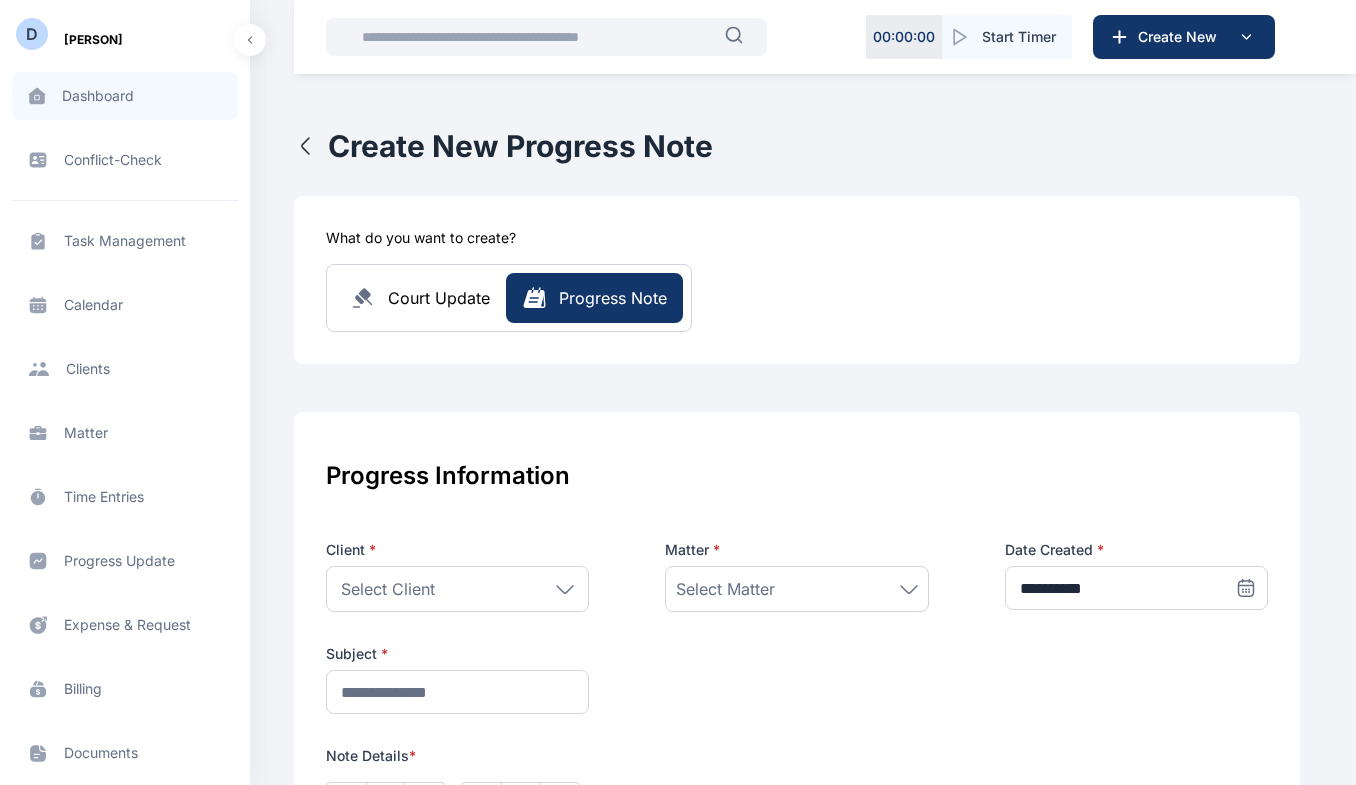 click on "Dashboard dashboard dashboard" at bounding box center [125, 96] 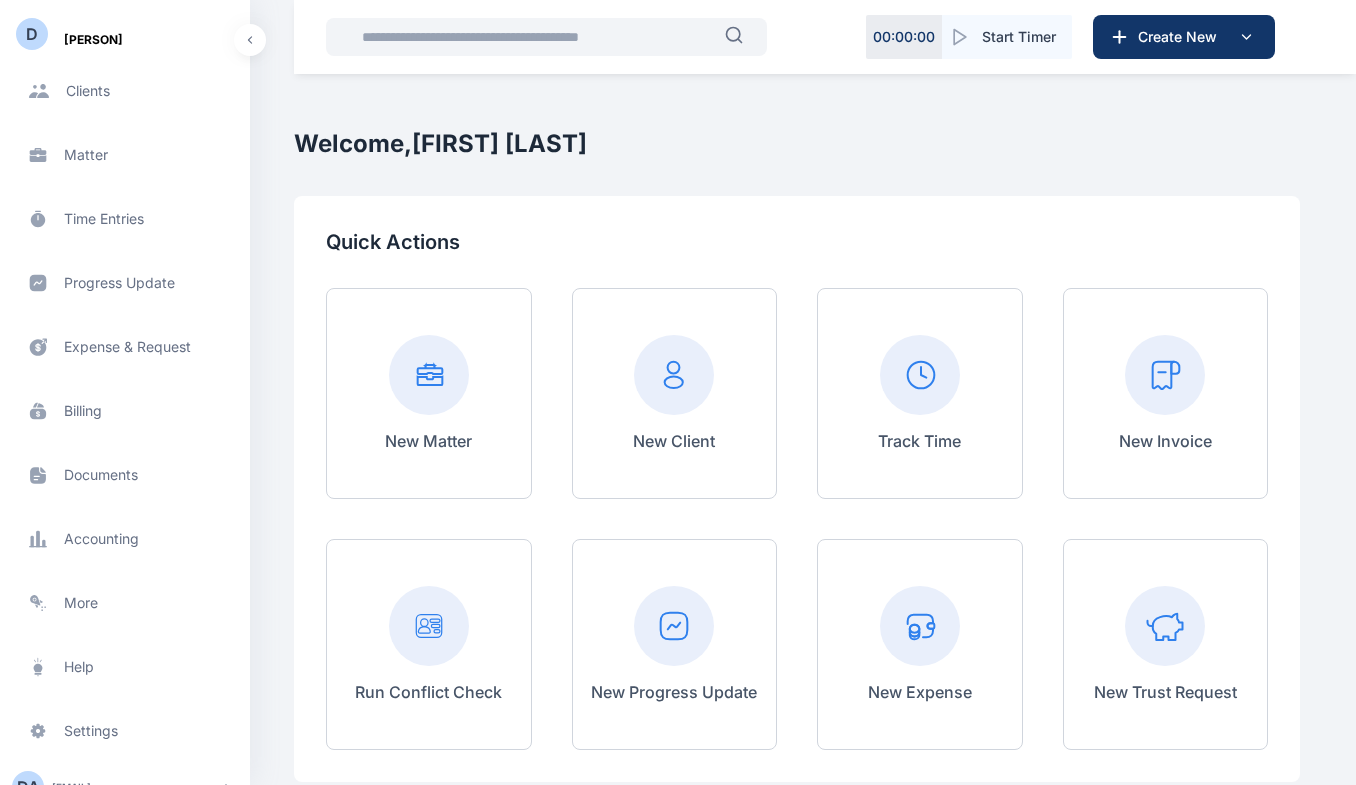 scroll, scrollTop: 0, scrollLeft: 0, axis: both 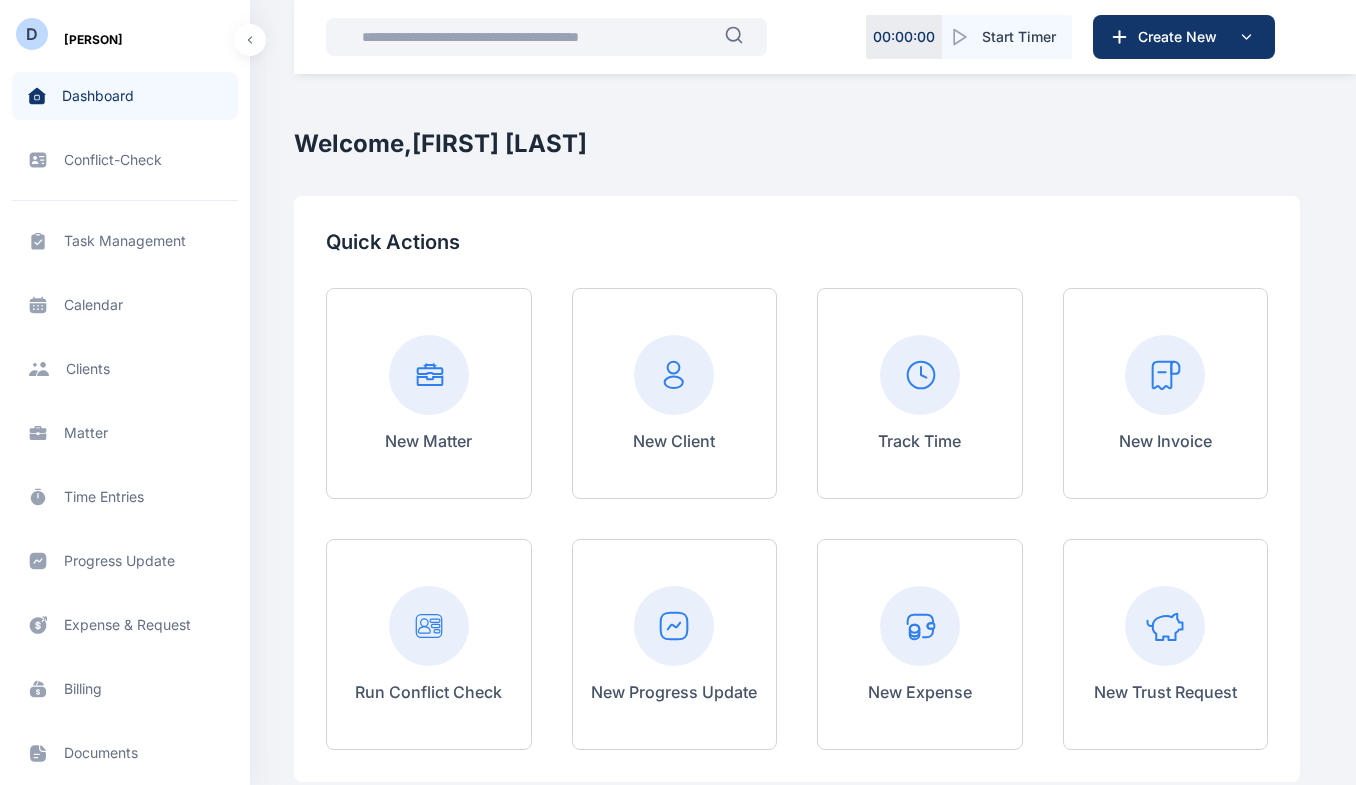 click on "Dashboard dashboard dashboard" at bounding box center (125, 96) 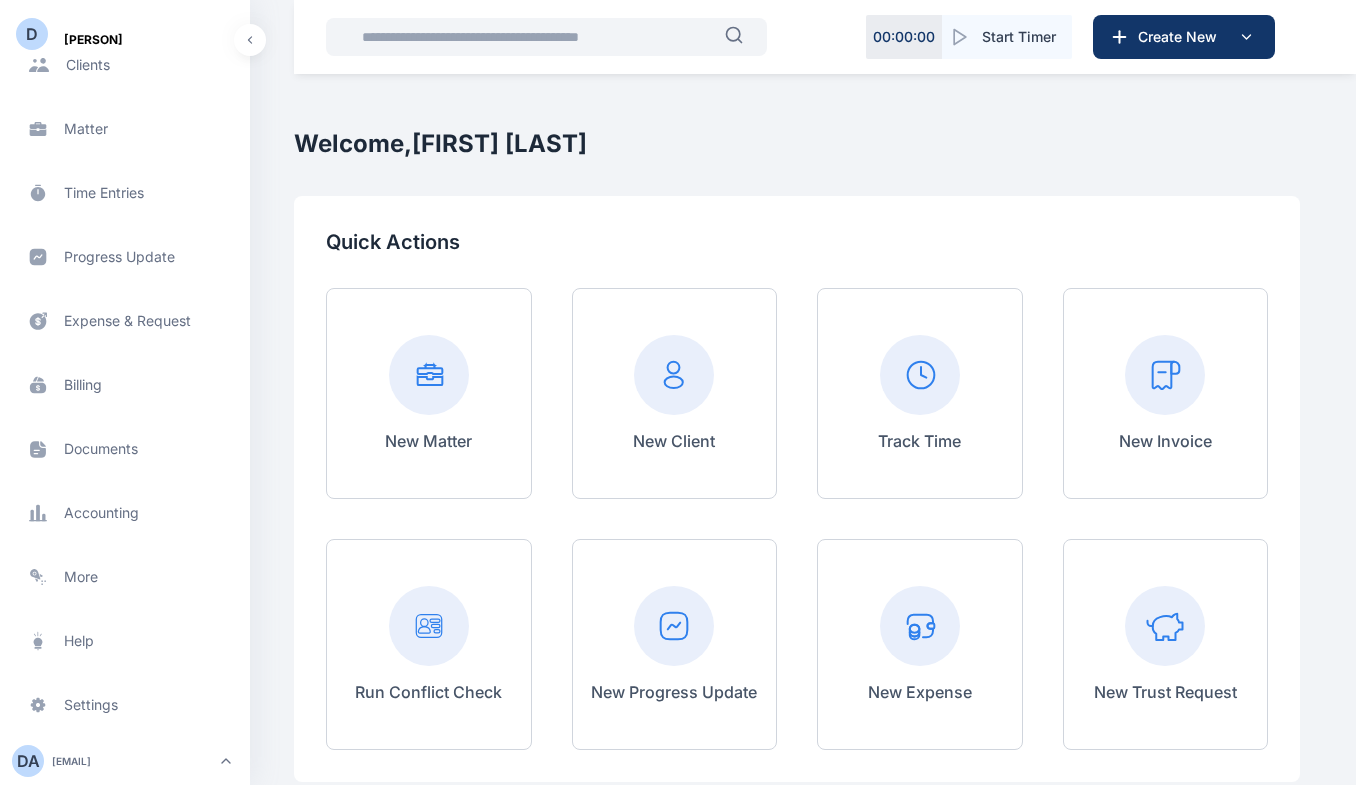 scroll, scrollTop: 0, scrollLeft: 0, axis: both 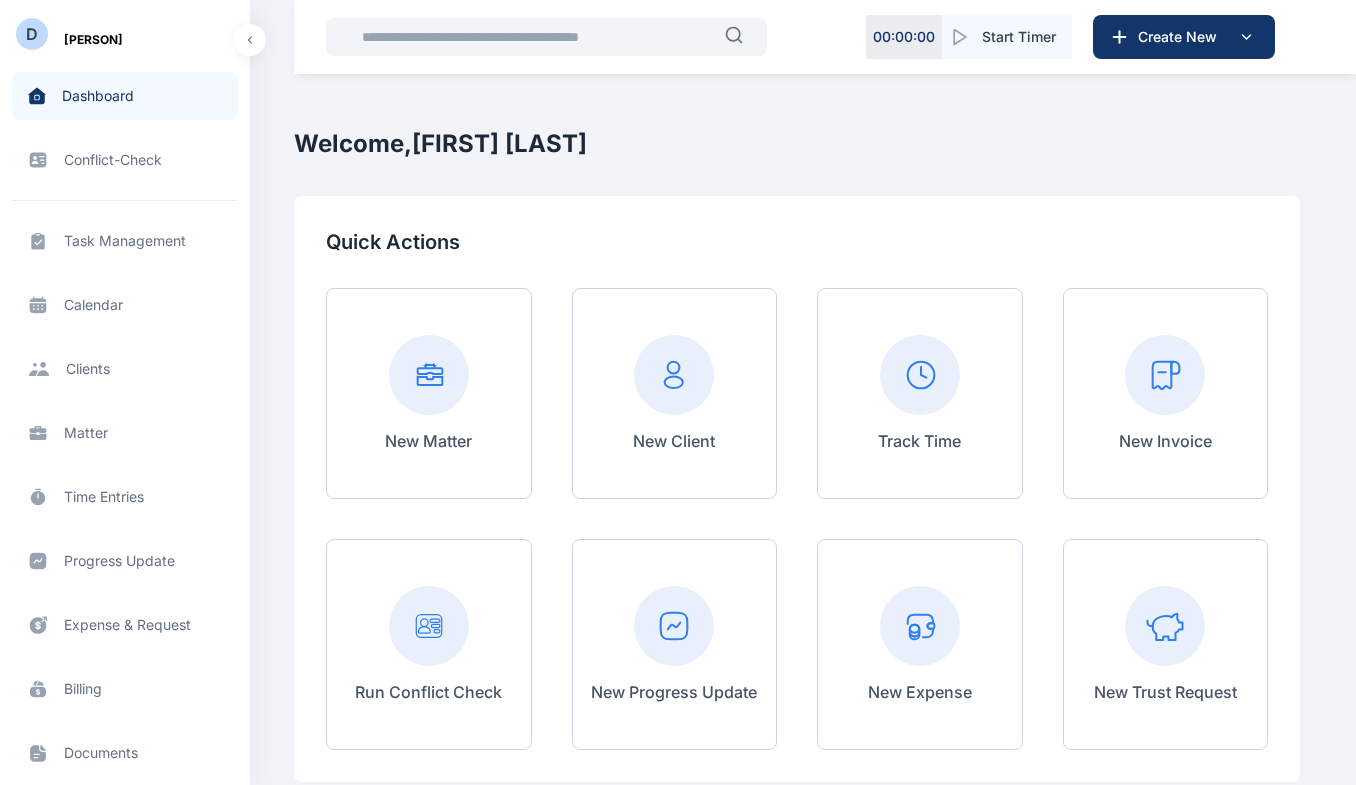 click on "Dashboard dashboard dashboard Conflict-Check conflict-check conflict-check Task Management task management task management Calendar calendar calendar Client clients clients Matter matter matter Time Entries time entries time entries Progress Update progress update progress update Expense & Request expense & request expense & request Billing billing Documents documents Accounting accounting Metrics more more Help help help Settings settings settings [PERSON] [PERSON] [EMAIL] [PERSON] [PERSON] [PERSON] [PERSON] Dashboard dashboard Conflict-Check conflict check Task Management task management Calendar calendar Client clients Matter matter Time Entries time entries Progress Update progress update Expense & Request expense & request Billing billing Documents documents Accounting accounting Metrics more Help help Settings settings Welcome, [FIRST] [LAST] Quick Actions New Matter New Client Track Time New Invoice Run Conflict Check New Progress Update New Expense History Tets" at bounding box center (678, 1135) 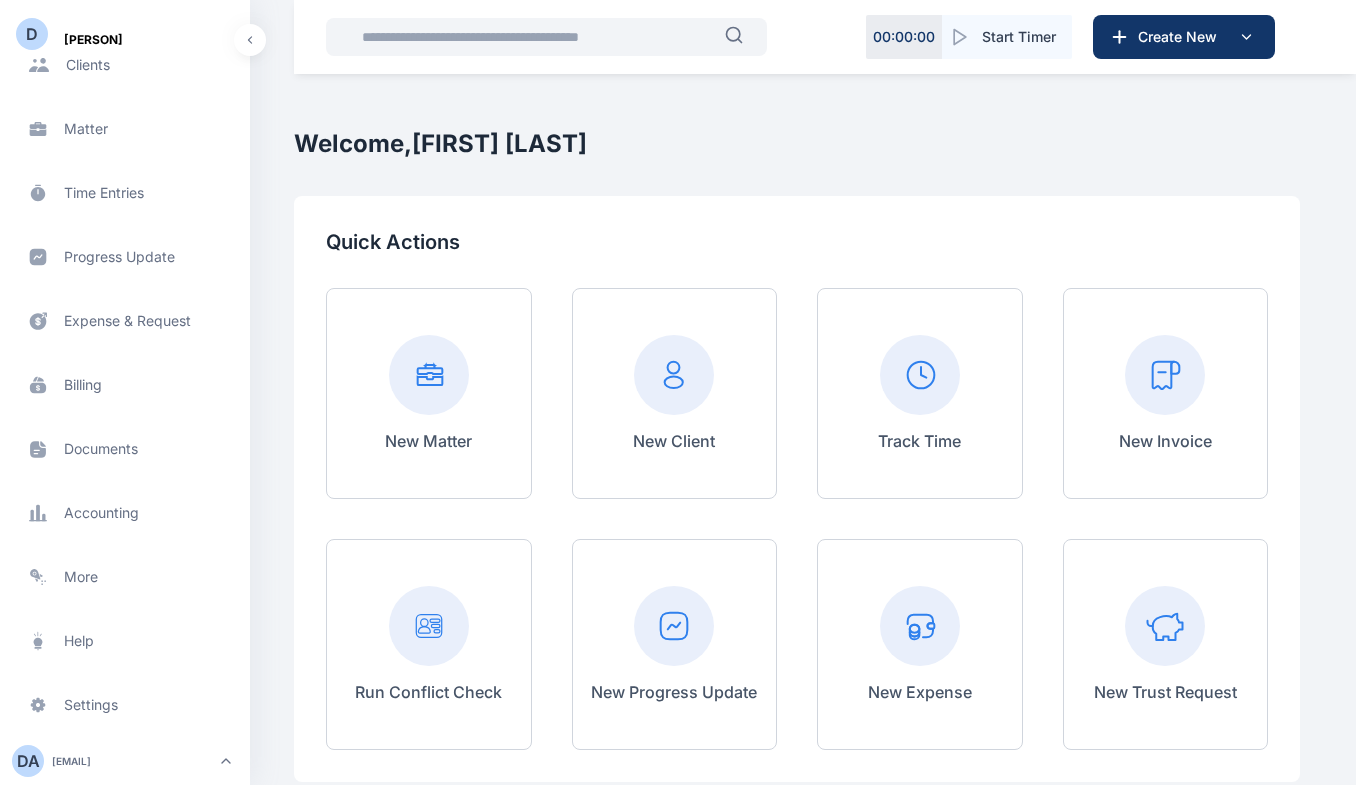 click on "Task Management task management task management Calendar calendar calendar Client clients clients Matter matter matter Time Entries time entries time entries Progress Update progress update progress update Expense & Request expense & request expense & request Billing billing billing Documents documents documents Accounting accounting accounting Metrics more more" at bounding box center (125, 248) 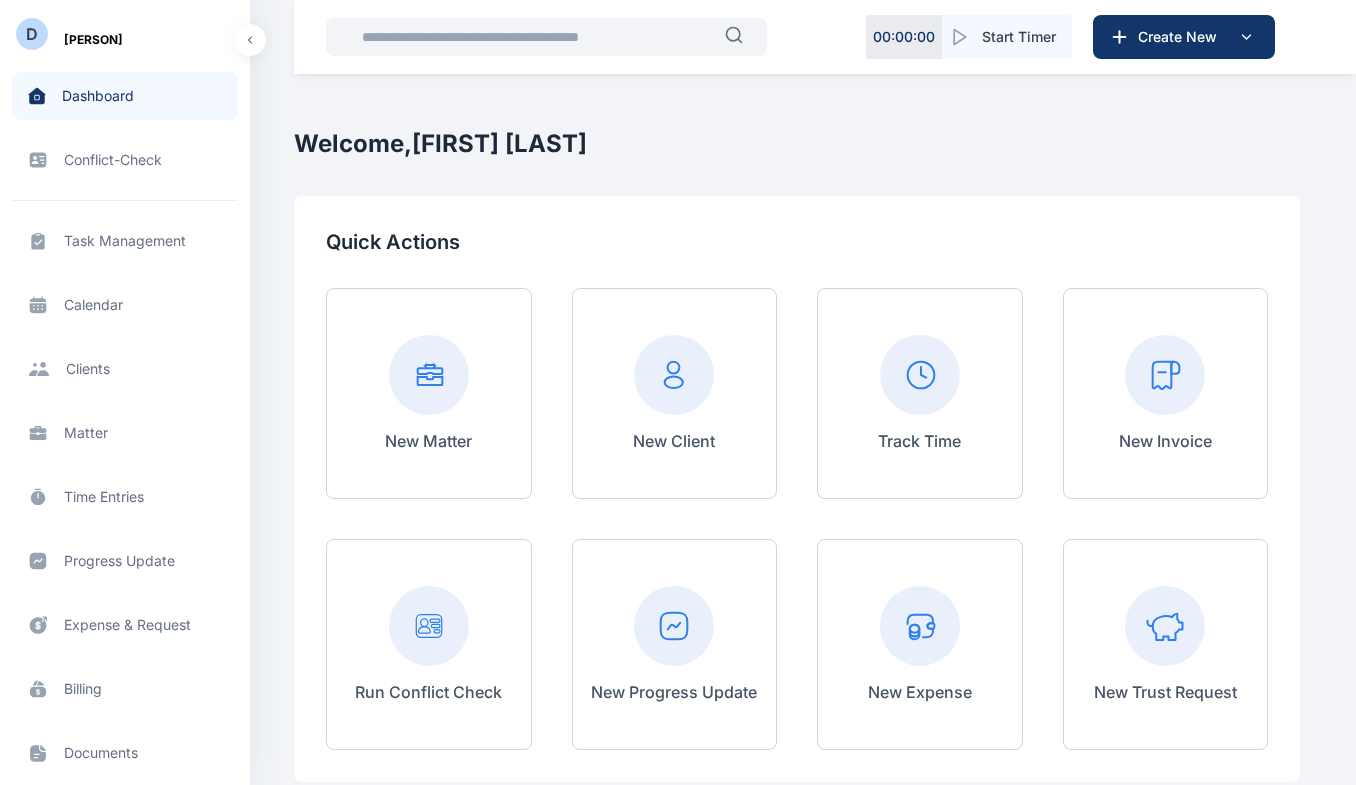 click on "Dashboard dashboard dashboard Conflict-Check conflict-check conflict-check Task Management task management task management Calendar calendar calendar Client clients clients Matter matter matter Time Entries time entries time entries Progress Update progress update progress update Expense & Request expense & request expense & request Billing billing Documents documents Accounting accounting Metrics more more Help help help Settings settings settings [PERSON] [PERSON] [EMAIL] [PERSON] [PERSON] [PERSON] [PERSON] Dashboard dashboard Conflict-Check conflict check Task Management task management Calendar calendar Client clients Matter matter Time Entries time entries Progress Update progress update Expense & Request expense & request Billing billing Documents documents Accounting accounting Metrics more Help help Settings settings Welcome, [FIRST] [LAST] Quick Actions New Matter New Client Track Time New Invoice Run Conflict Check New Progress Update New Expense History Tets" at bounding box center (678, 1135) 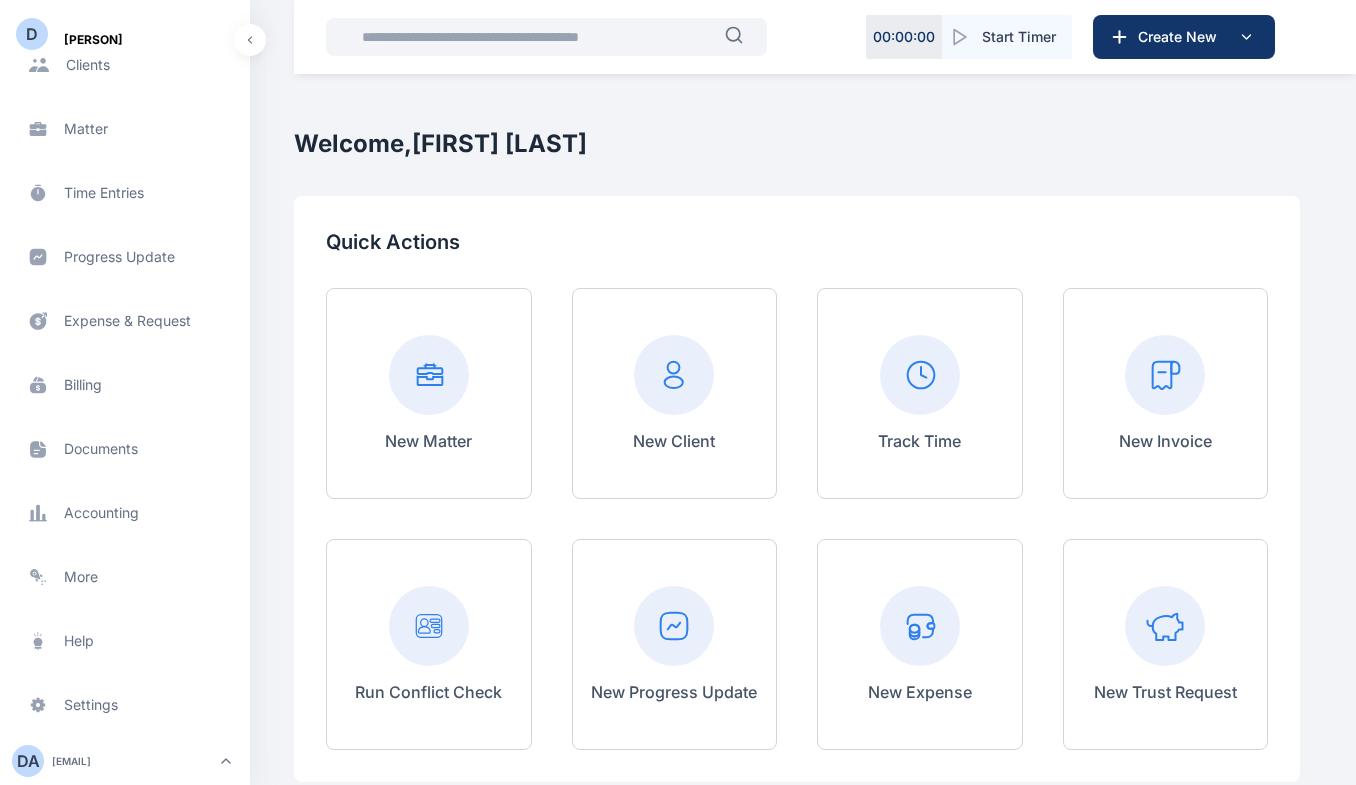 scroll, scrollTop: 0, scrollLeft: 0, axis: both 